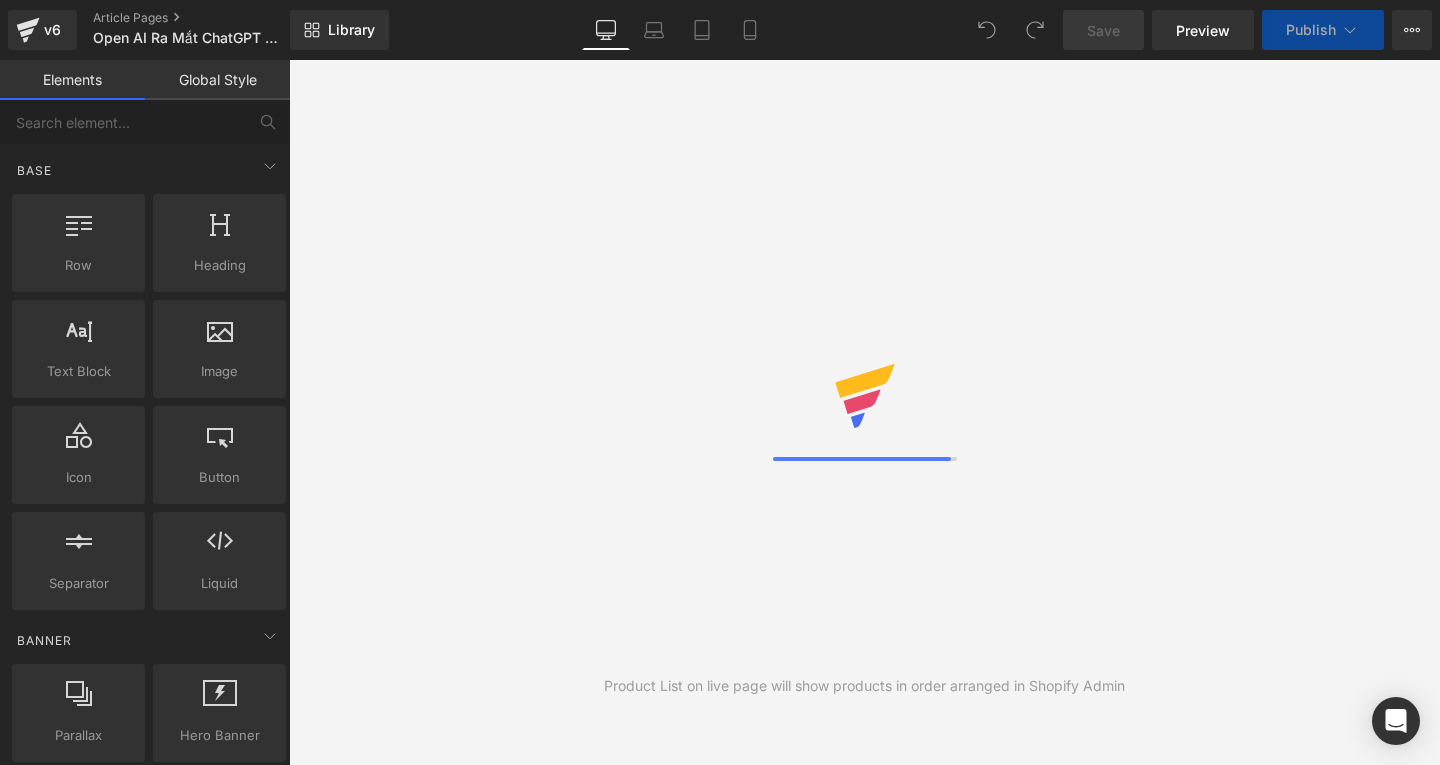 scroll, scrollTop: 0, scrollLeft: 0, axis: both 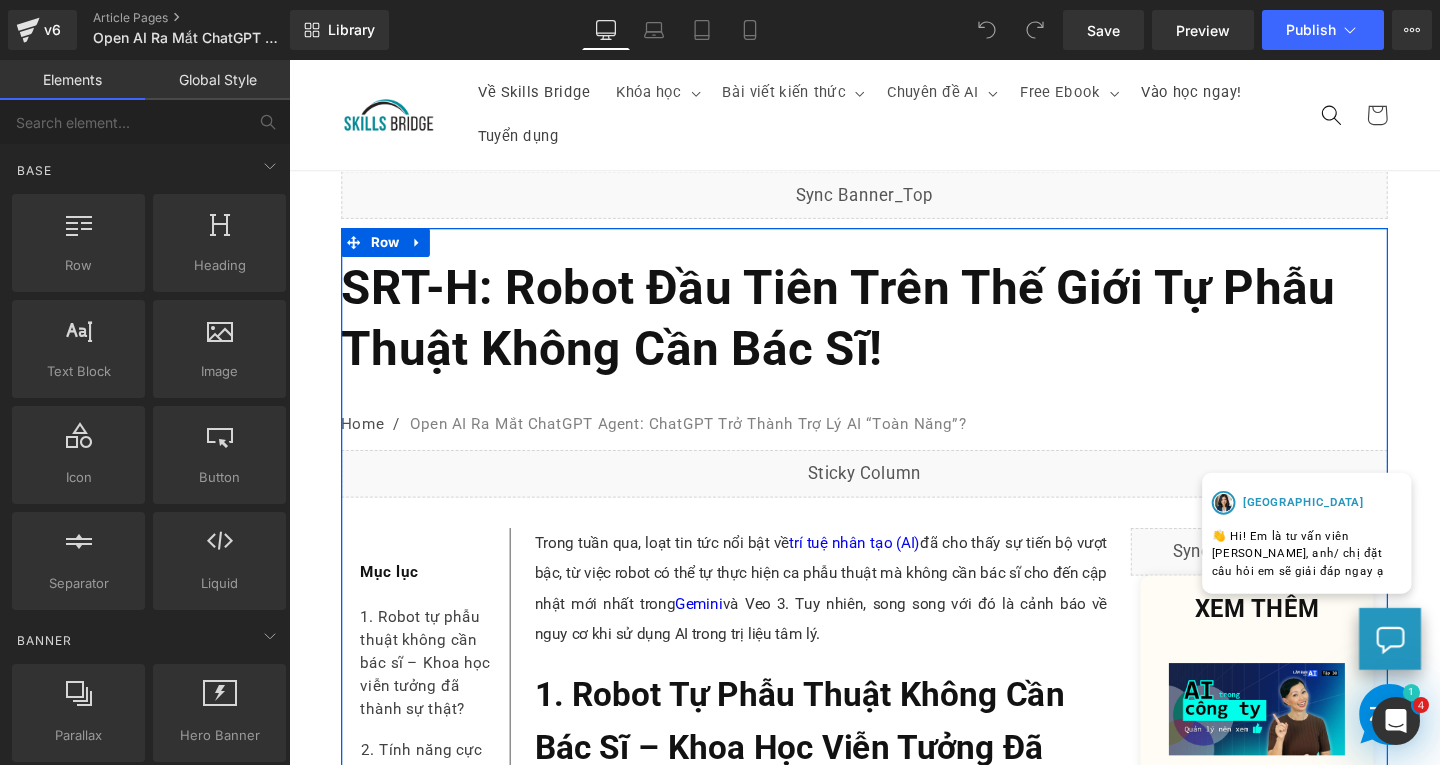 click on "Trong tuần qua, loạt tin tức nổi bật về  trí tuệ nhân tạo (AI)  đã cho thấy sự tiến bộ vượt bậc, từ việc robot có thể tự thực hiện ca phẫu thuật mà không cần bác sĩ cho đến cập nhật mới nhất trong  Gemini  và Veo 3. Tuy nhiên, song song với đó là cảnh báo về nguy cơ khi sử dụng AI trong trị liệu tâm lý." at bounding box center [848, 616] 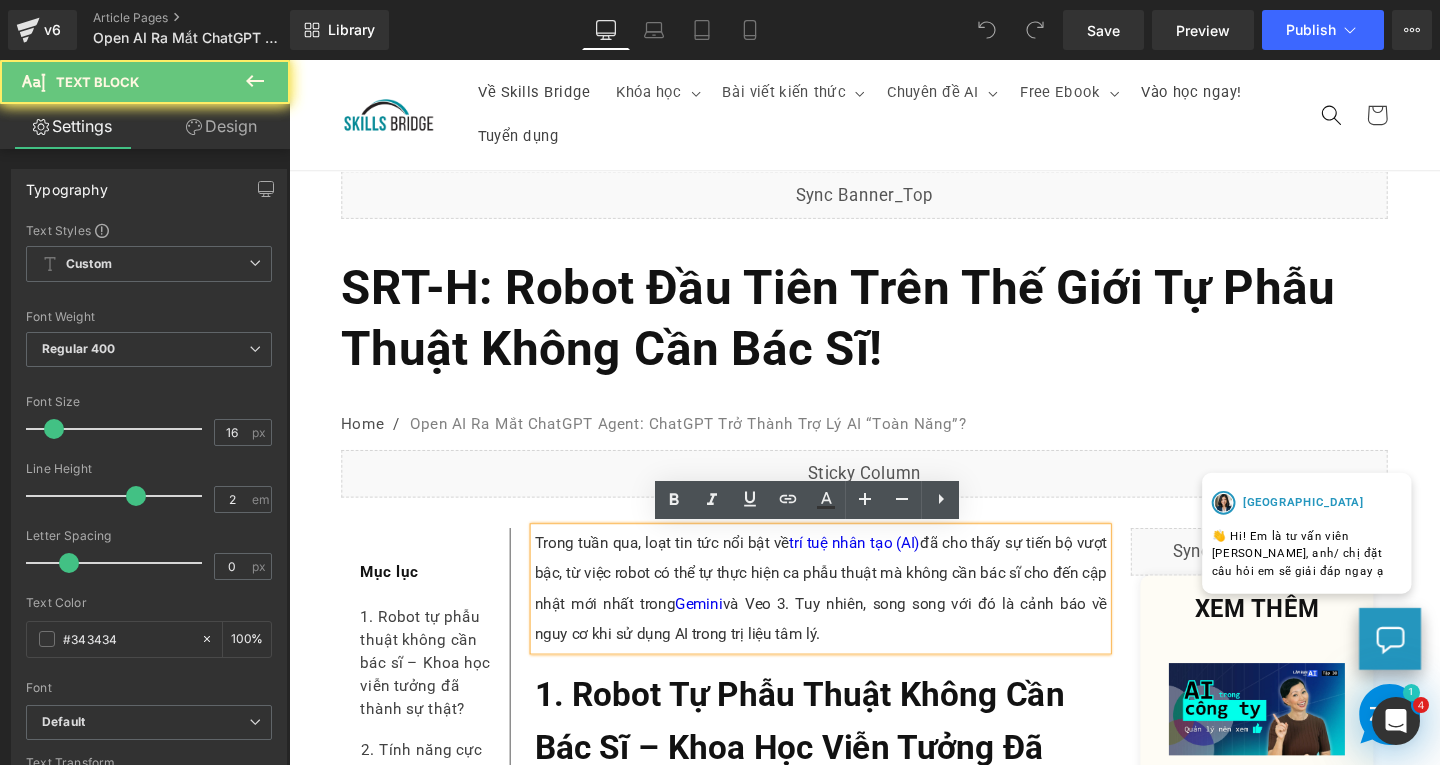 click on "Trong tuần qua, loạt tin tức nổi bật về  trí tuệ nhân tạo (AI)  đã cho thấy sự tiến bộ vượt bậc, từ việc robot có thể tự thực hiện ca phẫu thuật mà không cần bác sĩ cho đến cập nhật mới nhất trong  Gemini  và Veo 3. Tuy nhiên, song song với đó là cảnh báo về nguy cơ khi sử dụng AI trong trị liệu tâm lý." at bounding box center (848, 616) 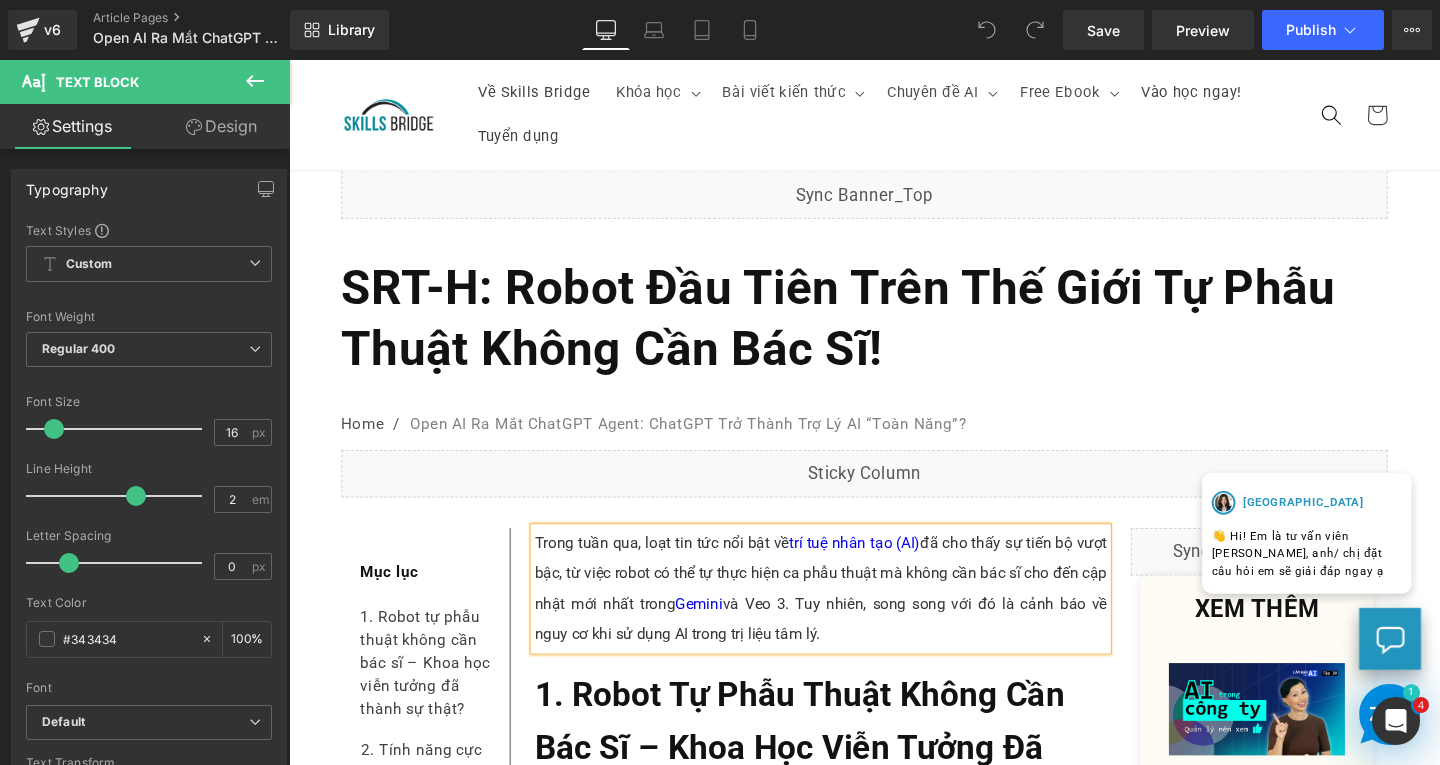 paste 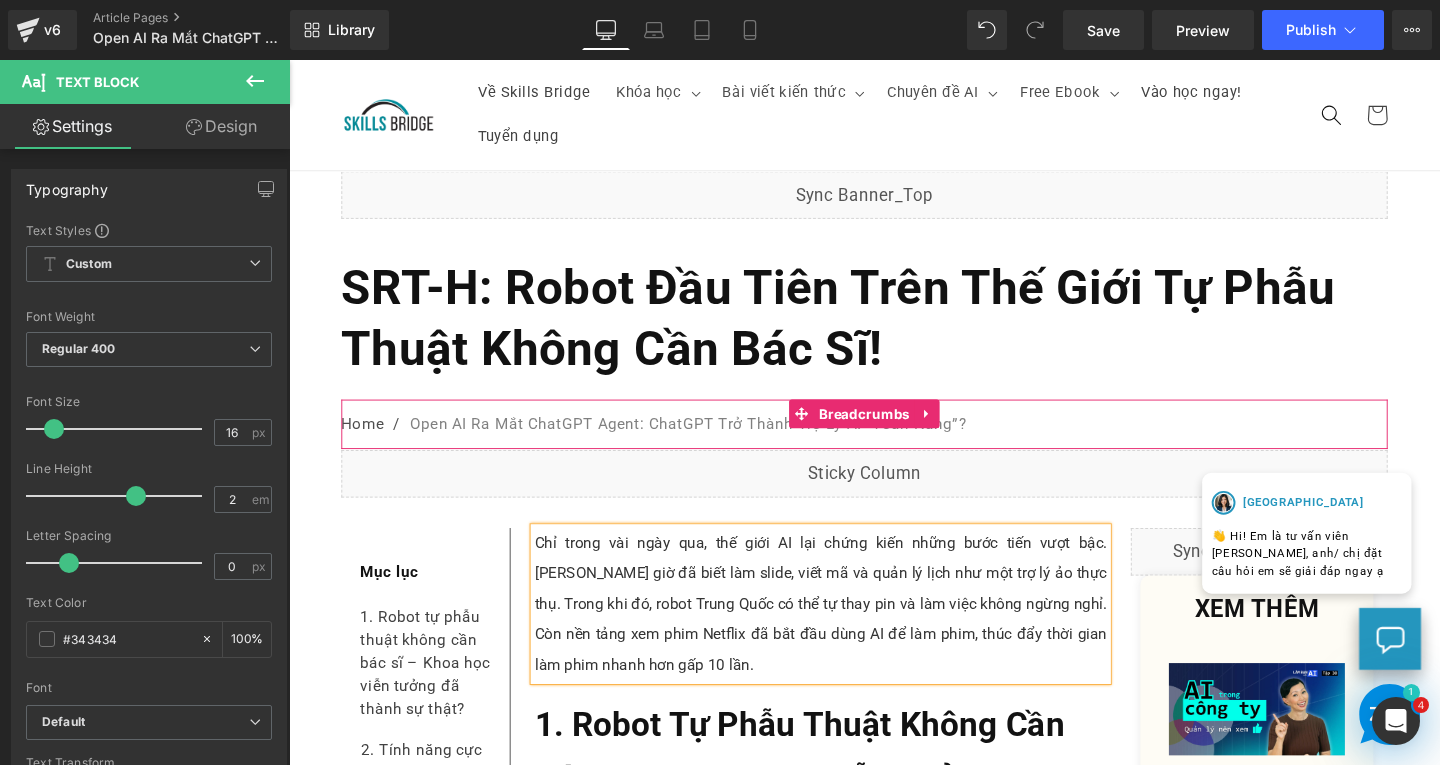 scroll, scrollTop: 100, scrollLeft: 0, axis: vertical 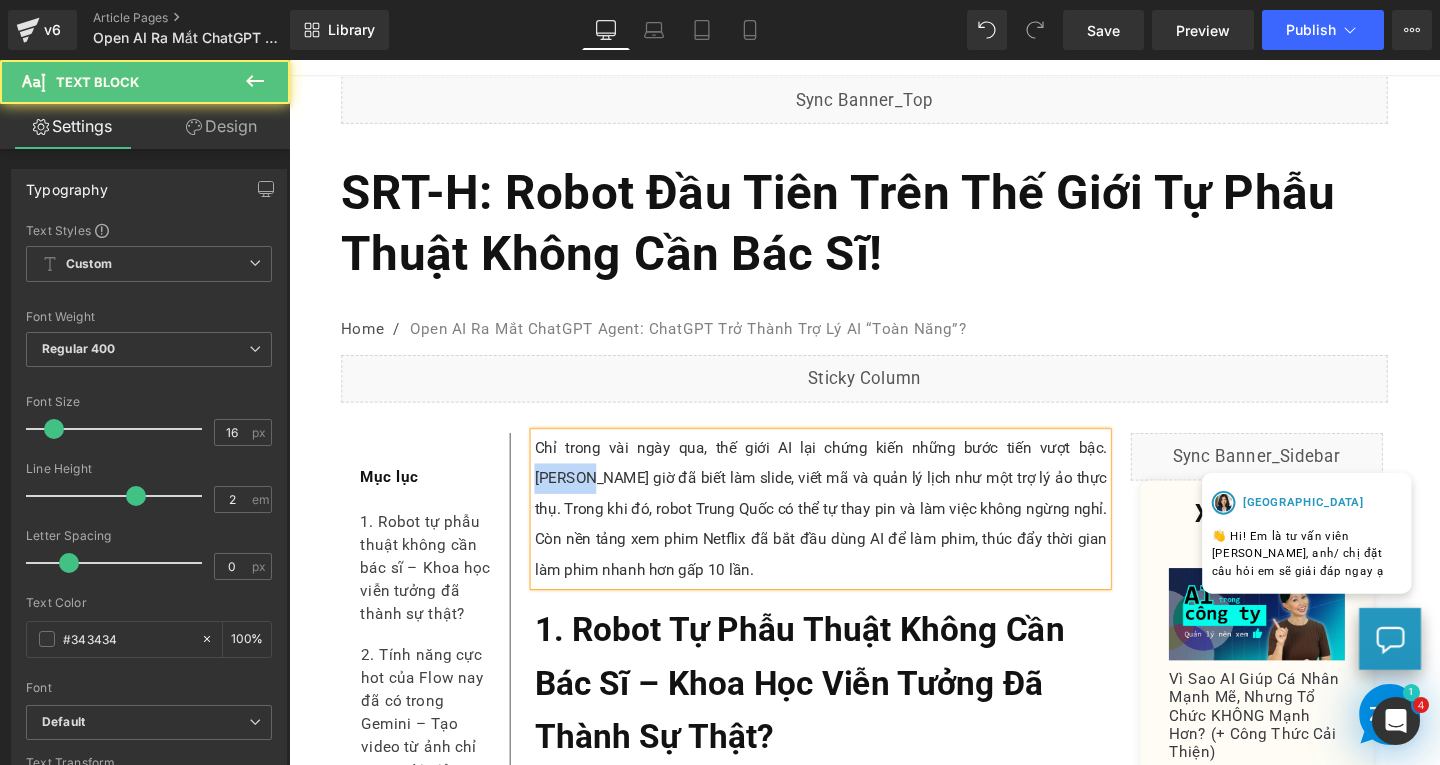 drag, startPoint x: 1080, startPoint y: 470, endPoint x: 1138, endPoint y: 467, distance: 58.077534 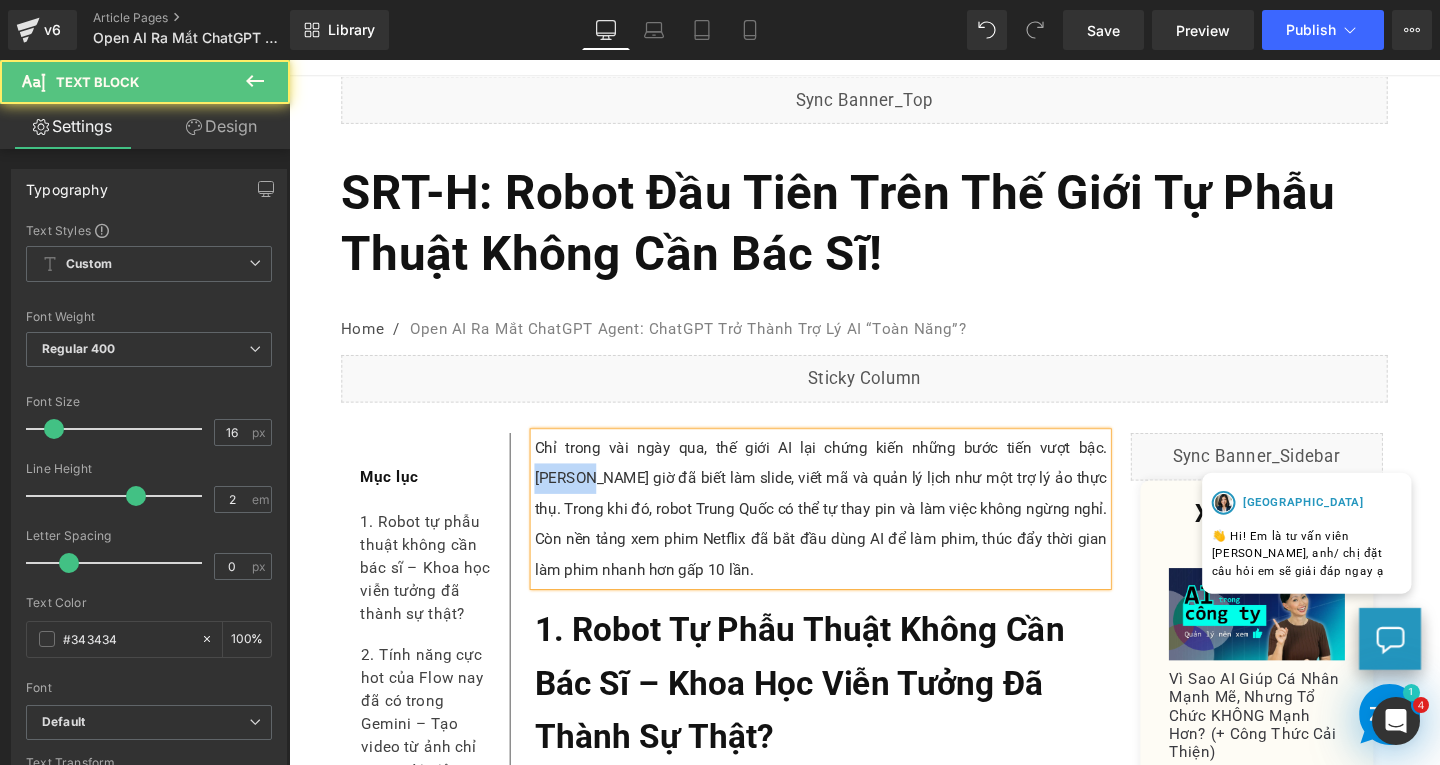 click on "Chỉ trong vài ngày qua, thế giới AI lại chứng kiến những bước tiến vượt bậc. [PERSON_NAME] giờ đã biết làm slide, viết mã và quản lý lịch như một trợ lý ảo thực thụ. Trong khi đó, robot Trung Quốc có thể tự thay pin và làm việc không ngừng nghỉ. Còn nền tảng xem phim Netflix đã bắt đầu dùng AI để làm phim, thúc đẩy thời gian làm phim nhanh hơn gấp 10 lần." at bounding box center (848, 532) 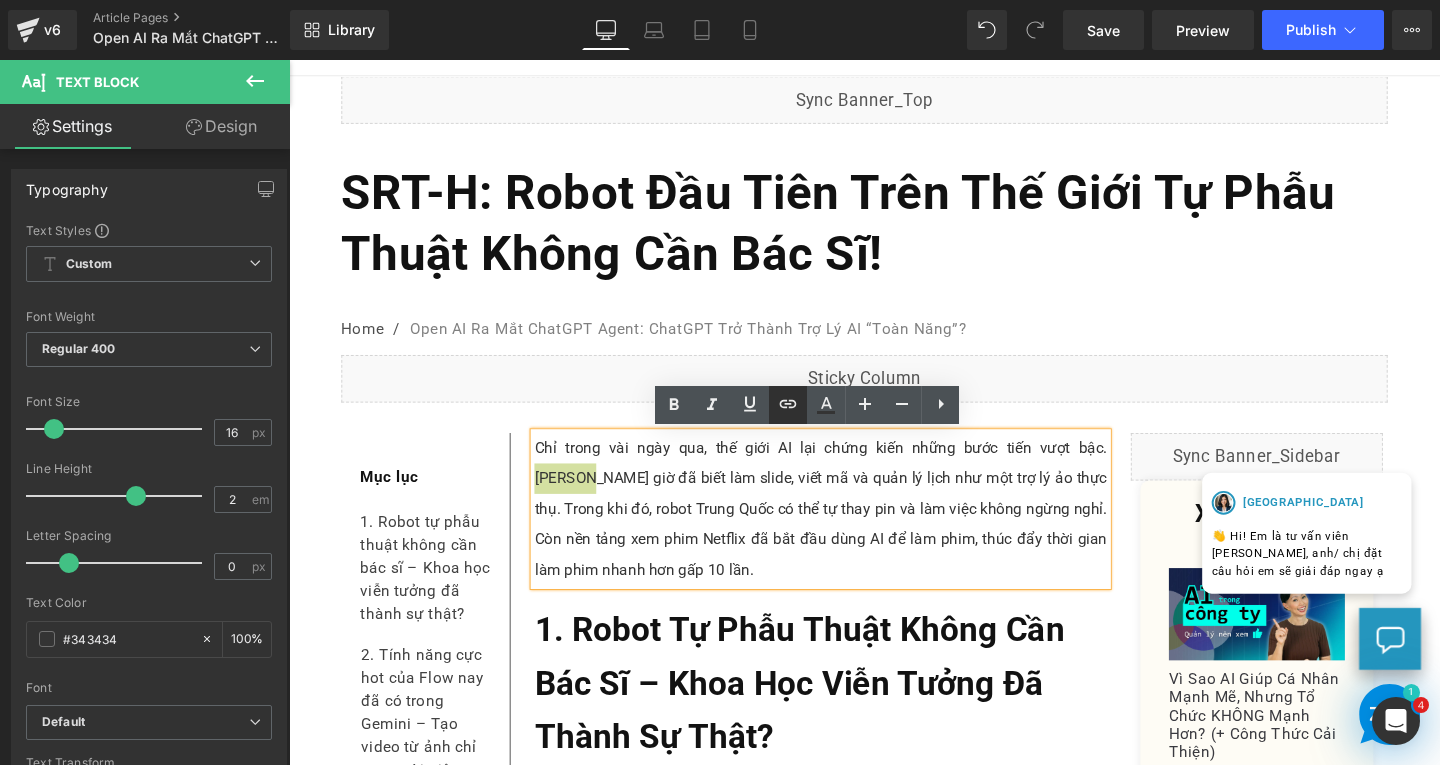 click at bounding box center (788, 405) 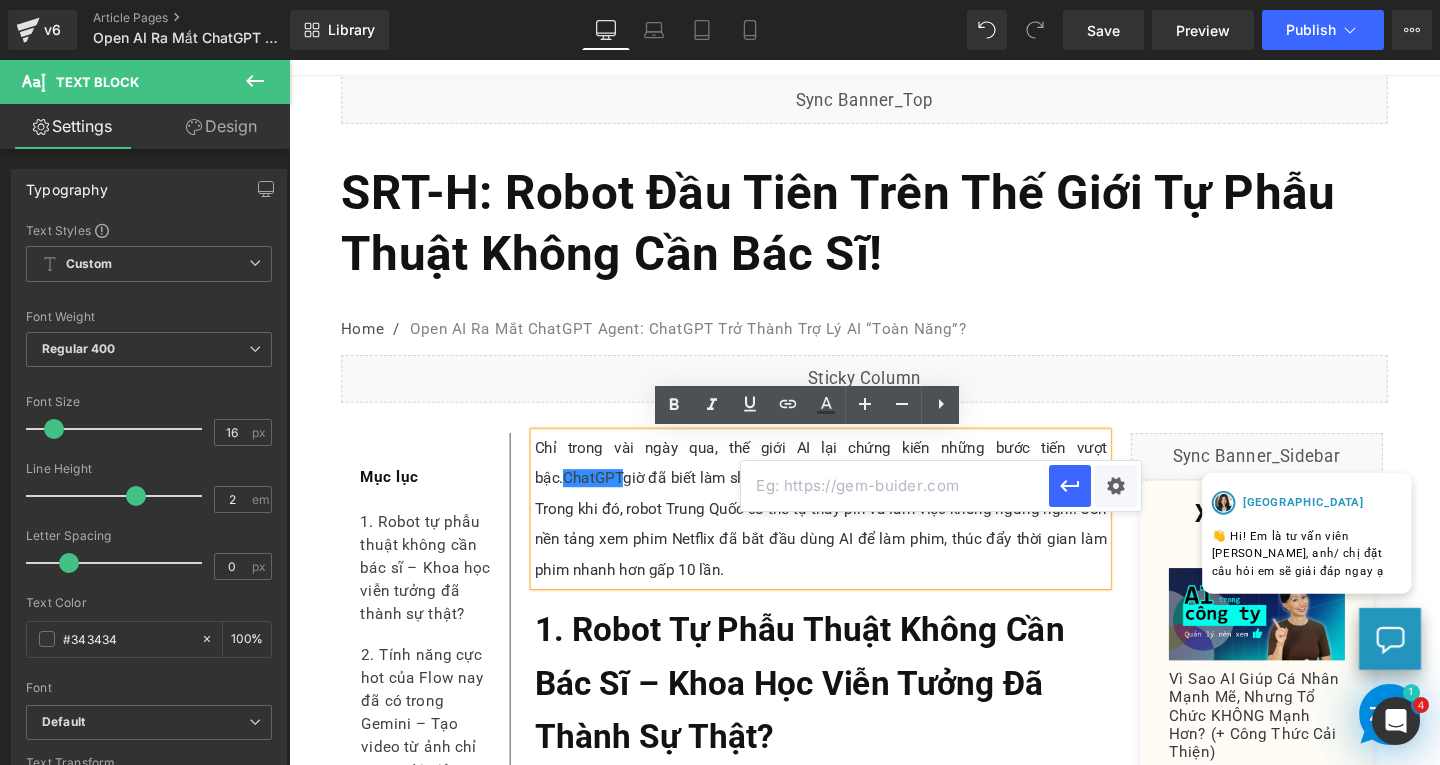 click at bounding box center [895, 486] 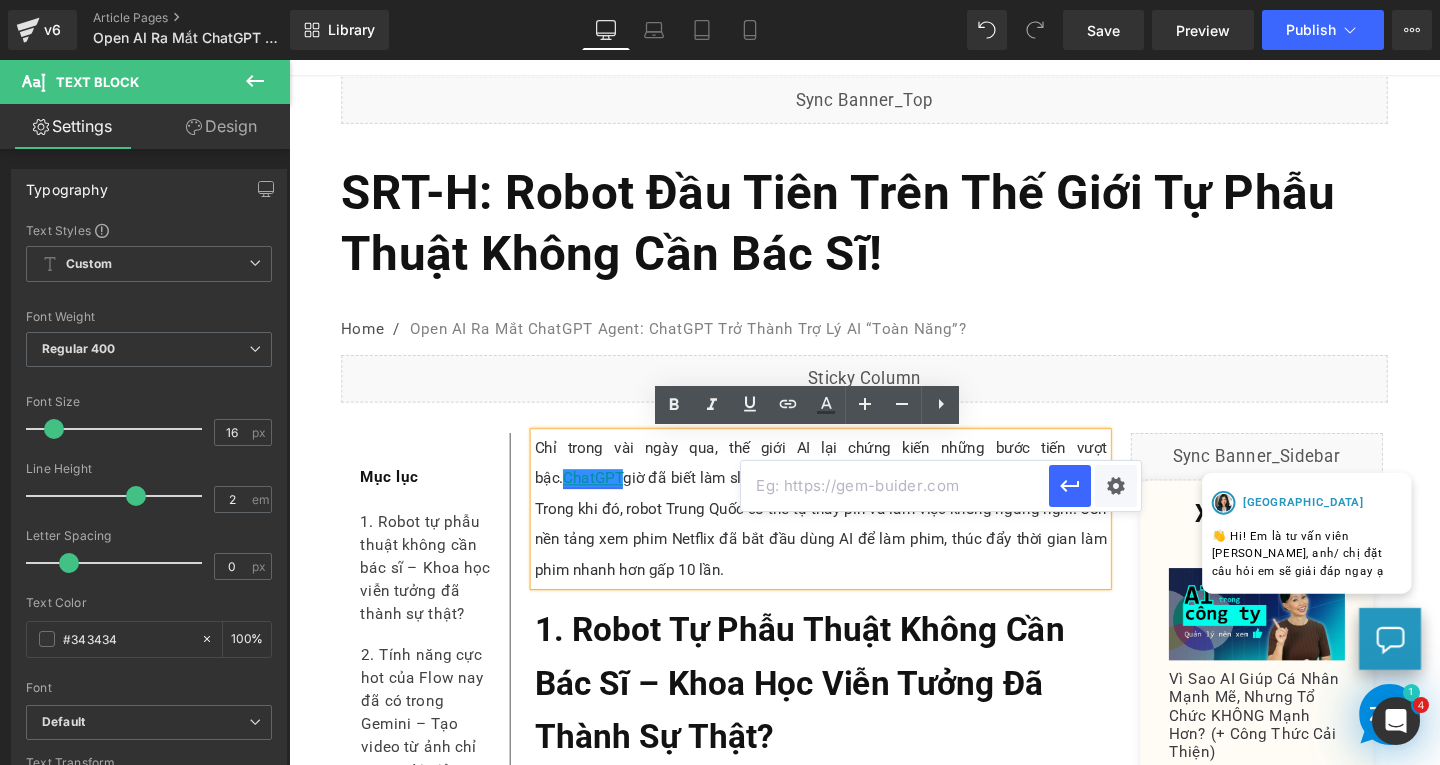 paste on "[URL][DOMAIN_NAME]" 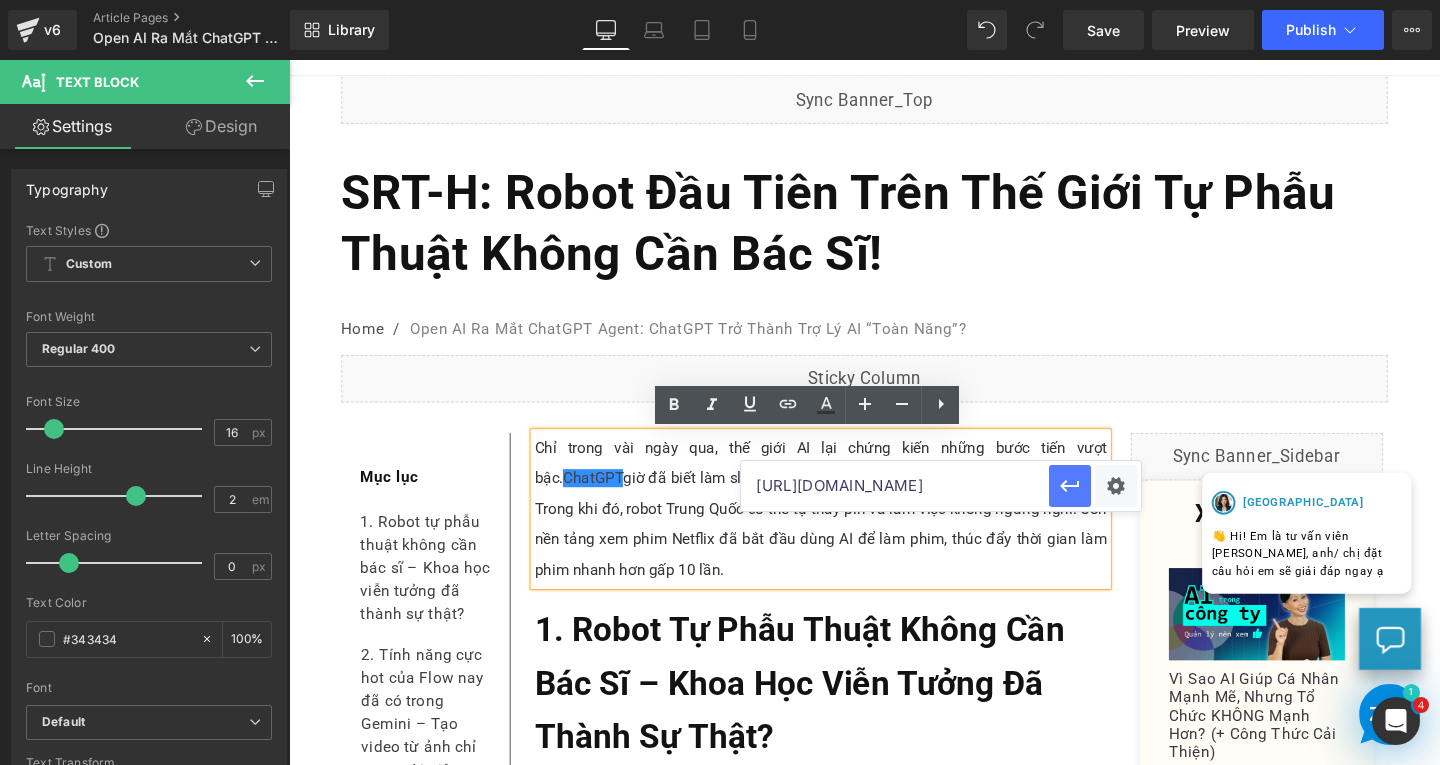 type on "[URL][DOMAIN_NAME]" 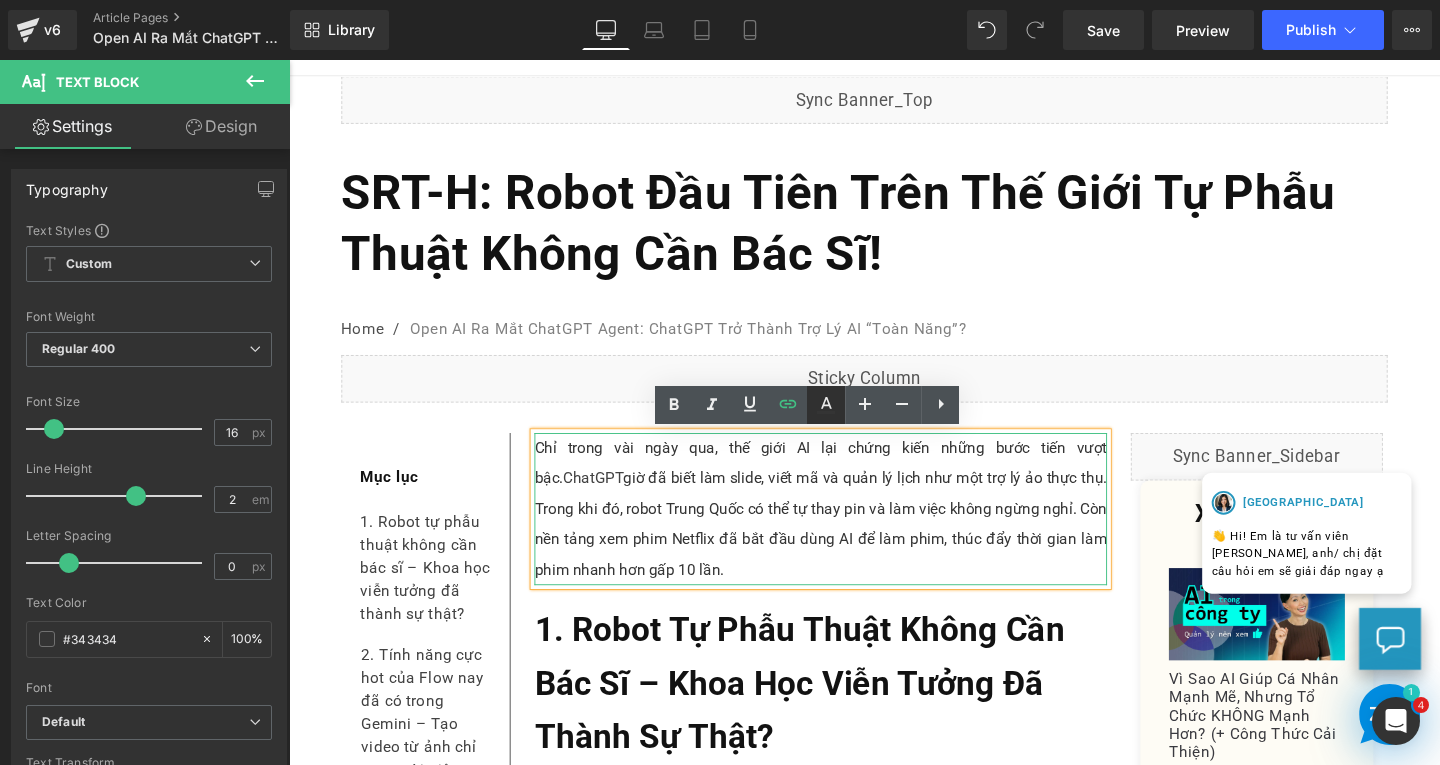 click 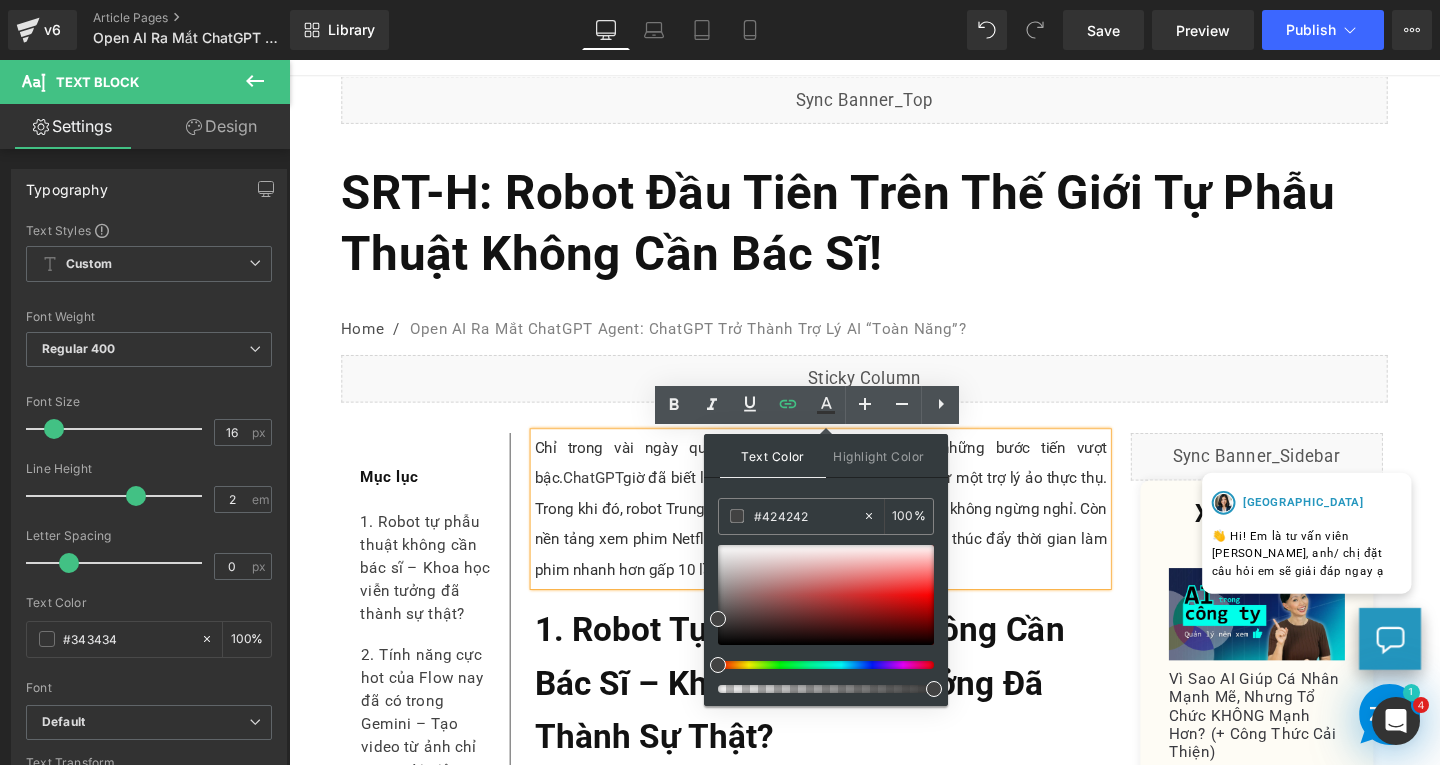 drag, startPoint x: 835, startPoint y: 509, endPoint x: 713, endPoint y: 515, distance: 122.14745 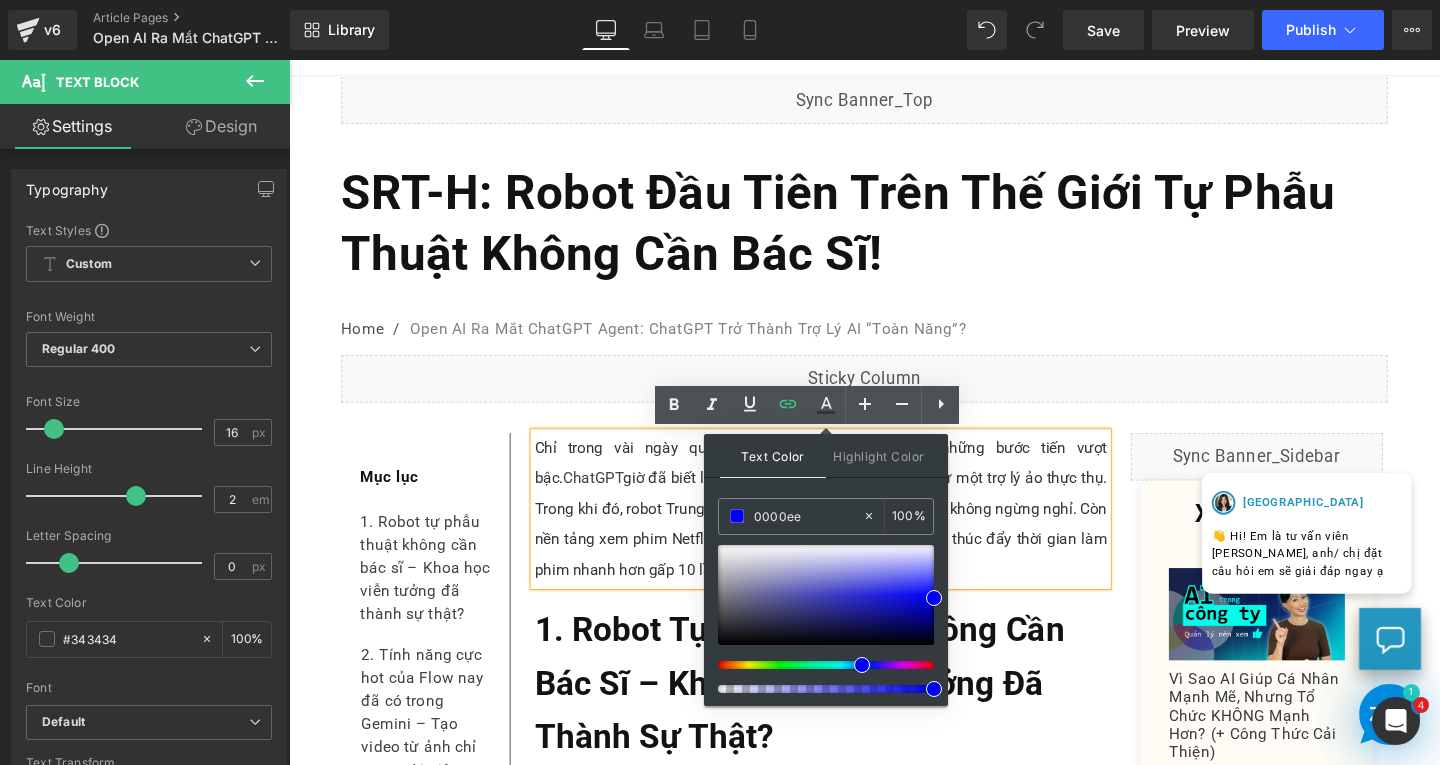 type on "0000ee" 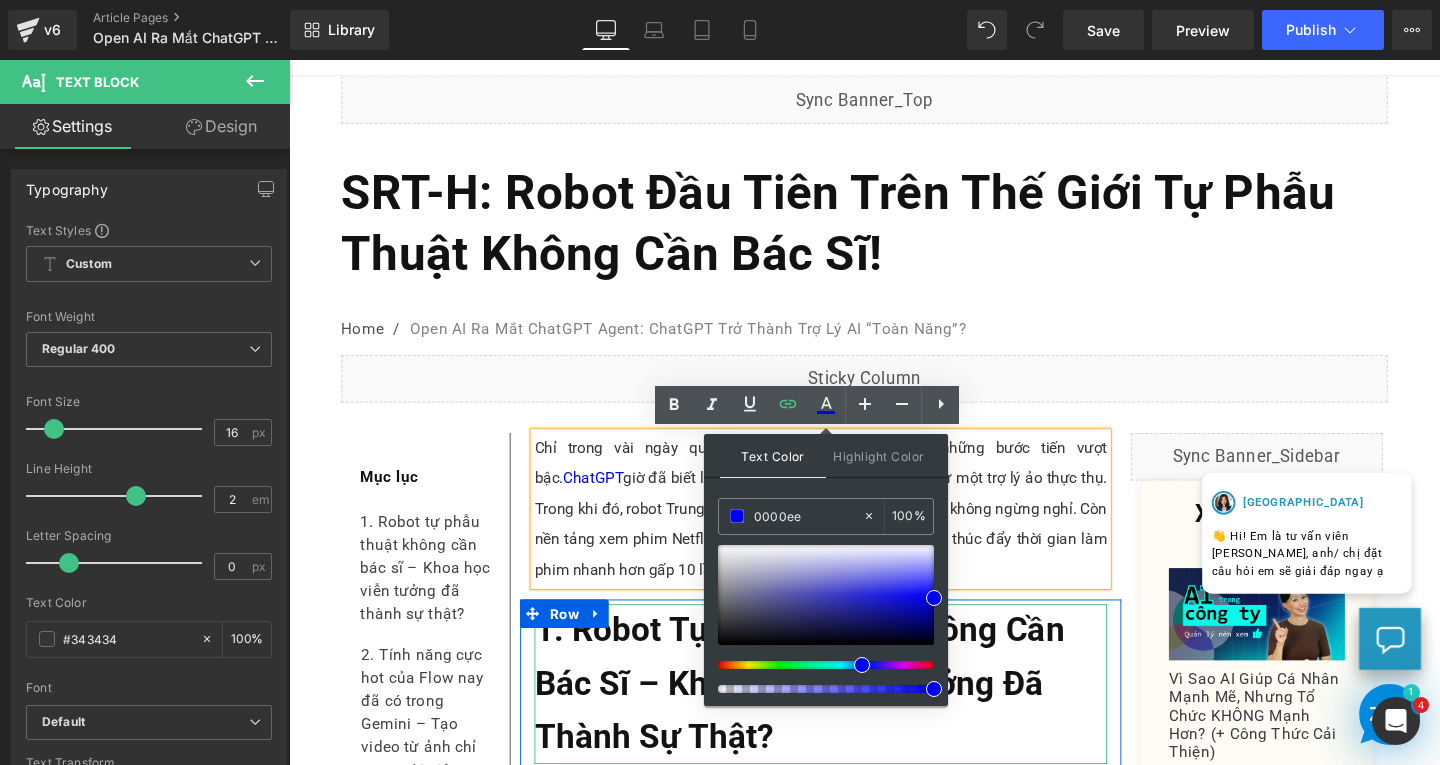 drag, startPoint x: 1221, startPoint y: 745, endPoint x: 1176, endPoint y: 517, distance: 232.39836 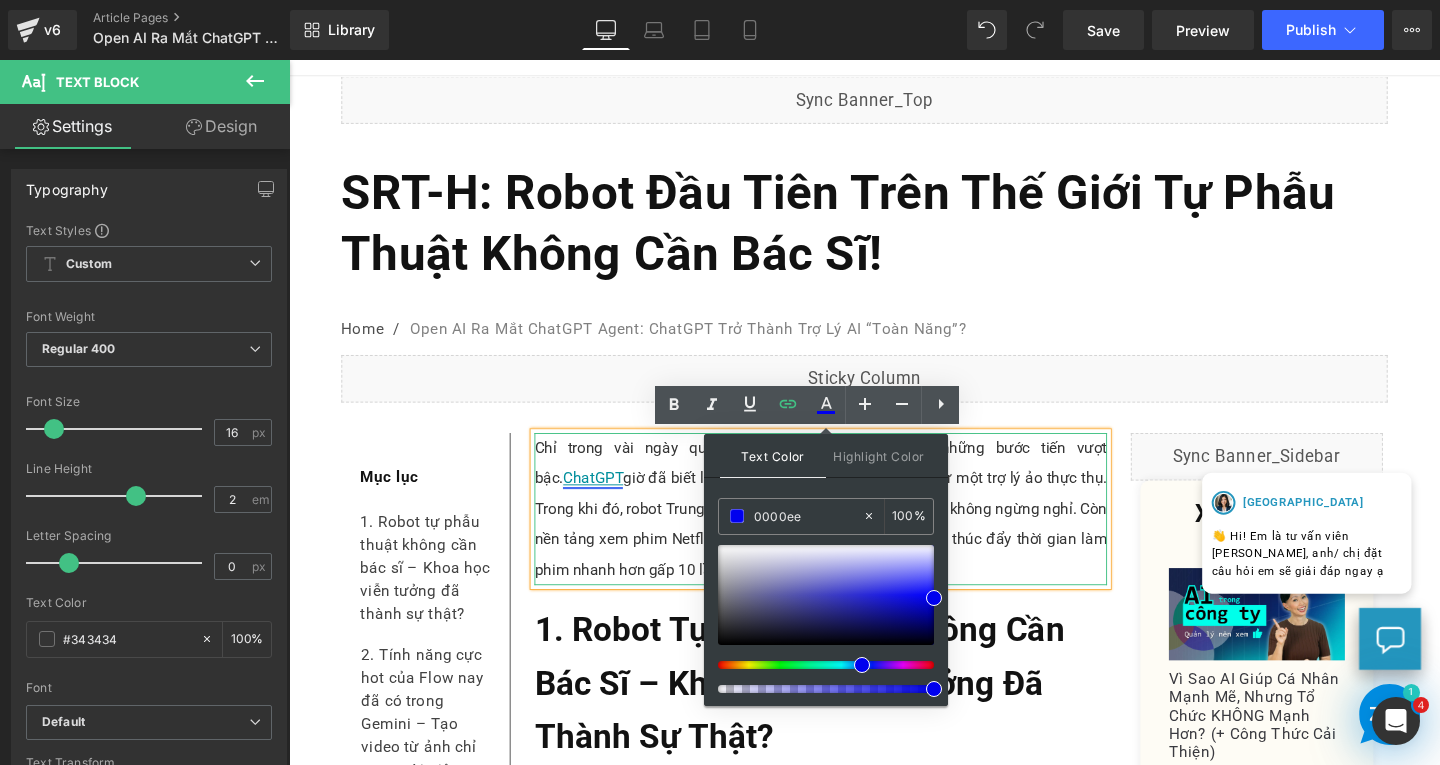 click on "ChatGPT" at bounding box center (608, 499) 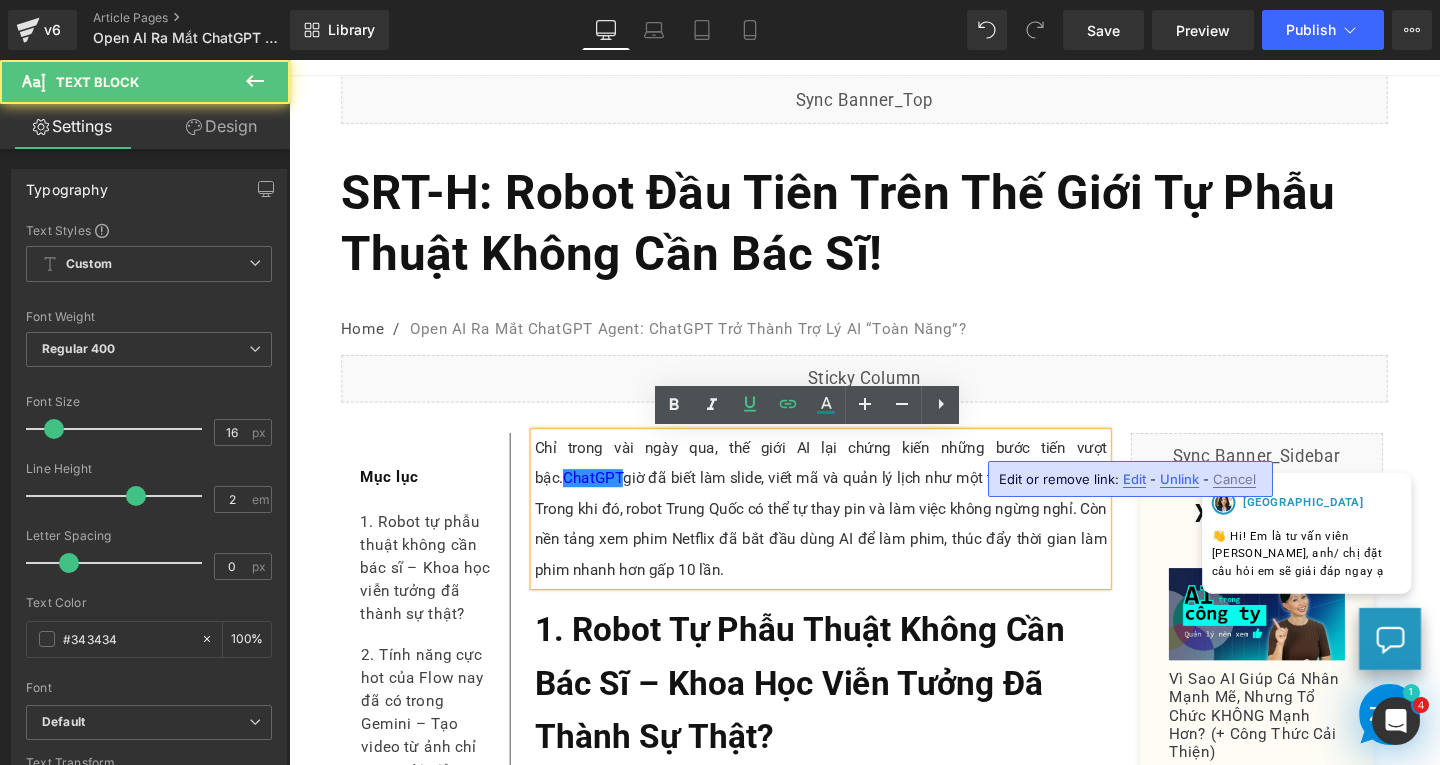 click on "Edit" at bounding box center [1134, 479] 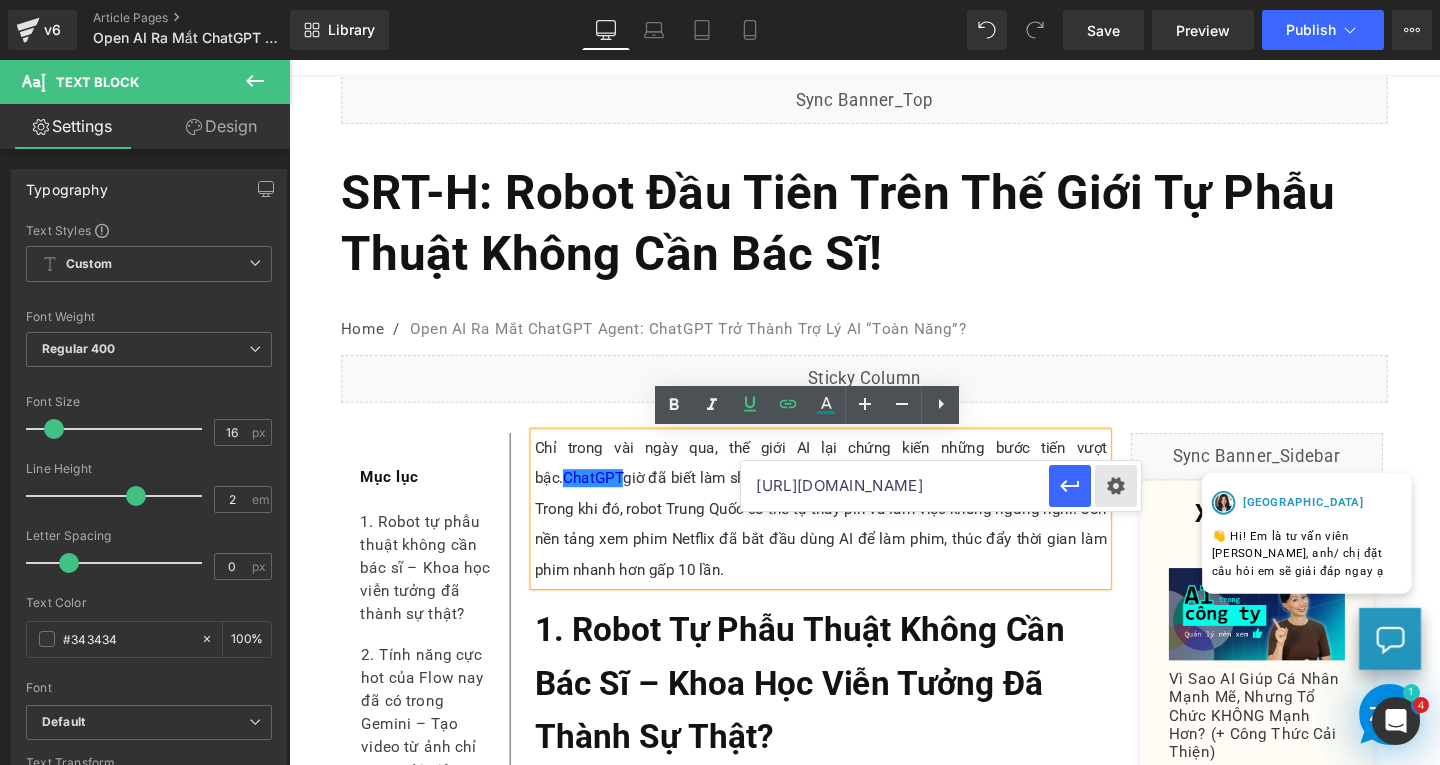 click on "Text Color Highlight Color #333333 0000ee 100 % transparent 0 %   Edit or remove link:   Edit   -   Unlink   -   Cancel             [URL][DOMAIN_NAME]" at bounding box center (720, 0) 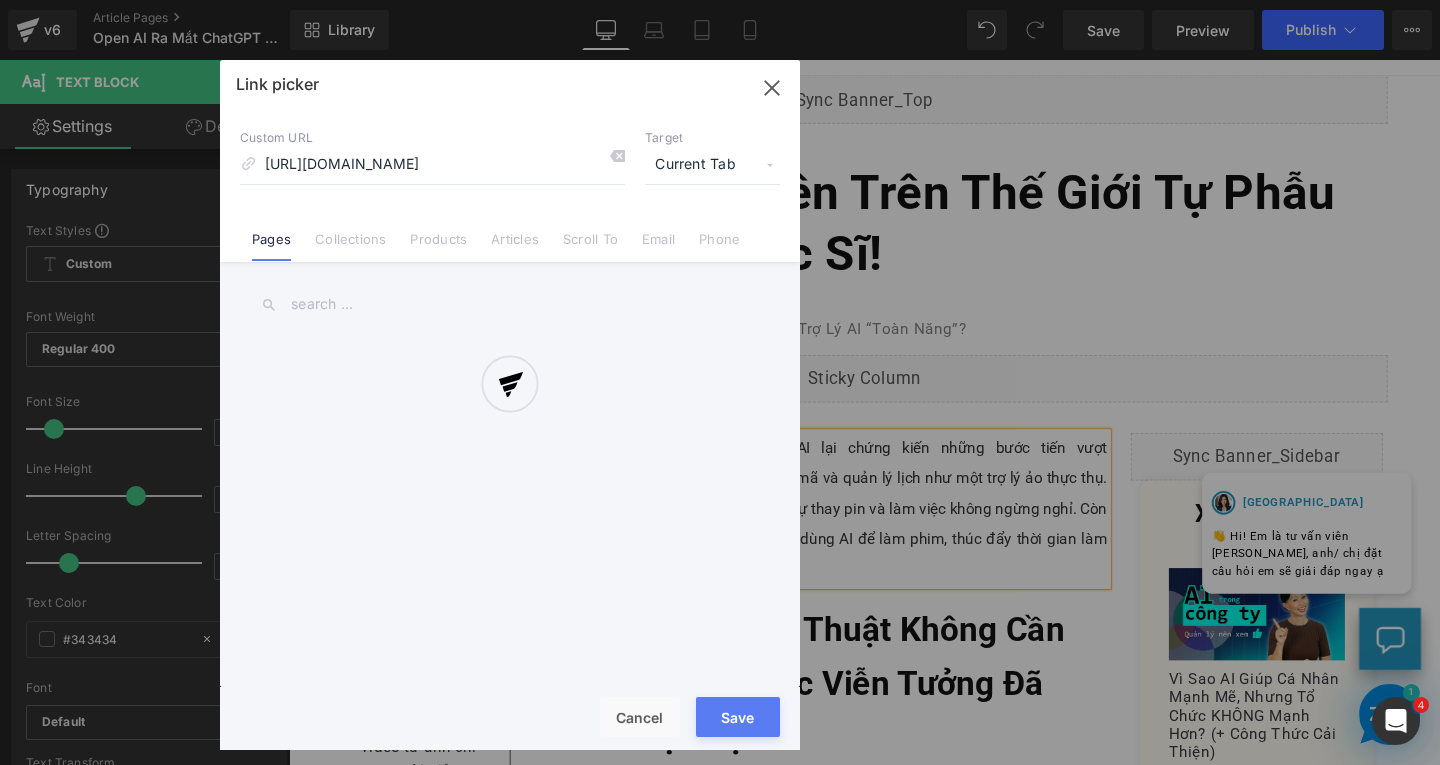 click at bounding box center (510, 405) 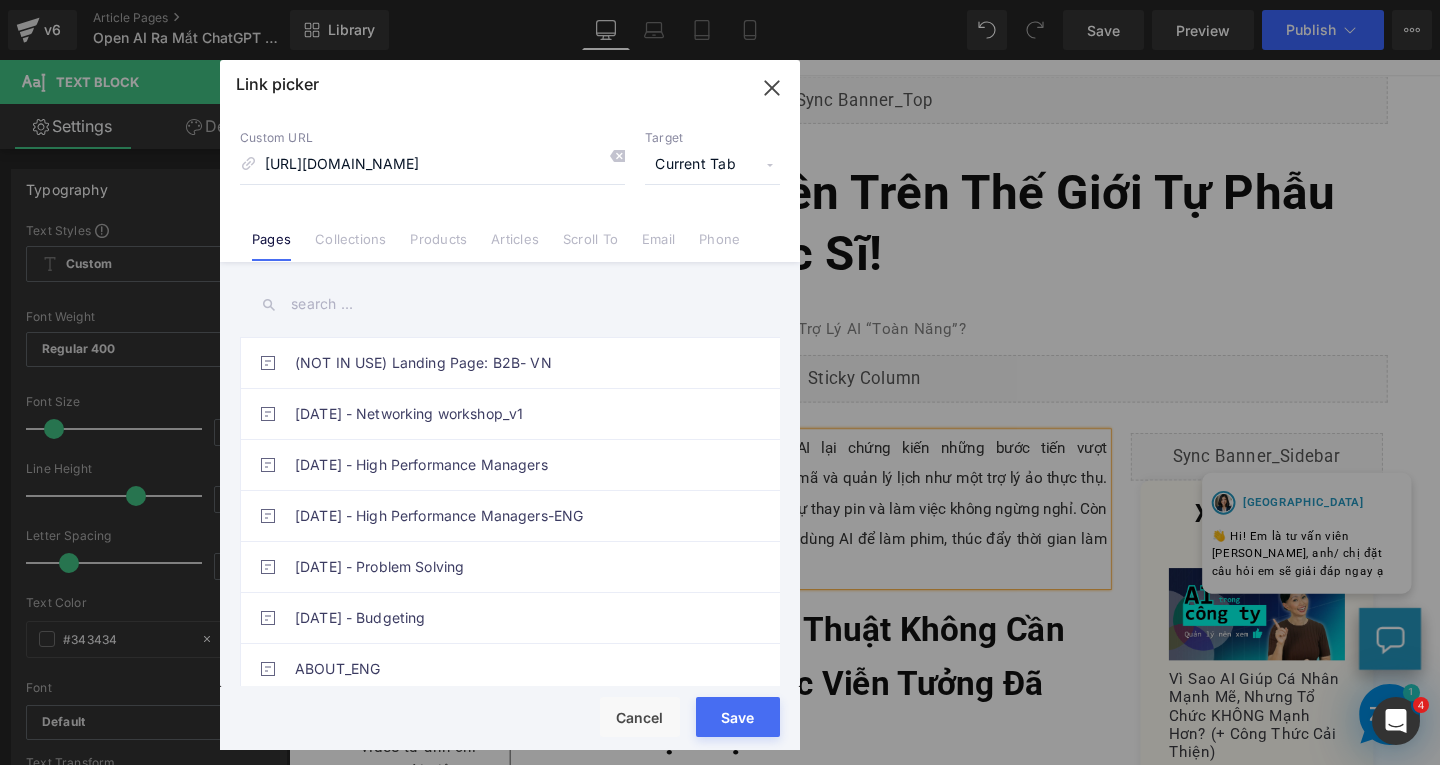 click on "Current Tab" at bounding box center [712, 165] 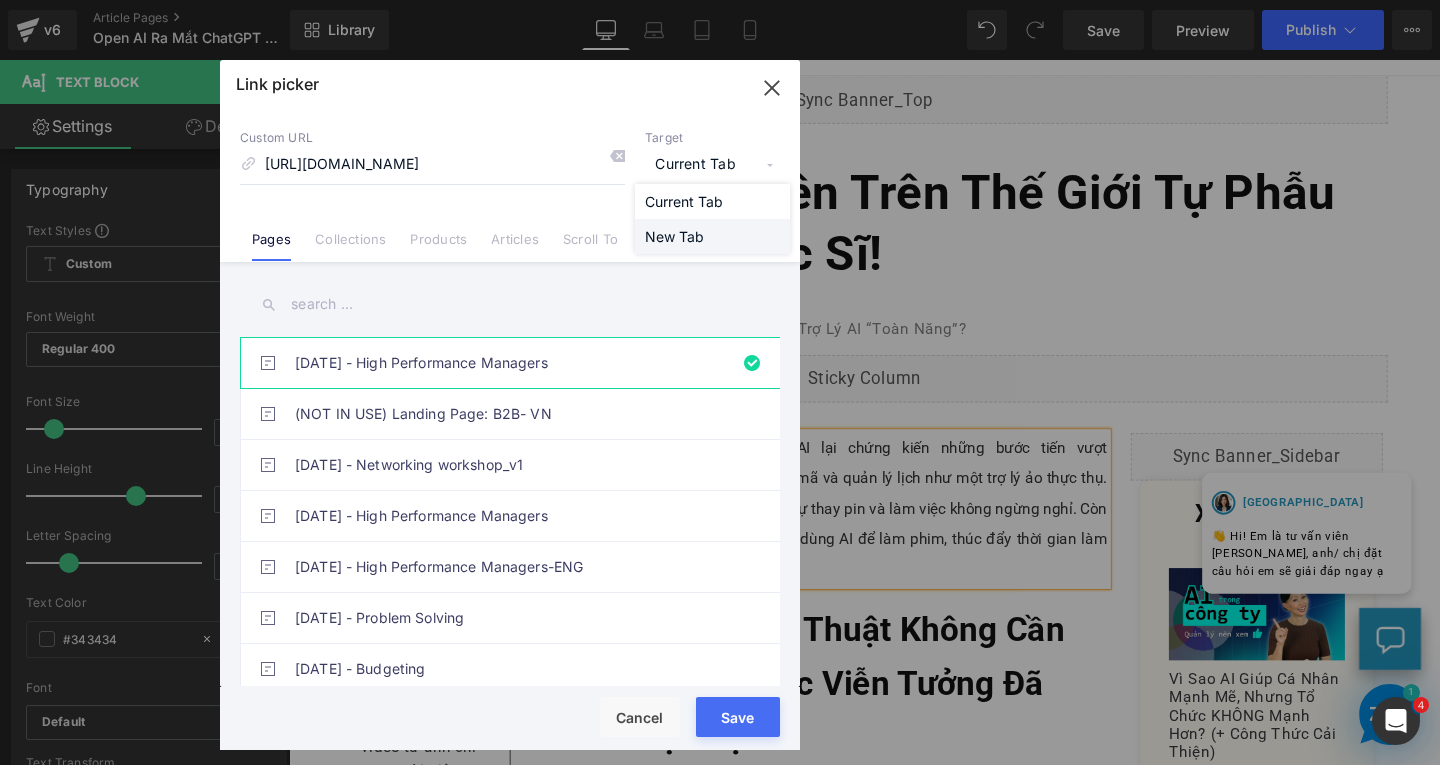 click on "New Tab" at bounding box center (712, 236) 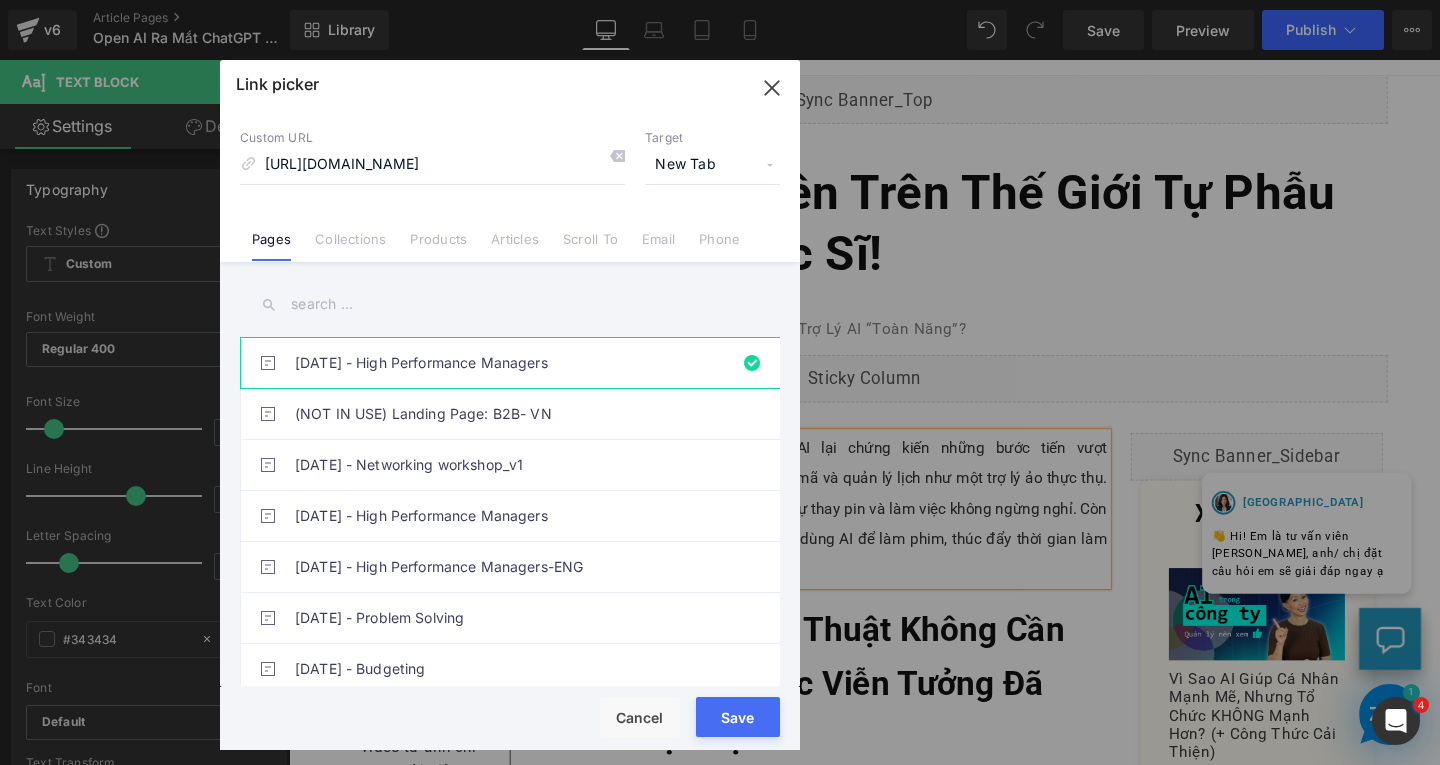 click on "Save" at bounding box center [738, 717] 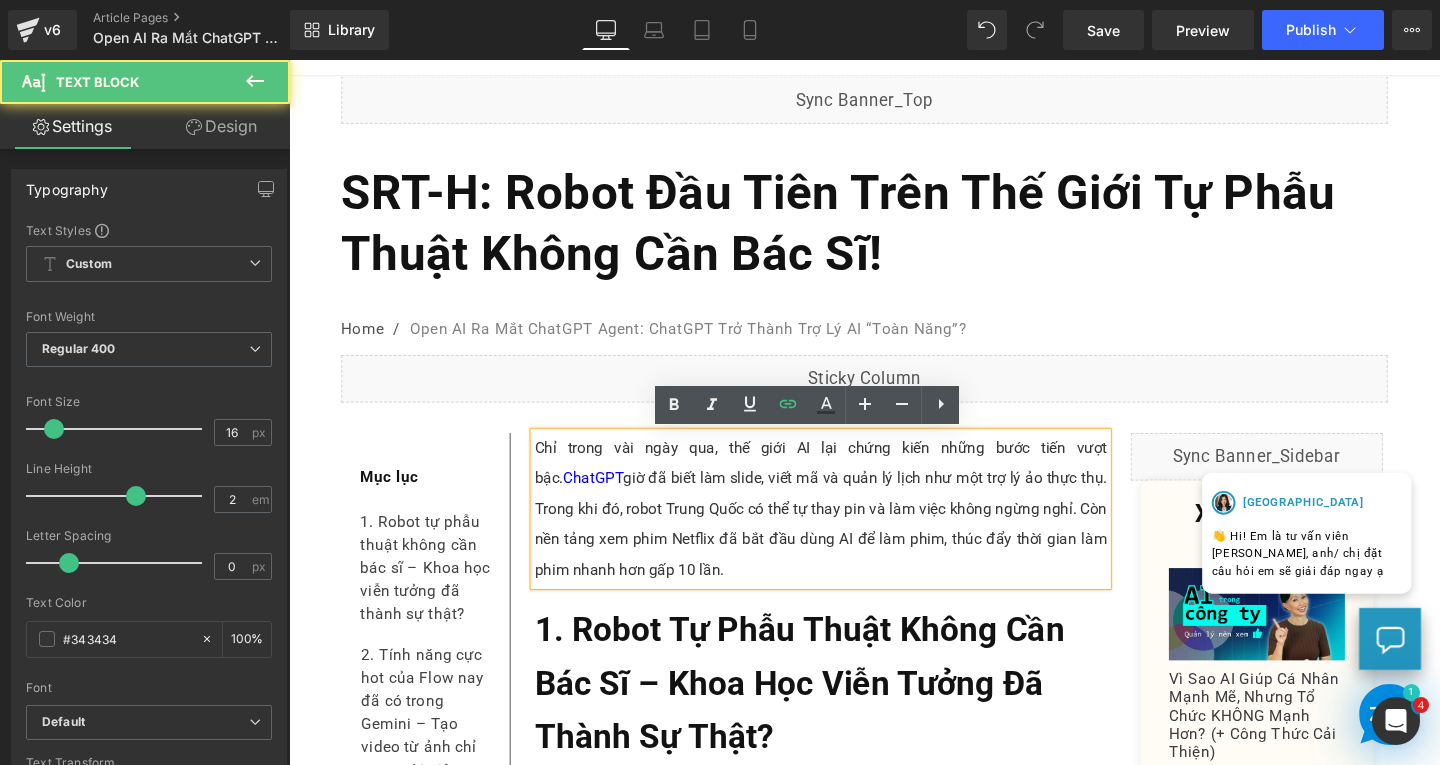 click on "Chỉ trong vài ngày qua, thế giới AI lại chứng kiến những bước tiến vượt bậc.  [PERSON_NAME]  giờ đã biết làm slide, viết mã và quản lý lịch như một trợ lý ảo thực thụ. Trong khi đó, robot Trung Quốc có thể tự thay pin và làm việc không ngừng nghỉ. Còn nền tảng xem phim Netflix đã bắt đầu dùng AI để làm phim, thúc đẩy thời gian làm phim nhanh hơn gấp 10 lần." at bounding box center (848, 532) 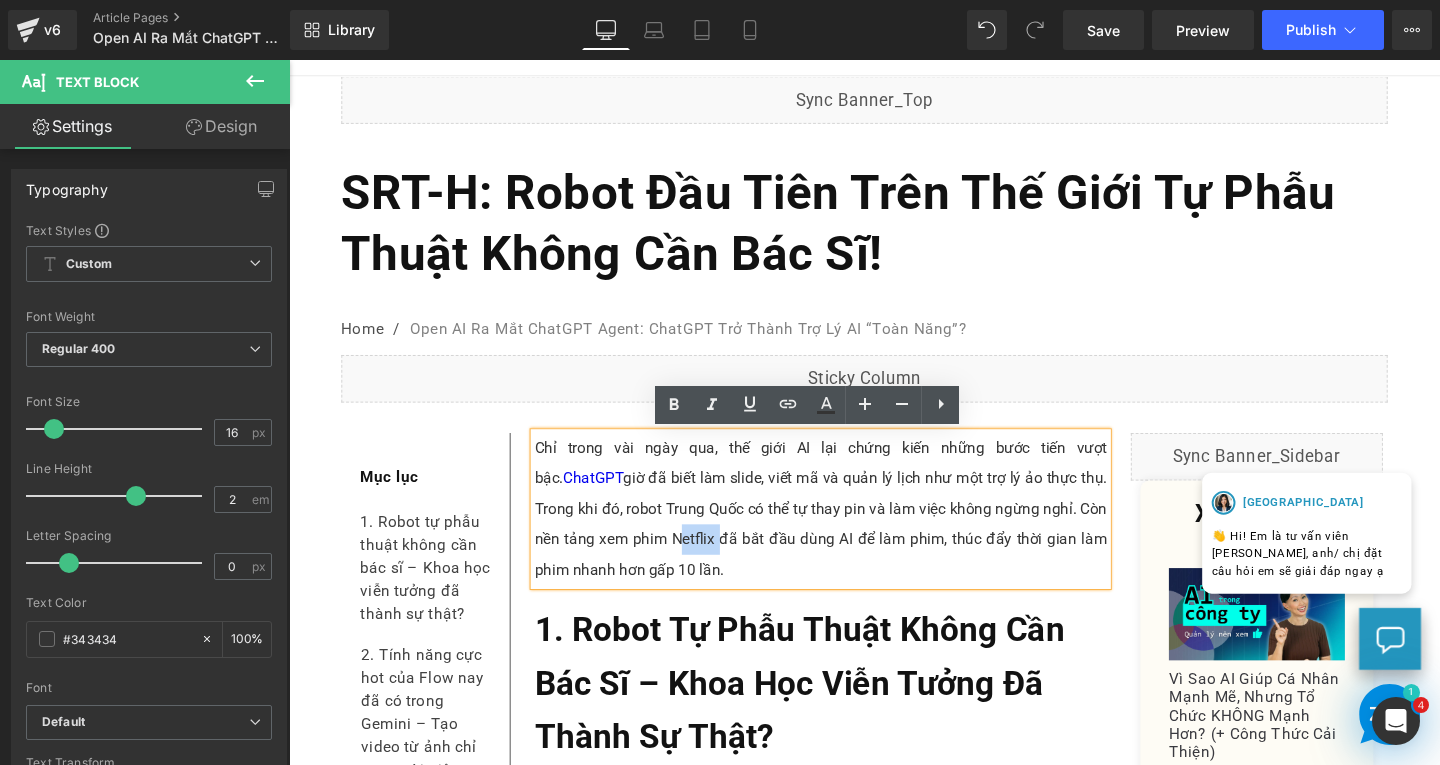 drag, startPoint x: 623, startPoint y: 564, endPoint x: 662, endPoint y: 564, distance: 39 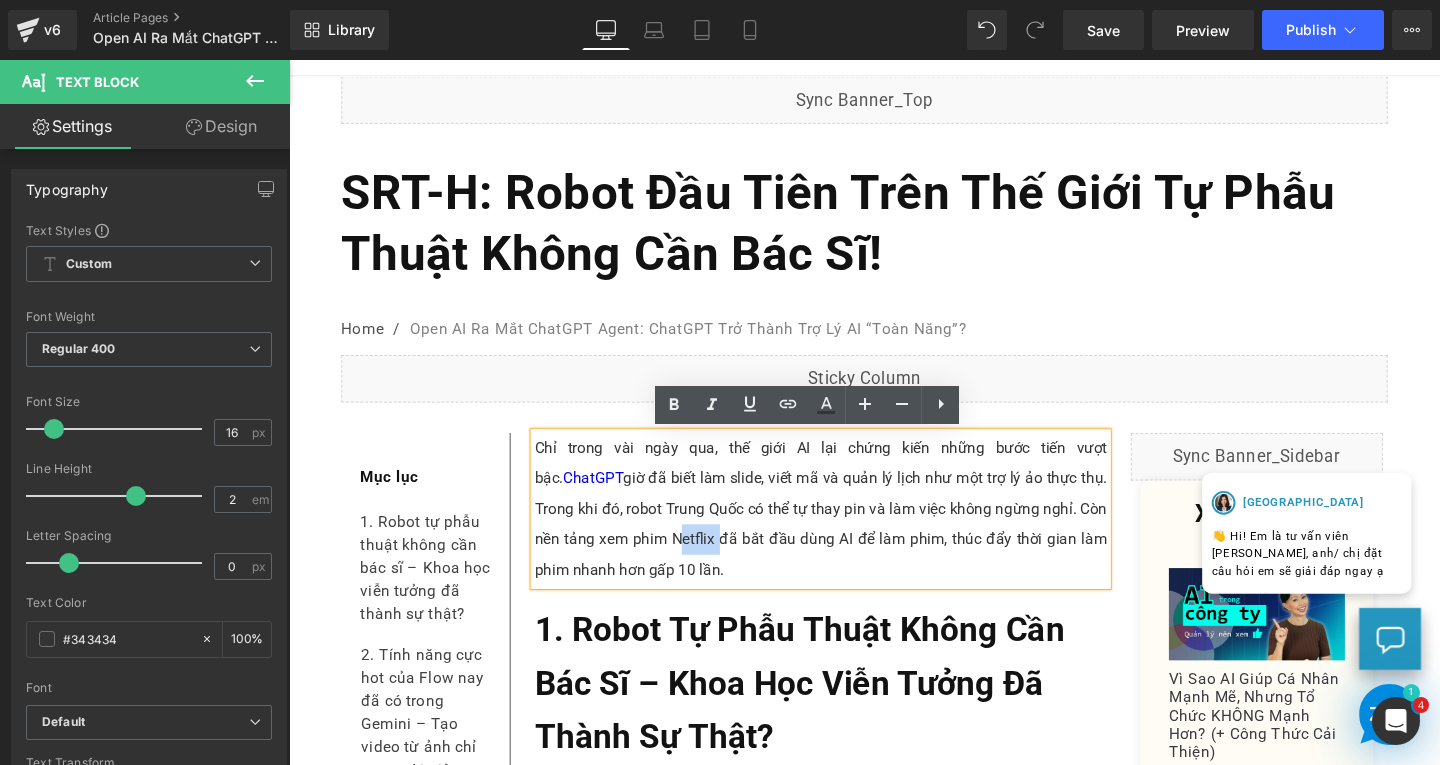 click on "Chỉ trong vài ngày qua, thế giới AI lại chứng kiến những bước tiến vượt bậc.  [PERSON_NAME]  giờ đã biết làm slide, viết mã và quản lý lịch như một trợ lý ảo thực thụ. Trong khi đó, robot Trung Quốc có thể tự thay pin và làm việc không ngừng nghỉ. Còn nền tảng xem phim Netflix đã bắt đầu dùng AI để làm phim, thúc đẩy thời gian làm phim nhanh hơn gấp 10 lần." at bounding box center [848, 532] 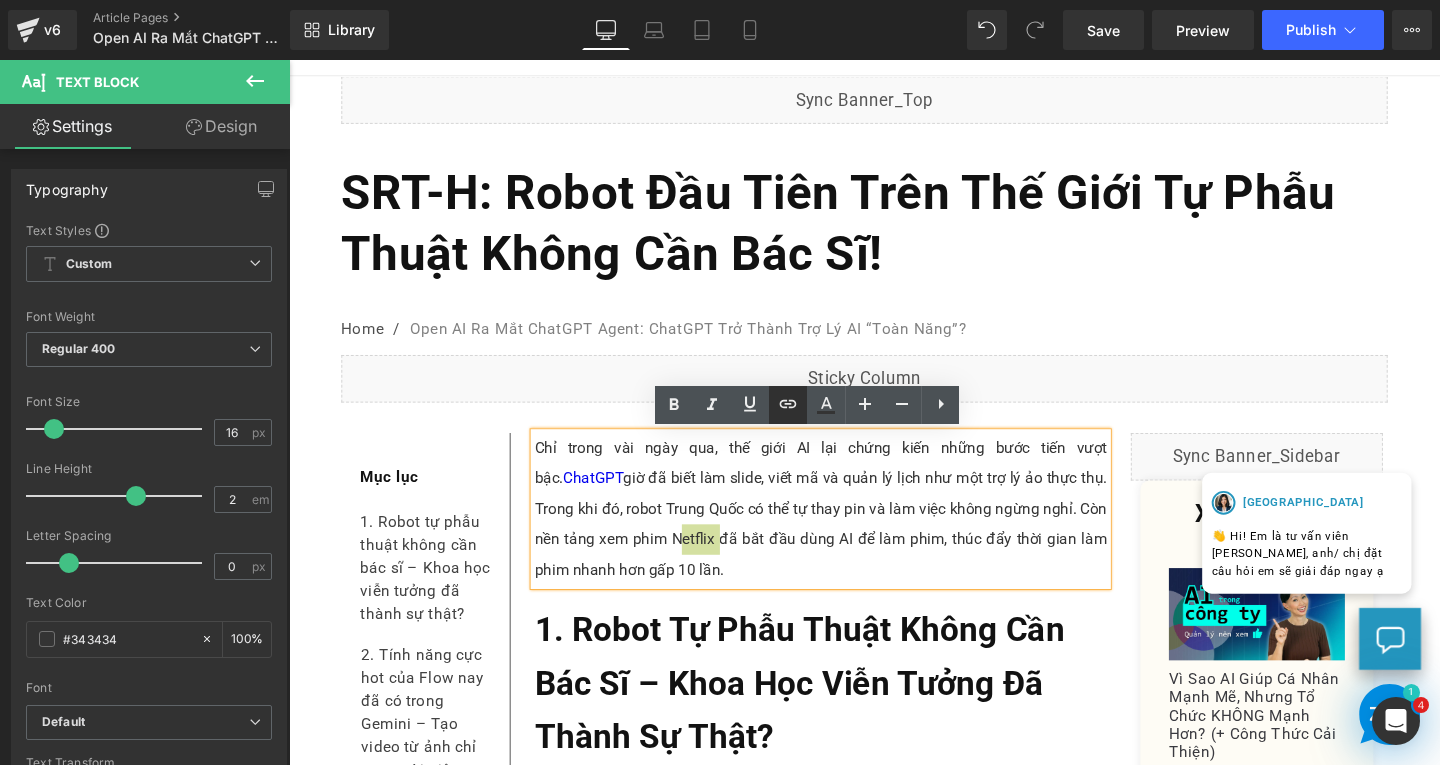 click 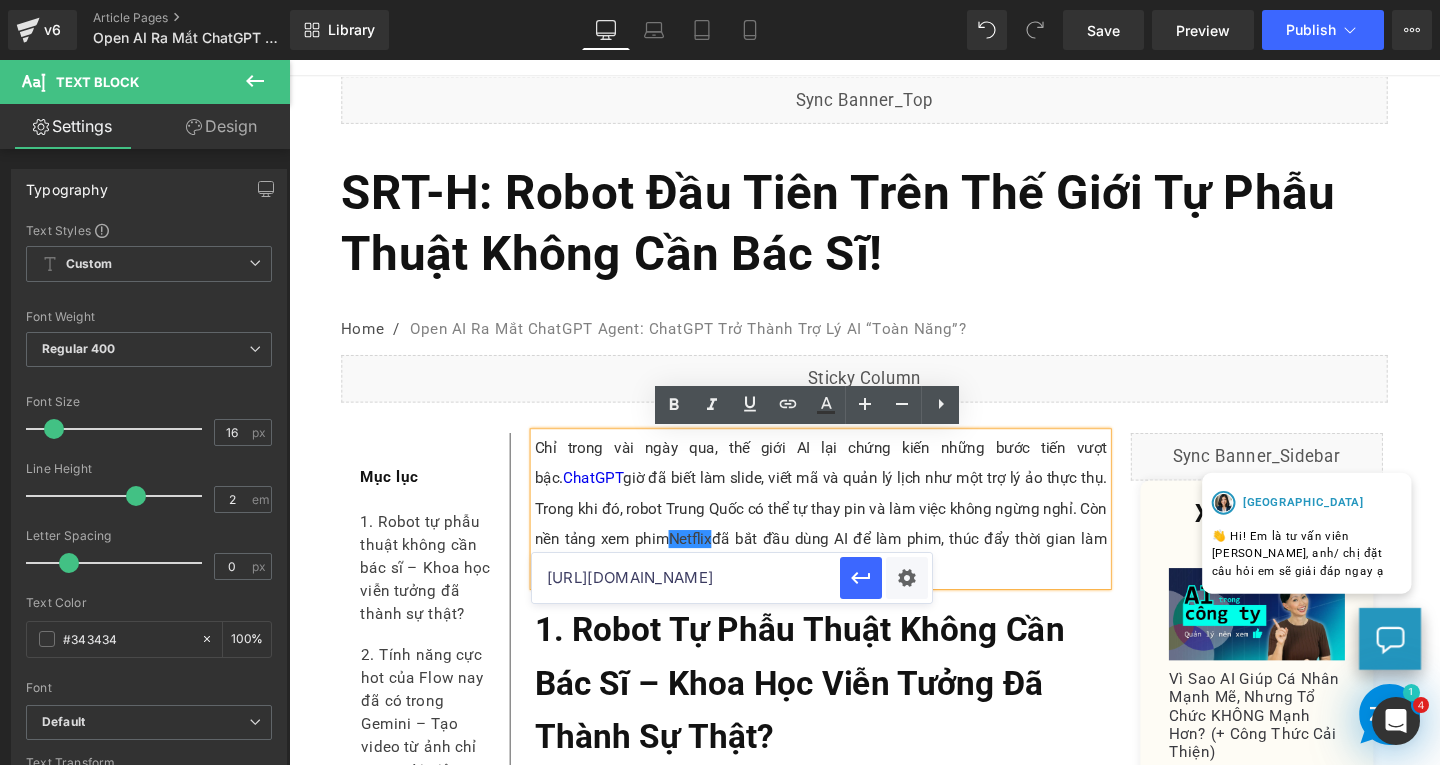 click on "[URL][DOMAIN_NAME]" at bounding box center (686, 578) 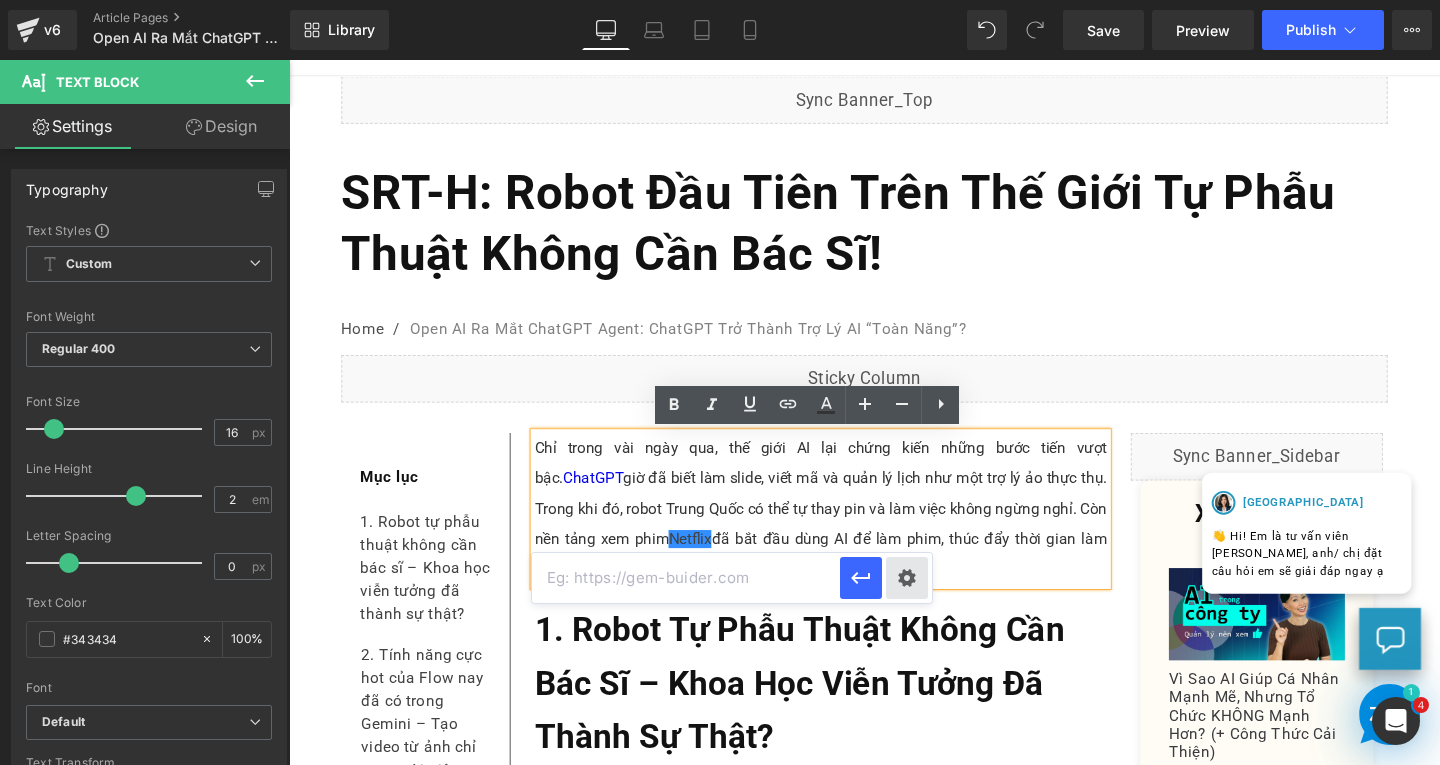 paste on "[URL][DOMAIN_NAME]" 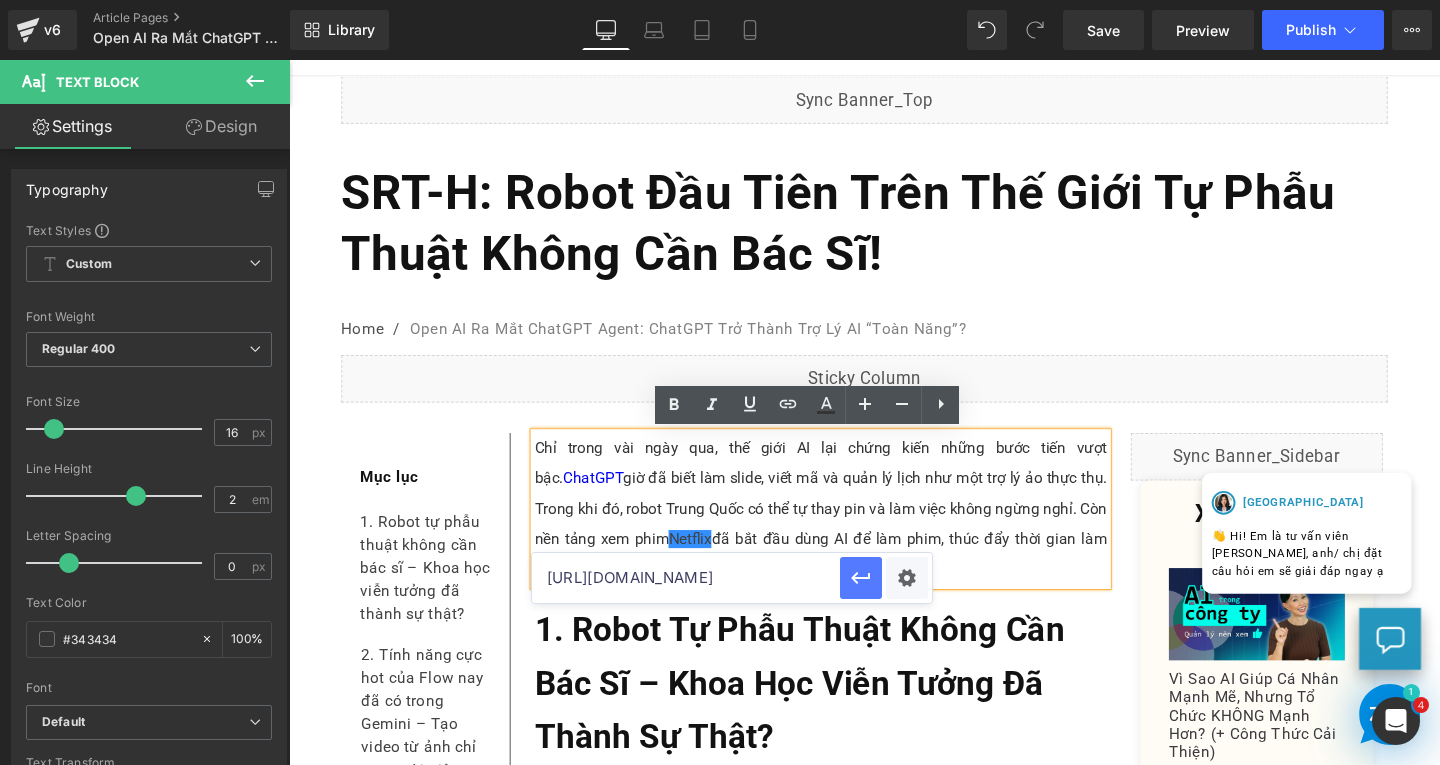 type on "[URL][DOMAIN_NAME]" 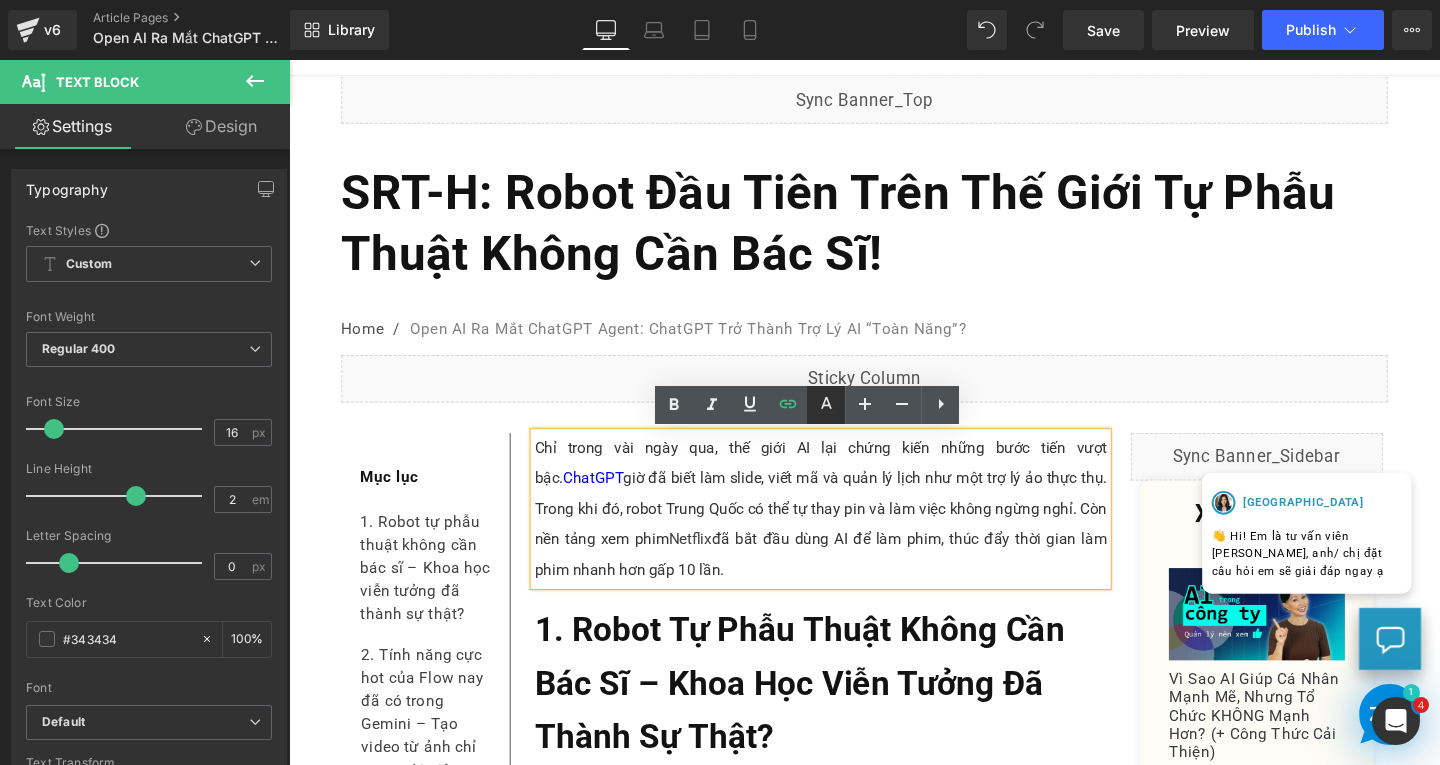 click 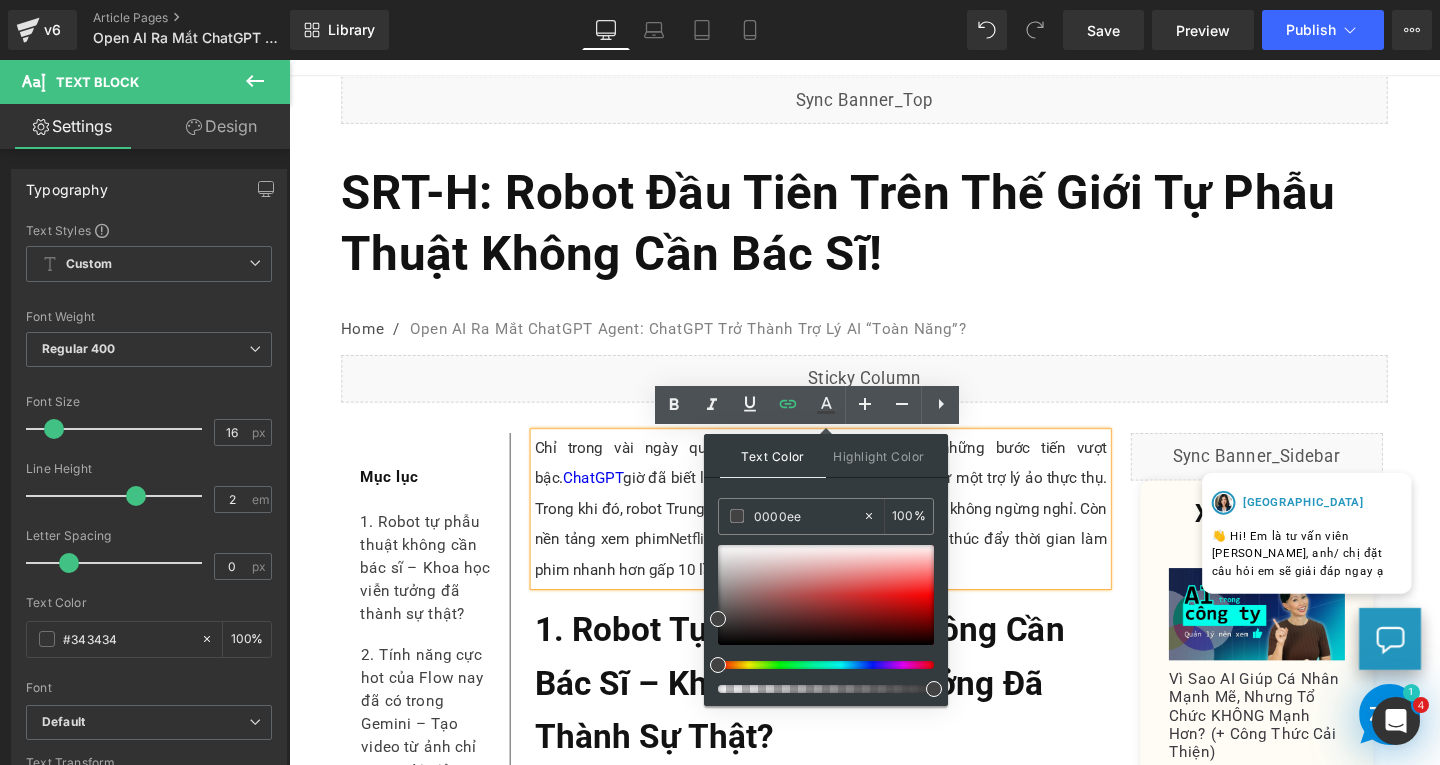 drag, startPoint x: 1108, startPoint y: 575, endPoint x: 696, endPoint y: 540, distance: 413.48398 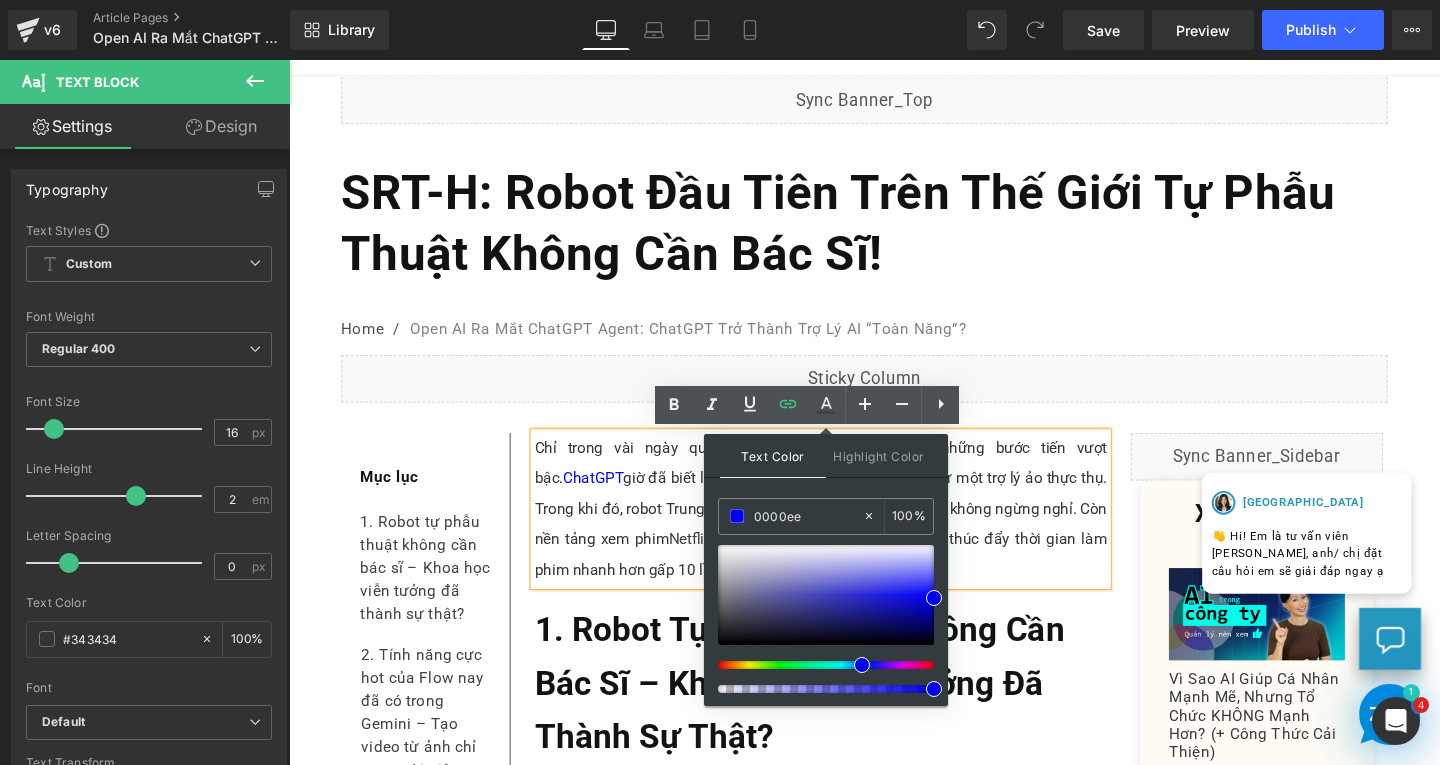 type on "0000ee" 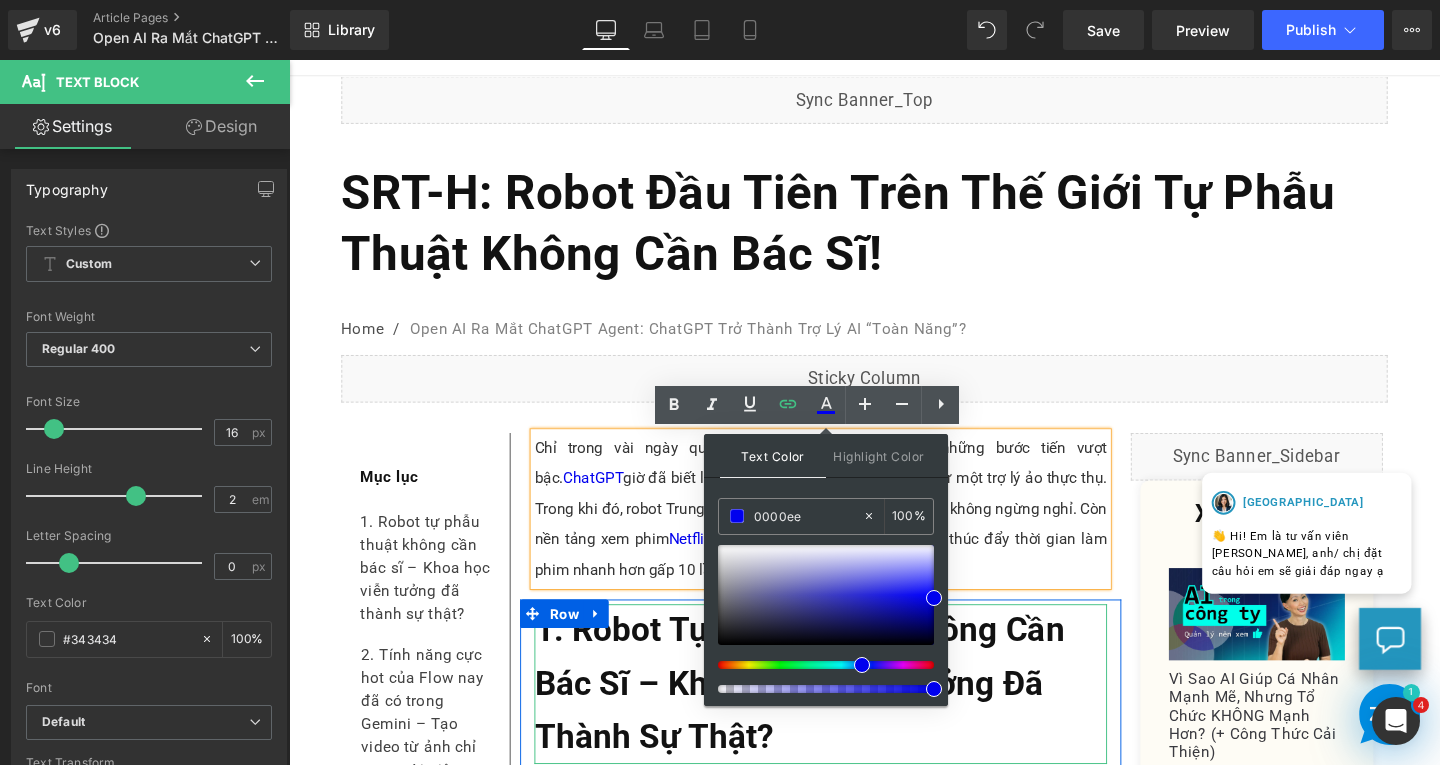 drag, startPoint x: 1229, startPoint y: 748, endPoint x: 1062, endPoint y: 724, distance: 168.71574 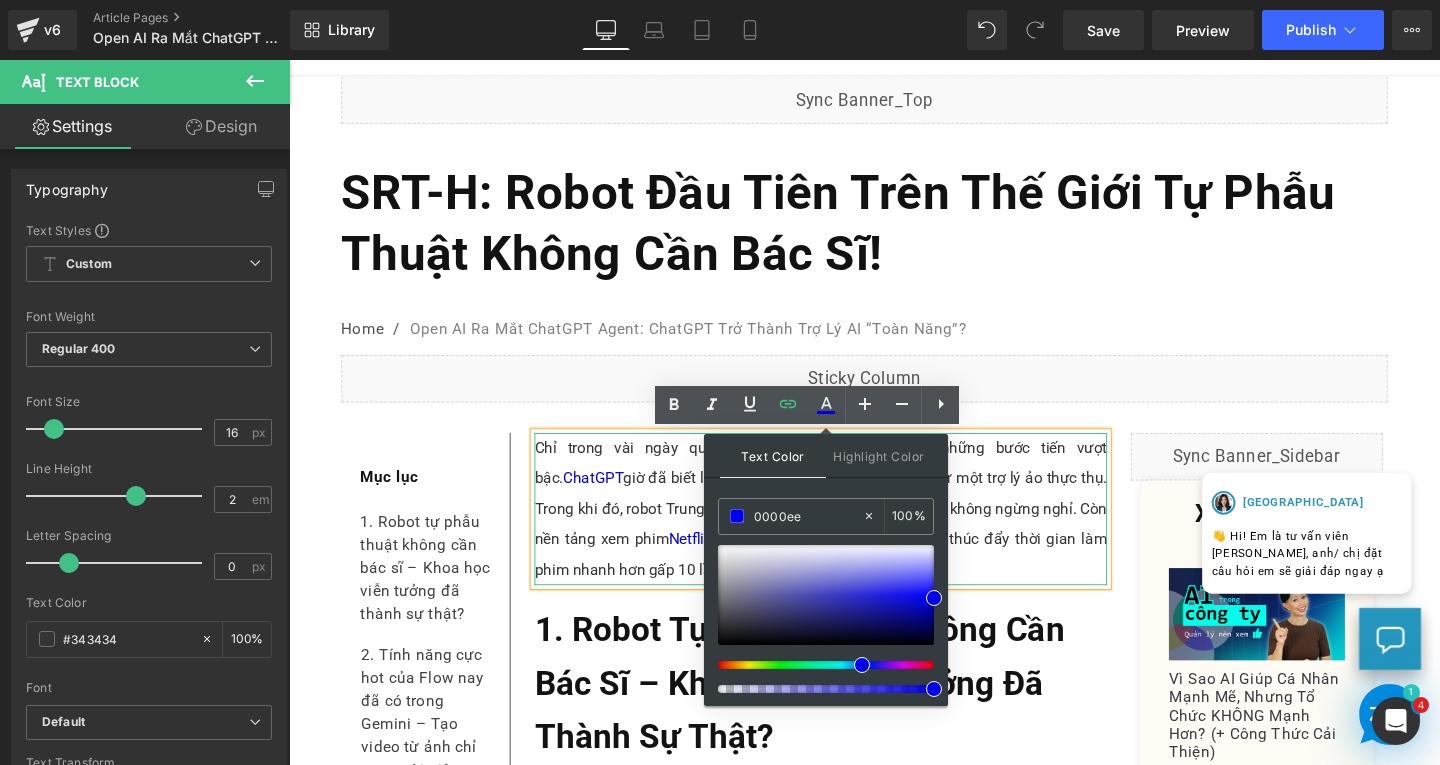 click on "Chỉ trong vài ngày qua, thế giới AI lại chứng kiến những bước tiến vượt bậc.  [PERSON_NAME]  giờ đã biết làm slide, viết mã và quản lý lịch như một trợ lý ảo thực thụ. Trong khi đó, robot Trung Quốc có thể tự thay pin và làm việc không ngừng nghỉ. Còn nền tảng xem phim  Netflix  đã bắt đầu dùng AI để làm phim, thúc đẩy thời gian làm phim nhanh hơn gấp 10 lần." at bounding box center (848, 532) 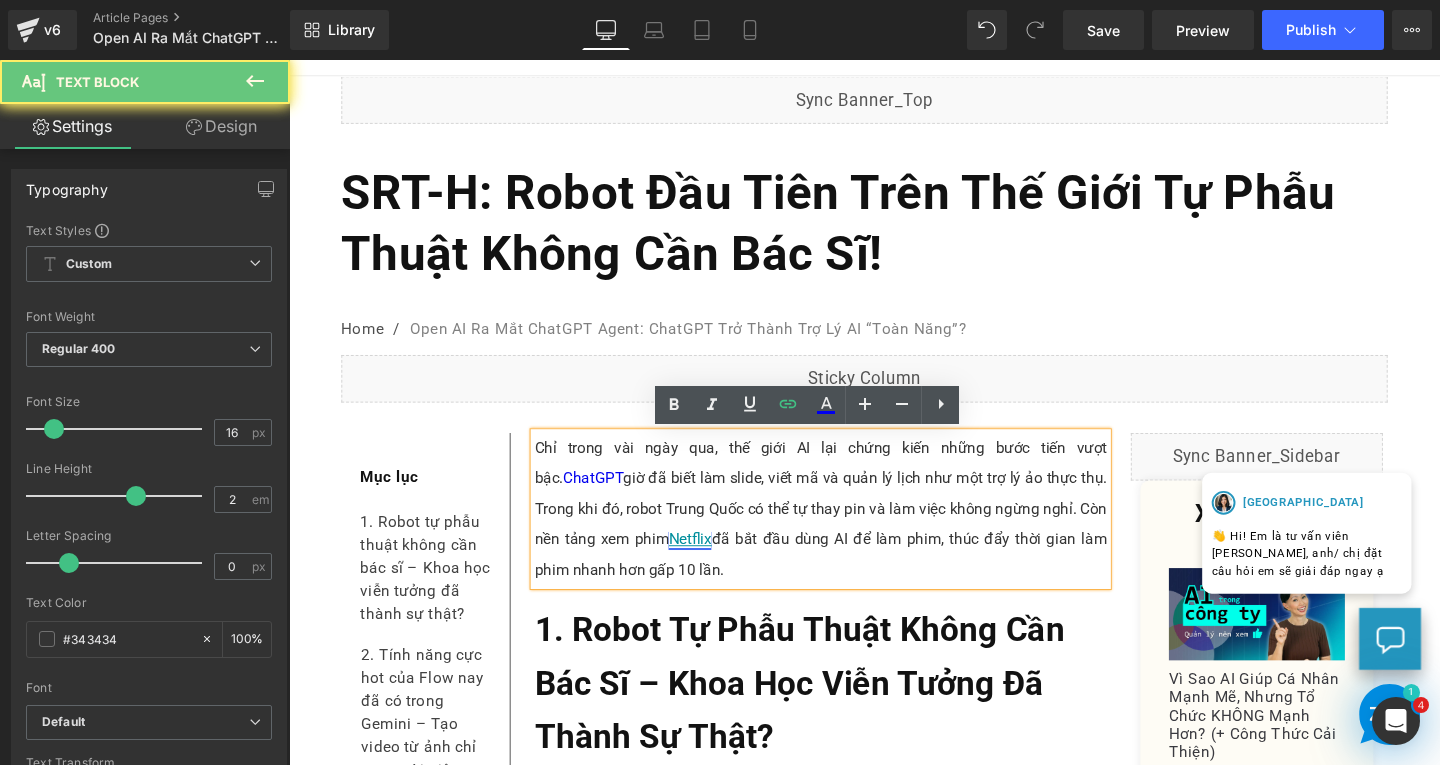 click on "Netflix" at bounding box center (710, 563) 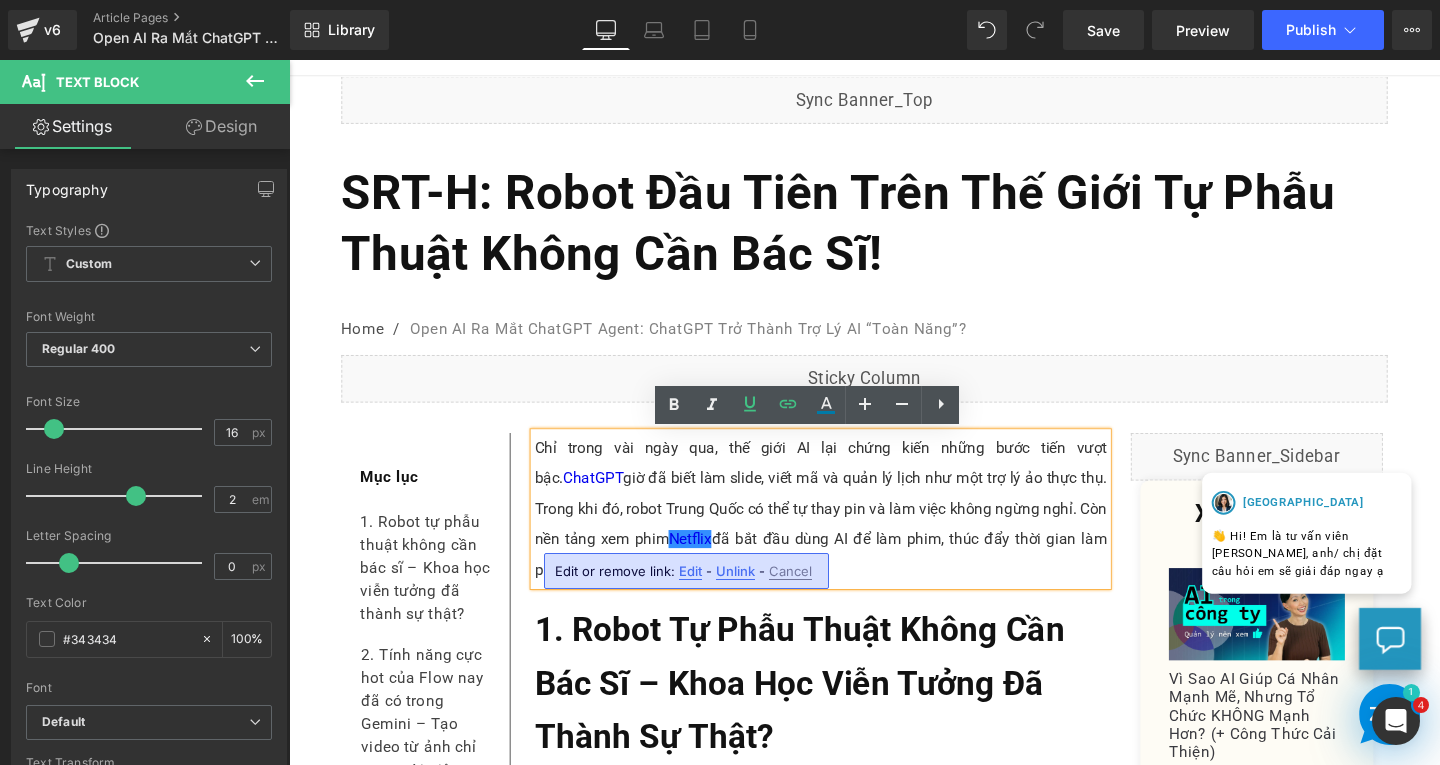click on "Edit" at bounding box center [690, 571] 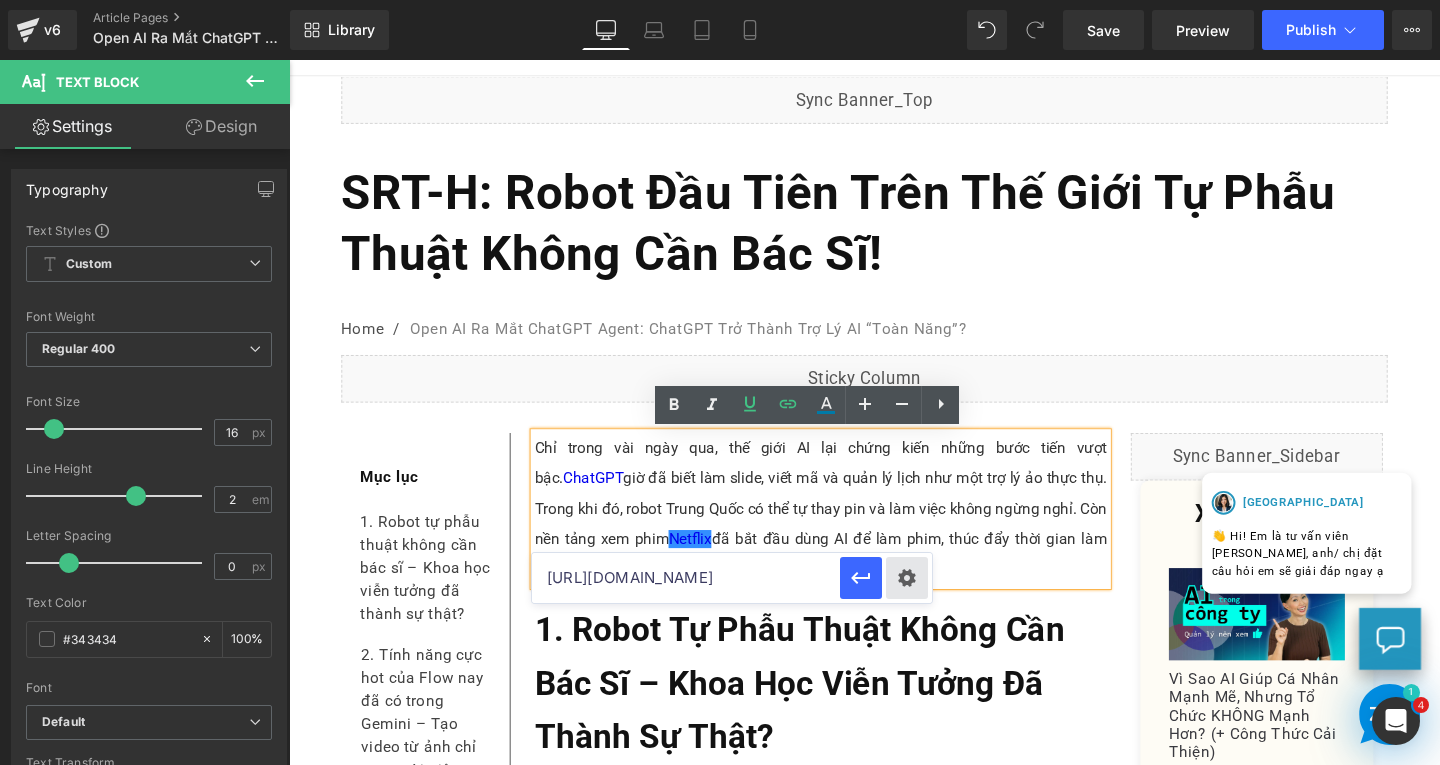 click on "Text Color Highlight Color #333333 0000ee 100 % transparent 0 %   Edit or remove link:   Edit   -   Unlink   -   Cancel             [URL][DOMAIN_NAME]" at bounding box center [720, 0] 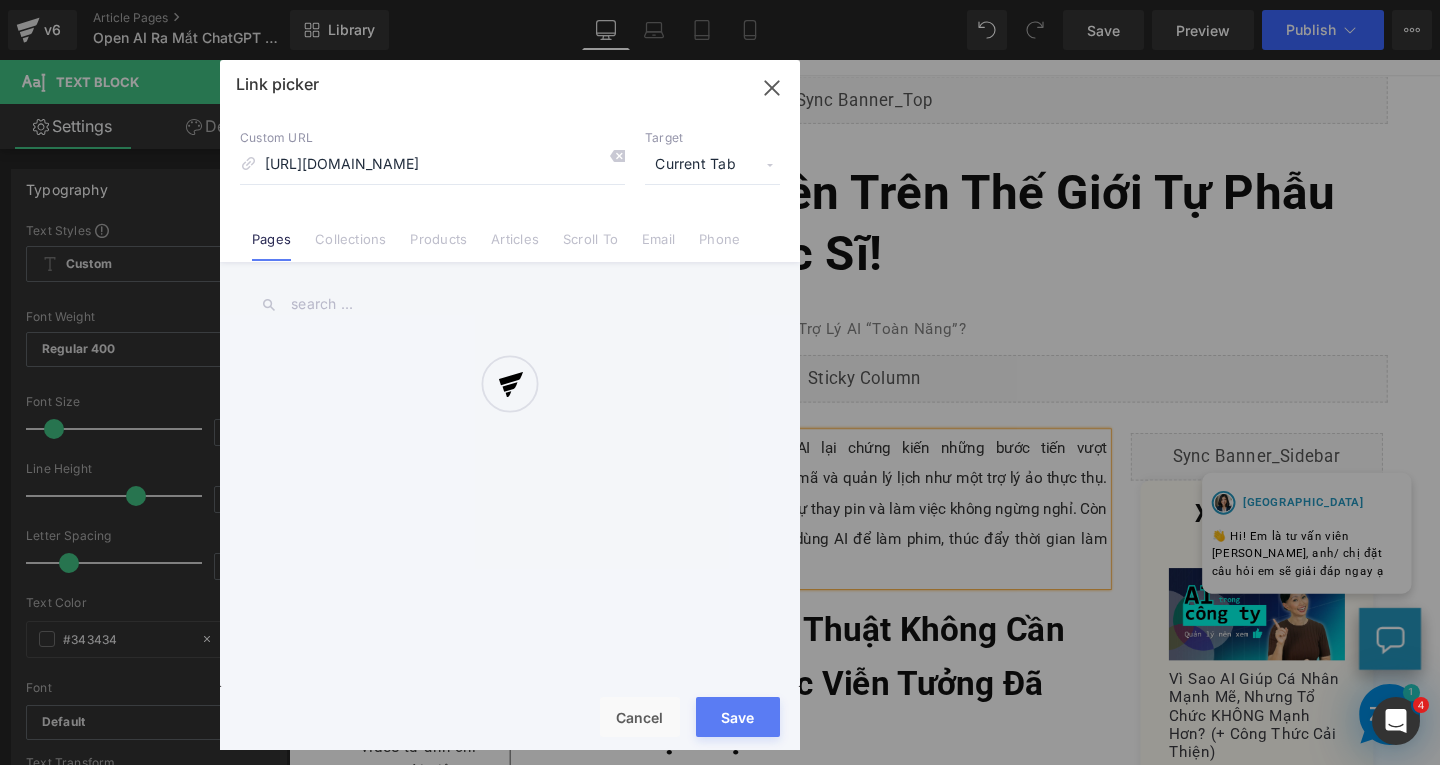 click at bounding box center (510, 405) 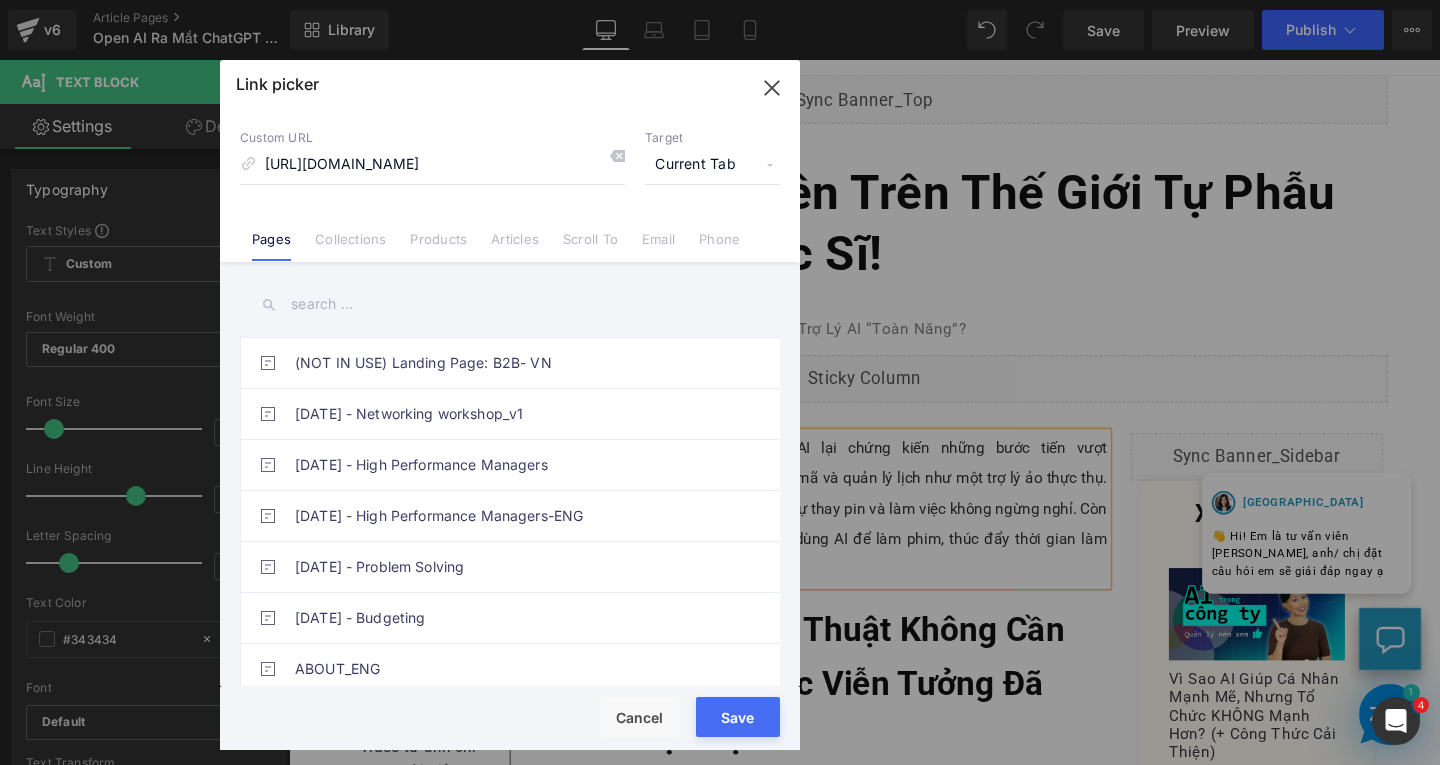 click on "Current Tab" at bounding box center [712, 165] 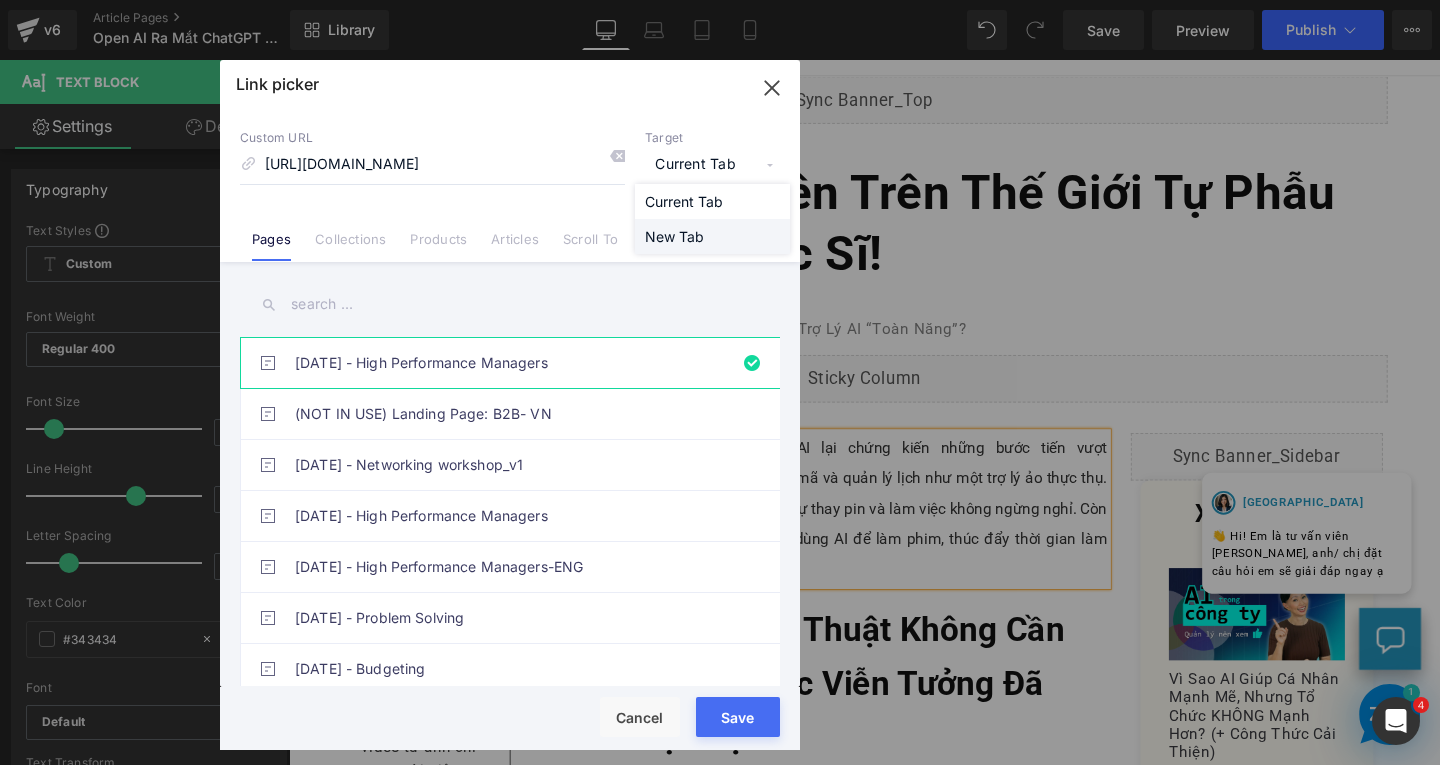 click on "New Tab" at bounding box center (712, 236) 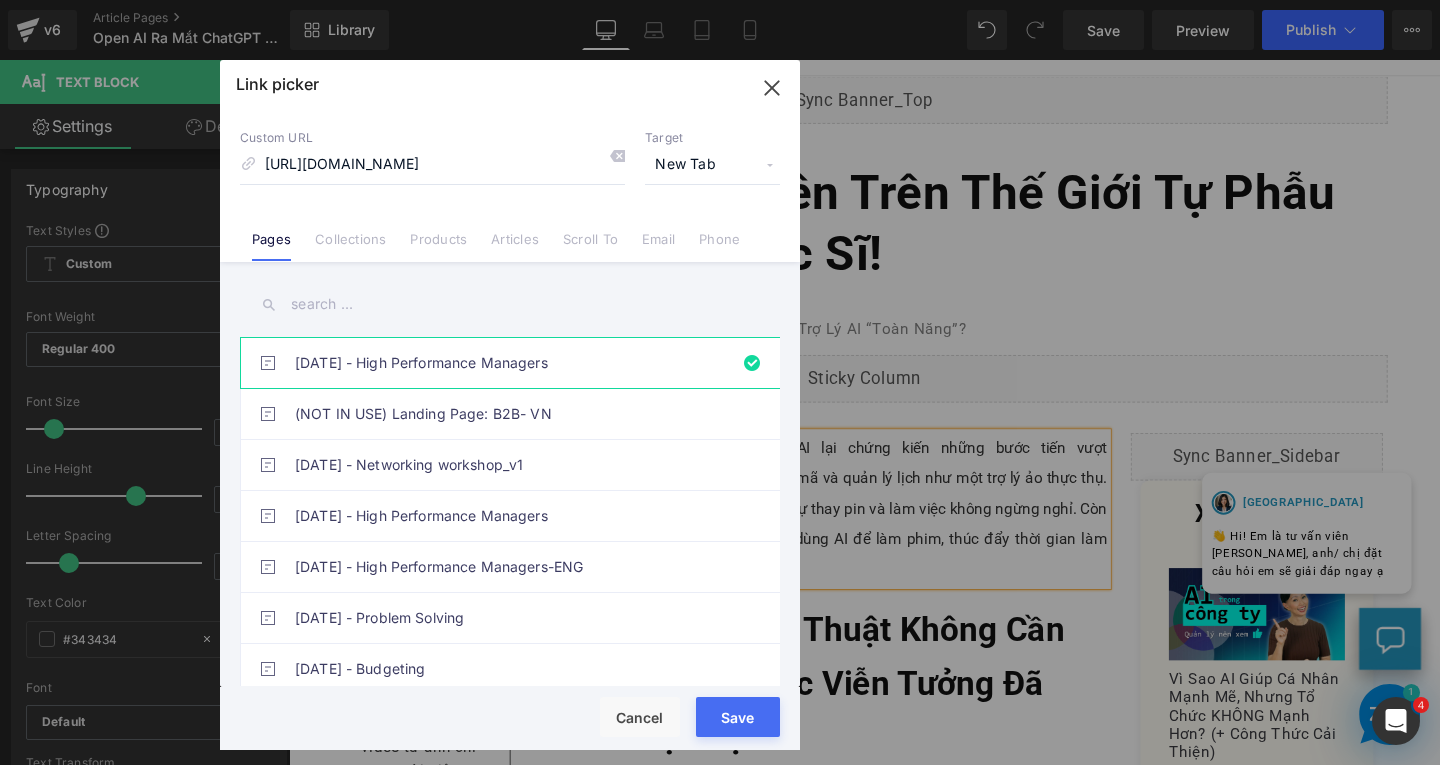 click on "Save" at bounding box center [738, 717] 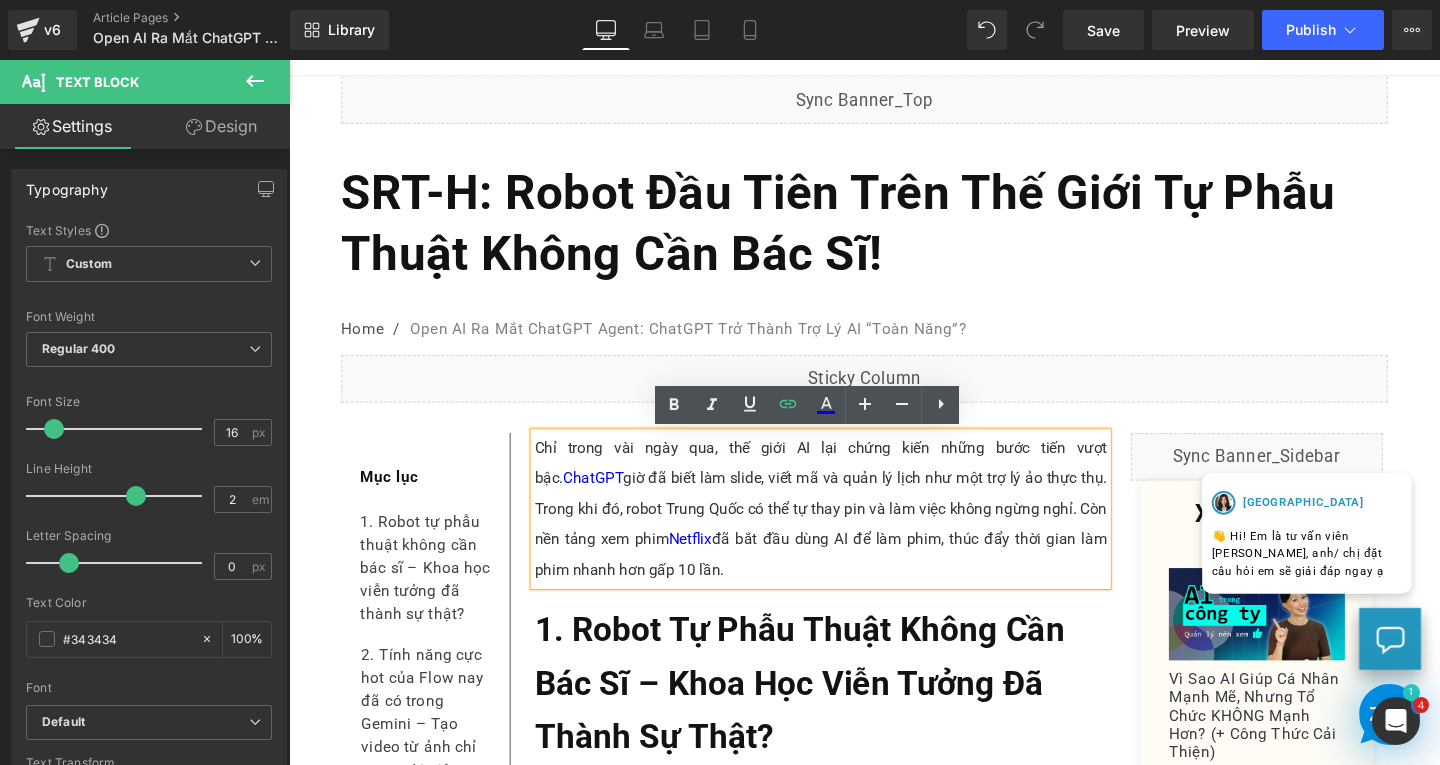 click on "Chỉ trong vài ngày qua, thế giới AI lại chứng kiến những bước tiến vượt bậc.  [PERSON_NAME]  giờ đã biết làm slide, viết mã và quản lý lịch như một trợ lý ảo thực thụ. Trong khi đó, robot Trung Quốc có thể tự thay pin và làm việc không ngừng nghỉ. Còn nền tảng xem phim  Netflix  đã bắt đầu dùng AI để làm phim, thúc đẩy thời gian làm phim nhanh hơn gấp 10 lần." at bounding box center (848, 532) 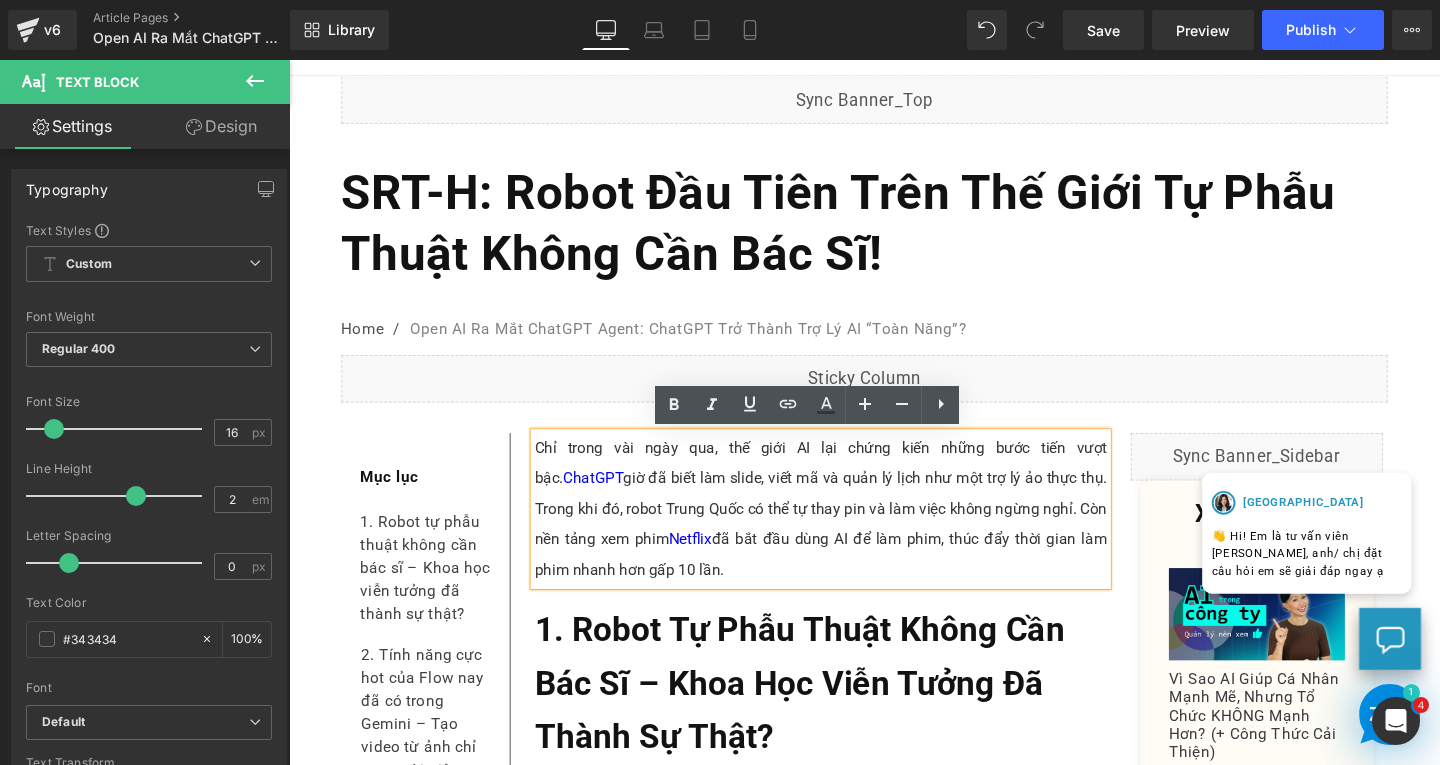 scroll, scrollTop: 300, scrollLeft: 0, axis: vertical 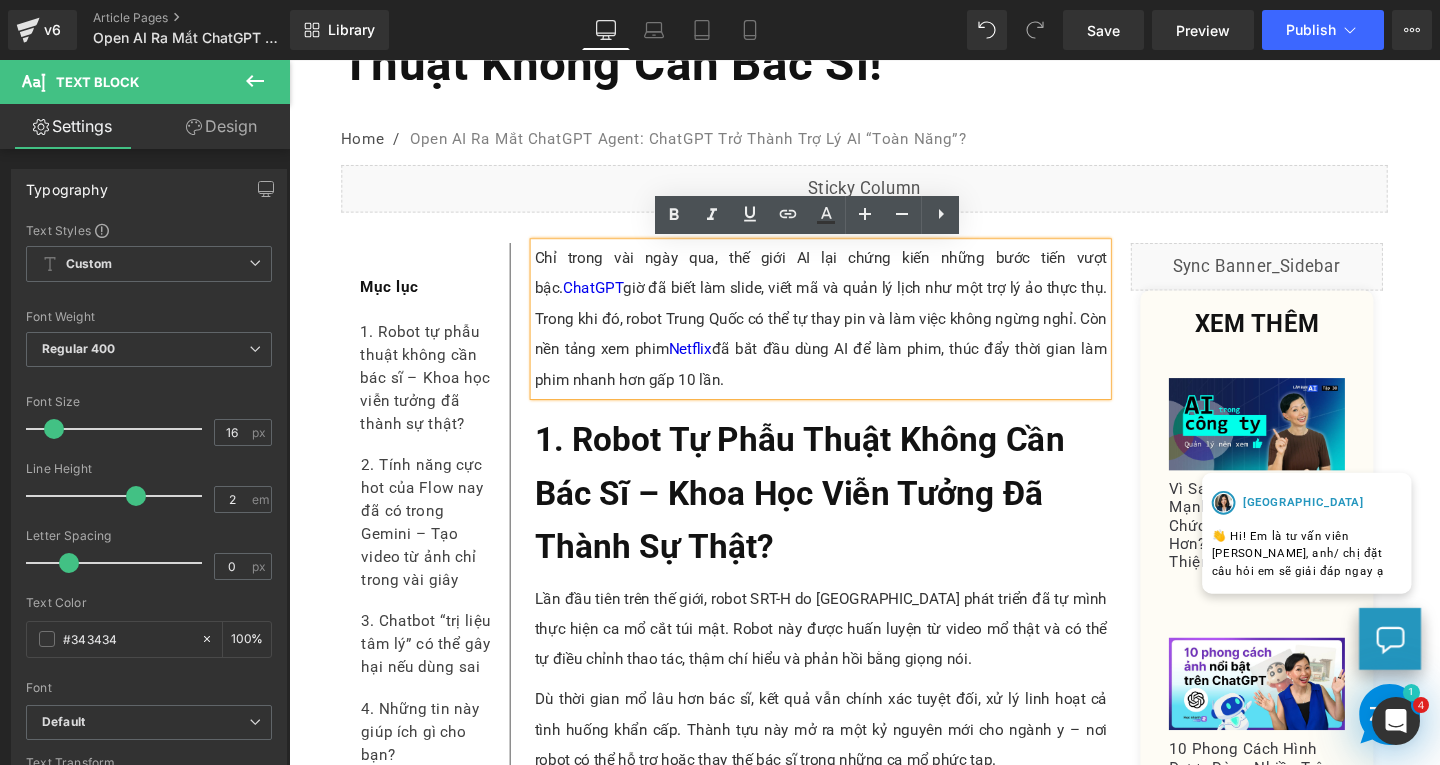 click on "1. Robot Tự Phẫu Thuật Không Cần Bác Sĩ – Khoa Học Viễn Tưởng Đã Thành Sự Thật? Heading" at bounding box center [848, 516] 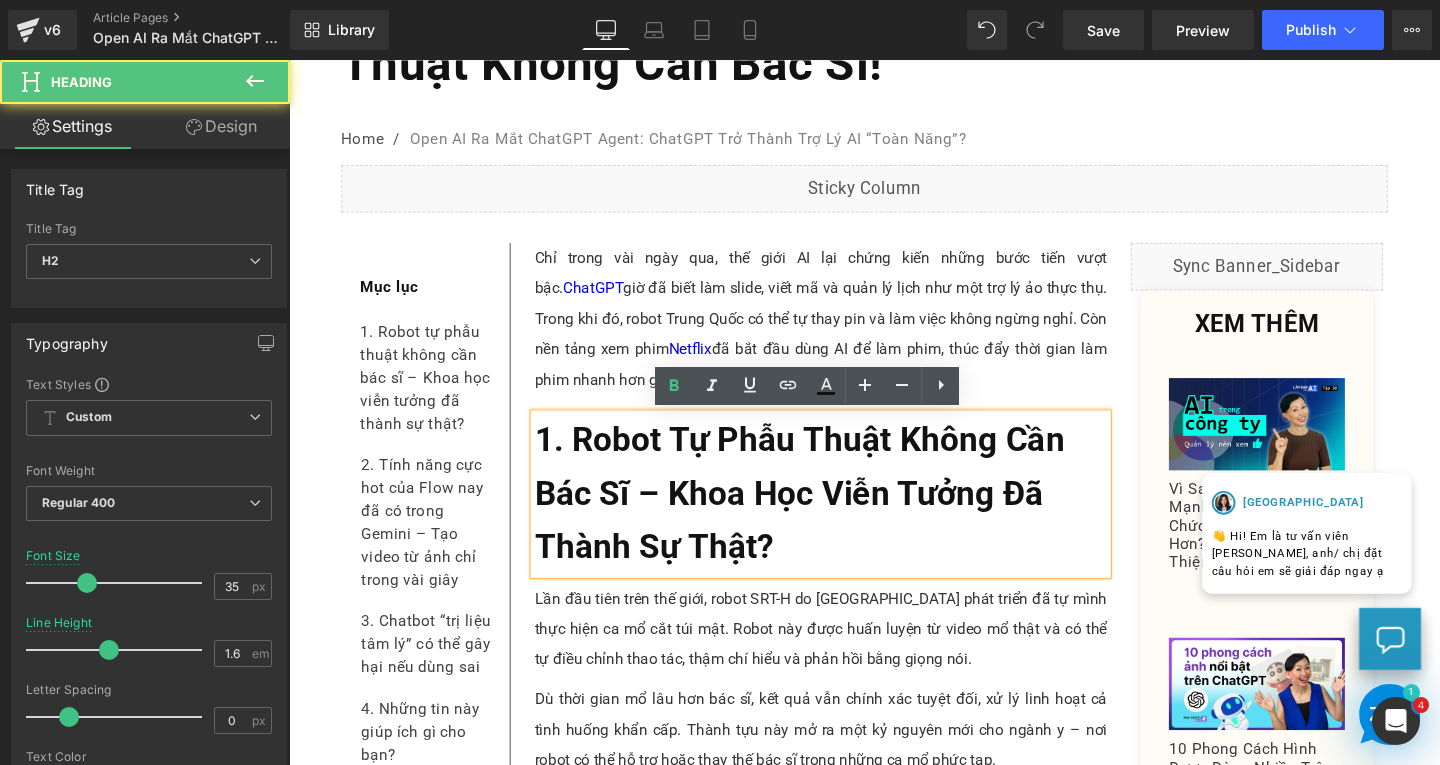 click on "1. Robot Tự Phẫu Thuật Không Cần Bác Sĩ – Khoa Học Viễn Tưởng Đã Thành Sự Thật?" at bounding box center [848, 516] 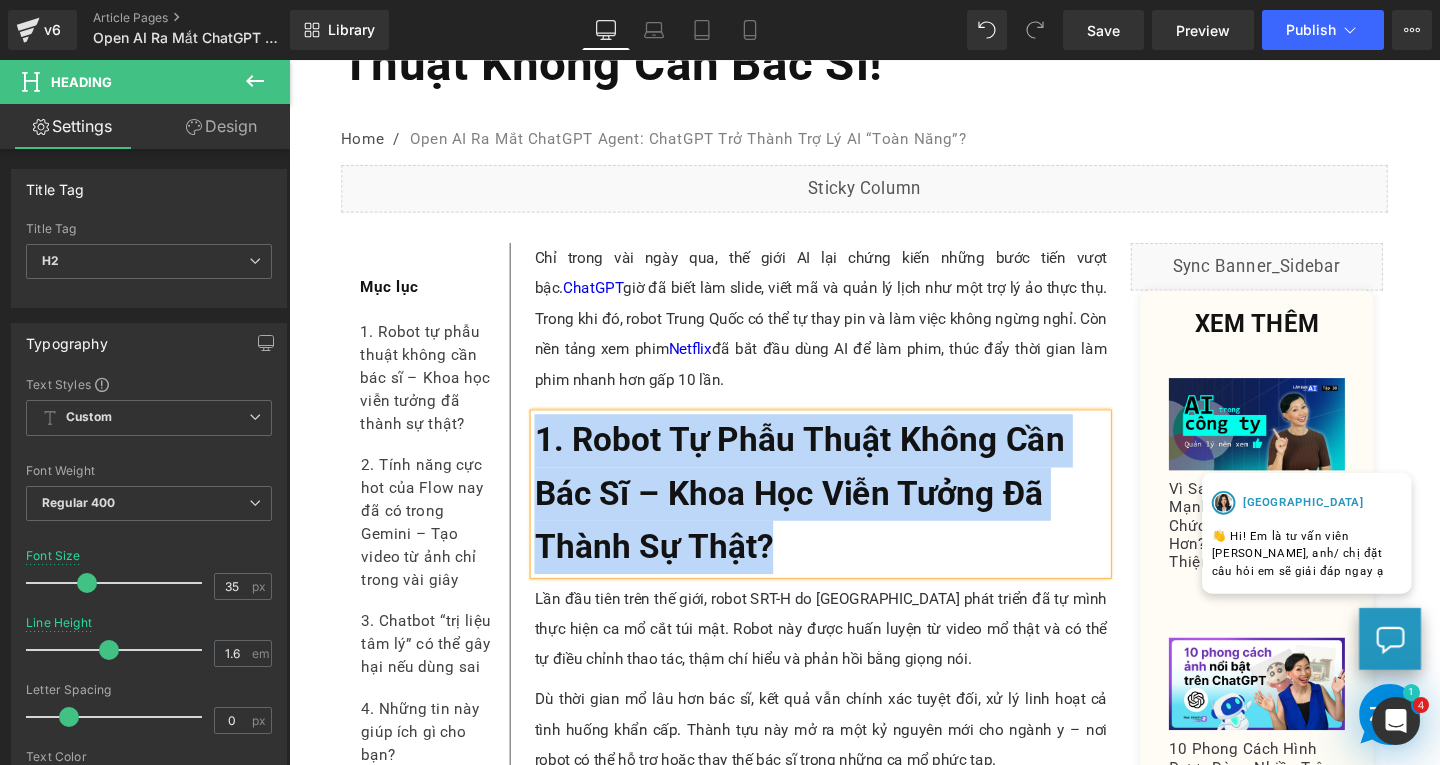 paste 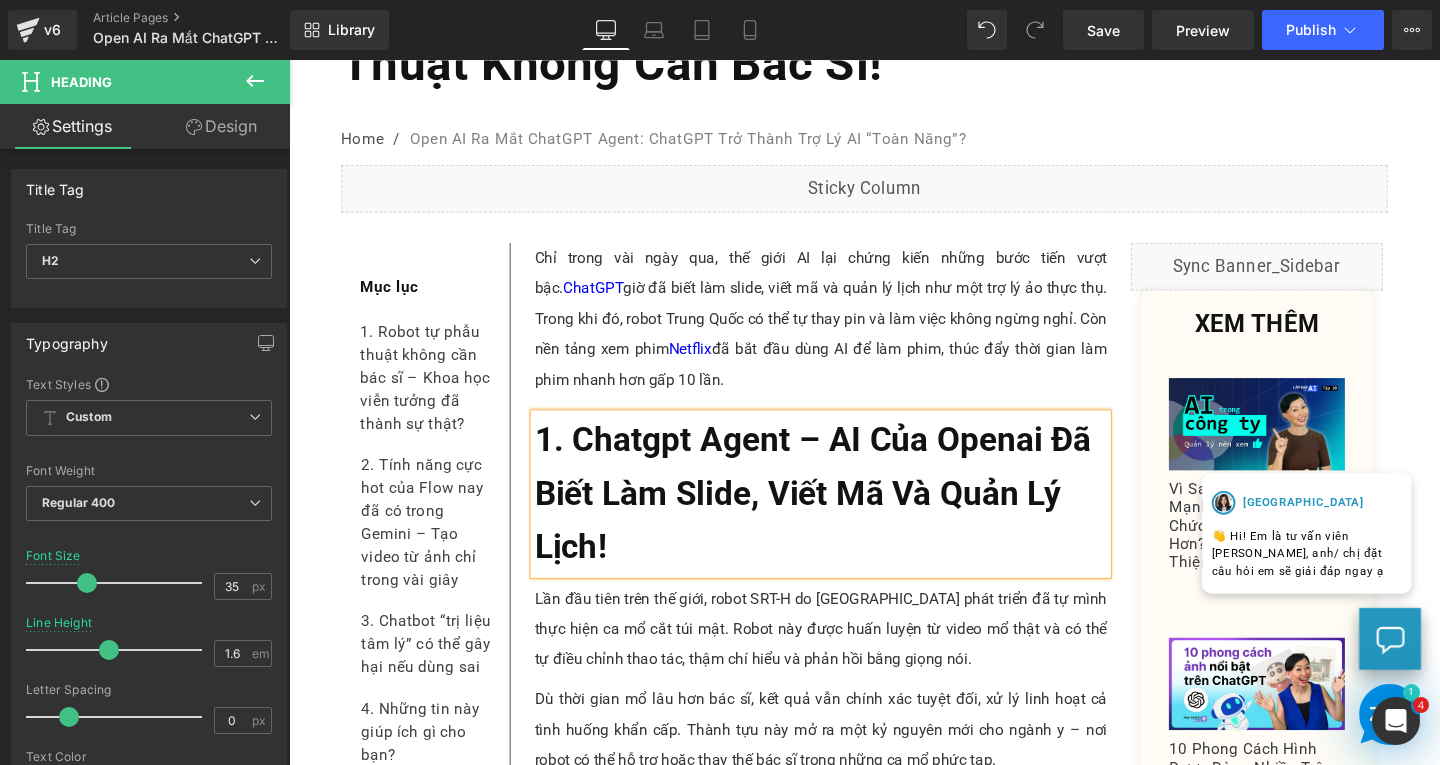 click on "1. Chatgpt Agent – AI Của Openai Đã Biết Làm Slide, Viết Mã Và Quản Lý Lịch!" at bounding box center (839, 515) 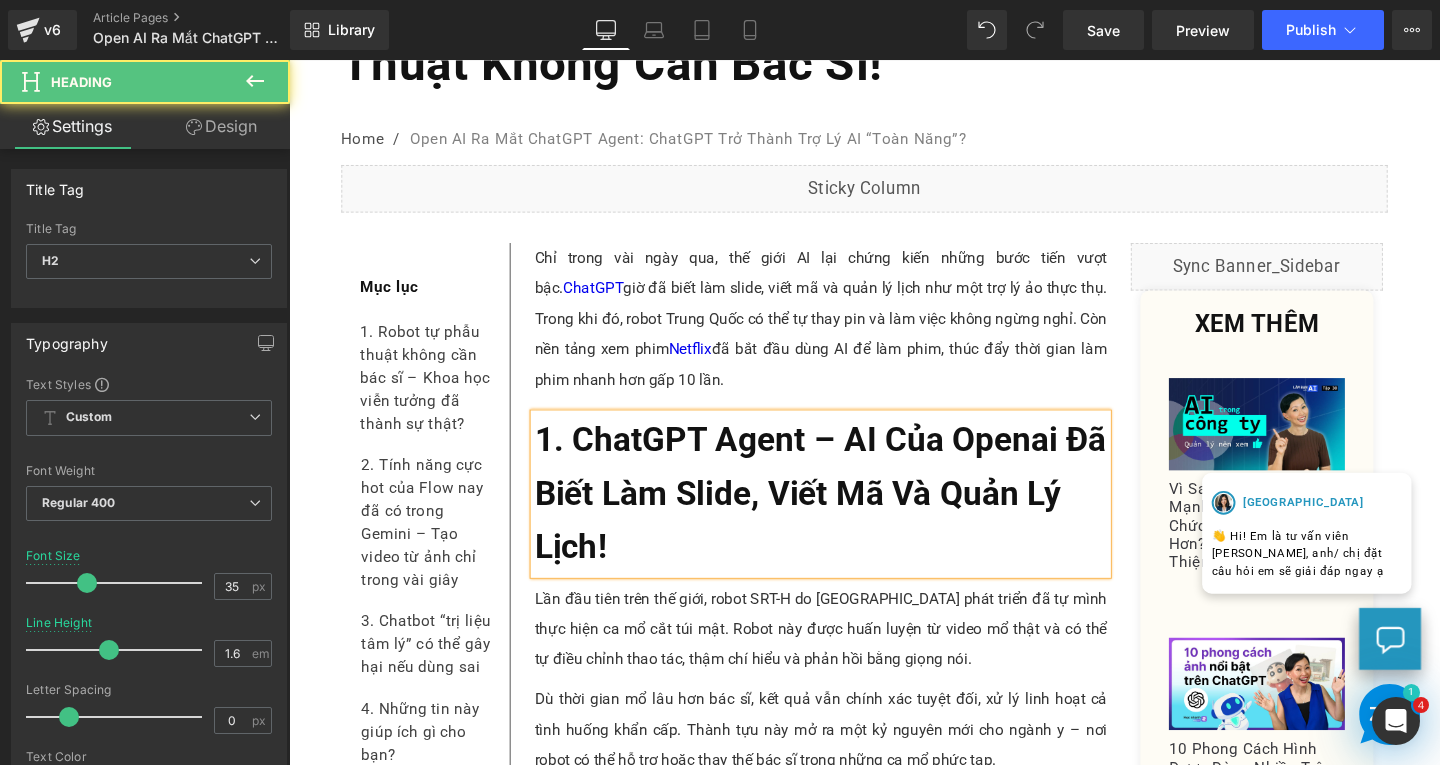 click on "1. ChatGPT Agent – AI Của Openai Đã Biết Làm Slide, Viết Mã Và Quản Lý Lịch!" at bounding box center [847, 515] 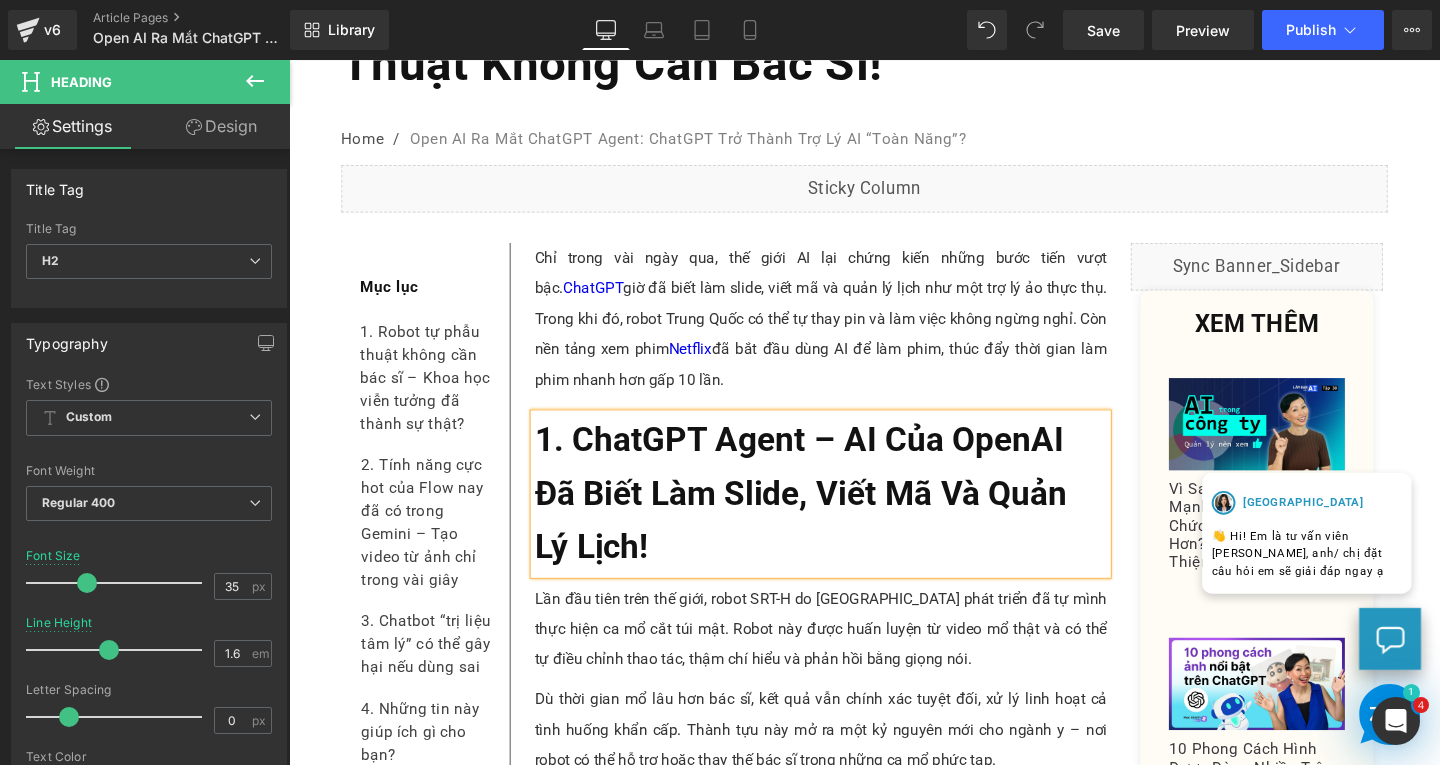scroll, scrollTop: 500, scrollLeft: 0, axis: vertical 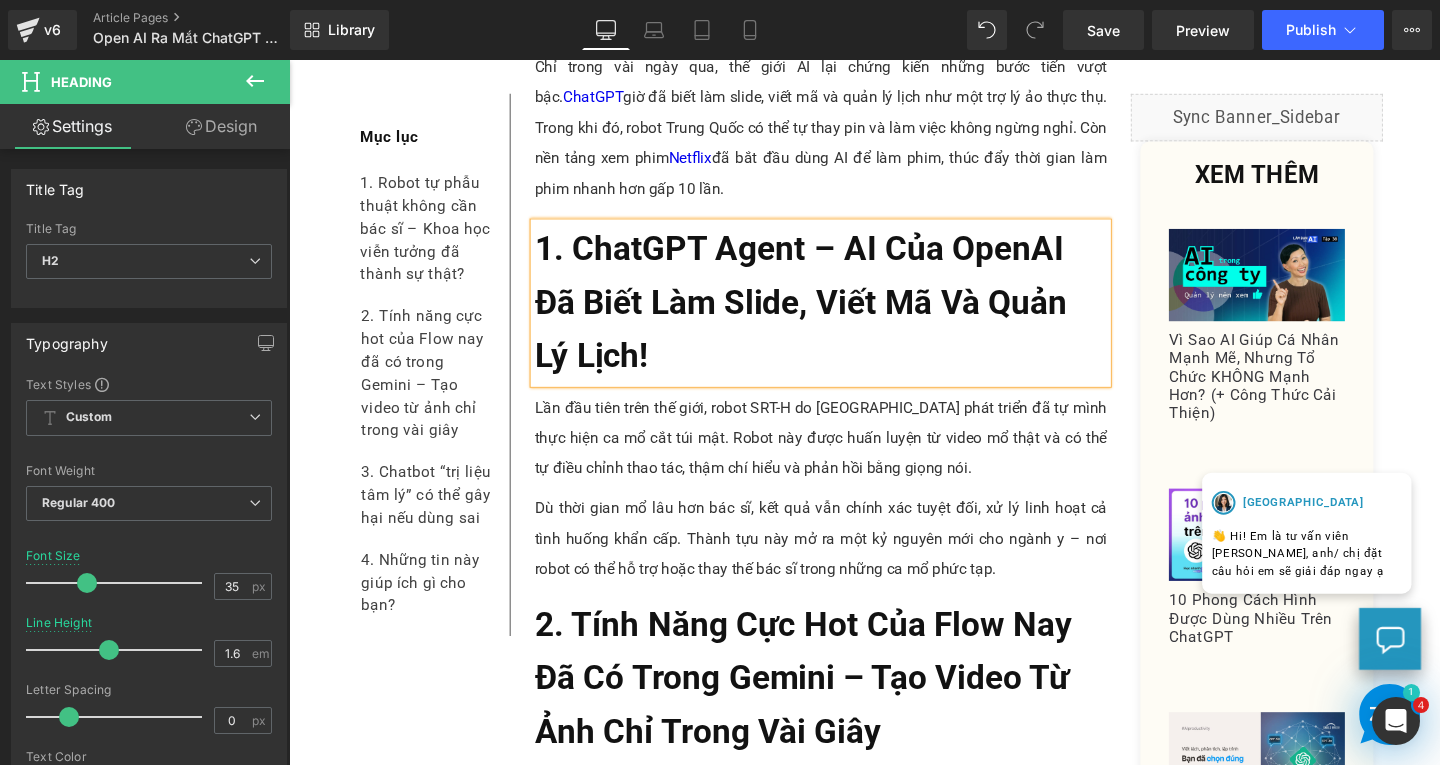 click on "Lần đầu tiên trên thế giới, robot SRT-H do [GEOGRAPHIC_DATA] phát triển đã tự mình thực hiện ca mổ cắt túi mật. Robot này được huấn luyện từ video mổ thật và có thể tự điều chỉnh thao tác, thậm chí hiểu và phản hồi bằng giọng nói. Text Block" at bounding box center (848, 458) 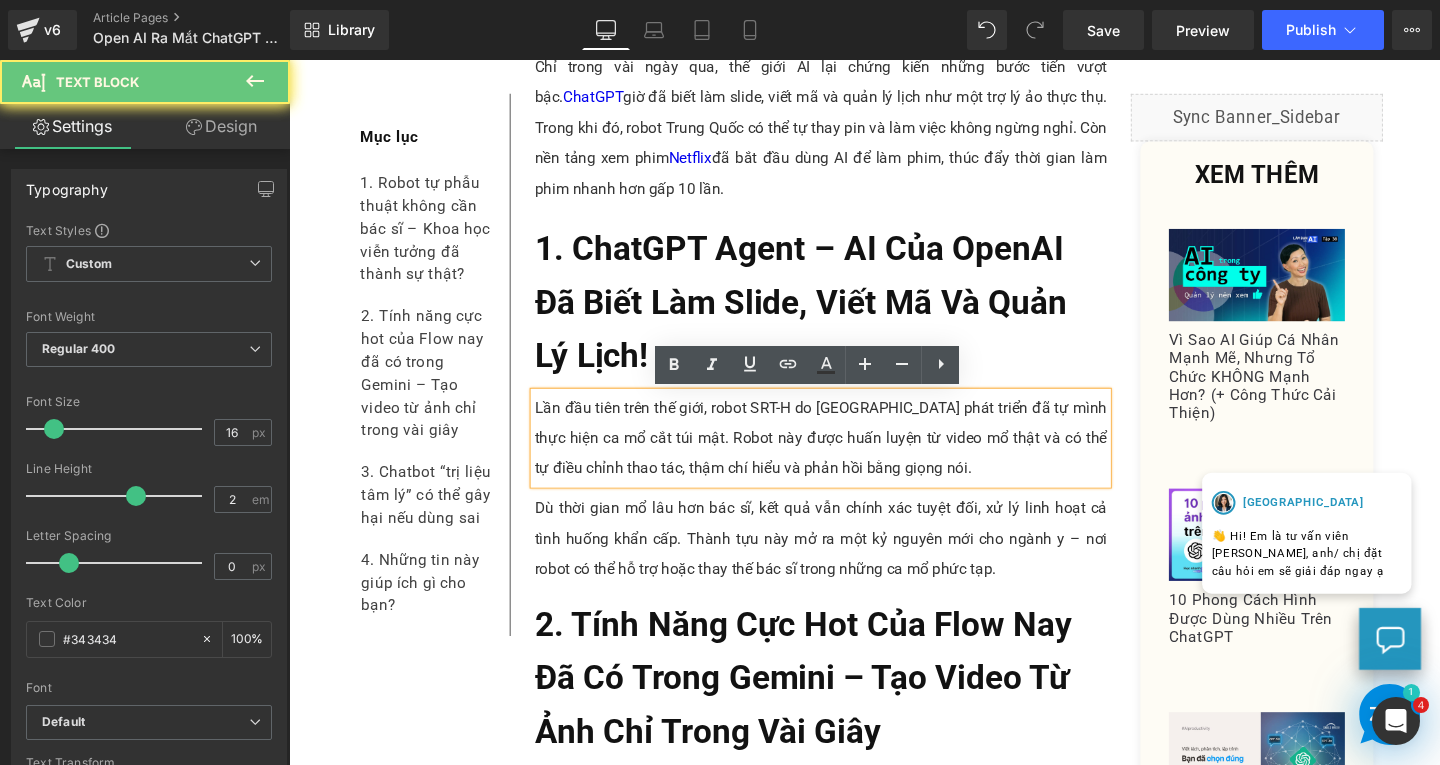 click on "Lần đầu tiên trên thế giới, robot SRT-H do [GEOGRAPHIC_DATA] phát triển đã tự mình thực hiện ca mổ cắt túi mật. Robot này được huấn luyện từ video mổ thật và có thể tự điều chỉnh thao tác, thậm chí hiểu và phản hồi bằng giọng nói." at bounding box center [848, 458] 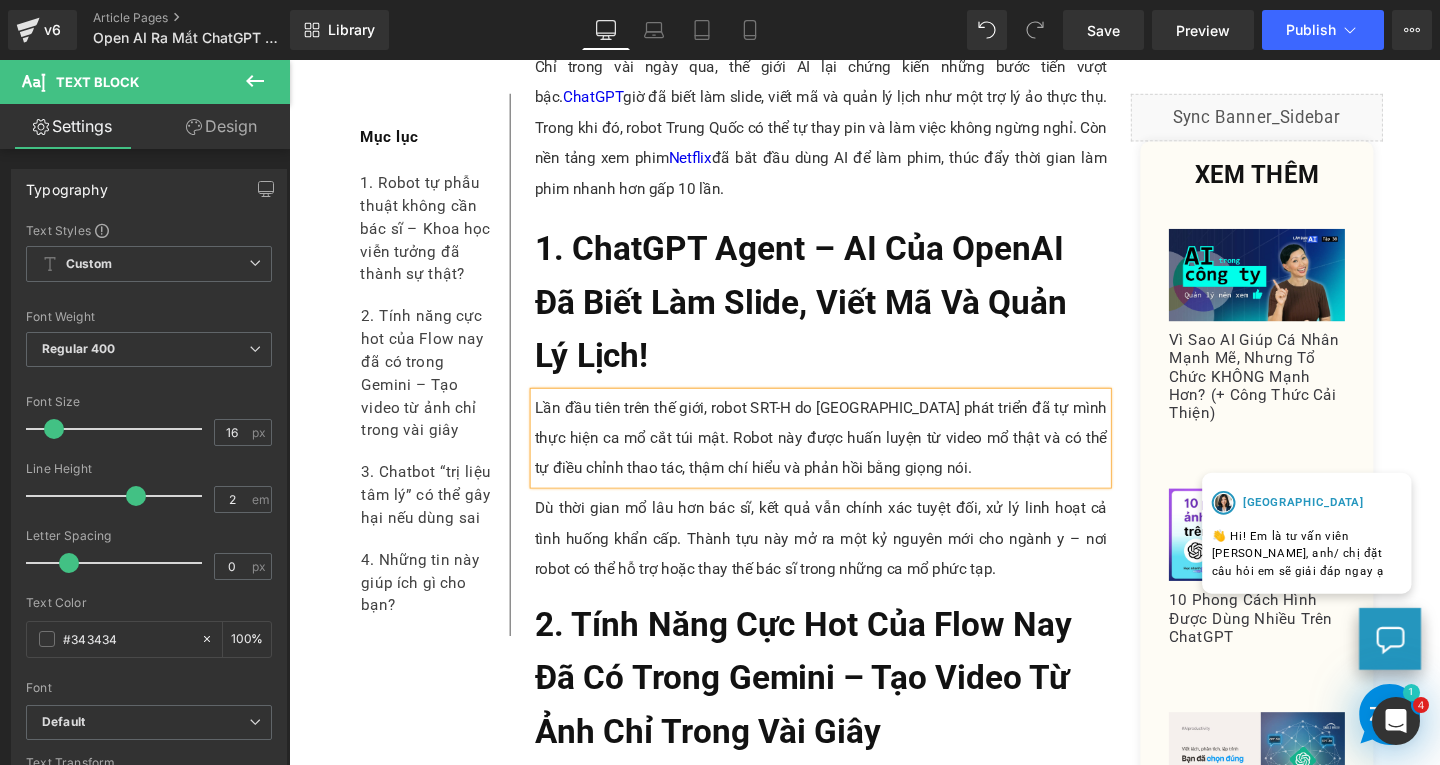 paste 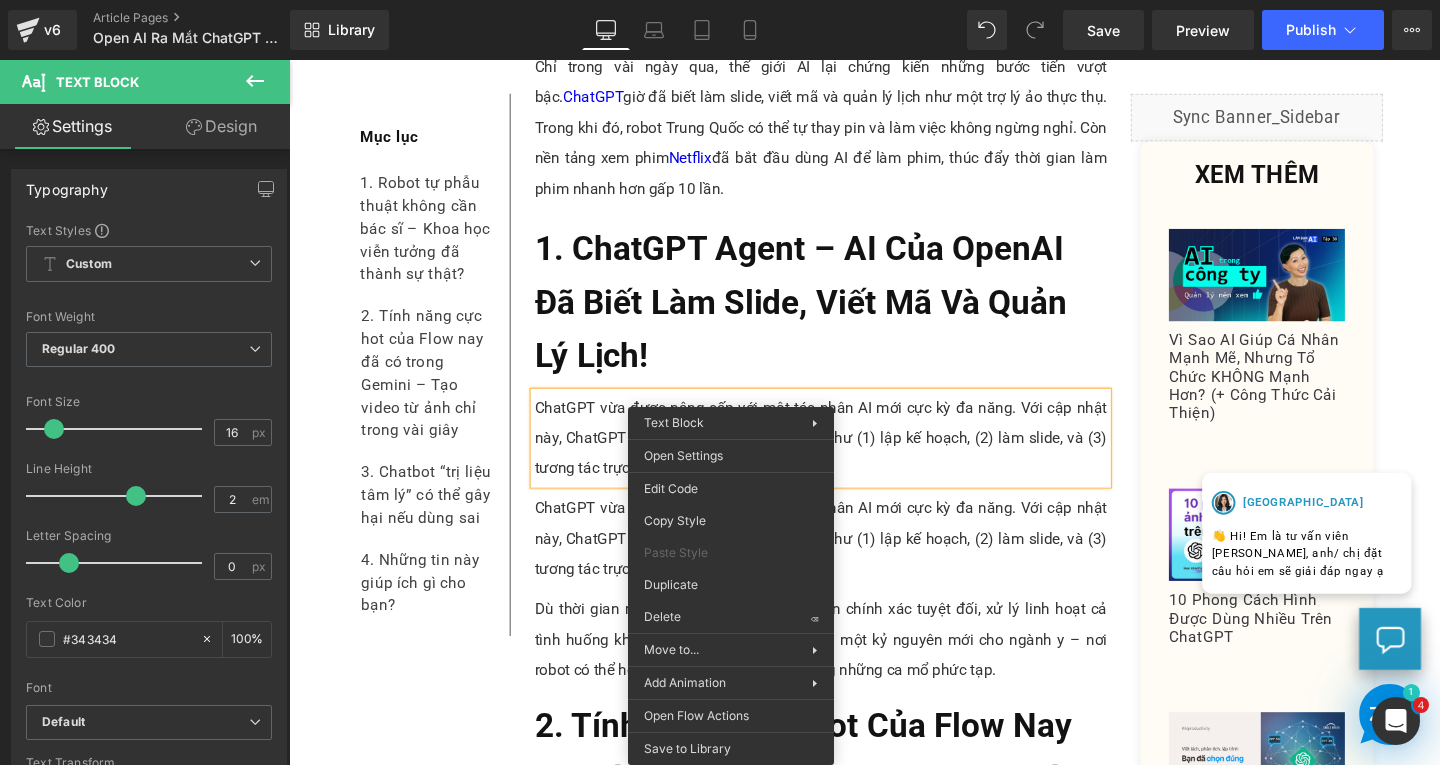 drag, startPoint x: 976, startPoint y: 649, endPoint x: 706, endPoint y: 615, distance: 272.13232 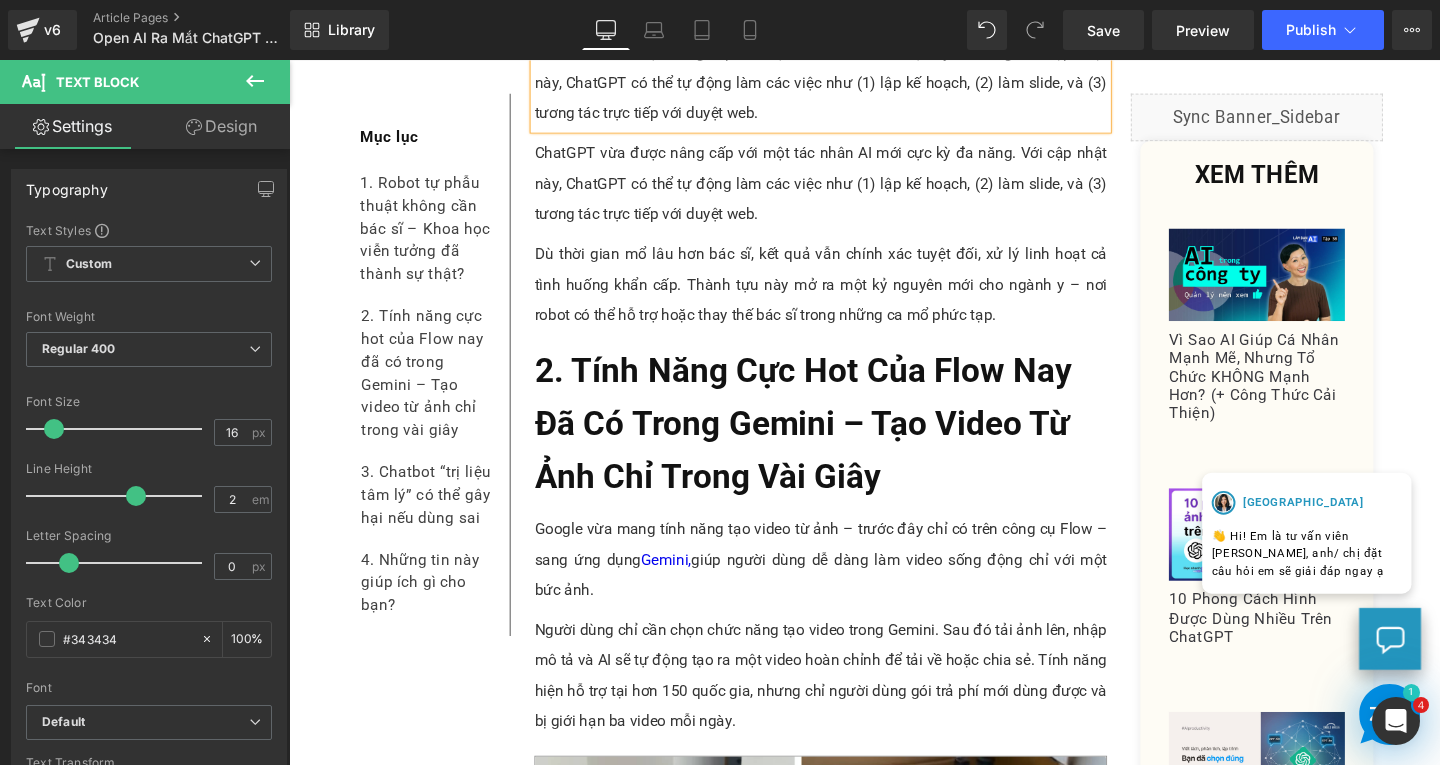 scroll, scrollTop: 875, scrollLeft: 0, axis: vertical 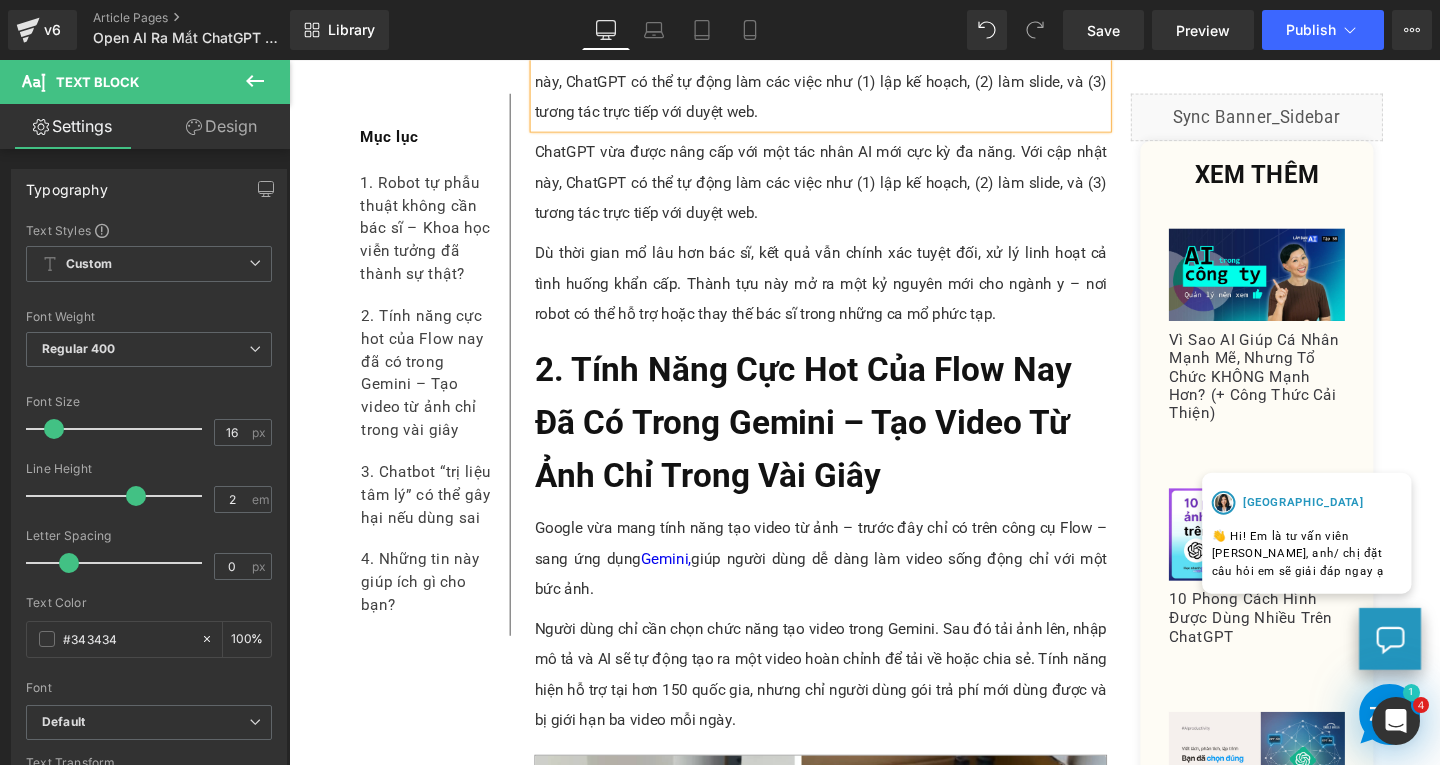 click on "ChatGPT vừa được nâng cấp với một tác nhân AI mới cực kỳ đa năng. Với cập nhật này, ChatGPT có thể tự động làm các việc như (1) lập kế hoạch, (2) làm slide, và (3) tương tác trực tiếp với duyệt web." at bounding box center [848, 189] 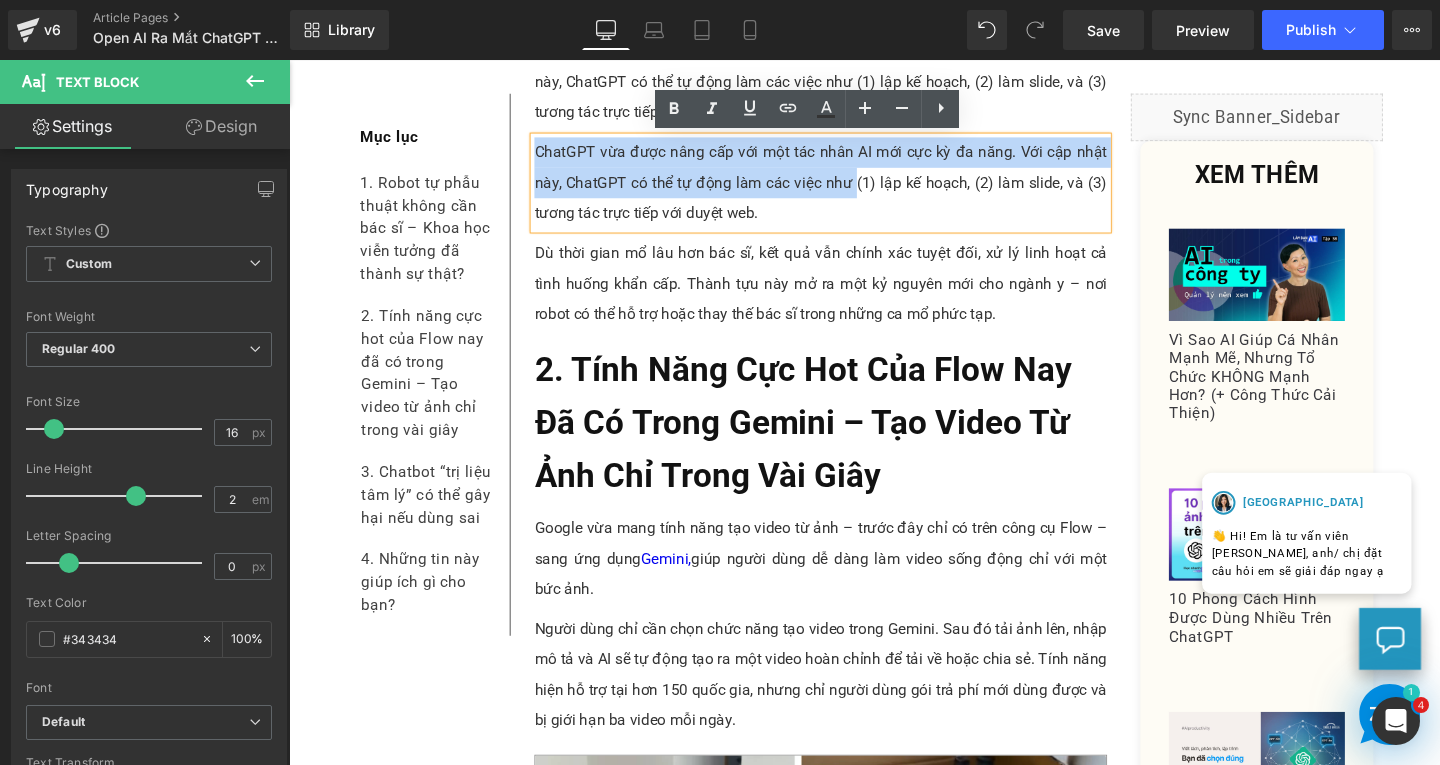 drag, startPoint x: 877, startPoint y: 192, endPoint x: 541, endPoint y: 148, distance: 338.8687 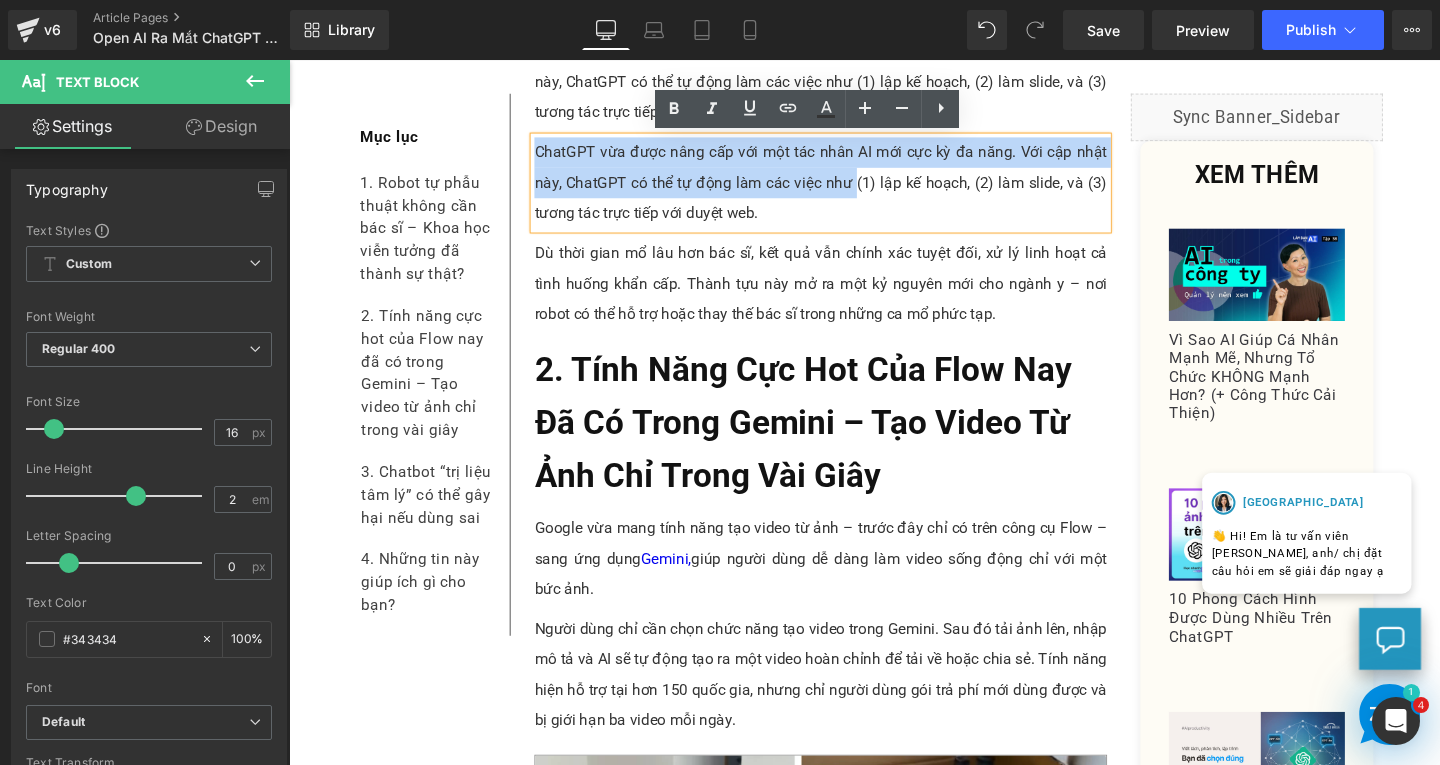 click on "ChatGPT vừa được nâng cấp với một tác nhân AI mới cực kỳ đa năng. Với cập nhật này, ChatGPT có thể tự động làm các việc như (1) lập kế hoạch, (2) làm slide, và (3) tương tác trực tiếp với duyệt web." at bounding box center (848, 189) 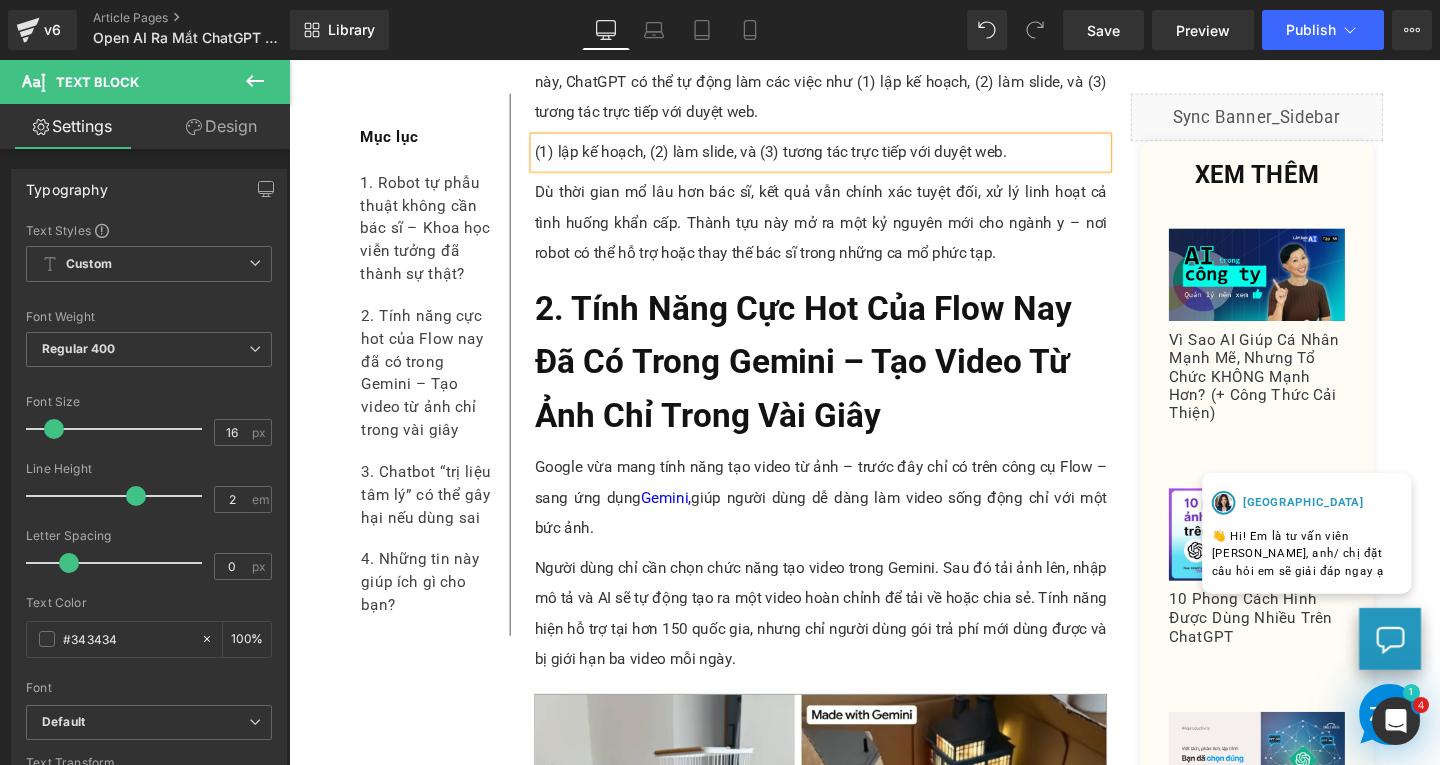 click on "(1) lập kế hoạch, (2) làm slide, và (3) tương tác trực tiếp với duyệt web." at bounding box center (848, 157) 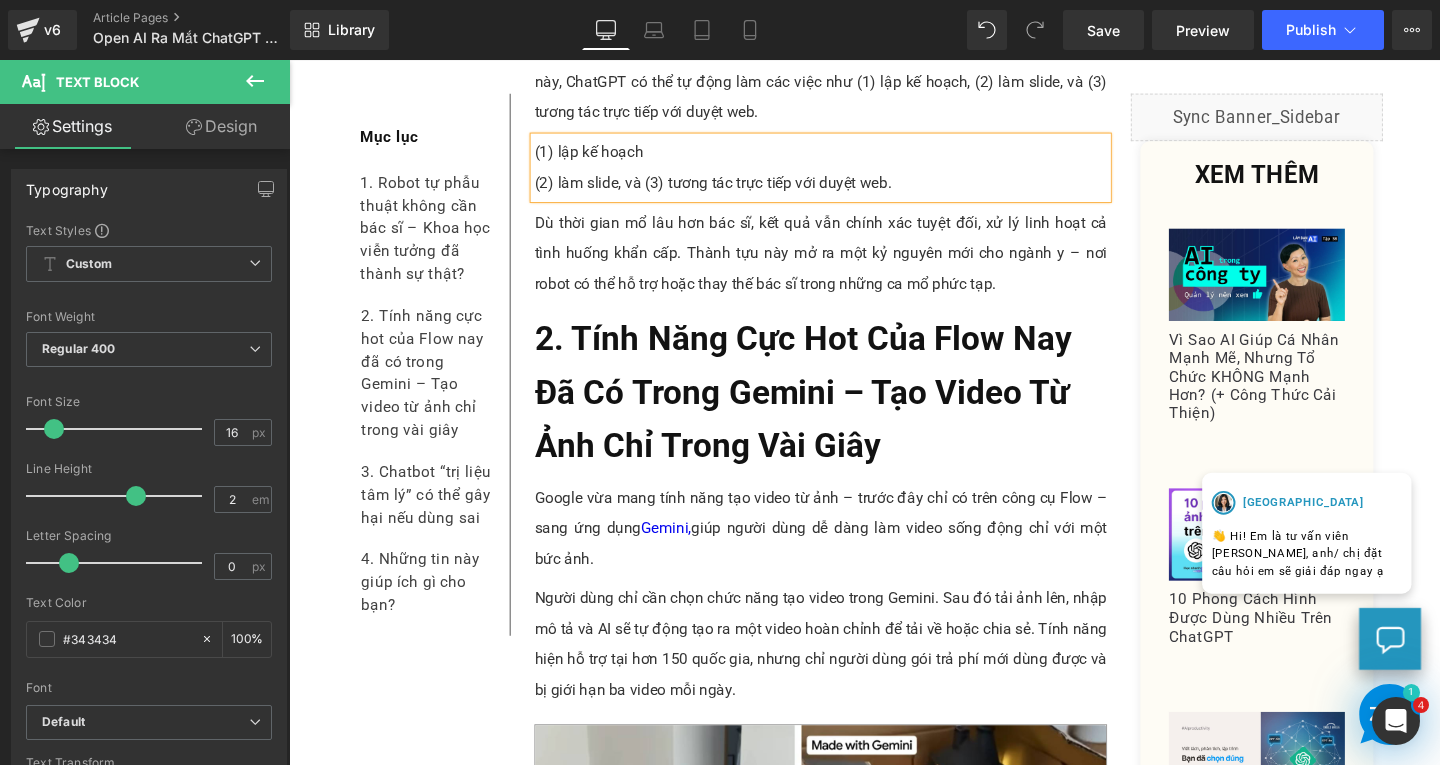 click on "(1) lập kế hoạch" at bounding box center [848, 157] 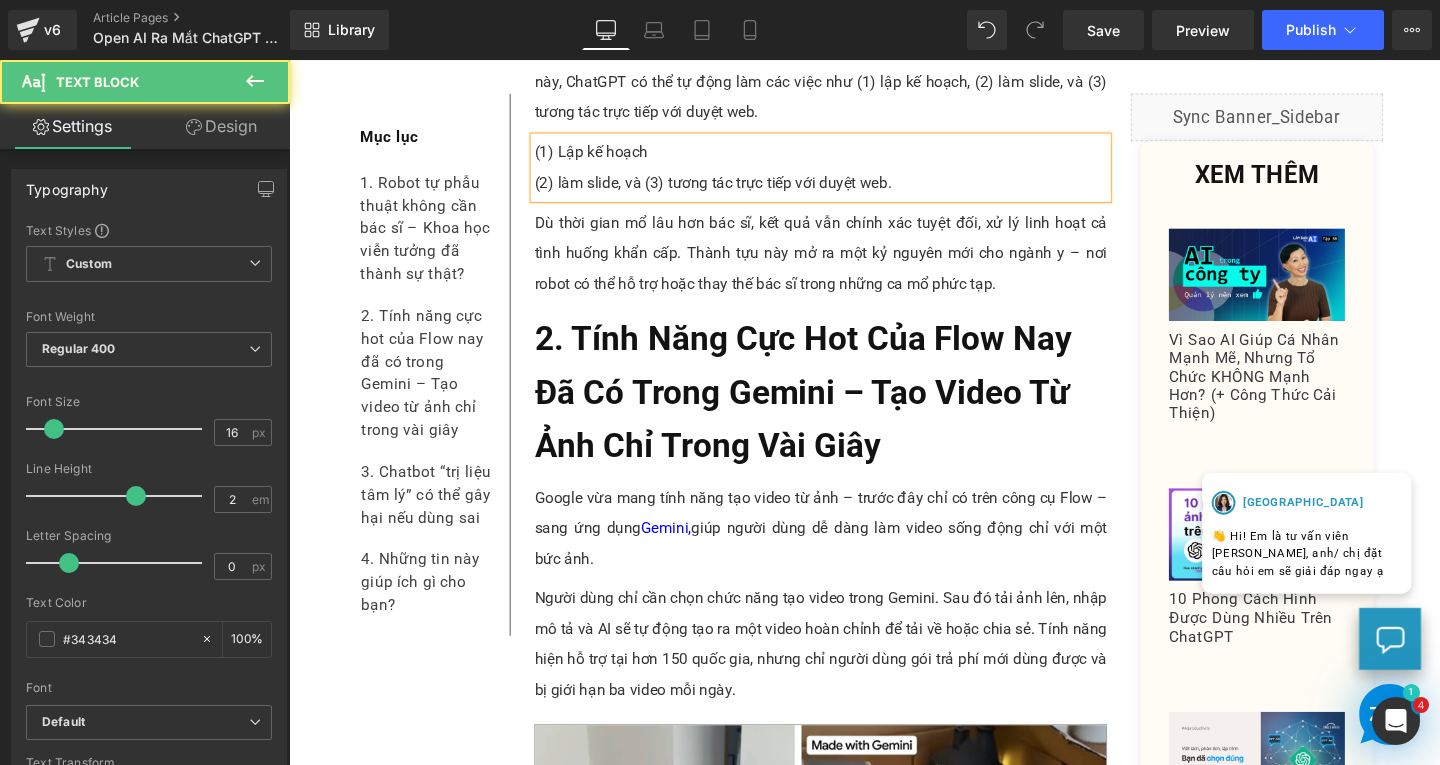 click on "(2) làm slide, và (3) tương tác trực tiếp với duyệt web." at bounding box center [848, 189] 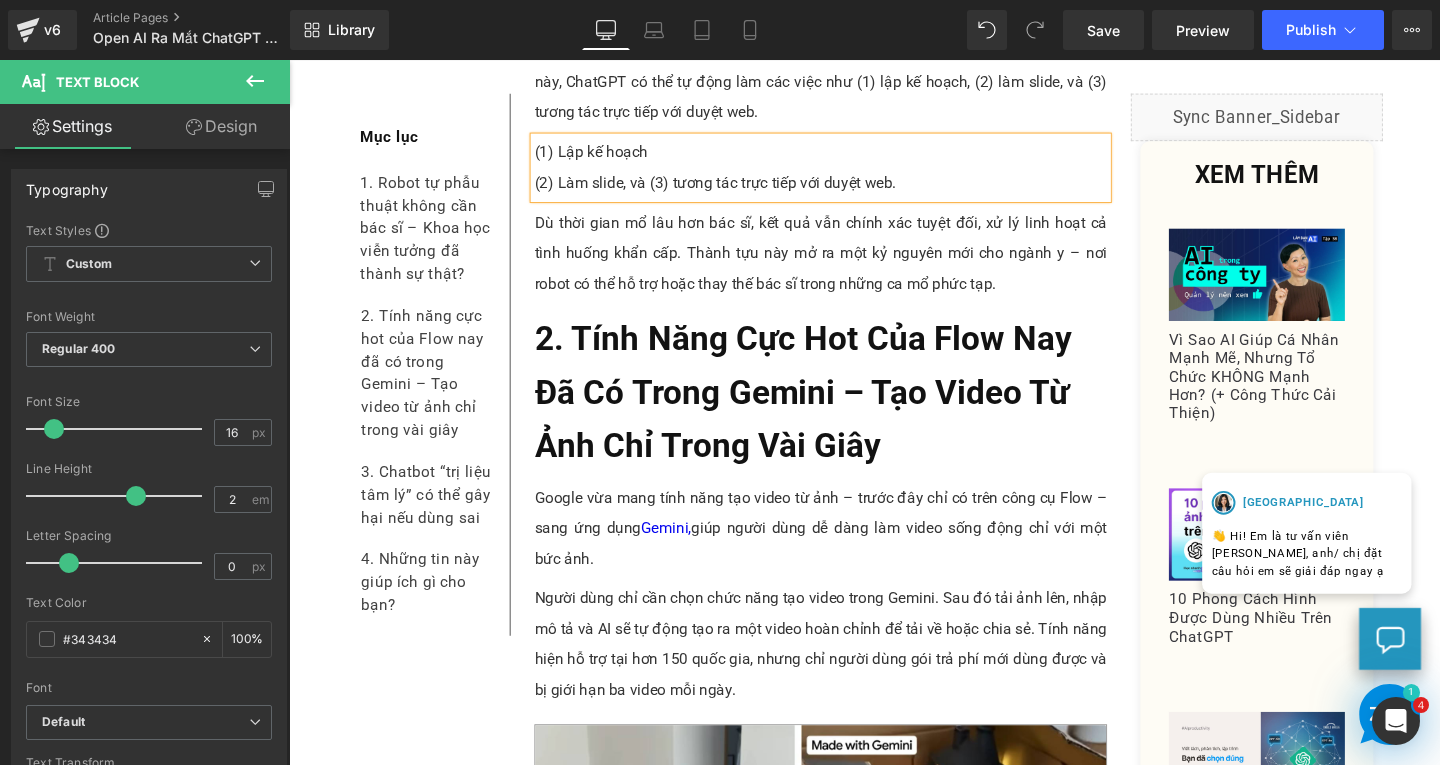 click on "(2) Làm slide, và (3) tương tác trực tiếp với duyệt web." at bounding box center (848, 189) 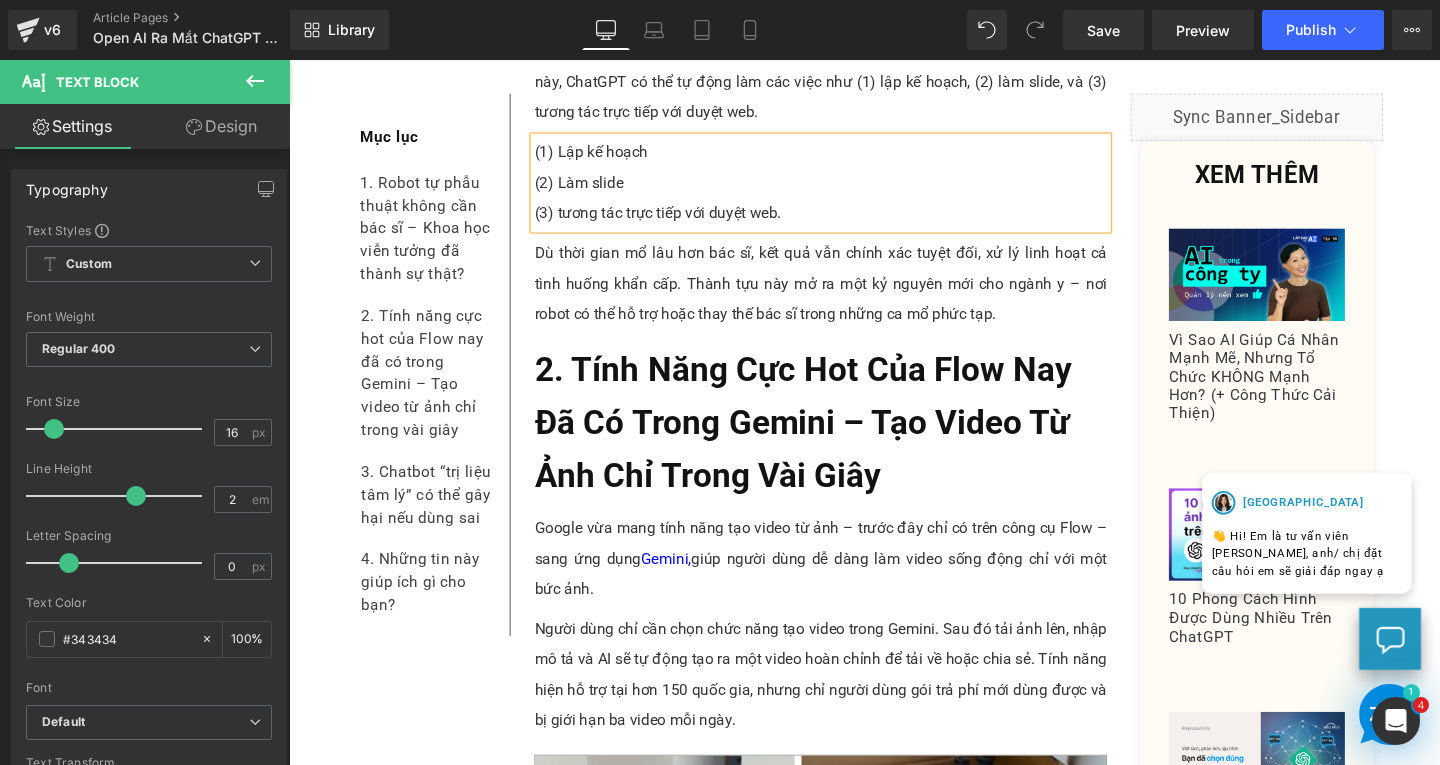 click on "(3) tương tác trực tiếp với duyệt web." at bounding box center [848, 221] 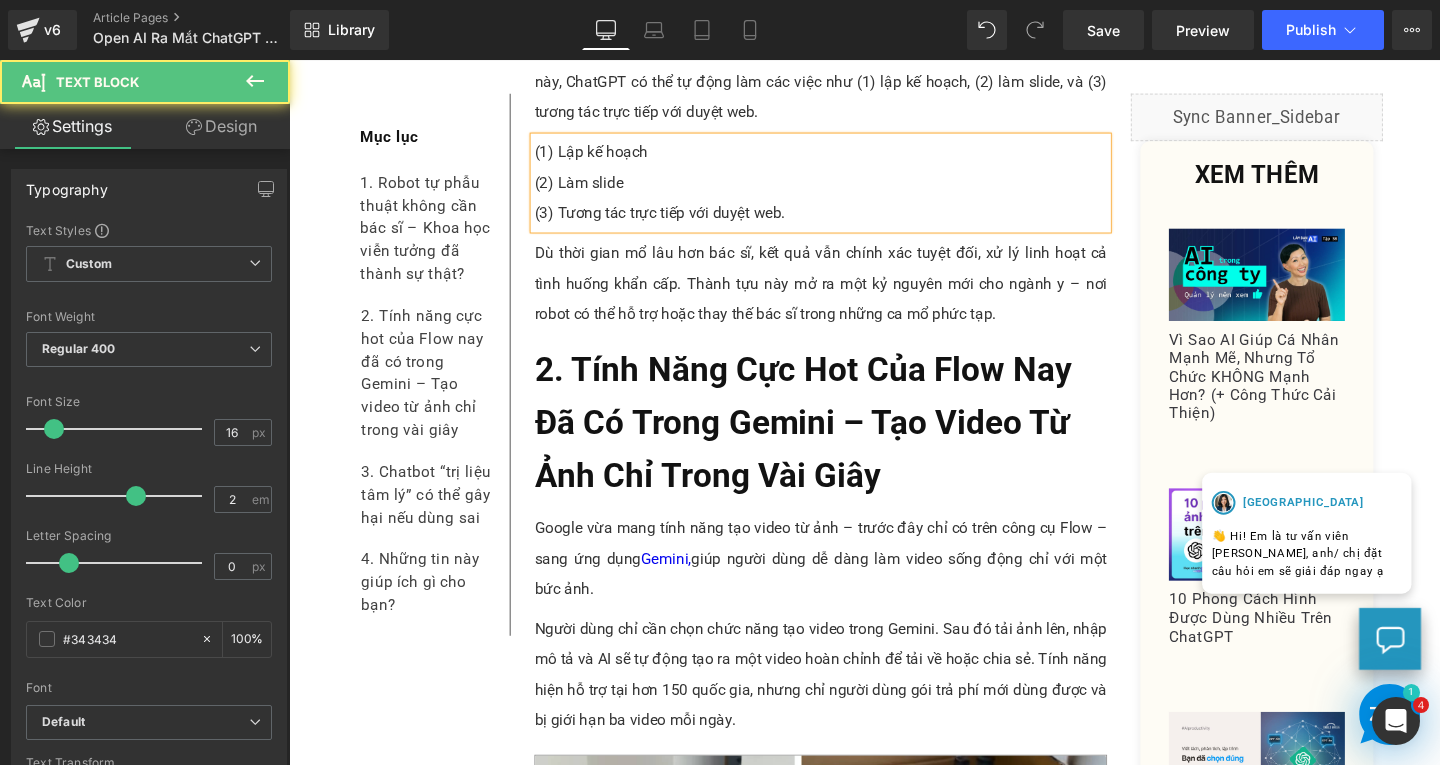 click on "(3) Tương tác trực tiếp với duyệt web." at bounding box center (848, 221) 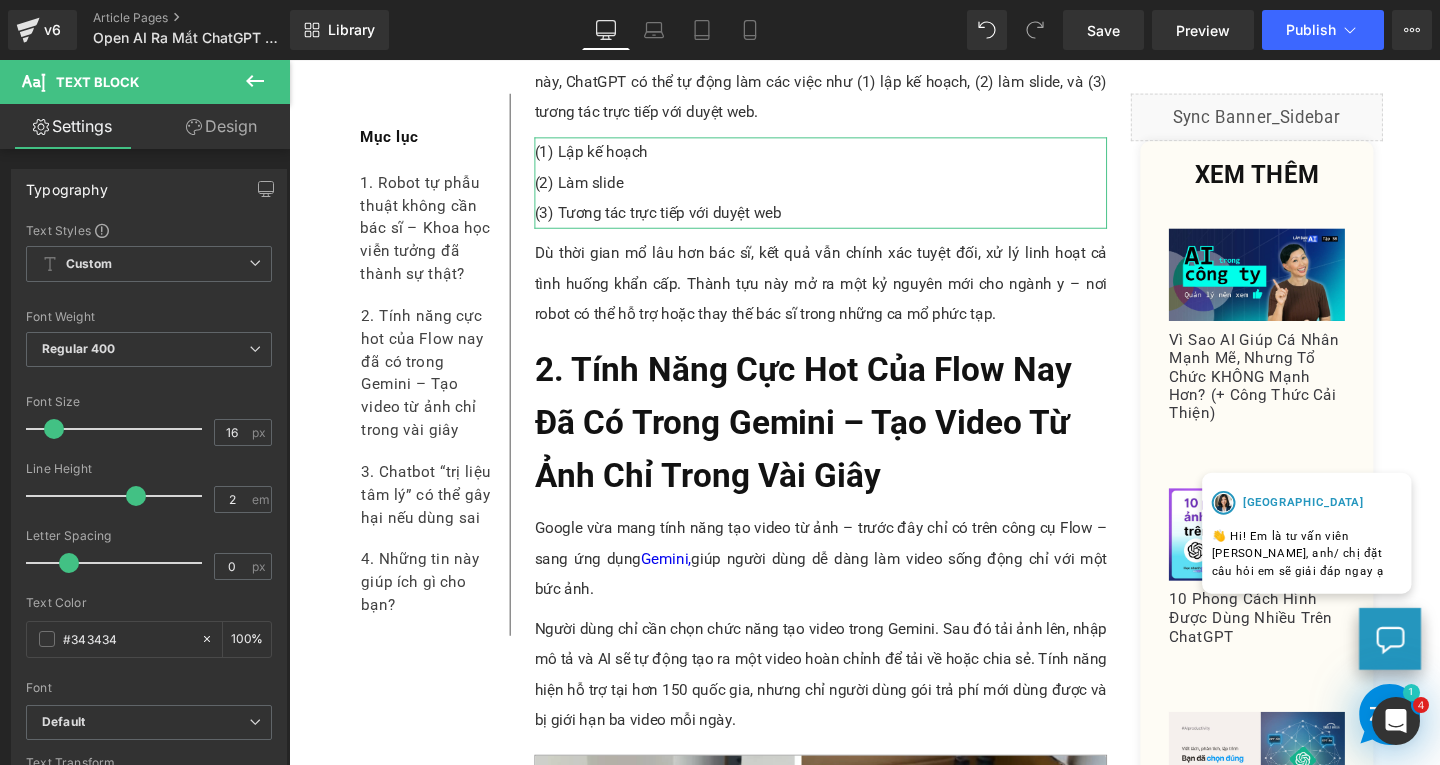 click on "Design" at bounding box center (221, 126) 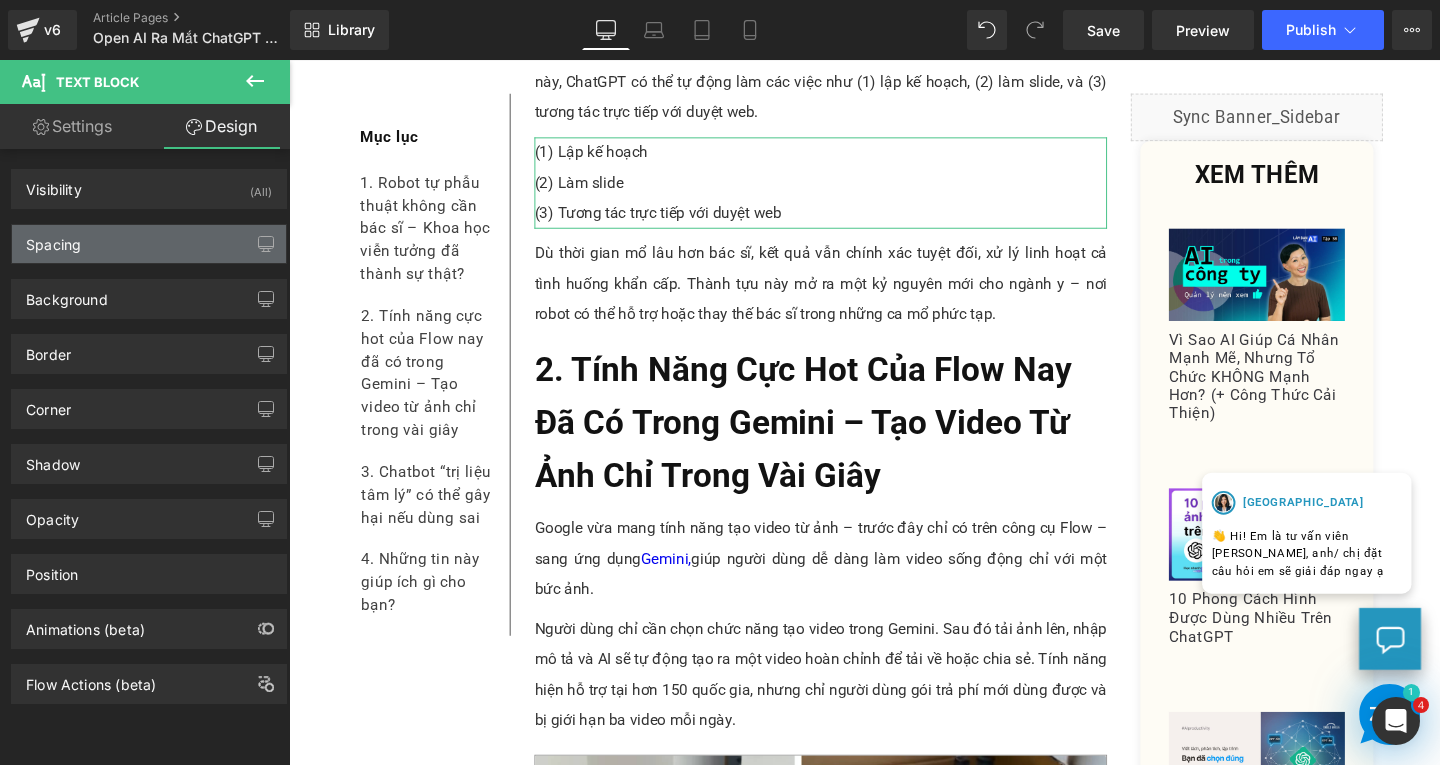 click on "Spacing" at bounding box center [149, 244] 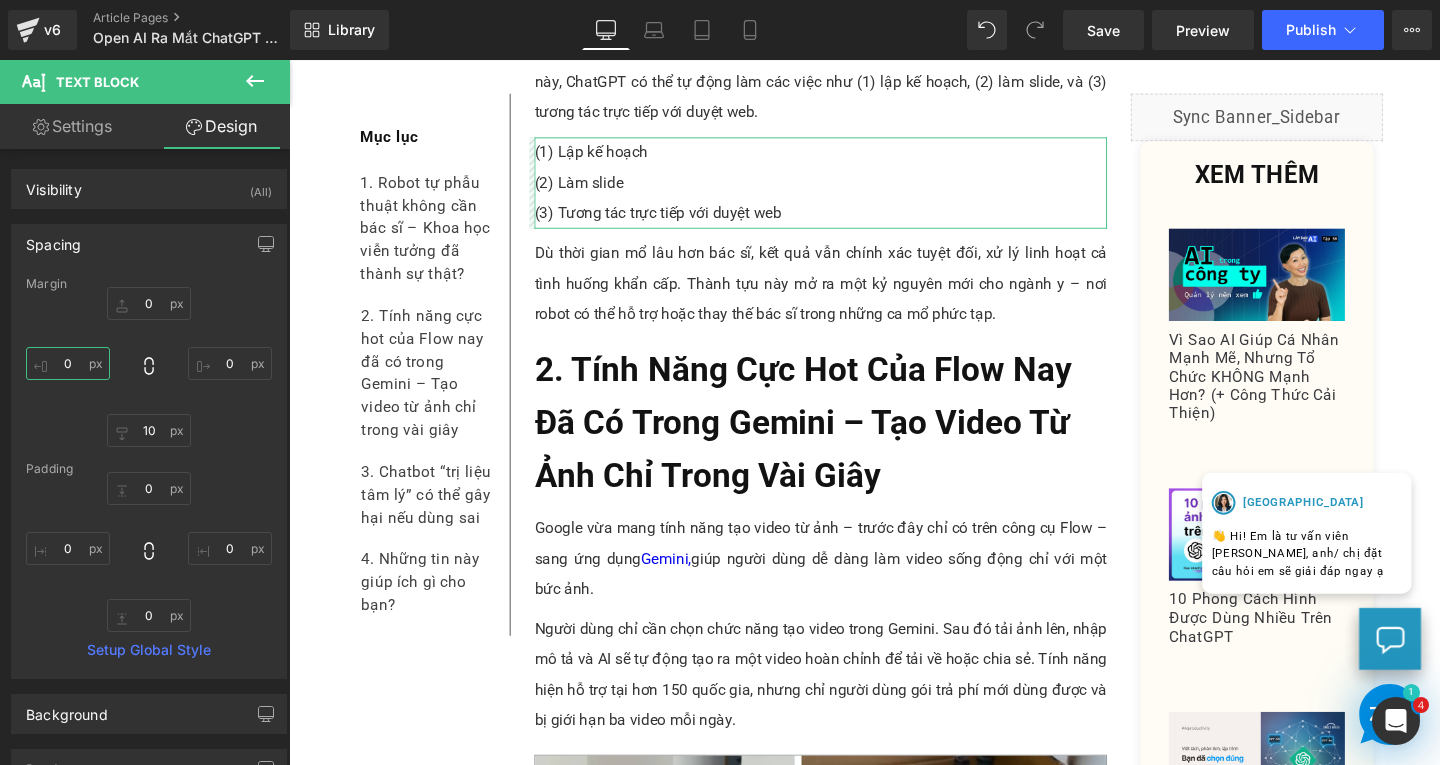 click on "0" at bounding box center [68, 363] 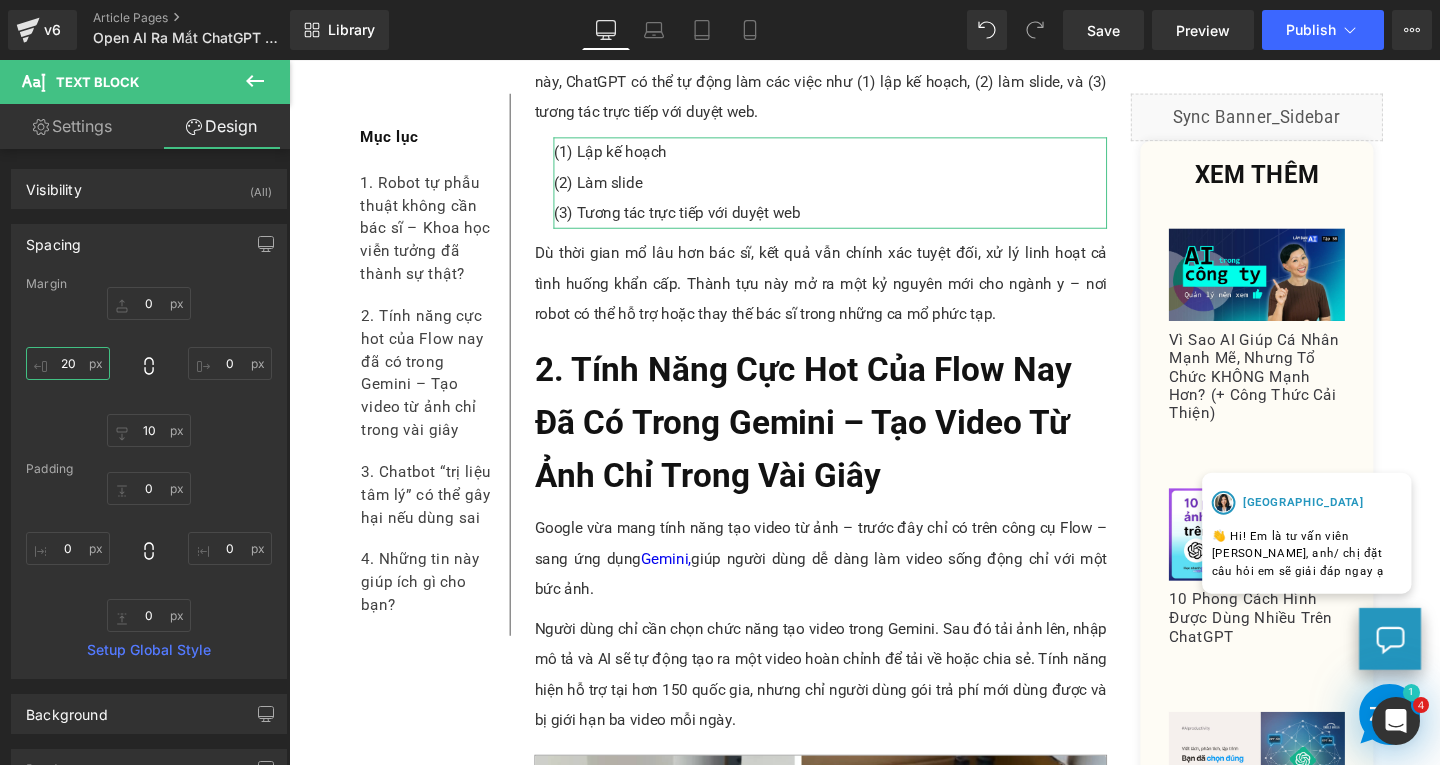 type on "20" 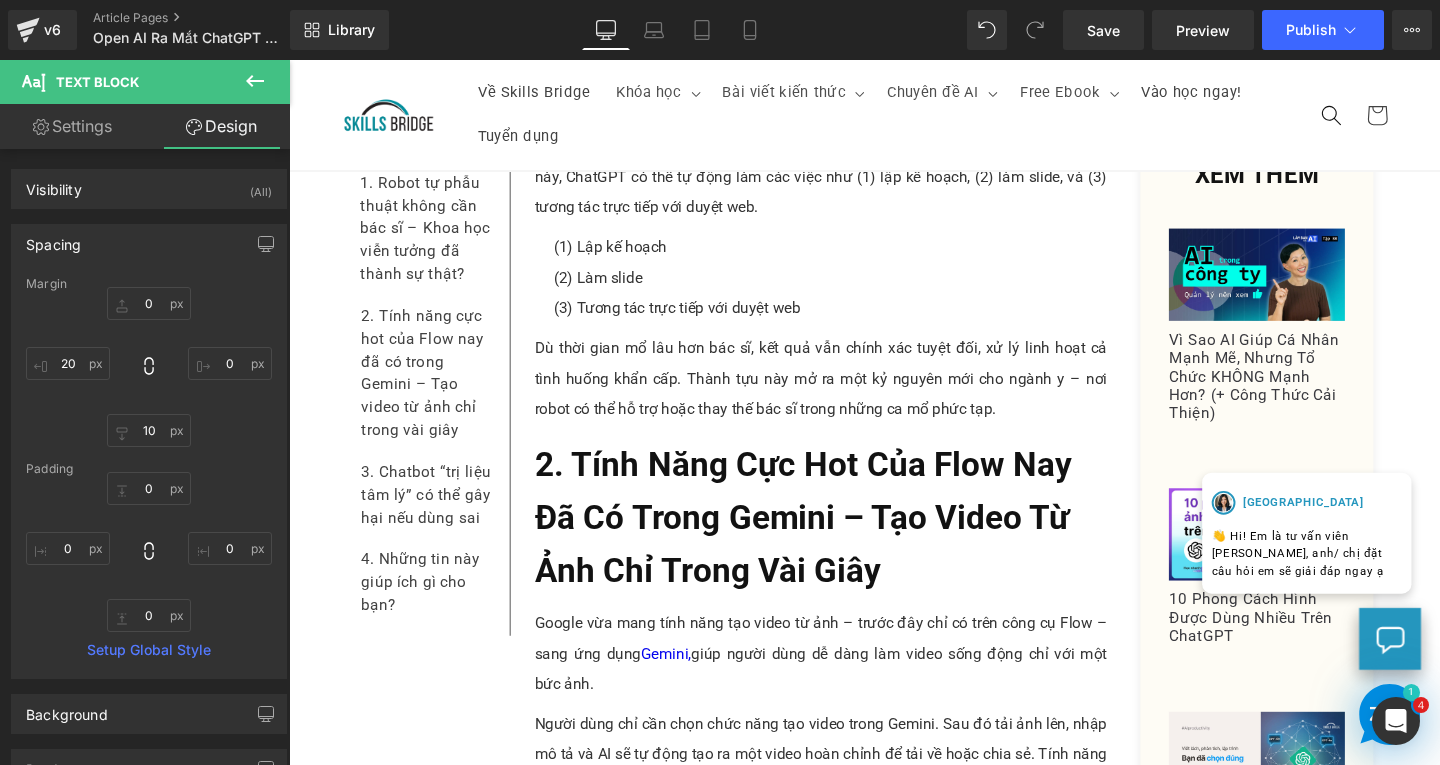 scroll, scrollTop: 675, scrollLeft: 0, axis: vertical 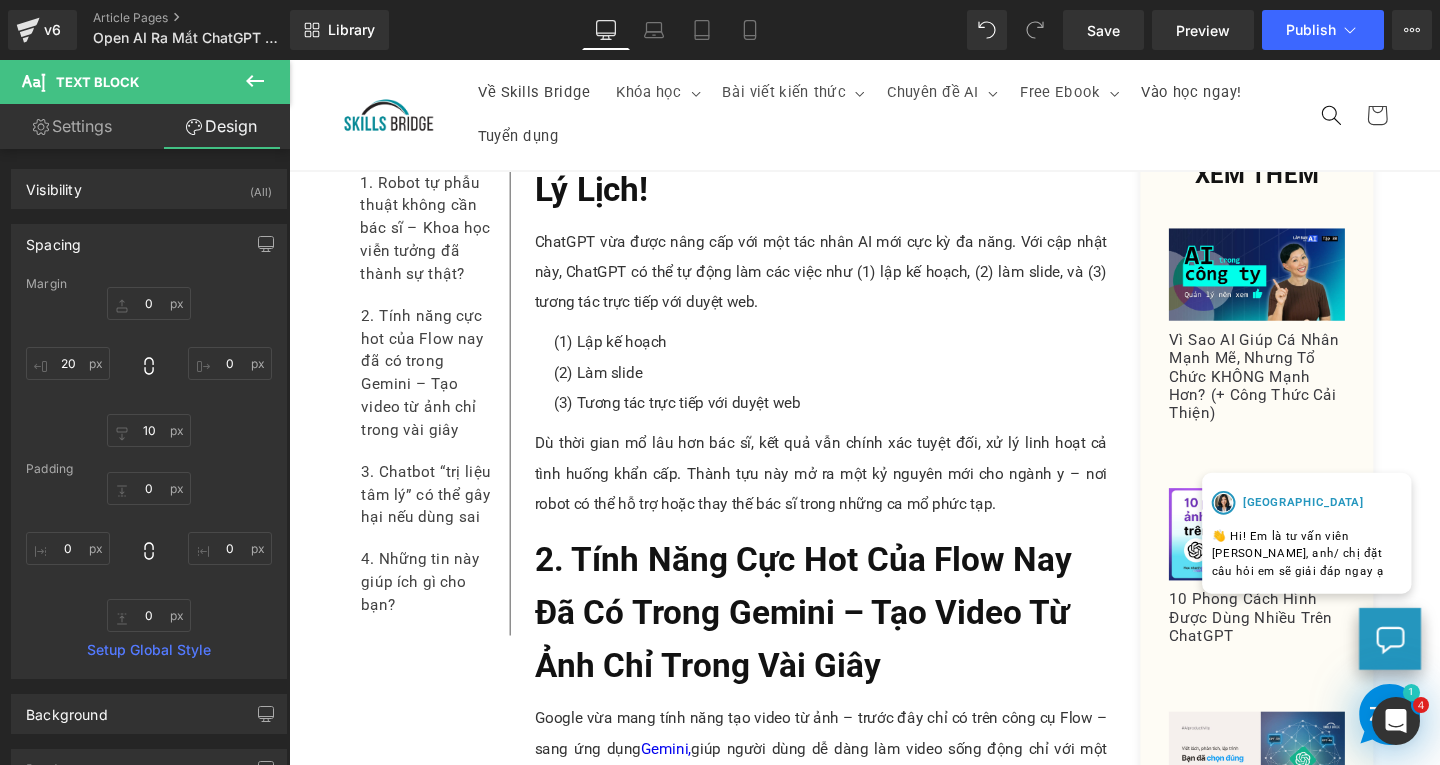 click on "ChatGPT vừa được nâng cấp với một tác nhân AI mới cực kỳ đa năng. Với cập nhật này, ChatGPT có thể tự động làm các việc như (1) lập kế hoạch, (2) làm slide, và (3) tương tác trực tiếp với duyệt web." at bounding box center [848, 283] 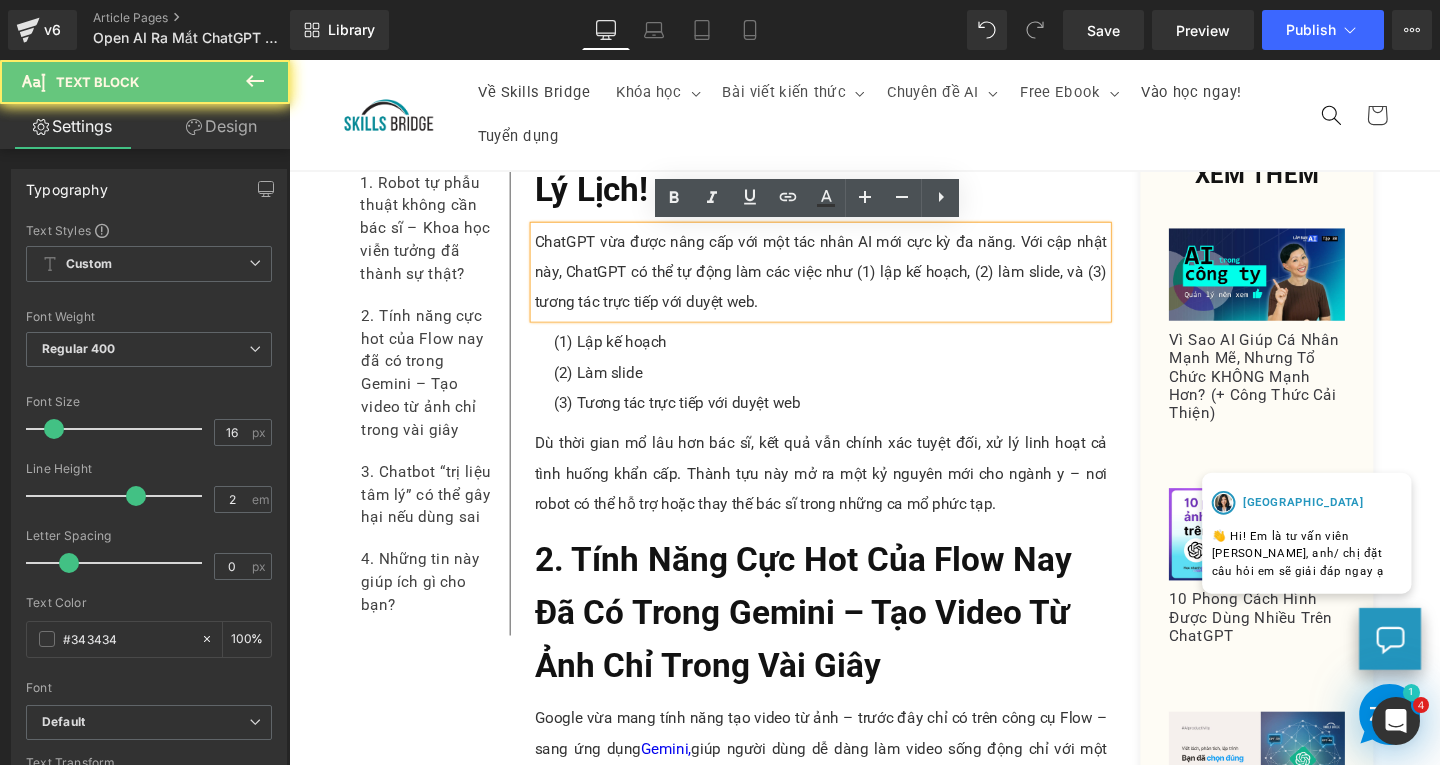 click on "ChatGPT vừa được nâng cấp với một tác nhân AI mới cực kỳ đa năng. Với cập nhật này, ChatGPT có thể tự động làm các việc như (1) lập kế hoạch, (2) làm slide, và (3) tương tác trực tiếp với duyệt web." at bounding box center [848, 283] 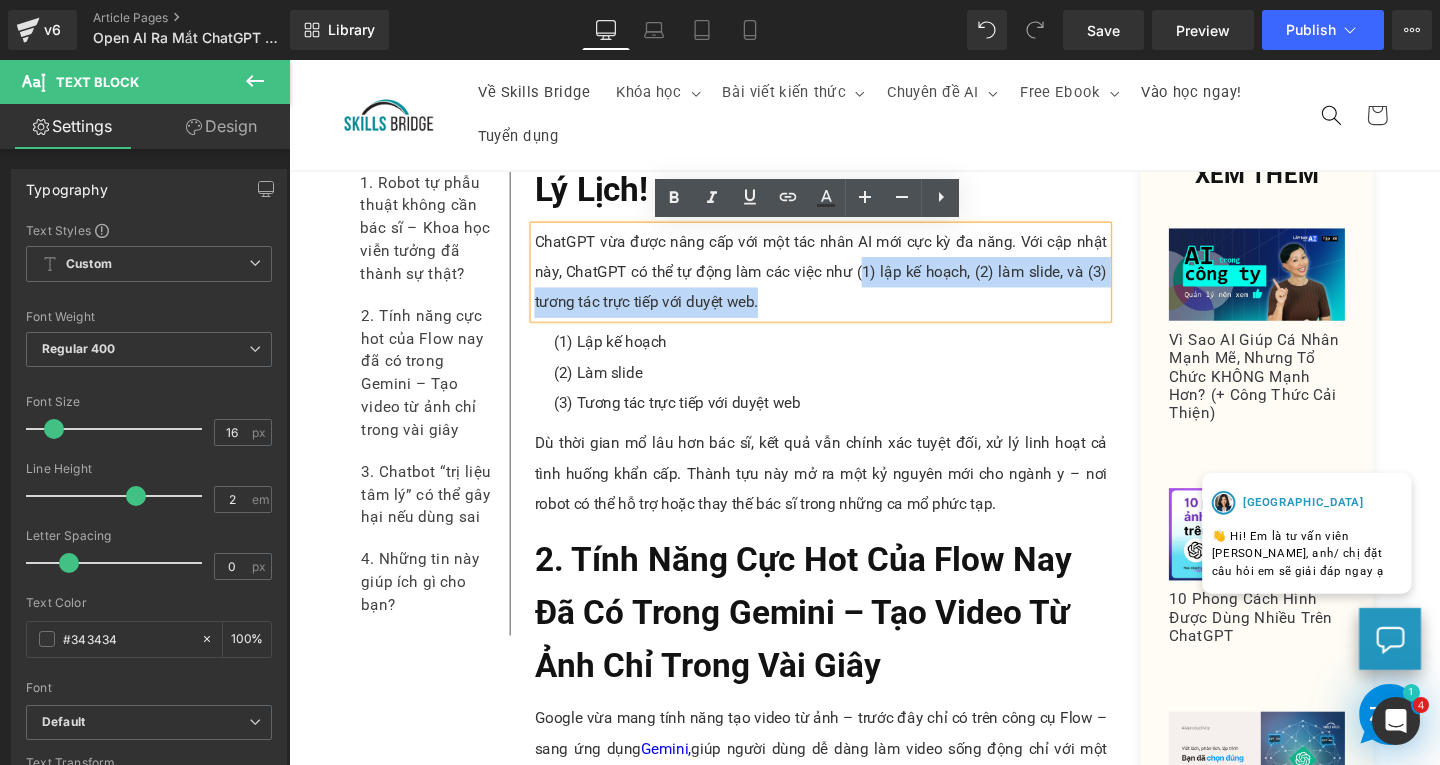 drag, startPoint x: 885, startPoint y: 284, endPoint x: 916, endPoint y: 330, distance: 55.470715 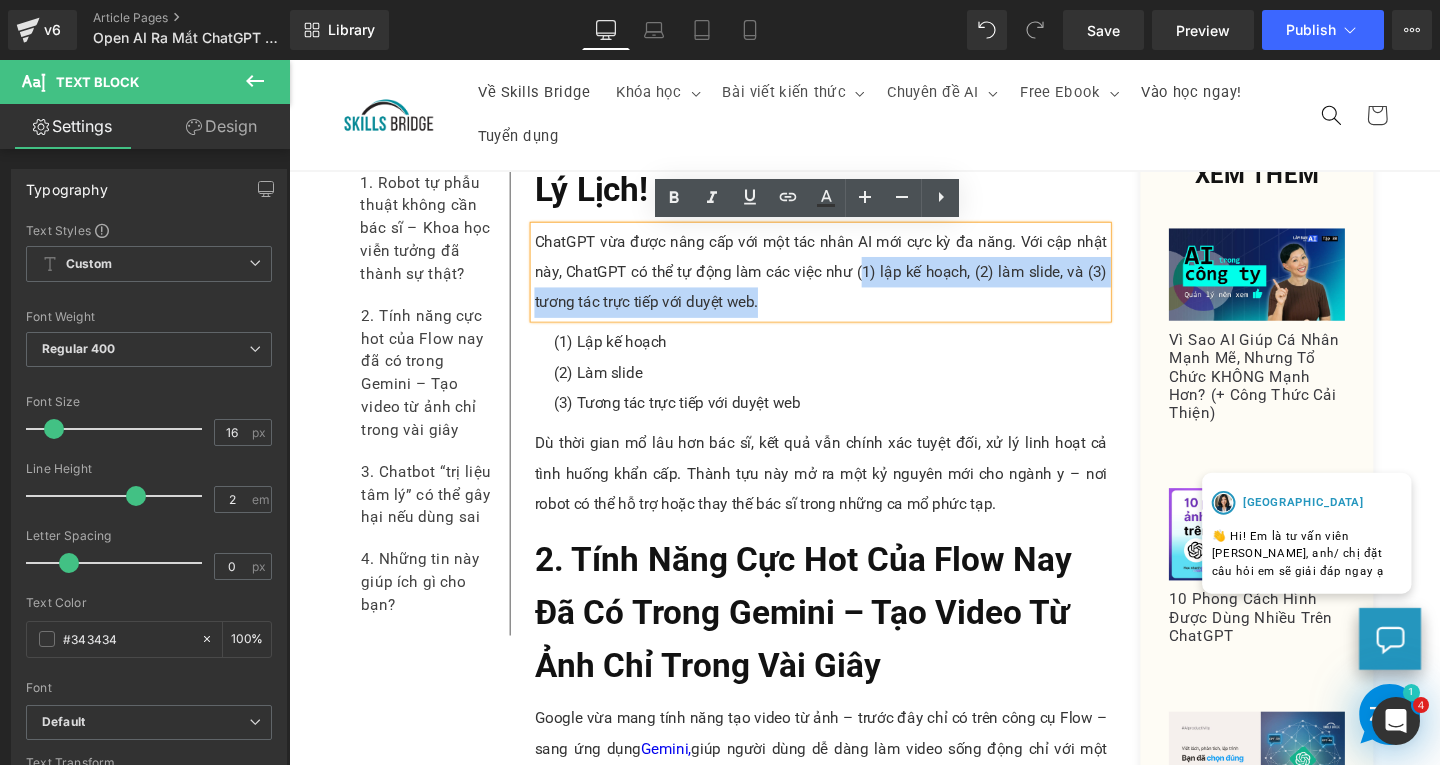 click on "ChatGPT vừa được nâng cấp với một tác nhân AI mới cực kỳ đa năng. Với cập nhật này, ChatGPT có thể tự động làm các việc như (1) lập kế hoạch, (2) làm slide, và (3) tương tác trực tiếp với duyệt web." at bounding box center (848, 283) 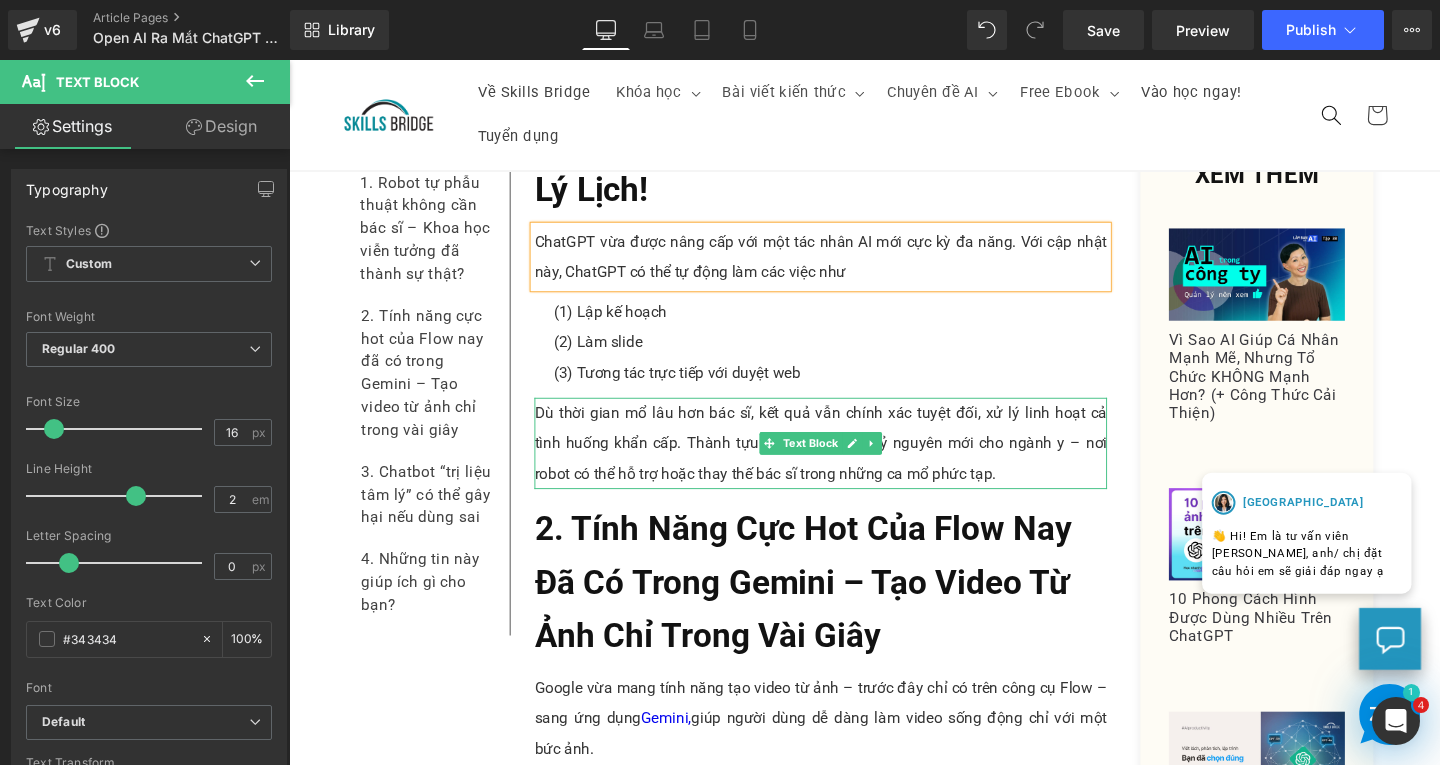 click on "Dù thời gian mổ lâu hơn bác sĩ, kết quả vẫn chính xác tuyệt đối, xử lý linh hoạt cả tình huống khẩn cấp. Thành tựu này mở ra một kỷ nguyên mới cho ngành y – nơi robot có thể hỗ trợ hoặc thay thế bác sĩ trong những ca mổ phức tạp." at bounding box center [848, 463] 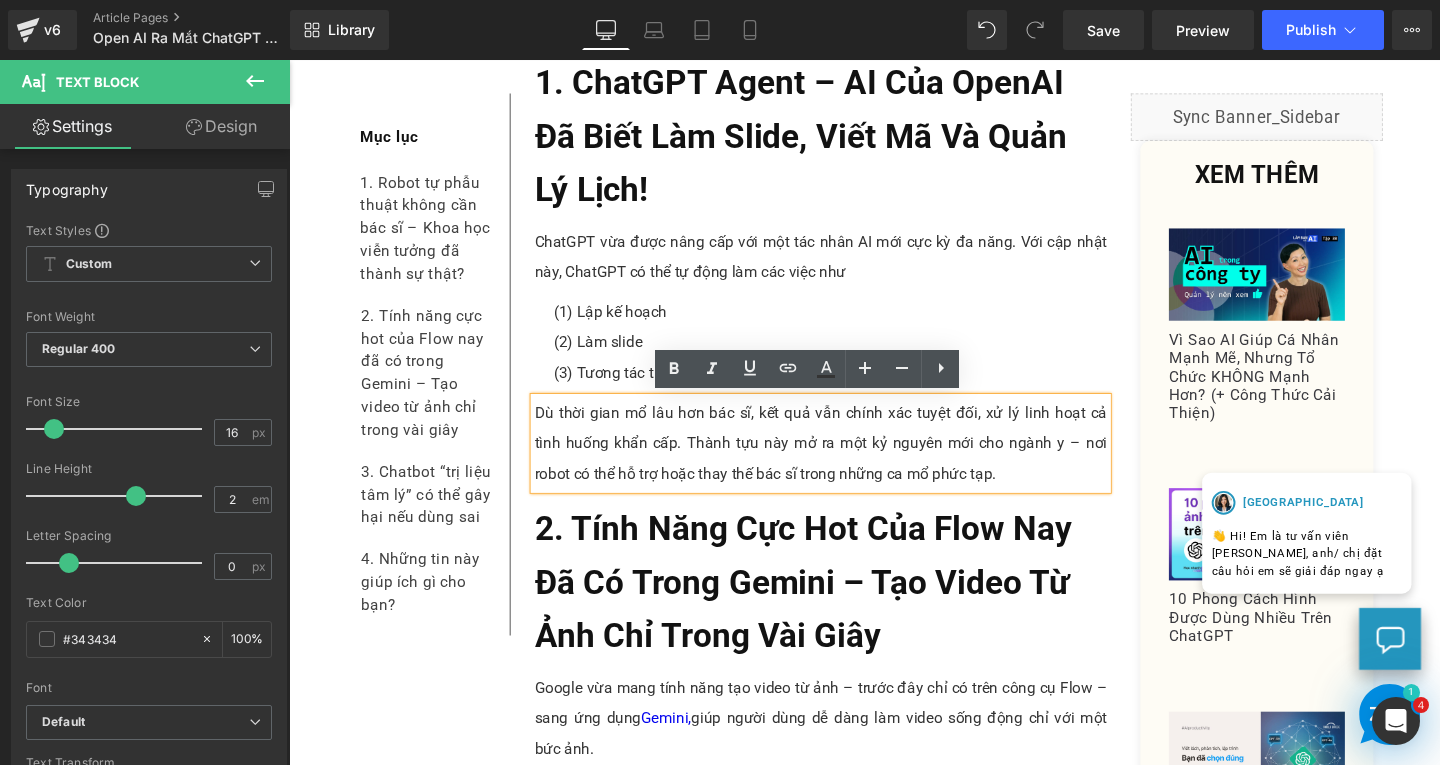 scroll, scrollTop: 775, scrollLeft: 0, axis: vertical 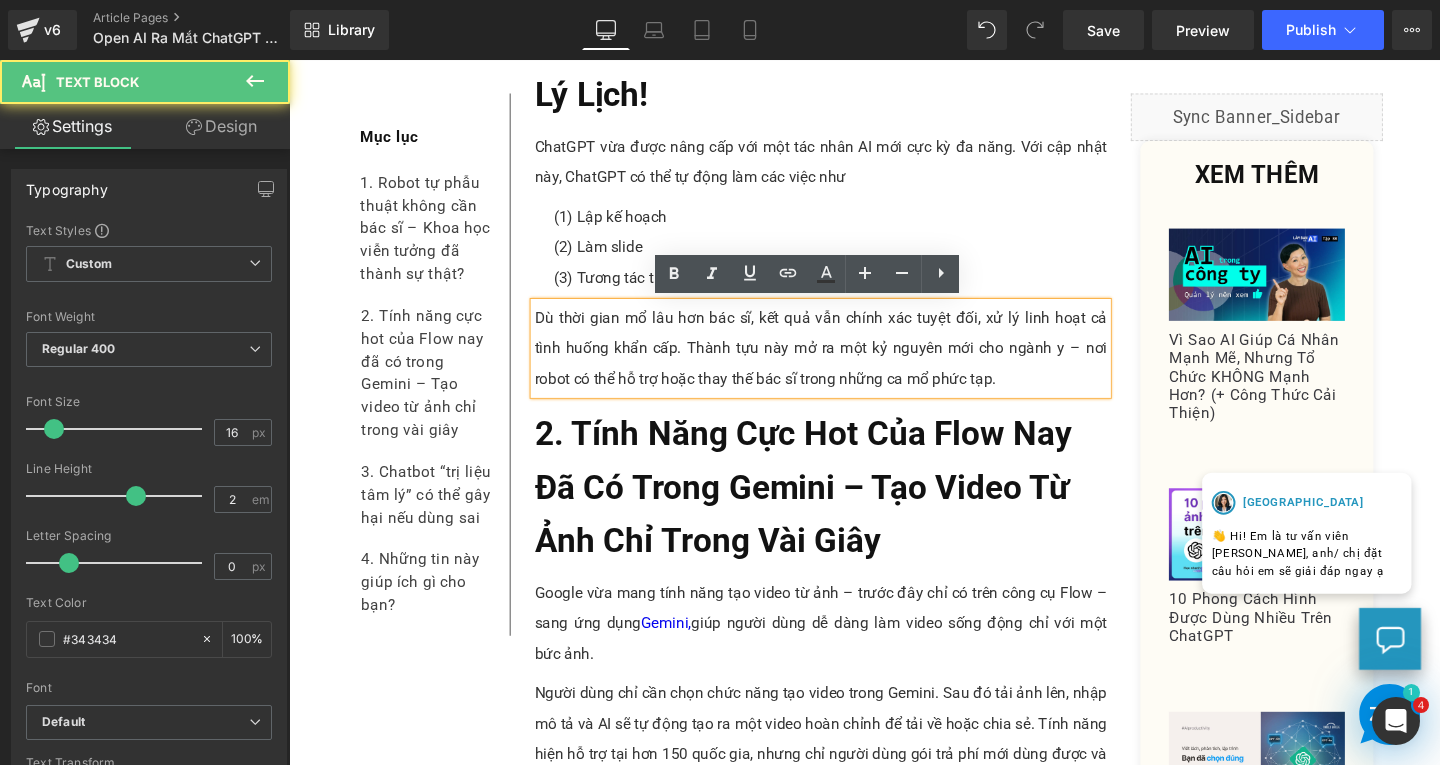 click on "Dù thời gian mổ lâu hơn bác sĩ, kết quả vẫn chính xác tuyệt đối, xử lý linh hoạt cả tình huống khẩn cấp. Thành tựu này mở ra một kỷ nguyên mới cho ngành y – nơi robot có thể hỗ trợ hoặc thay thế bác sĩ trong những ca mổ phức tạp." at bounding box center [848, 363] 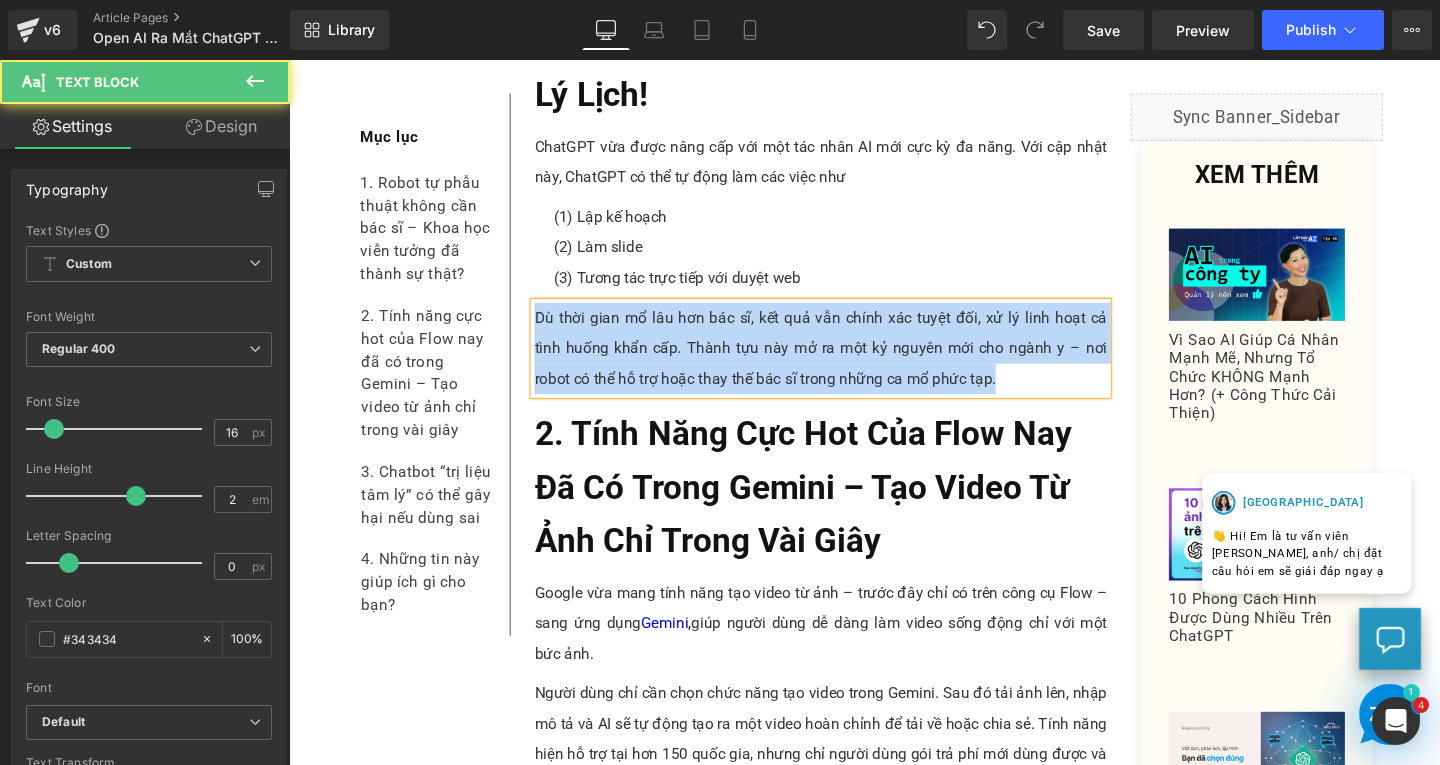 paste 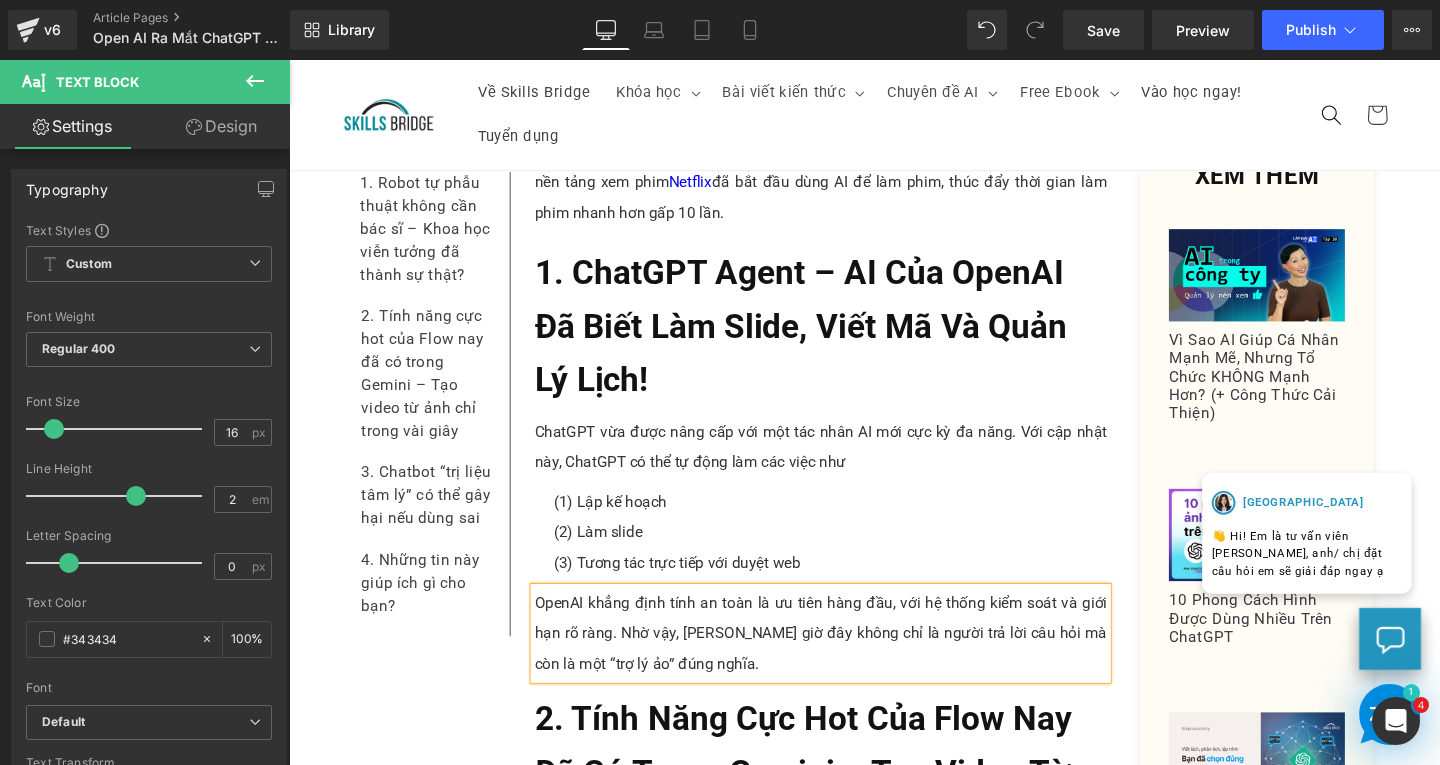 scroll, scrollTop: 375, scrollLeft: 0, axis: vertical 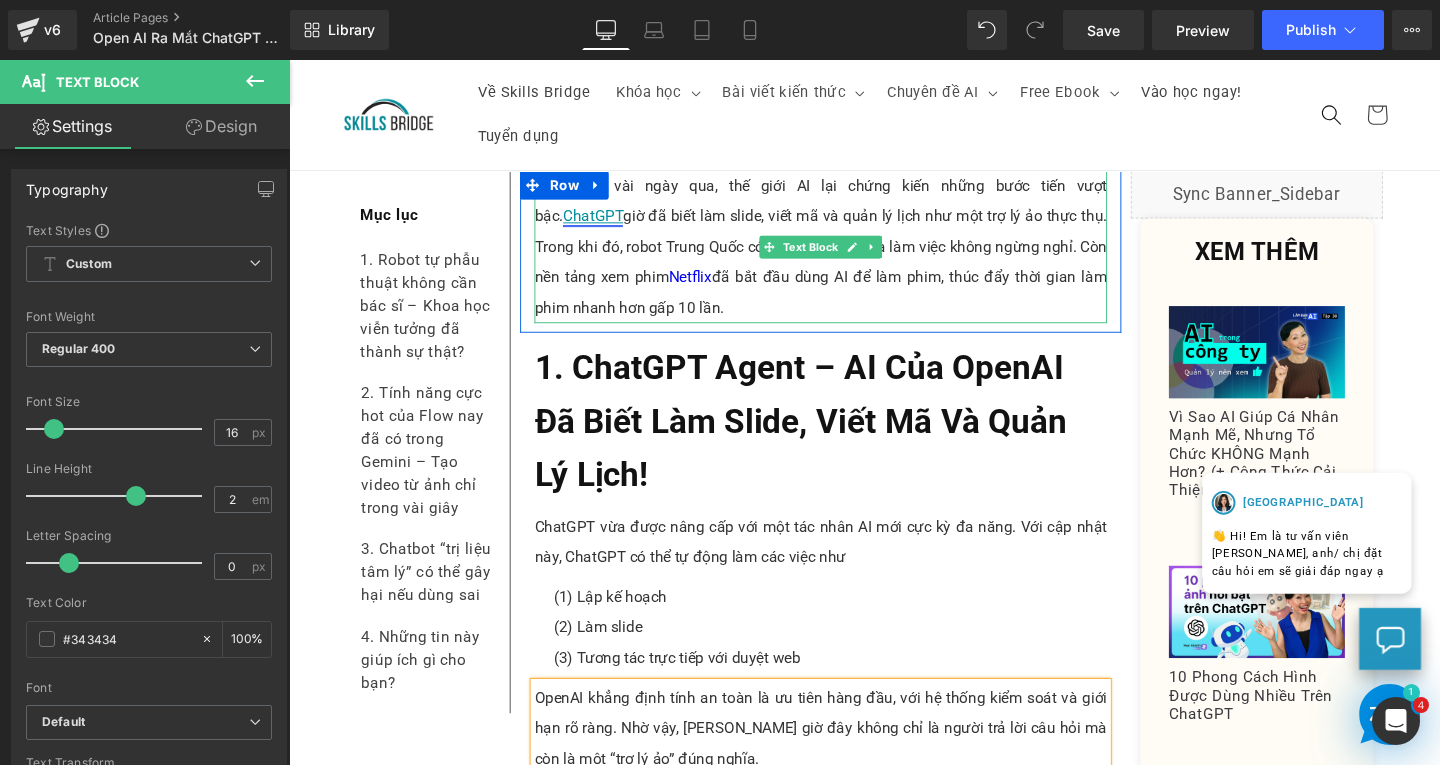 click on "ChatGPT" at bounding box center [608, 224] 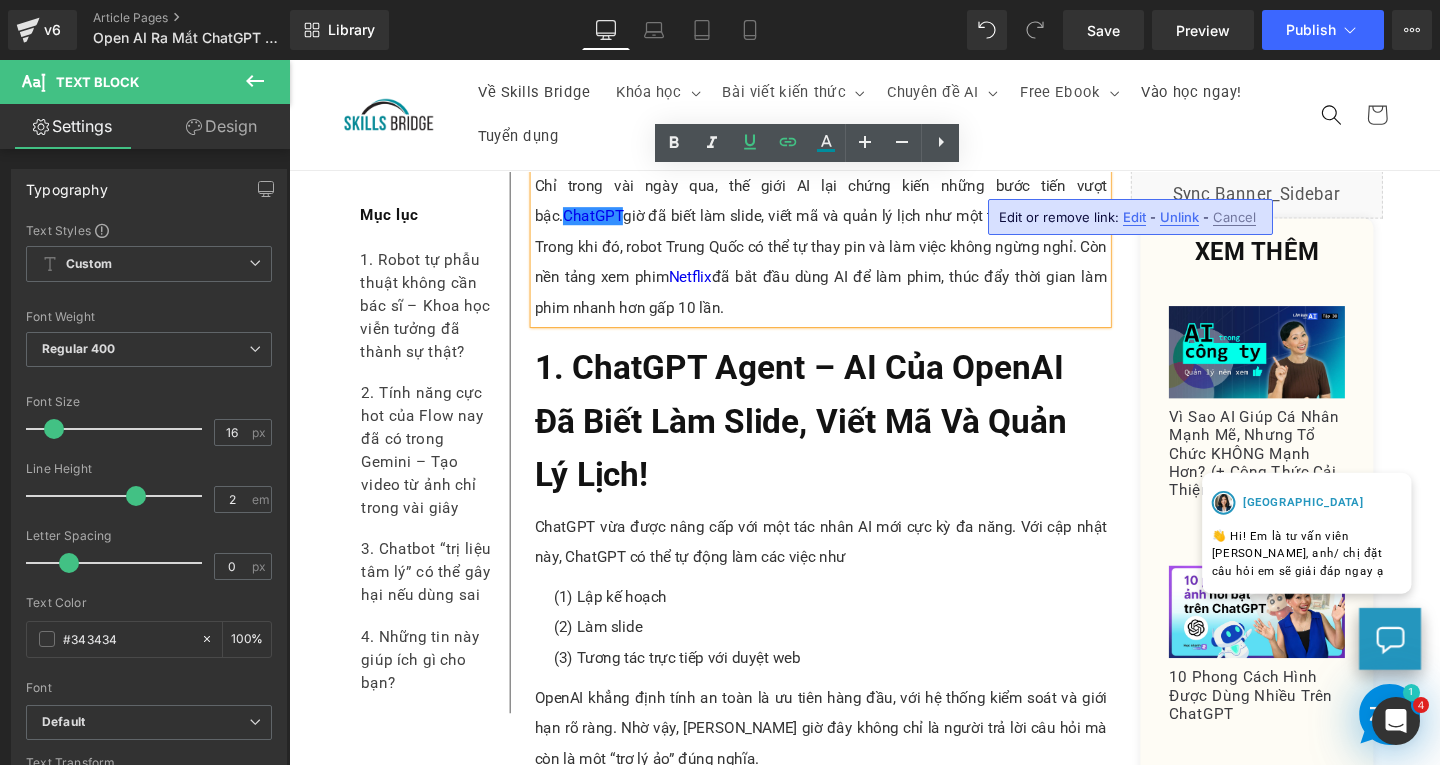 click on "Edit" at bounding box center (1134, 217) 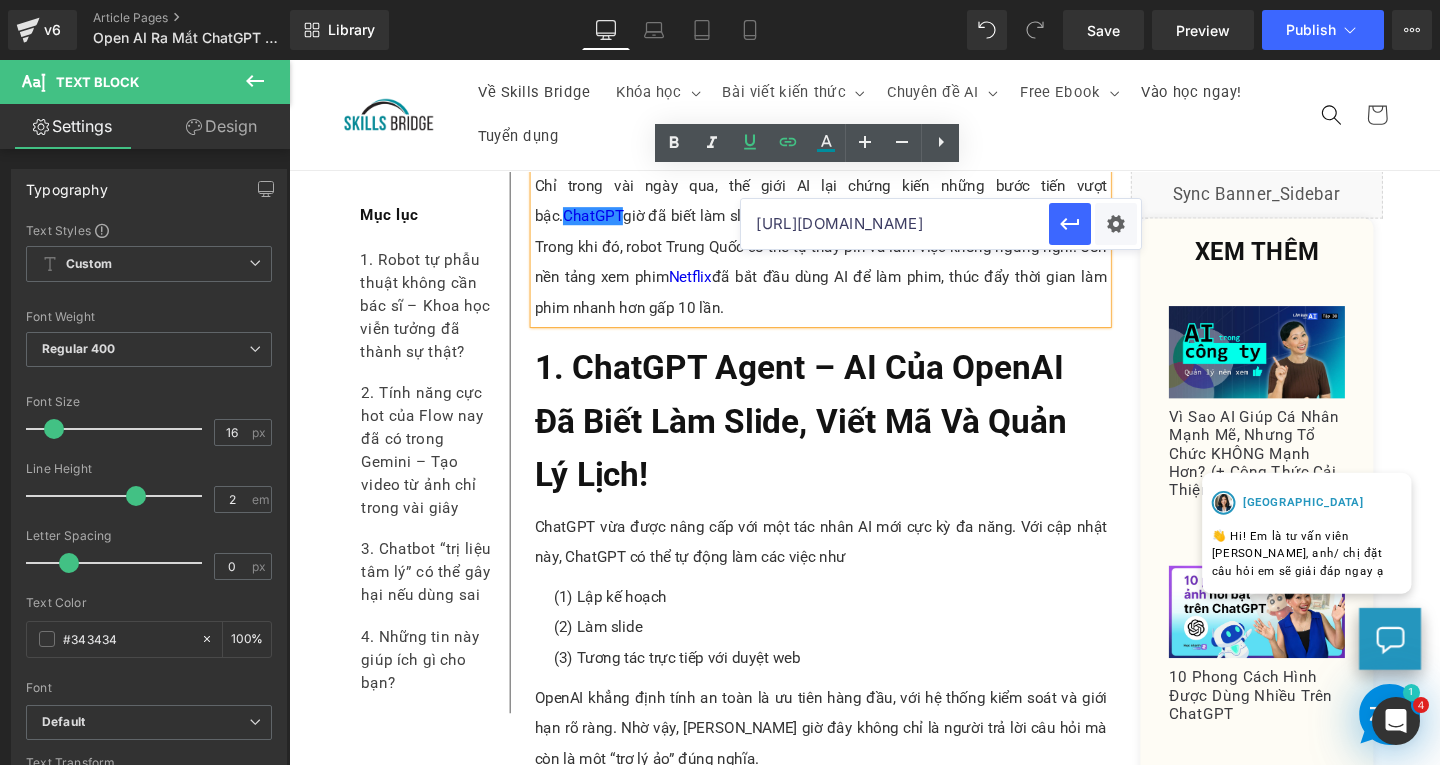 click on "[URL][DOMAIN_NAME]" at bounding box center (895, 224) 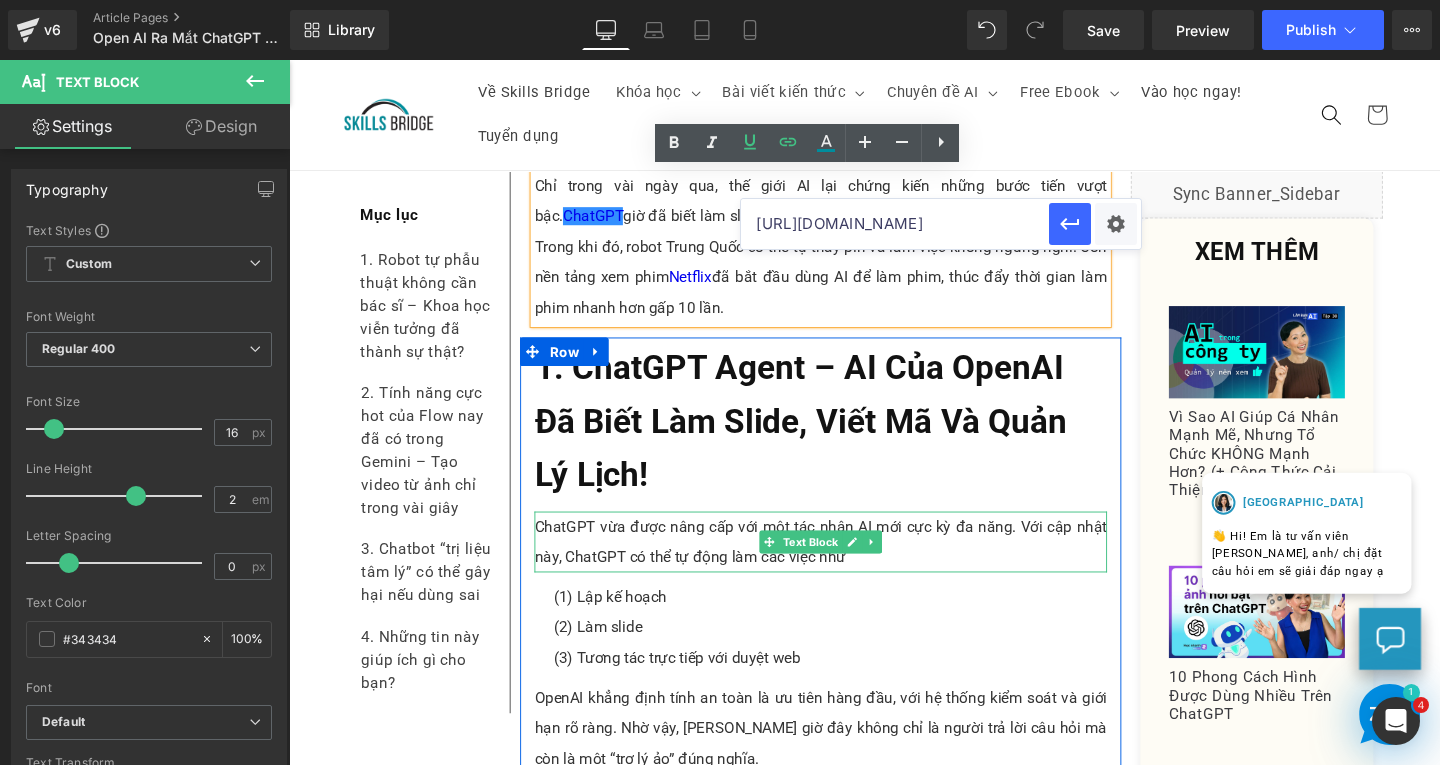 click on "ChatGPT vừa được nâng cấp với một tác nhân AI mới cực kỳ đa năng. Với cập nhật này, ChatGPT có thể tự động làm các việc như" at bounding box center (848, 567) 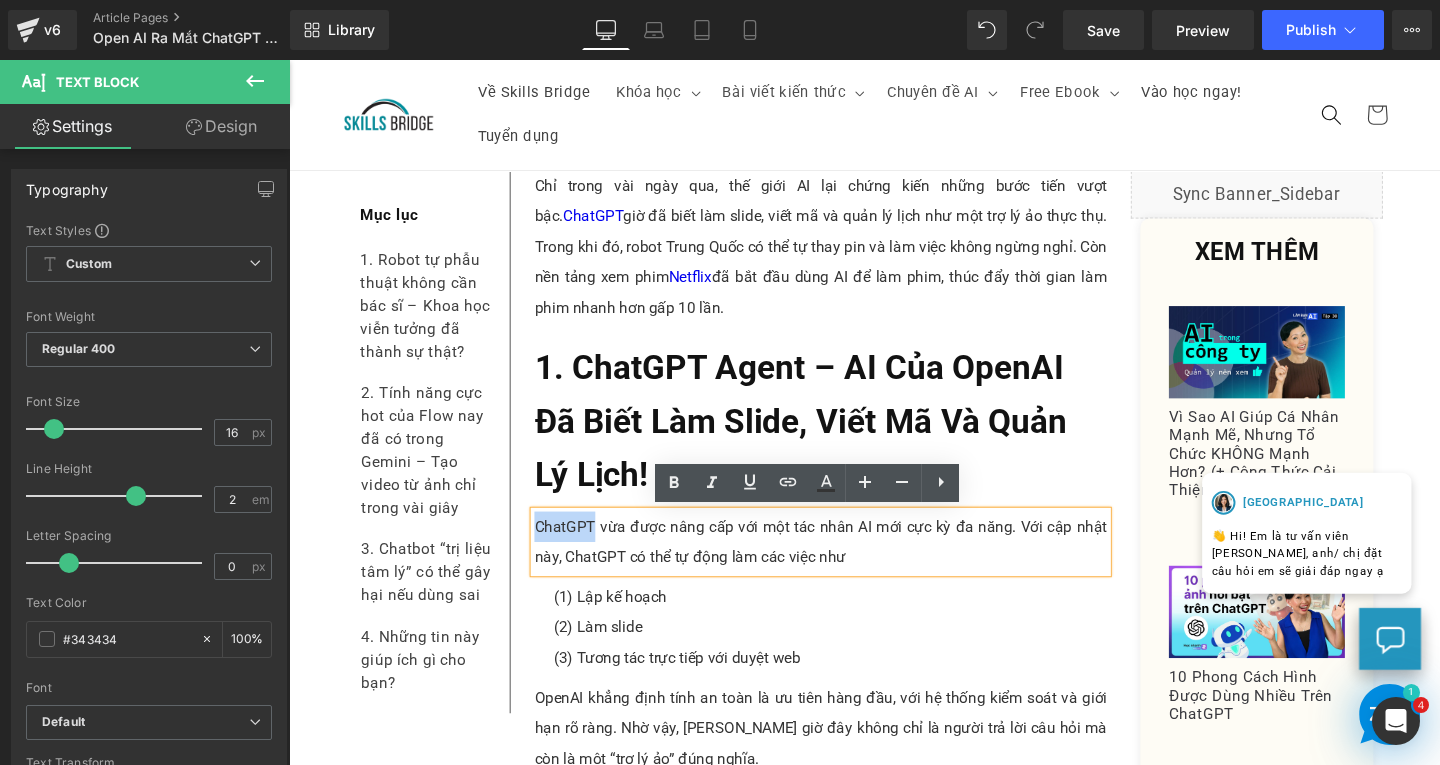 drag, startPoint x: 542, startPoint y: 553, endPoint x: 599, endPoint y: 550, distance: 57.07889 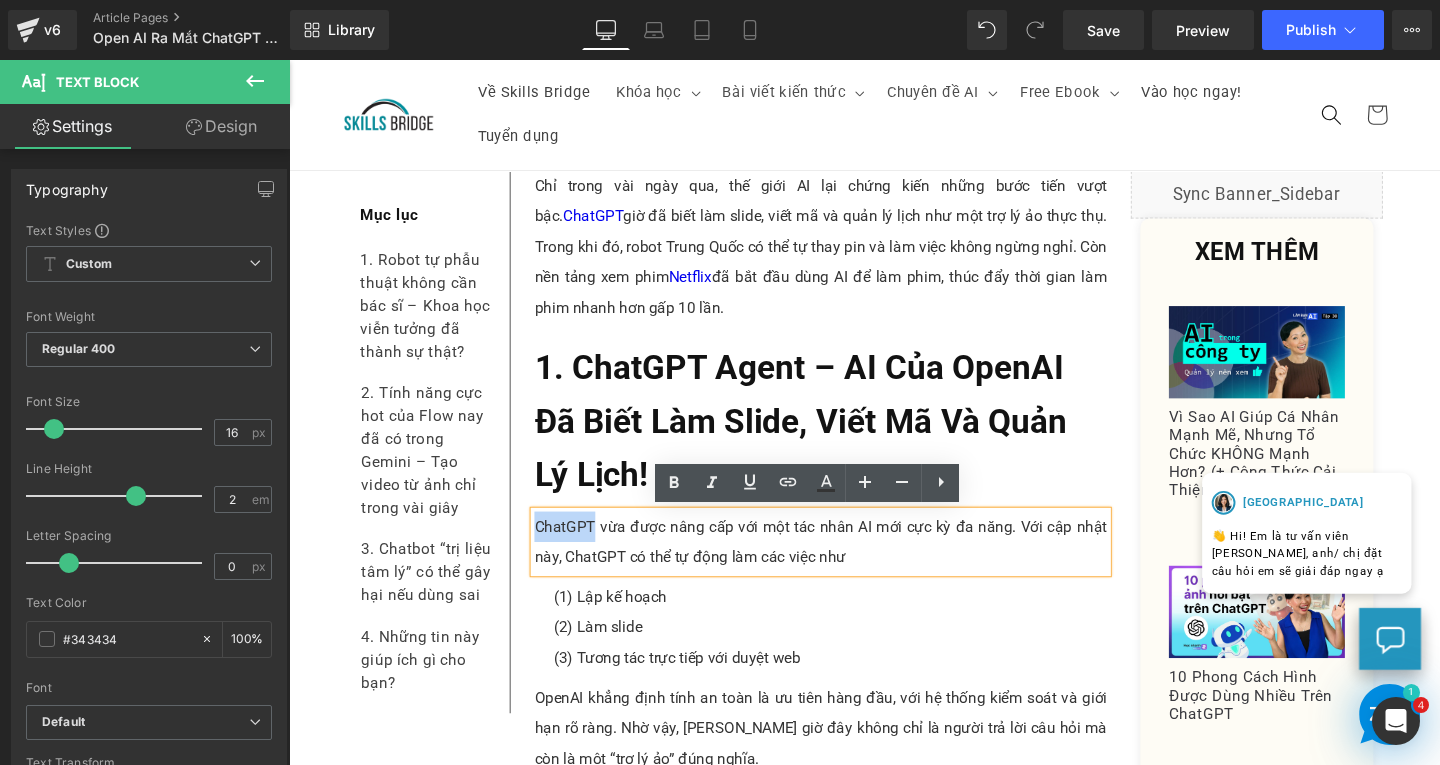 click on "ChatGPT vừa được nâng cấp với một tác nhân AI mới cực kỳ đa năng. Với cập nhật này, ChatGPT có thể tự động làm các việc như" at bounding box center (848, 567) 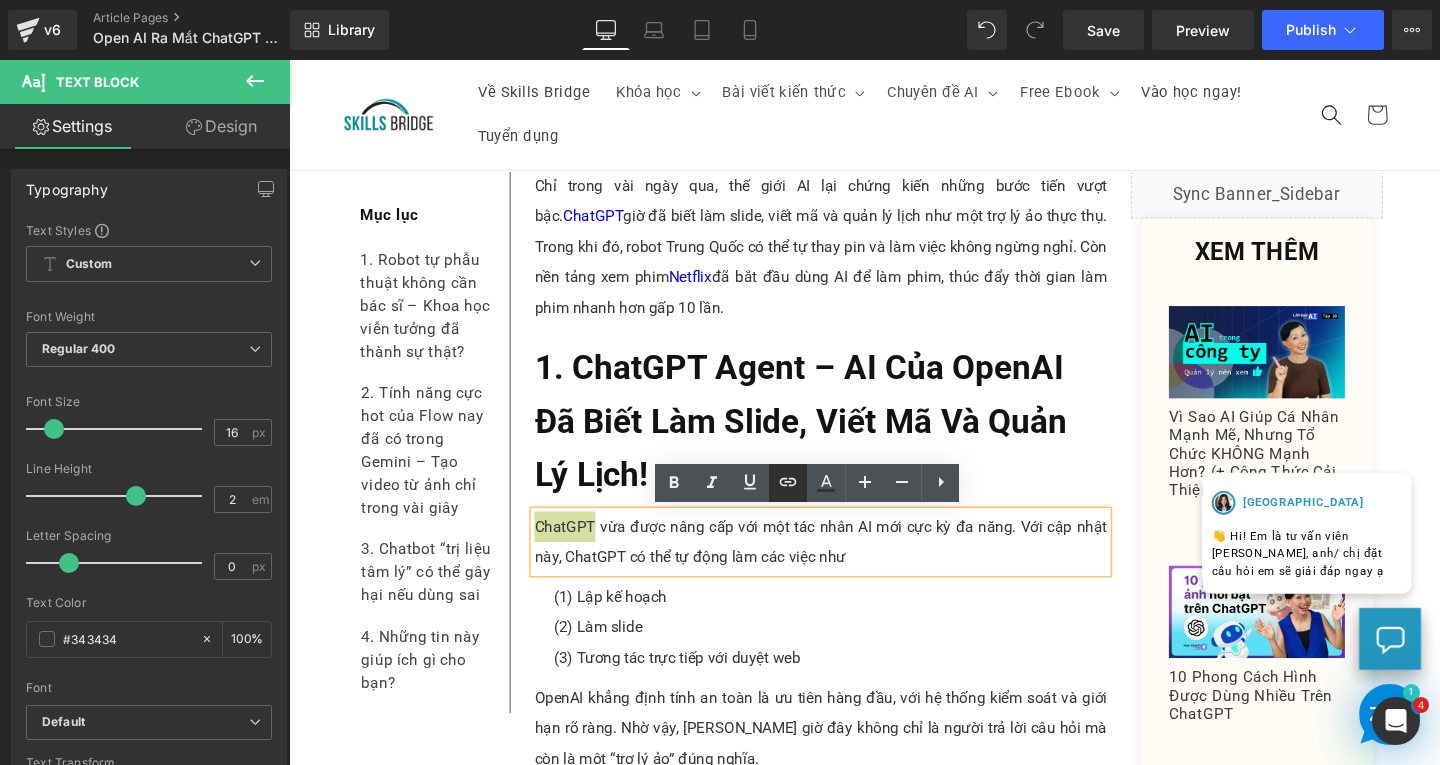 click 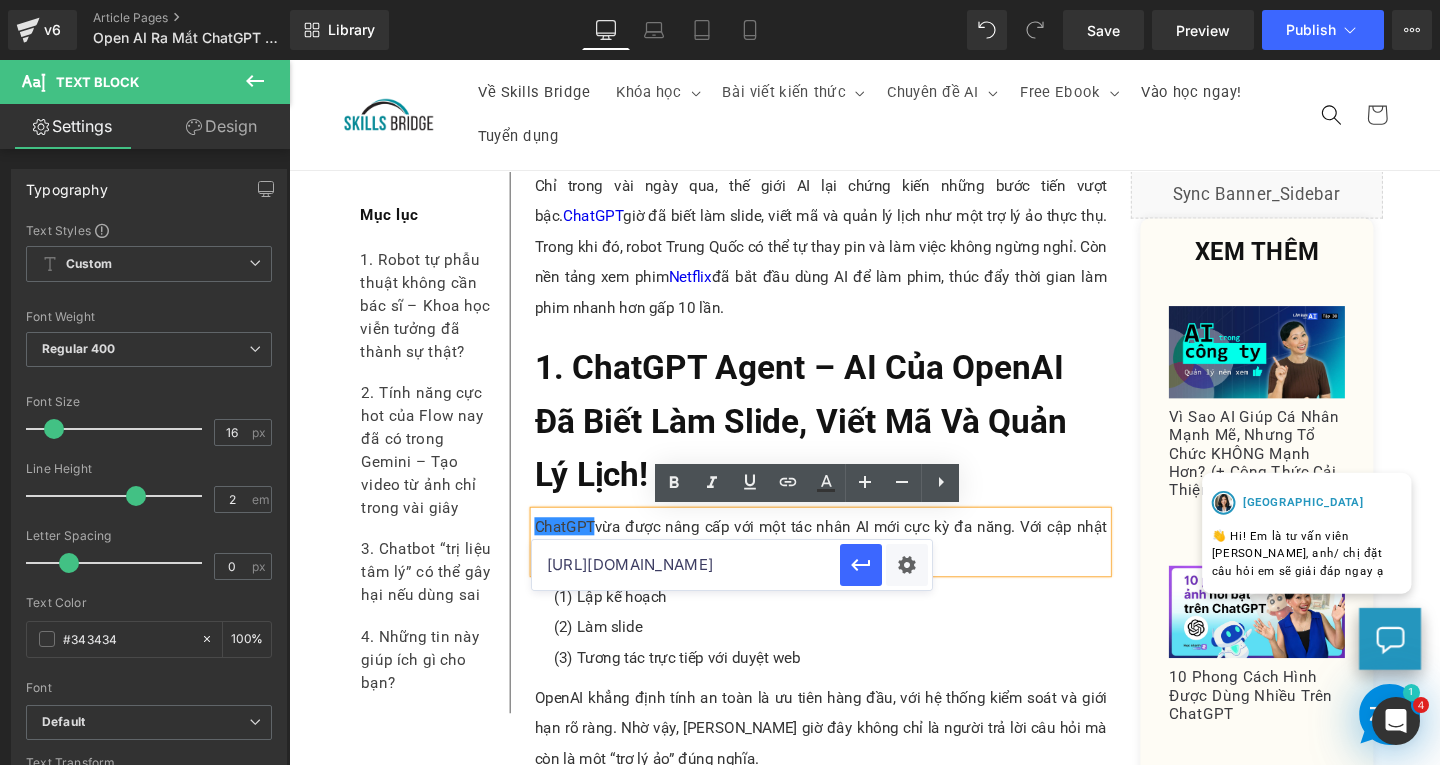 click on "[URL][DOMAIN_NAME]" at bounding box center [686, 565] 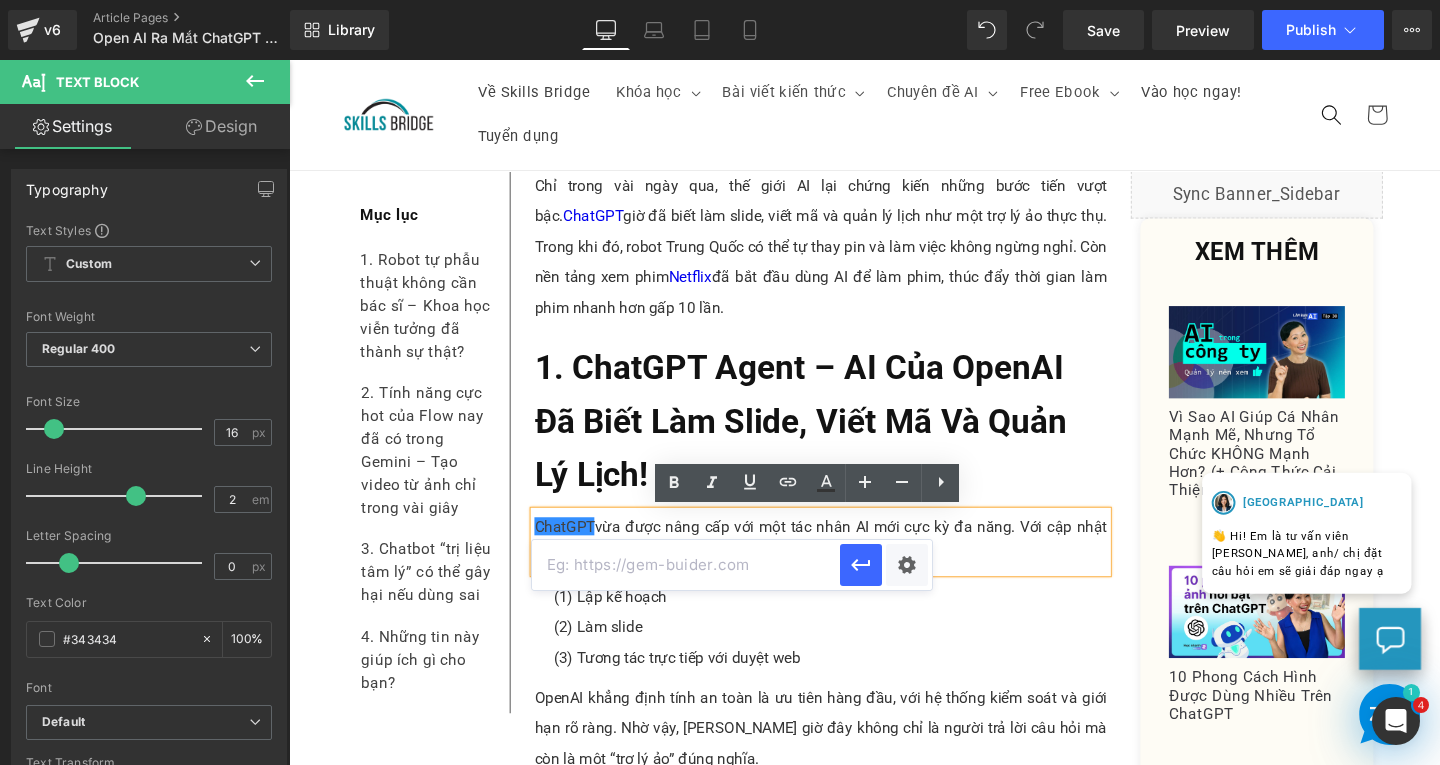 paste on "[URL][DOMAIN_NAME]" 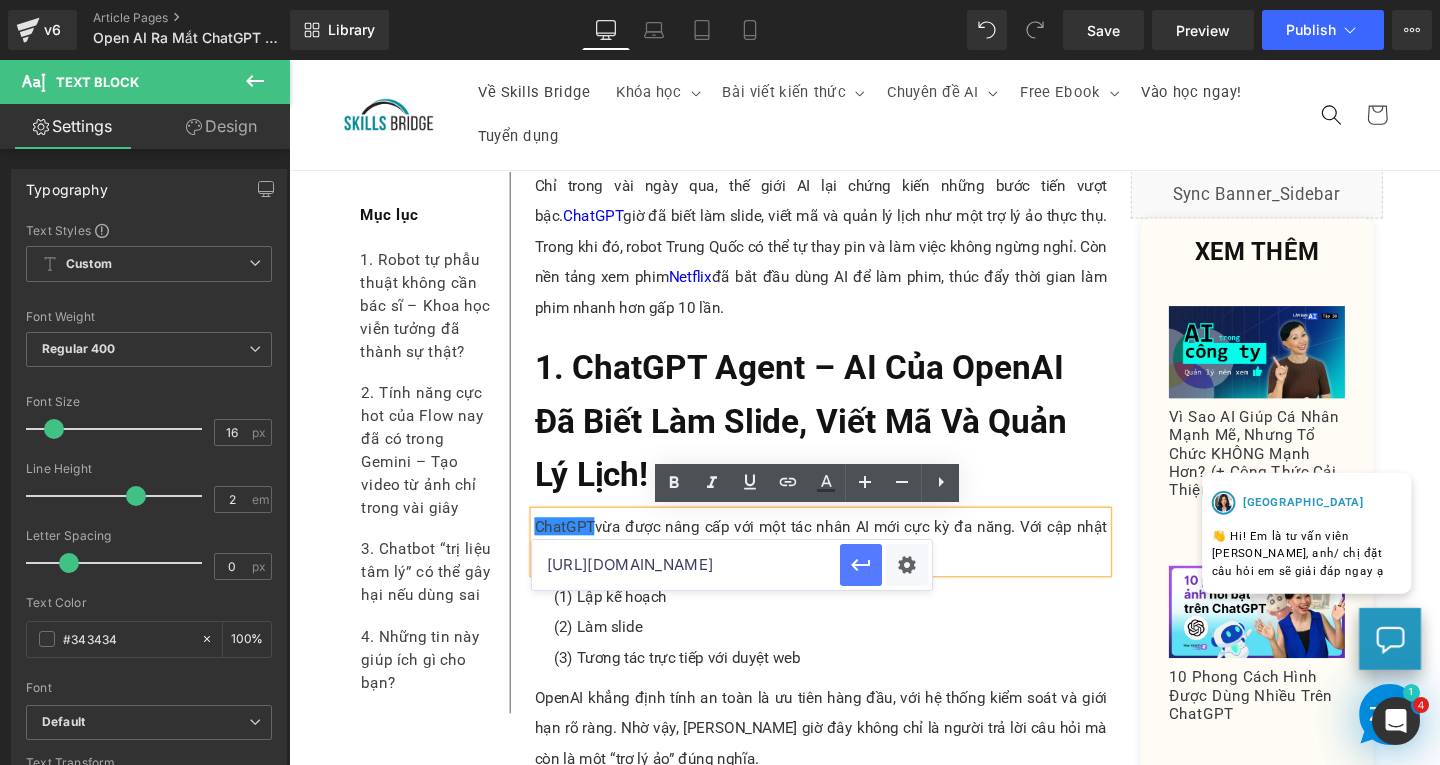 type on "[URL][DOMAIN_NAME]" 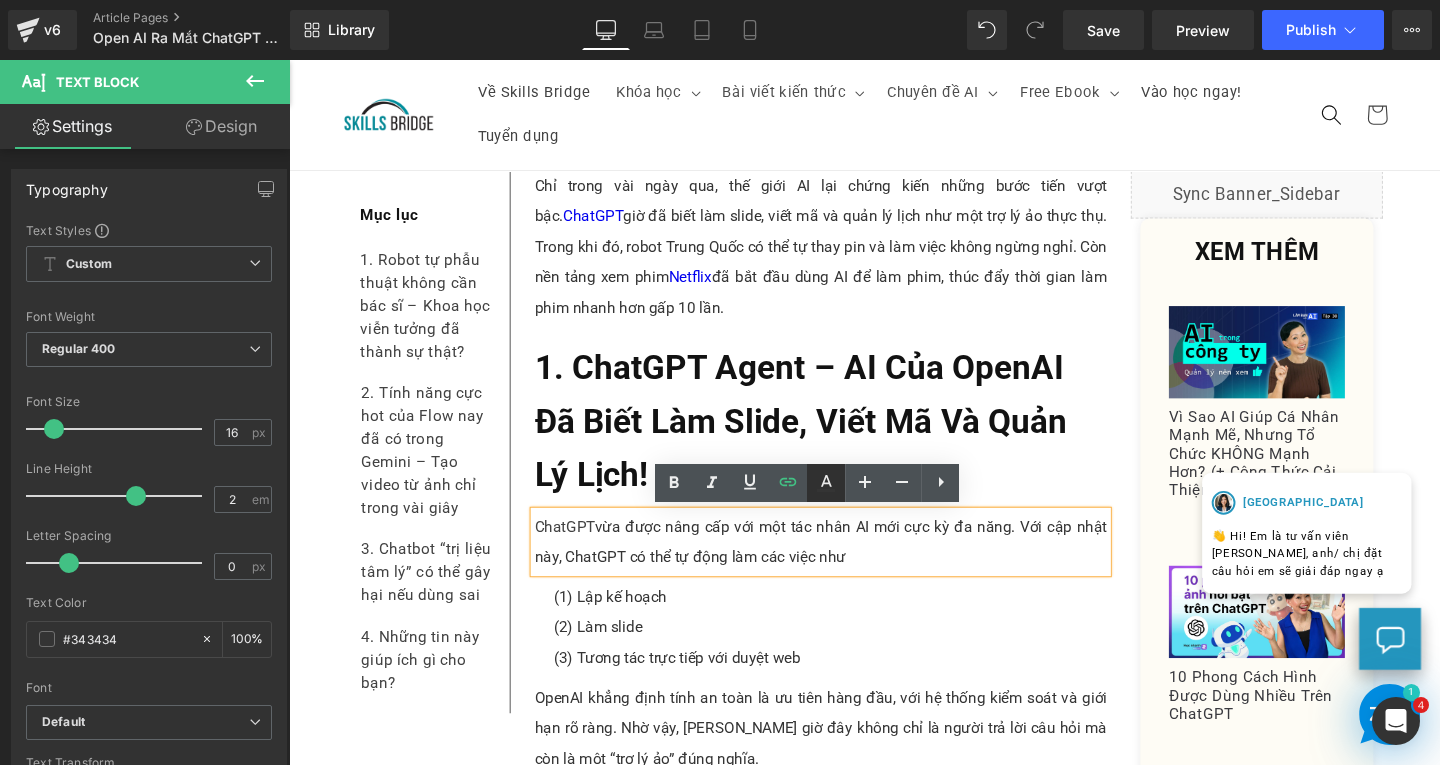 click at bounding box center (826, 483) 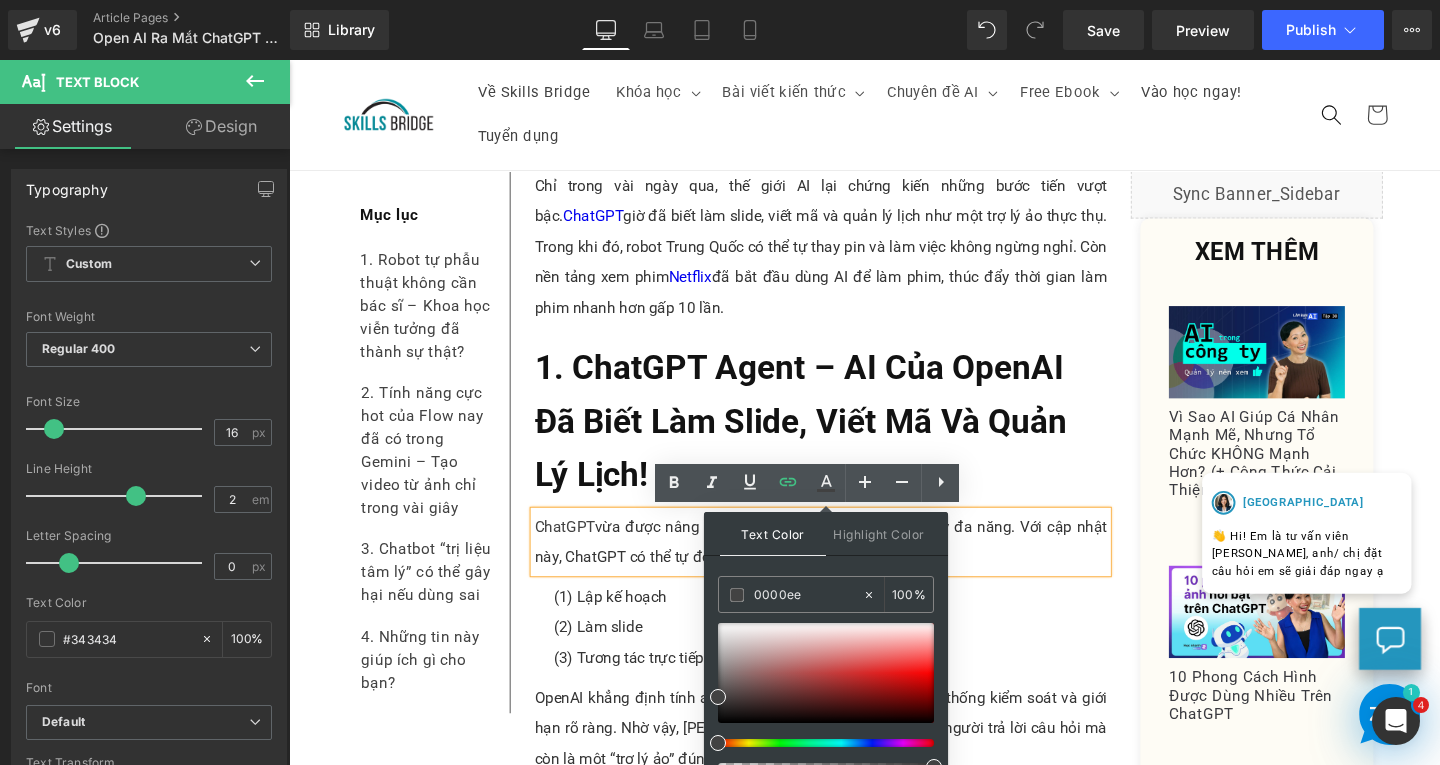 drag, startPoint x: 1118, startPoint y: 655, endPoint x: 995, endPoint y: 656, distance: 123.00407 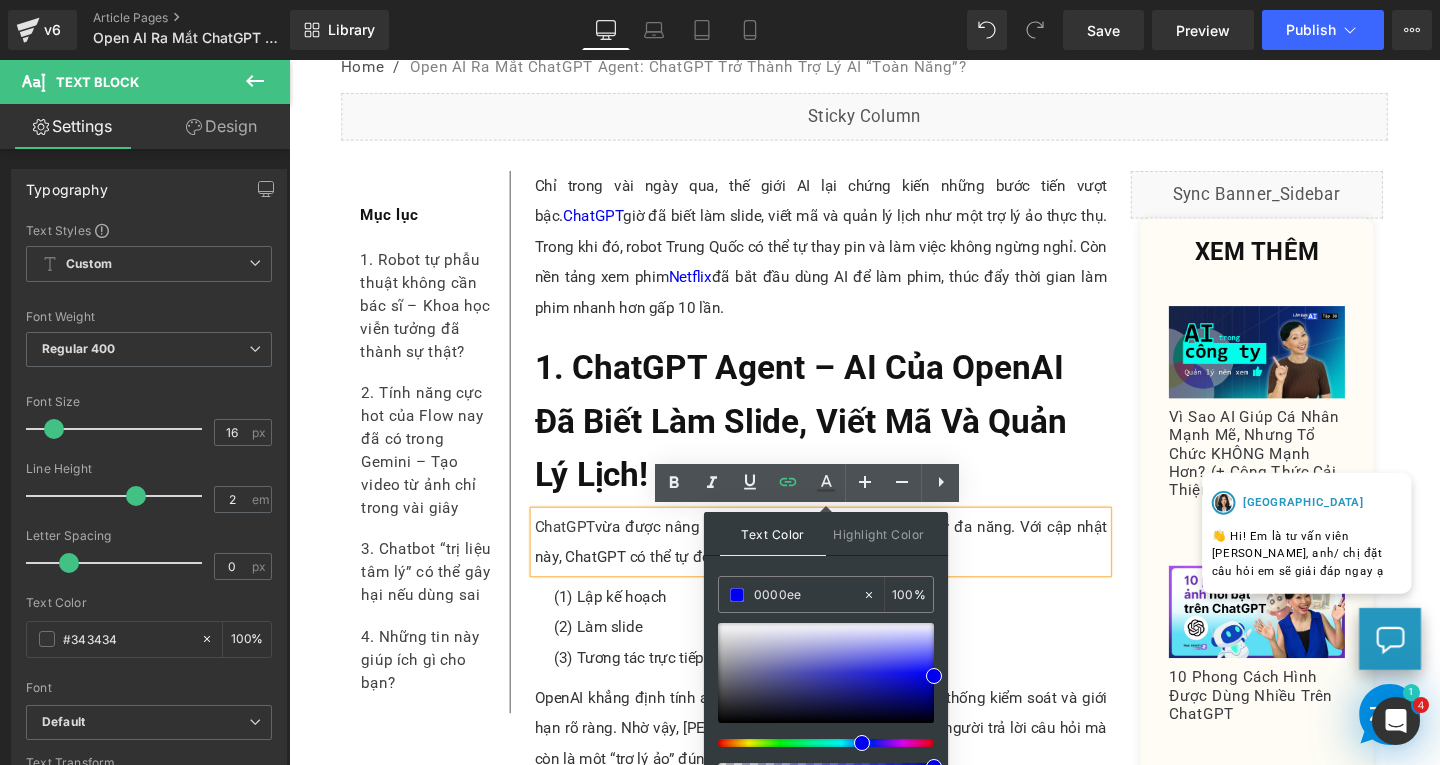 scroll, scrollTop: 475, scrollLeft: 0, axis: vertical 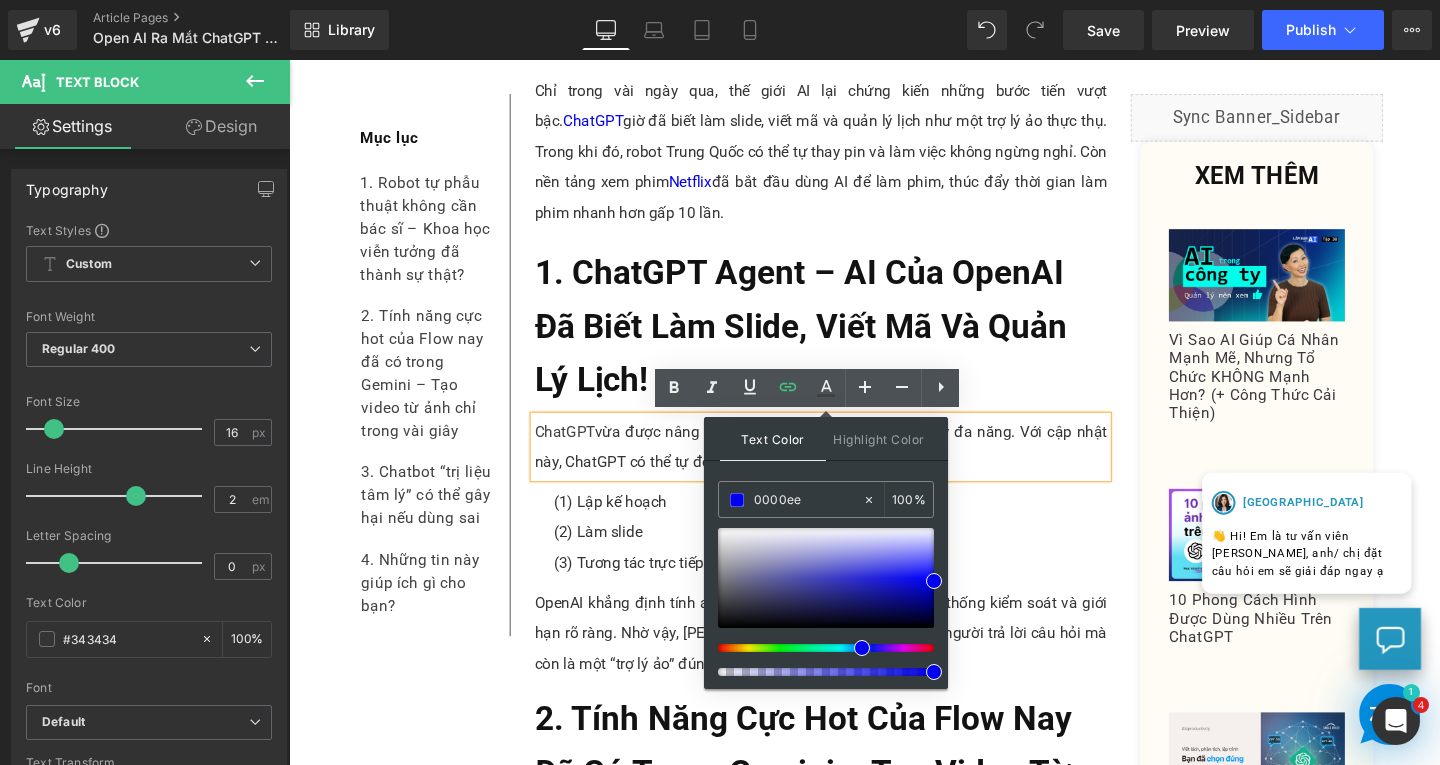 type on "0000ee" 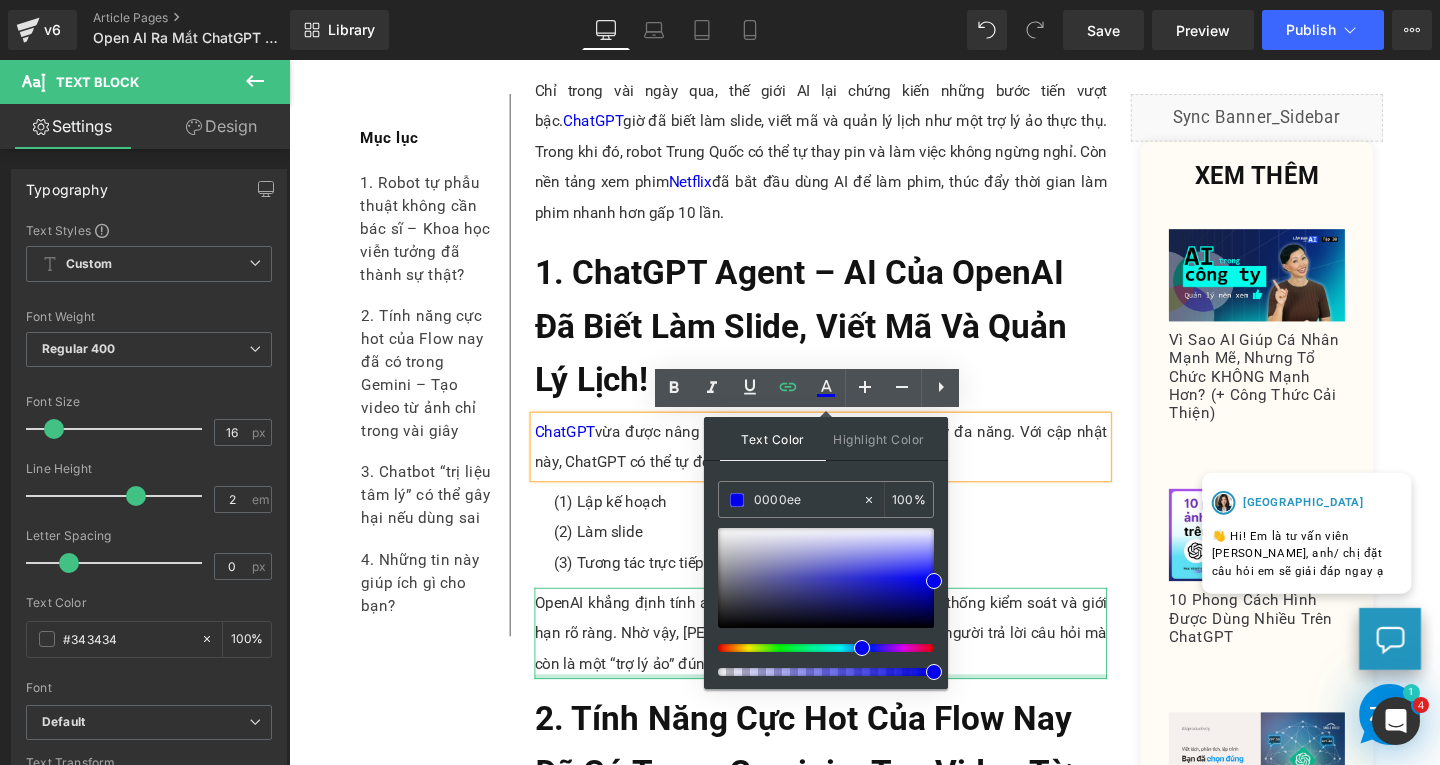 drag, startPoint x: 1221, startPoint y: 732, endPoint x: 1067, endPoint y: 697, distance: 157.9272 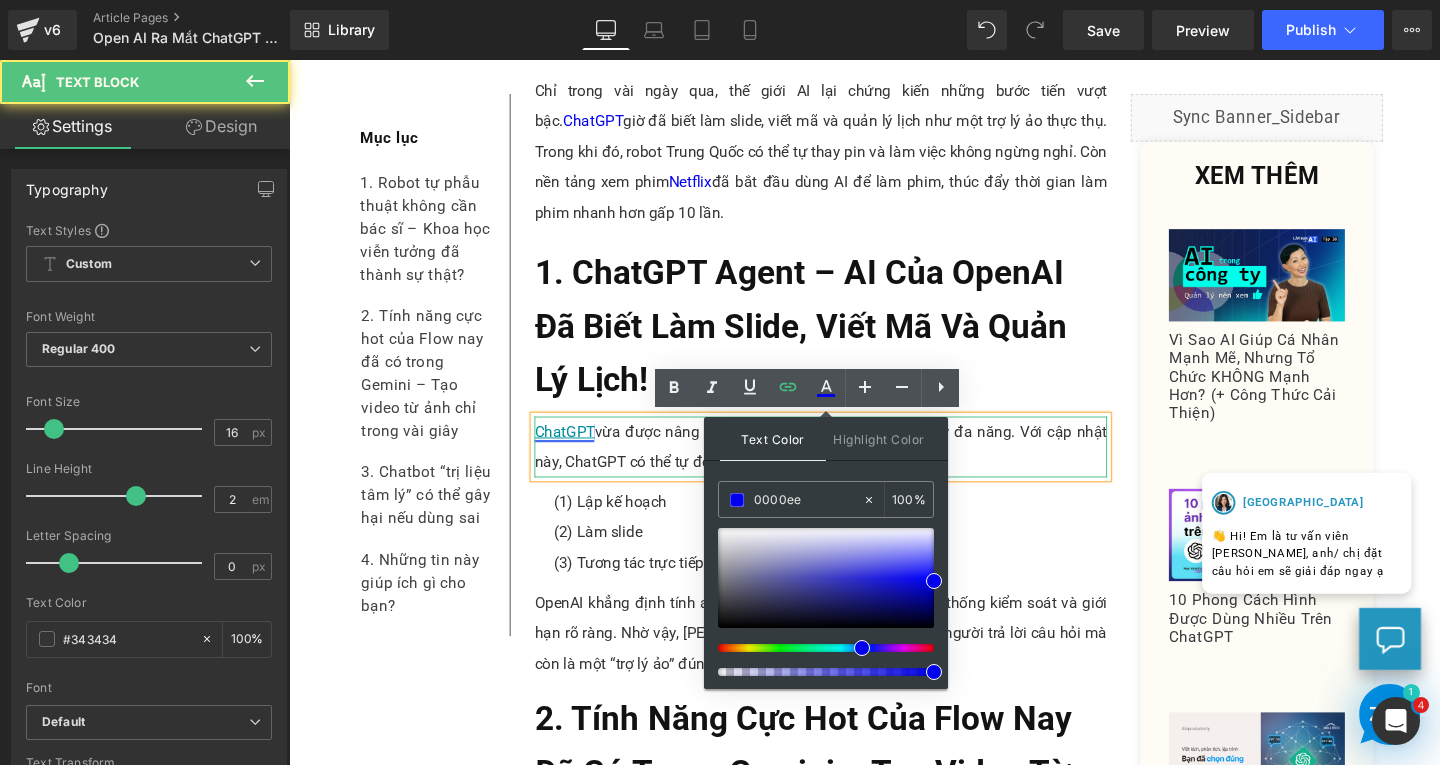 click on "ChatGPT" at bounding box center (578, 450) 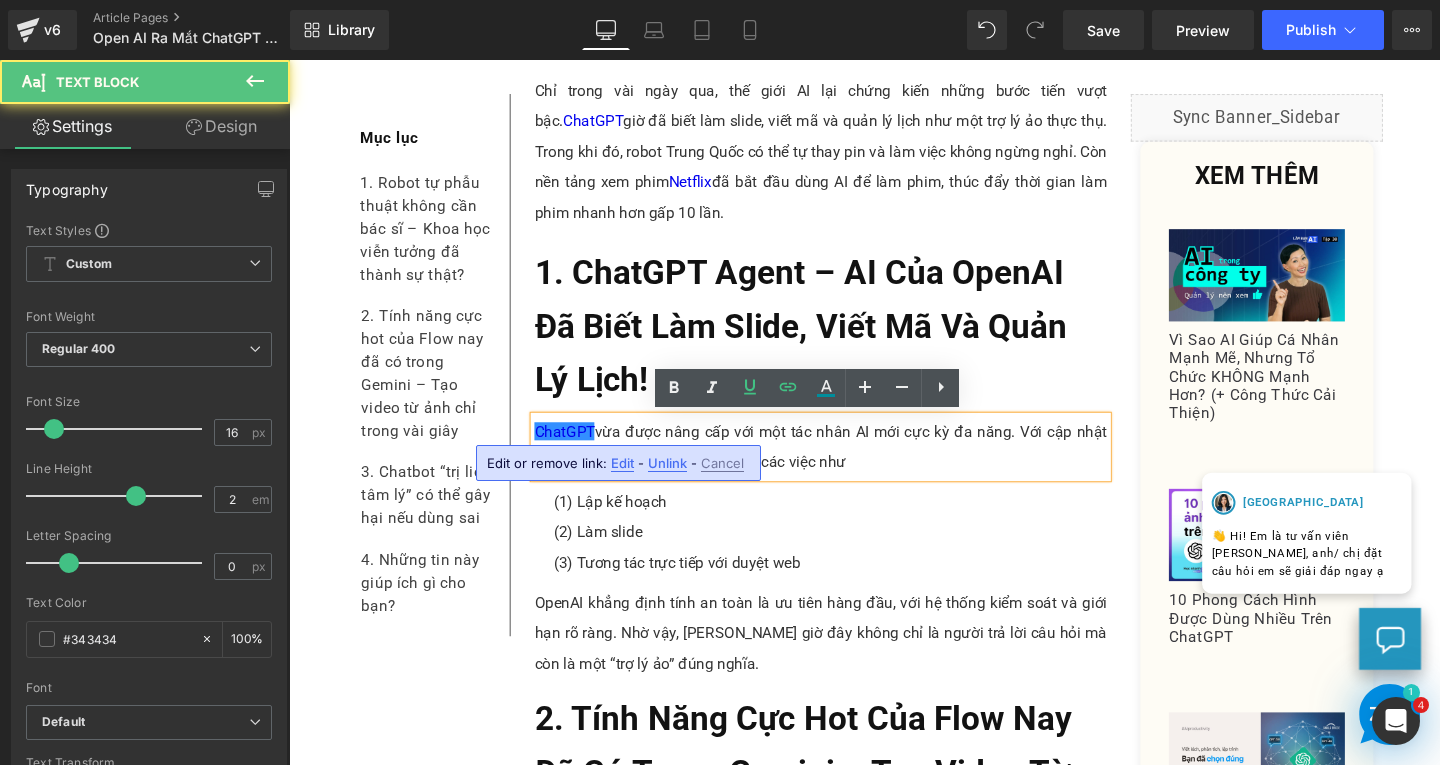 drag, startPoint x: 348, startPoint y: 416, endPoint x: 620, endPoint y: 456, distance: 274.92545 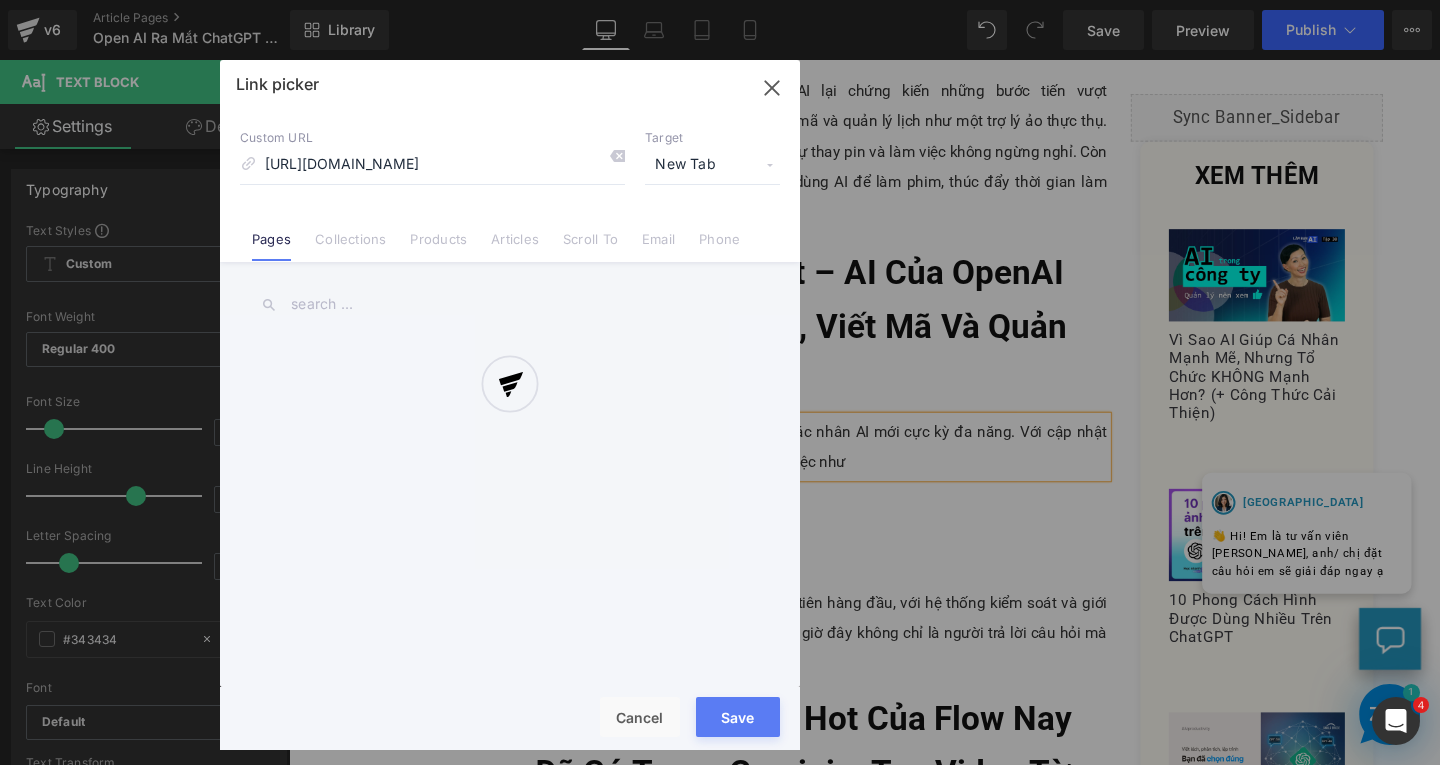 click on "Text Color Highlight Color #333333 0000ee 100 % transparent 0 %   Edit or remove link:   Edit   -   Unlink   -   Cancel             [URL][DOMAIN_NAME]                                 Link picker Back to Library   Insert           Custom URL   [URL][DOMAIN_NAME]                 Target   New Tab     Current Tab   New Tab                 Pages       Collections       Products       Articles       Scroll To       Email       Phone                                                       Email Address     Subject     Message             Phone Number           Save Cancel" at bounding box center [720, 0] 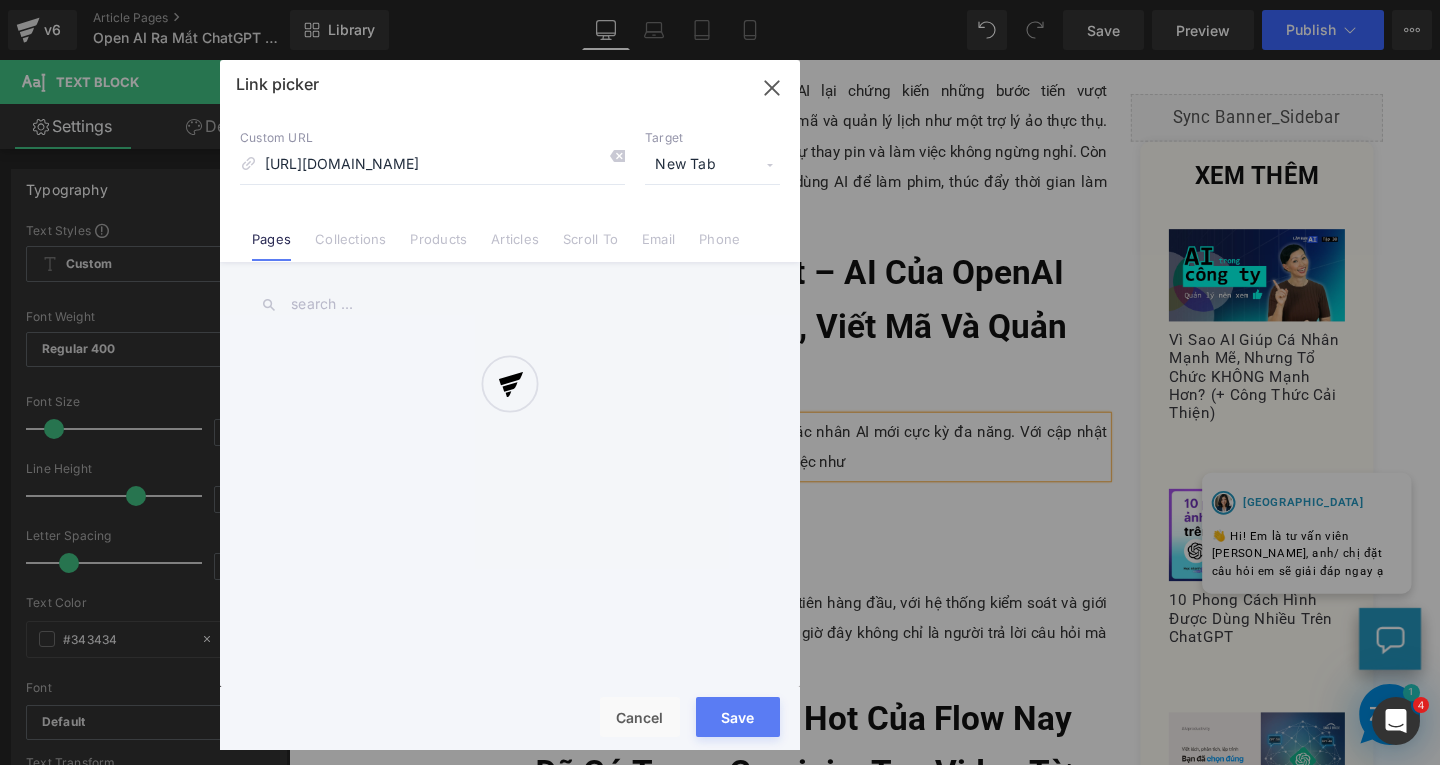 click at bounding box center [510, 405] 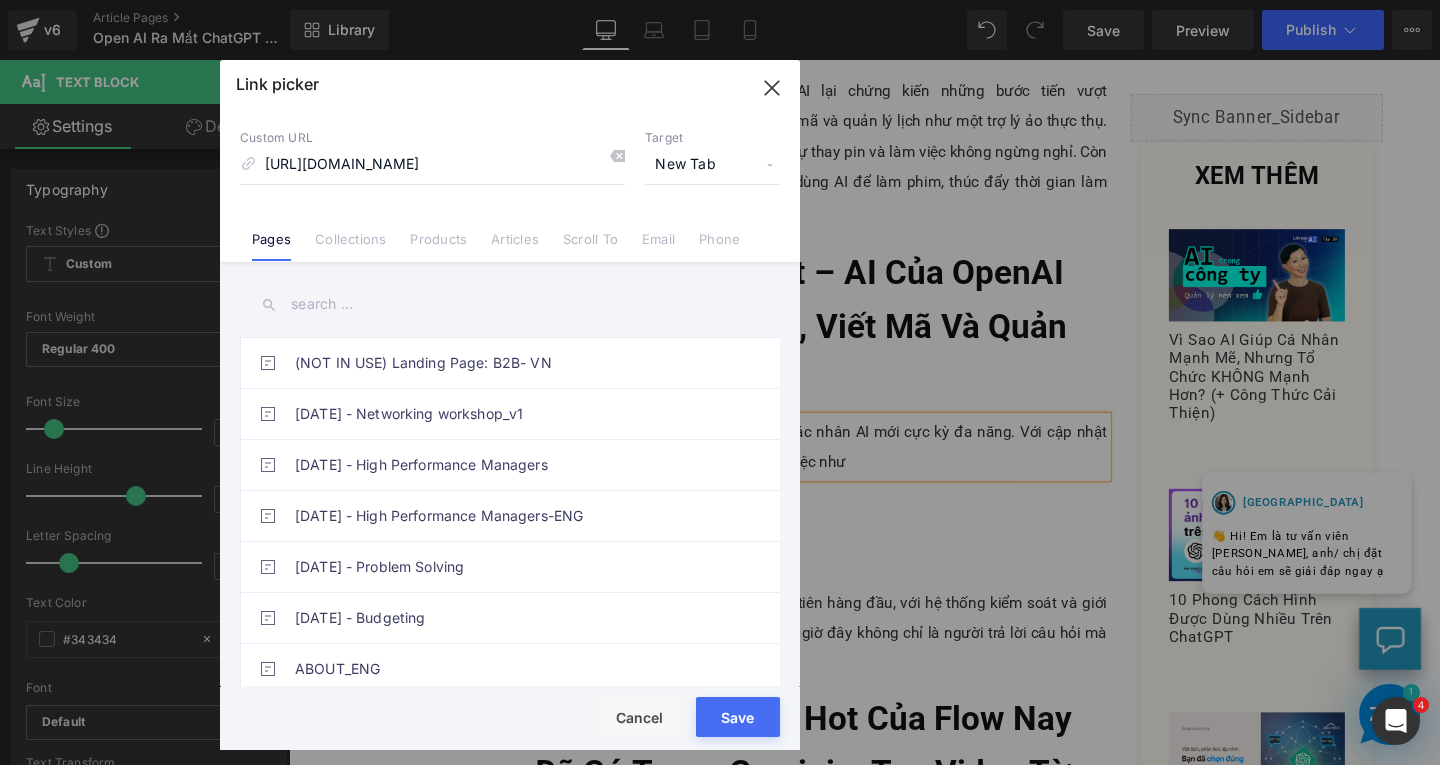 click on "New Tab" at bounding box center (712, 165) 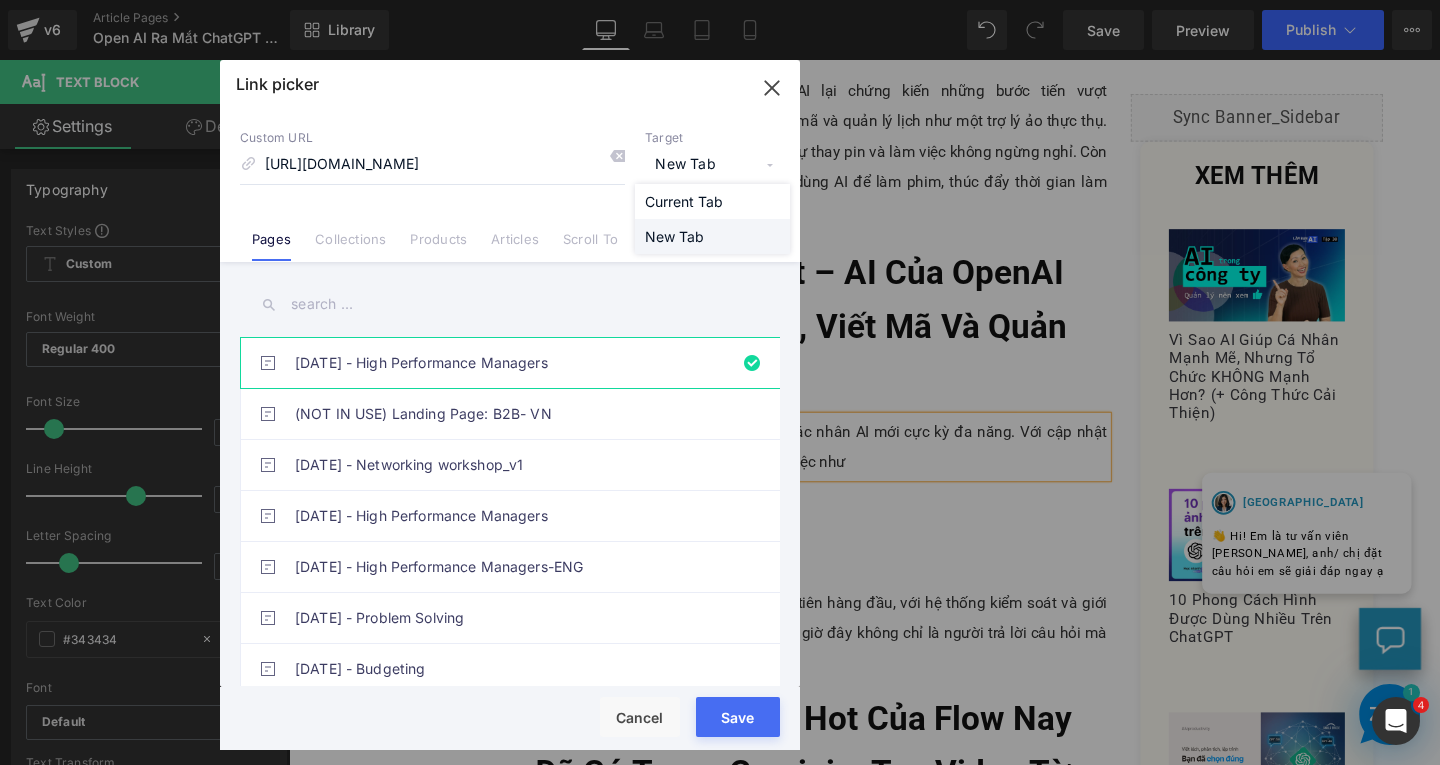 click on "New Tab" at bounding box center (712, 236) 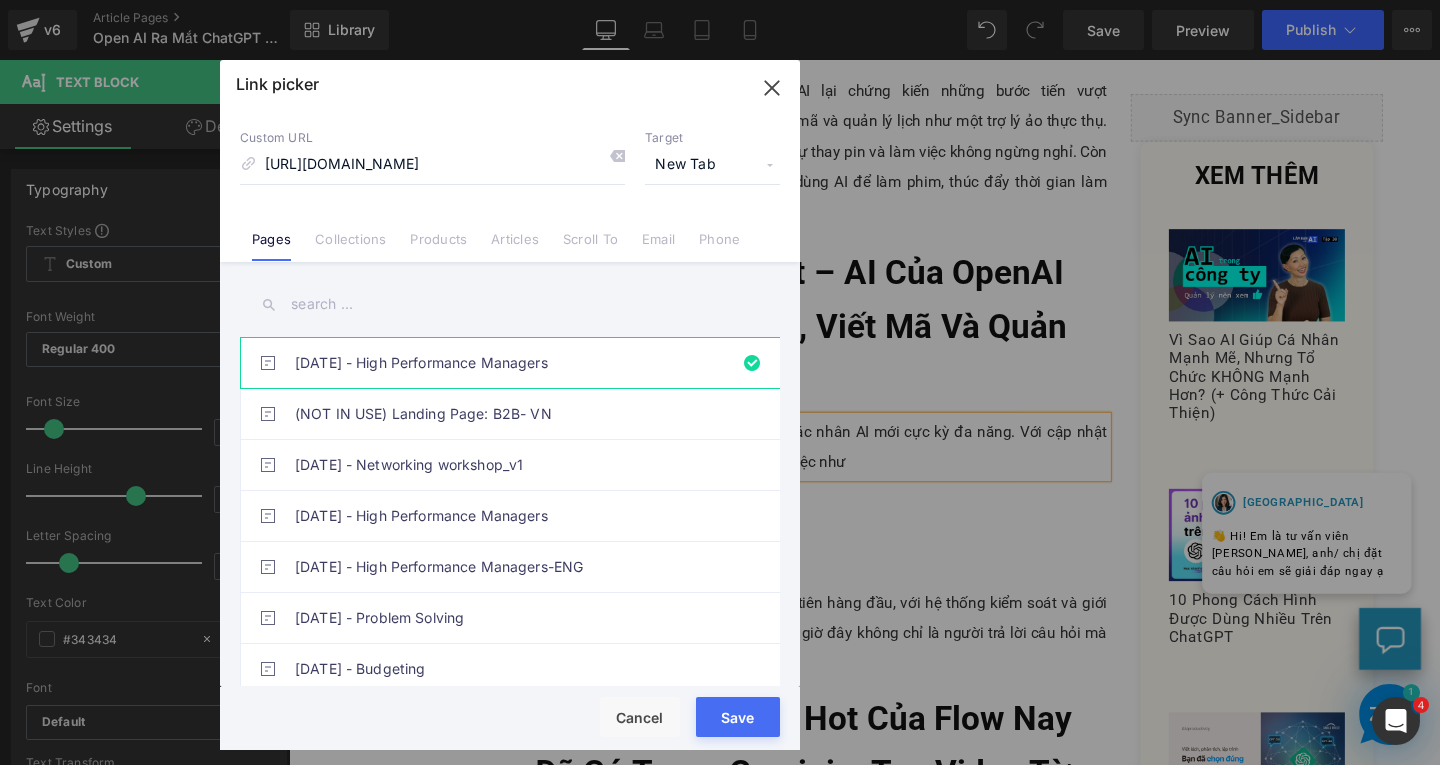 click on "Save" at bounding box center (738, 717) 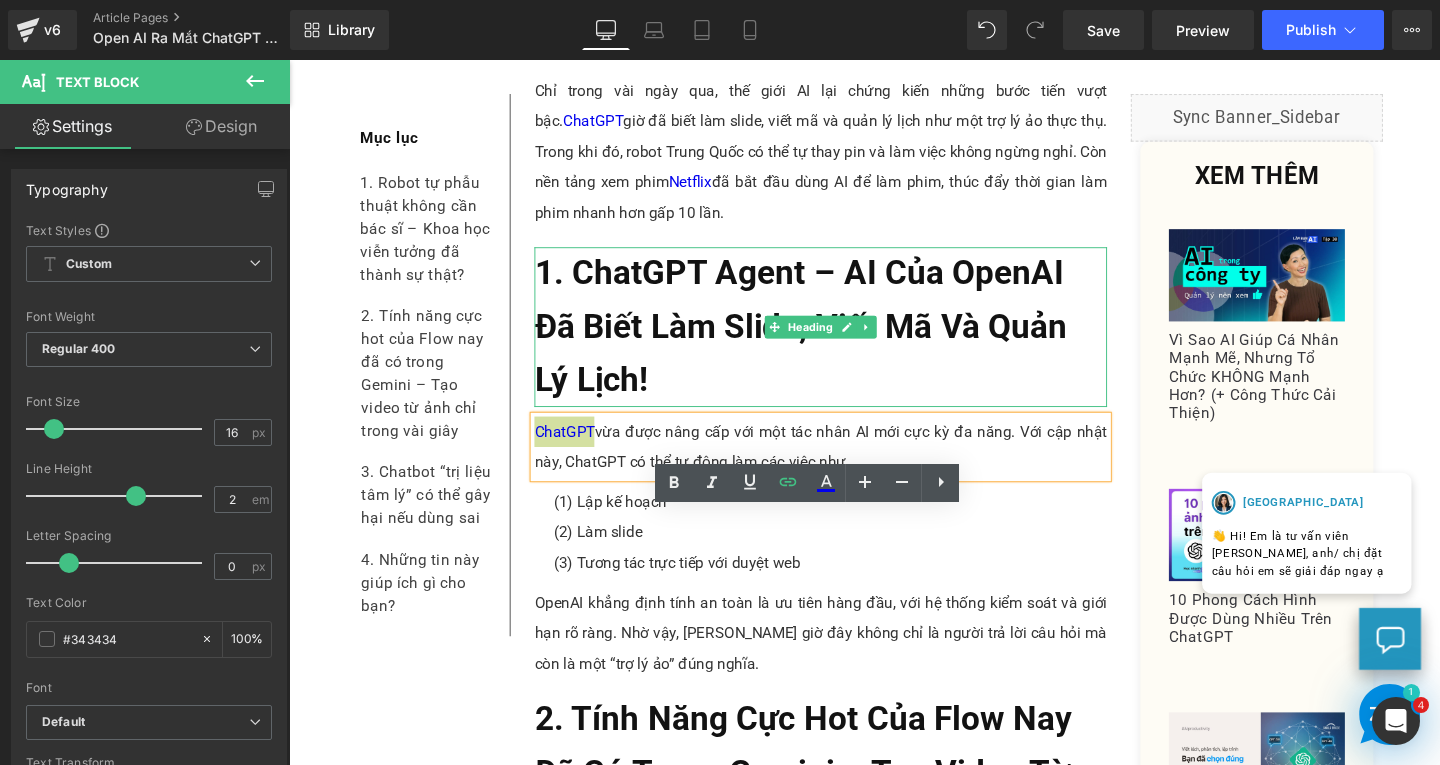 scroll, scrollTop: 375, scrollLeft: 0, axis: vertical 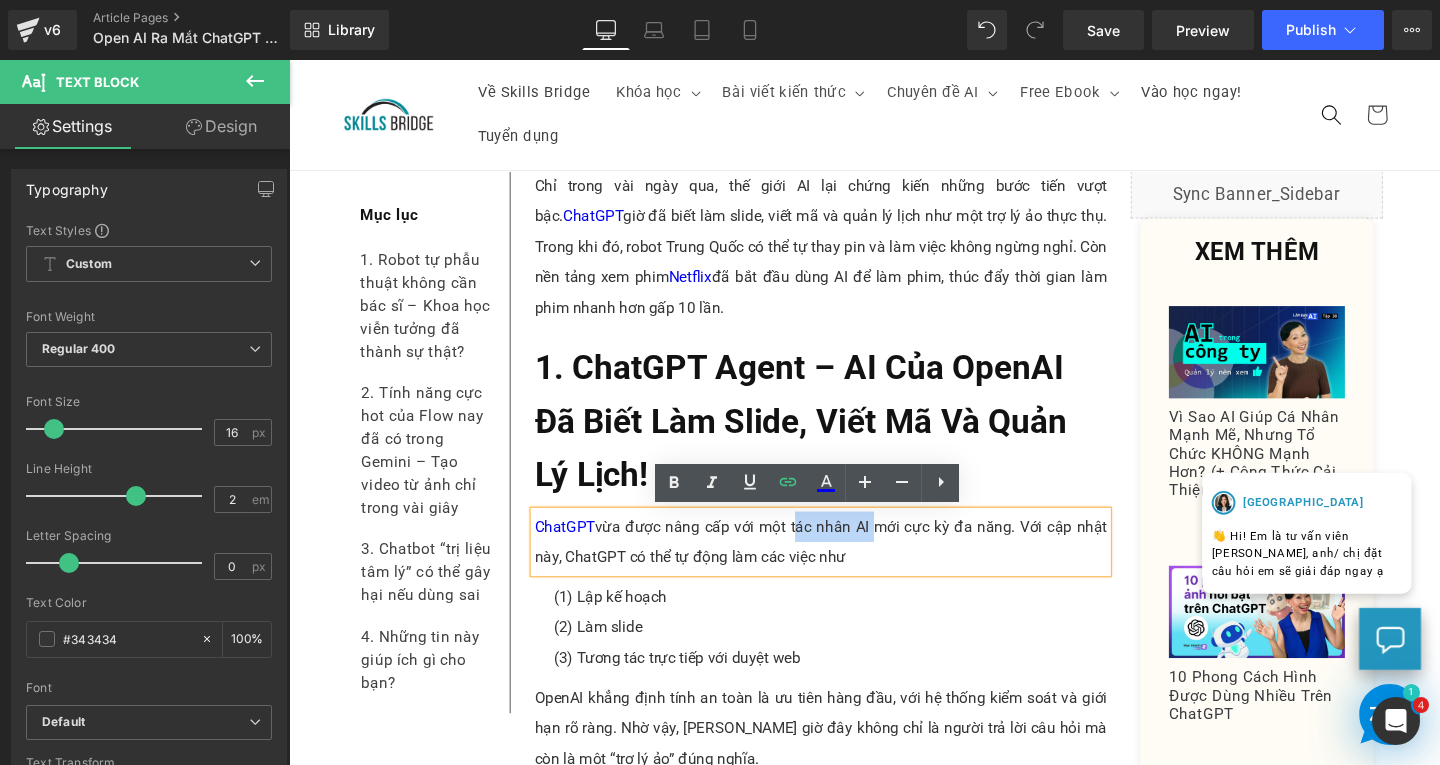 drag, startPoint x: 813, startPoint y: 551, endPoint x: 894, endPoint y: 554, distance: 81.055534 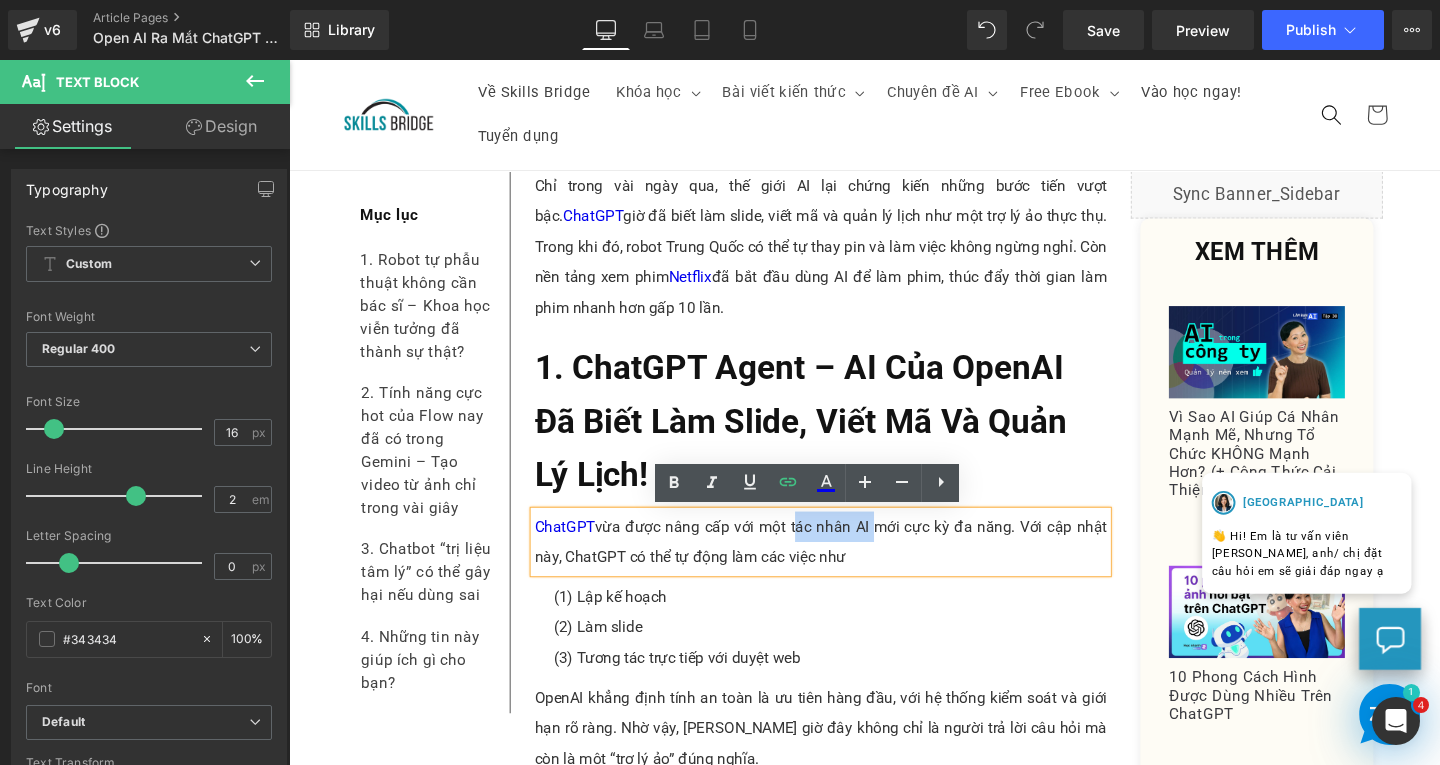 click on "ChatGPT  vừa được nâng cấp với một tác nhân AI mới cực kỳ đa năng. Với cập nhật này, ChatGPT có thể tự động làm các việc như" at bounding box center (848, 567) 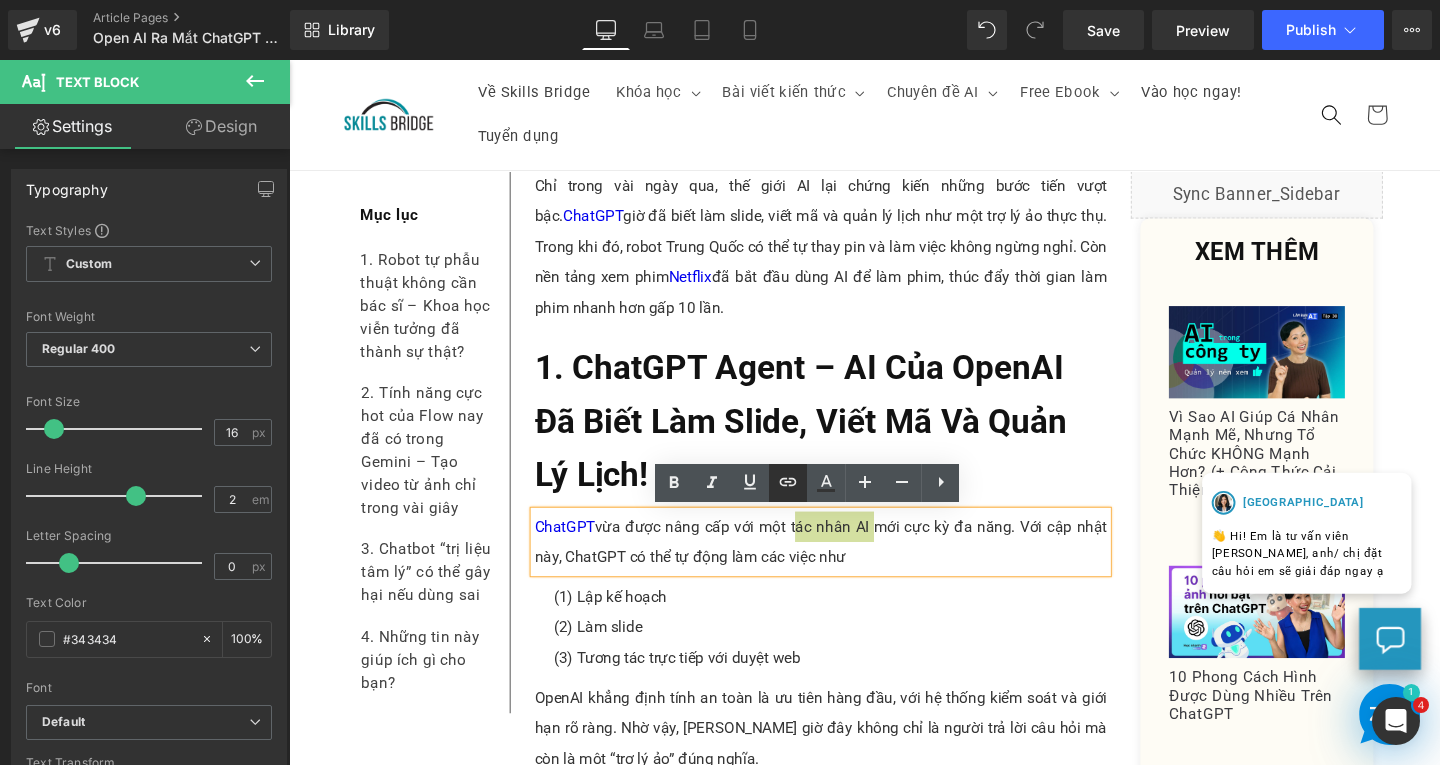 click 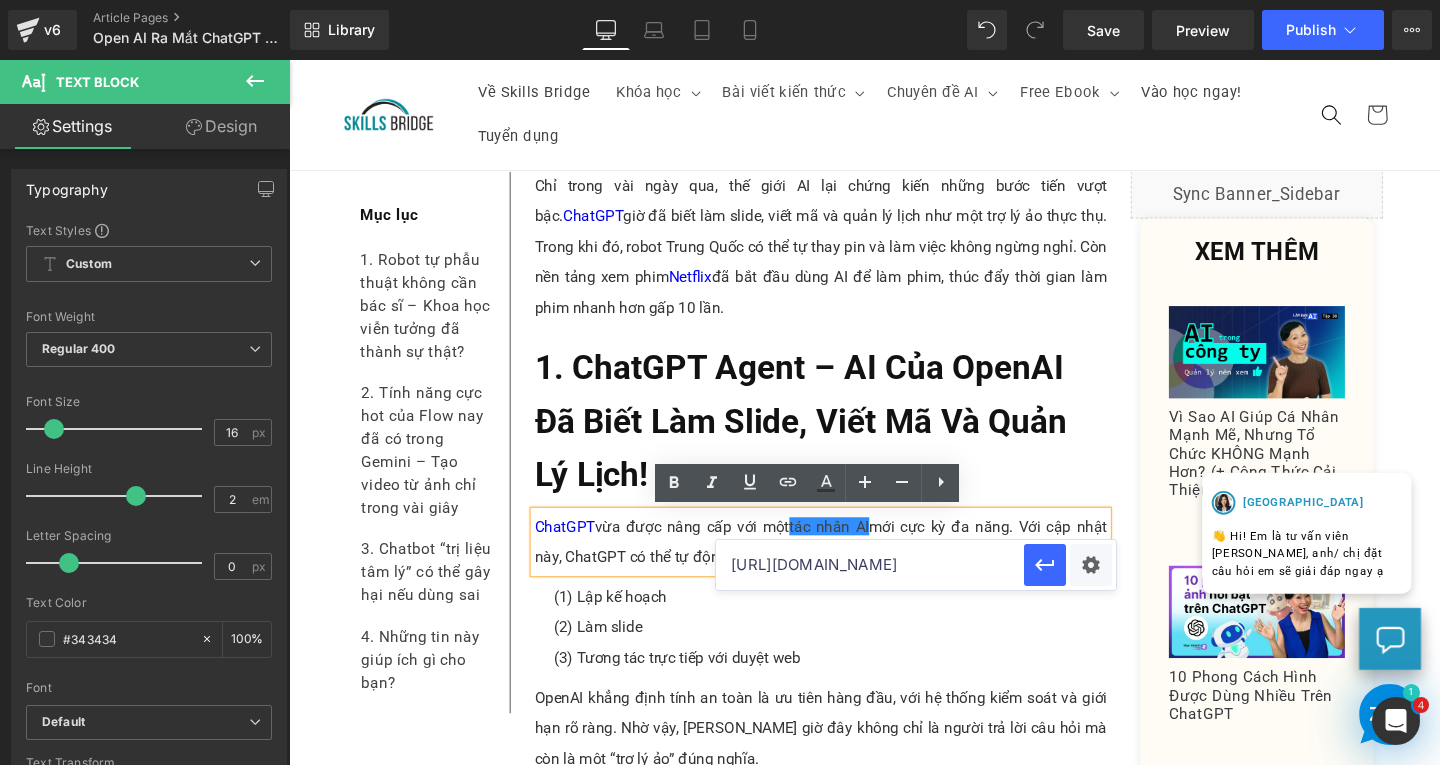click on "[URL][DOMAIN_NAME]" at bounding box center [870, 565] 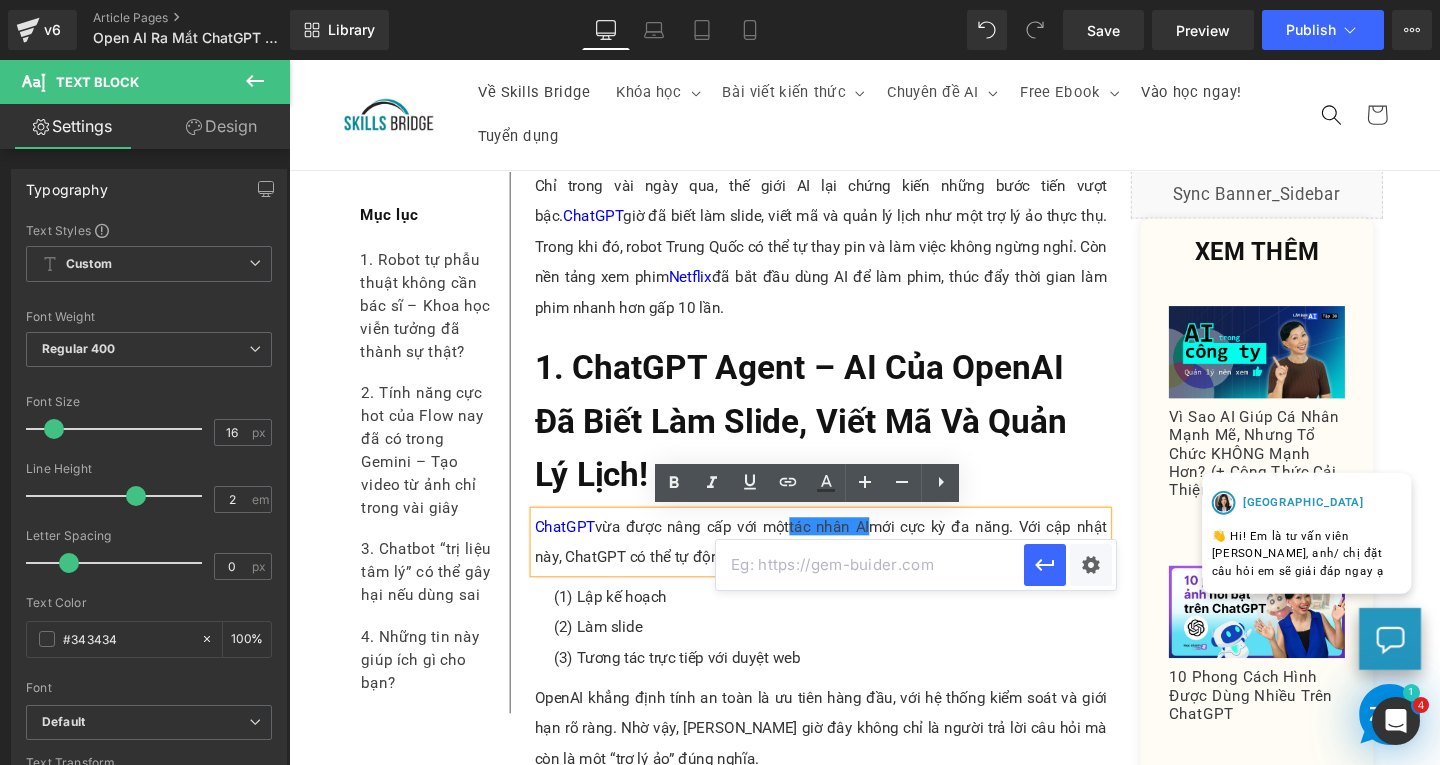 paste on "[URL][DOMAIN_NAME]" 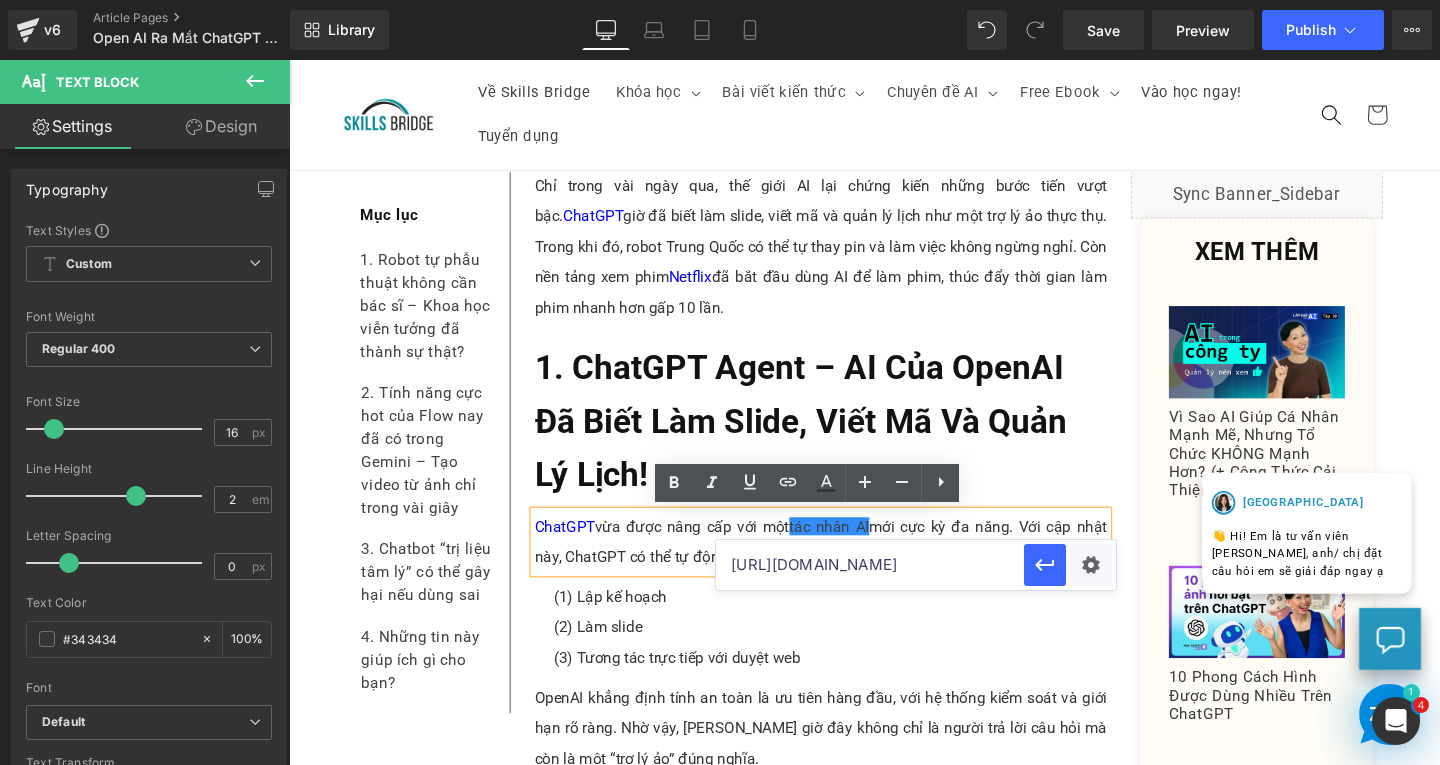 scroll, scrollTop: 0, scrollLeft: 338, axis: horizontal 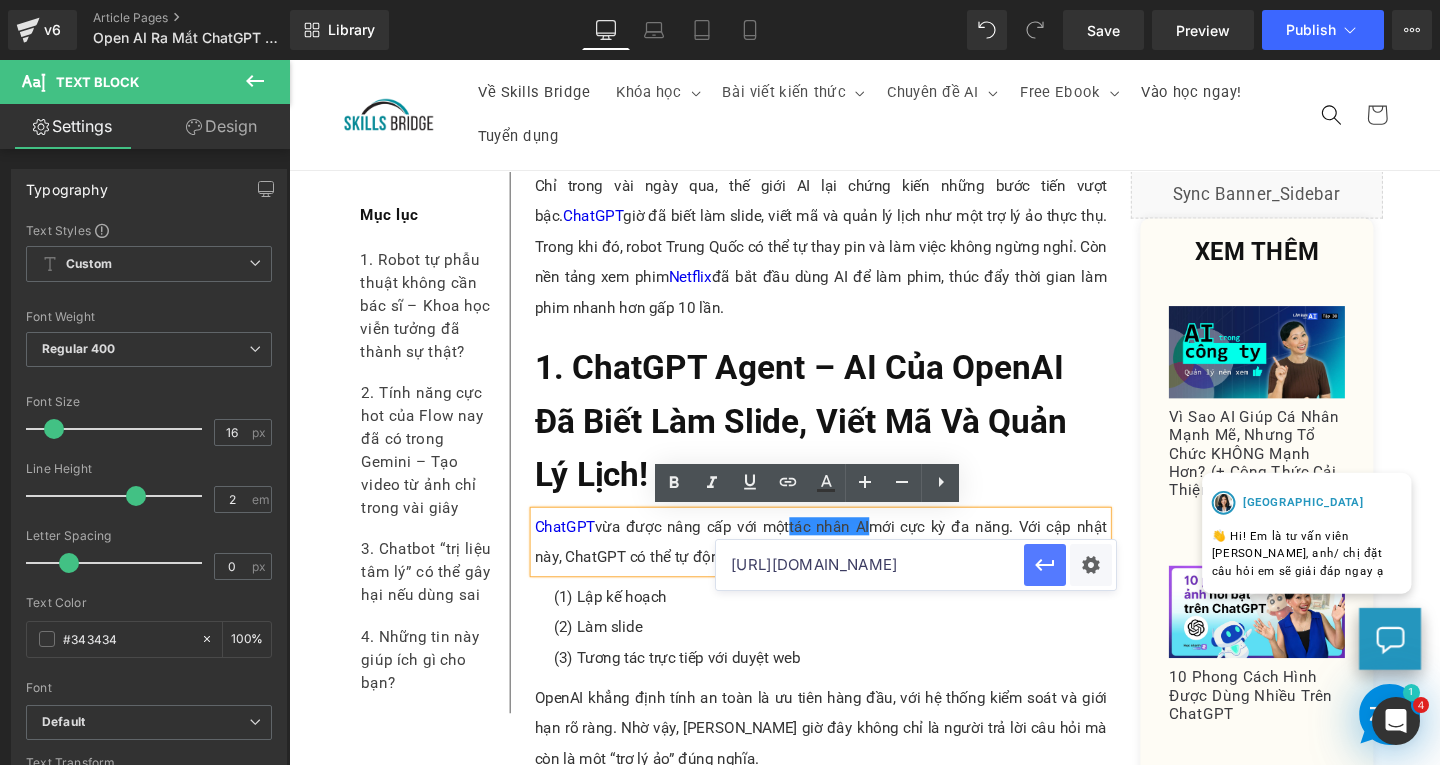 type on "[URL][DOMAIN_NAME]" 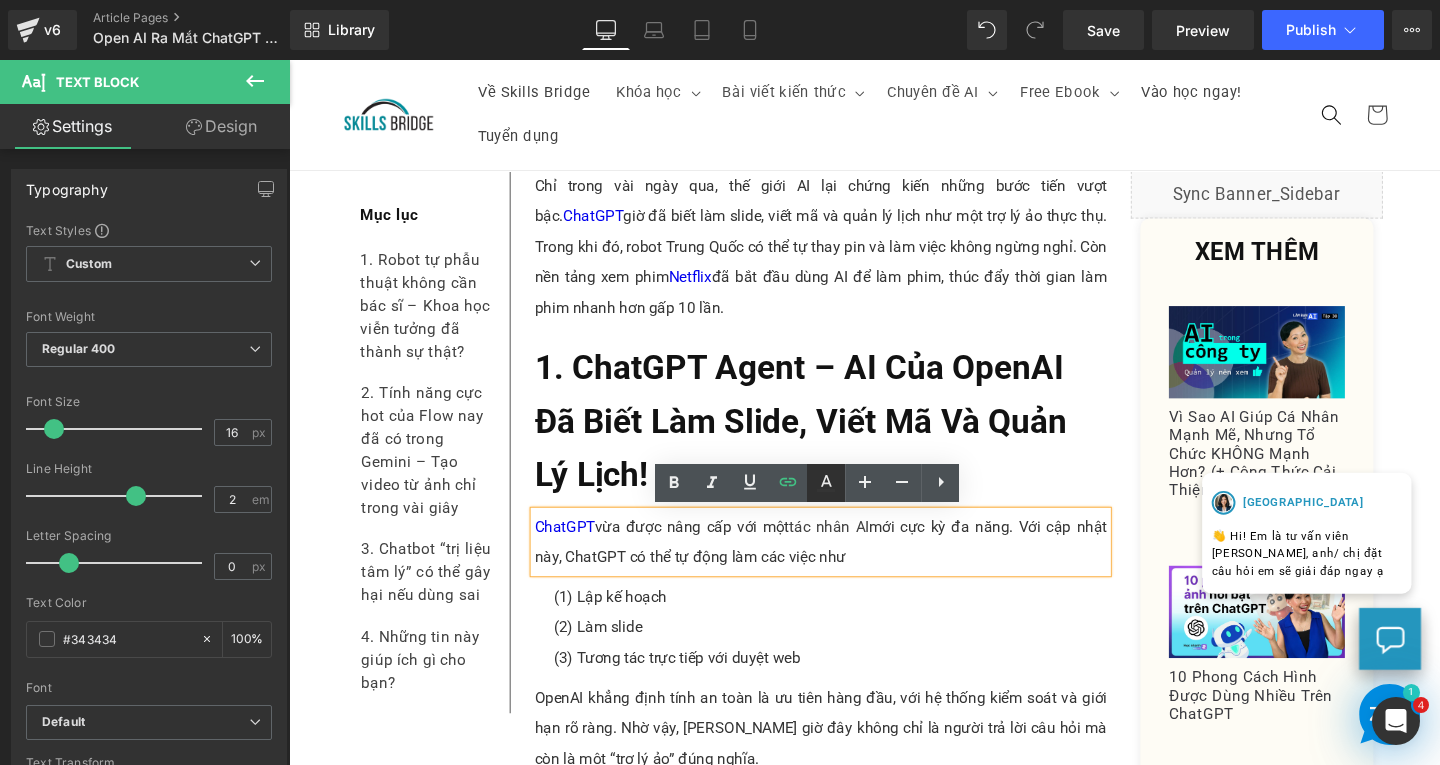 click 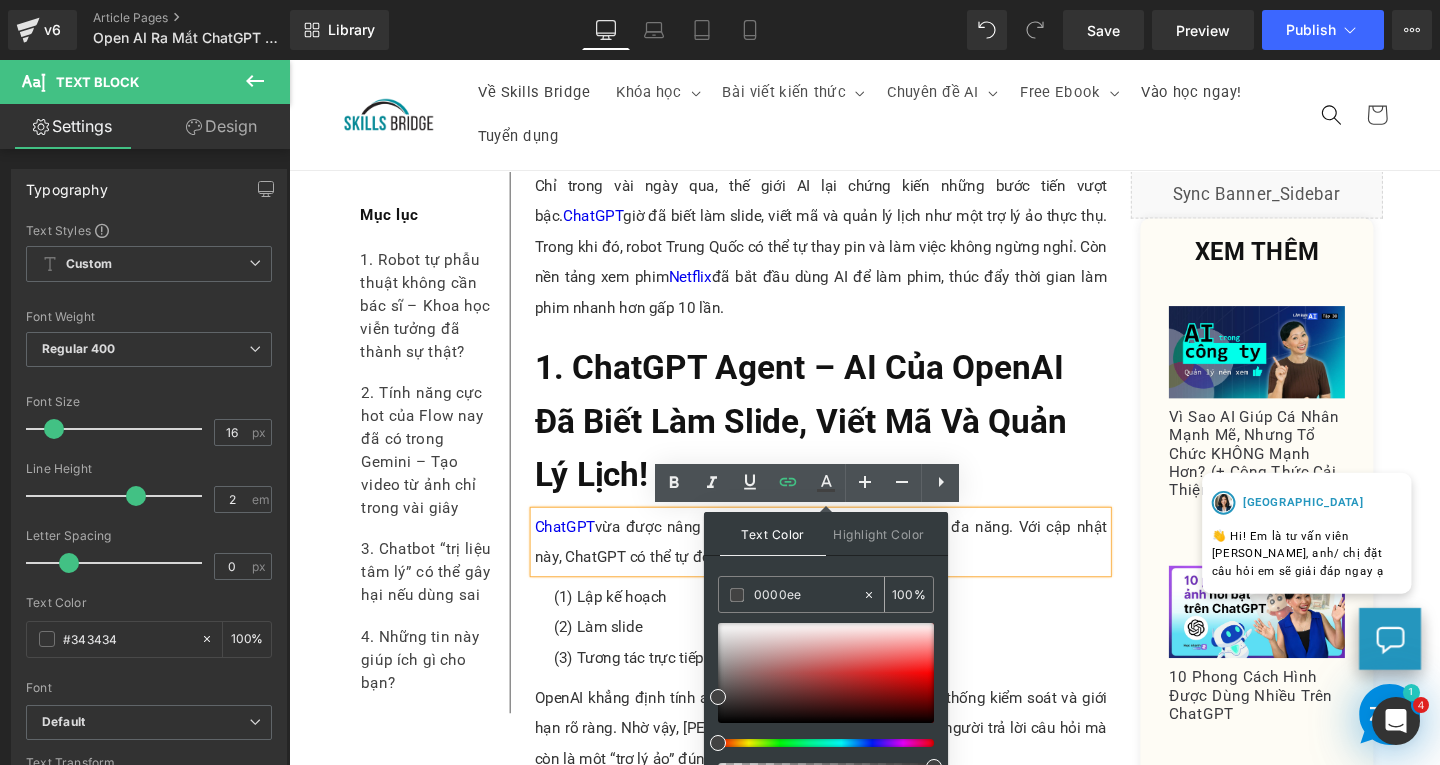 drag, startPoint x: 824, startPoint y: 597, endPoint x: 731, endPoint y: 604, distance: 93.26307 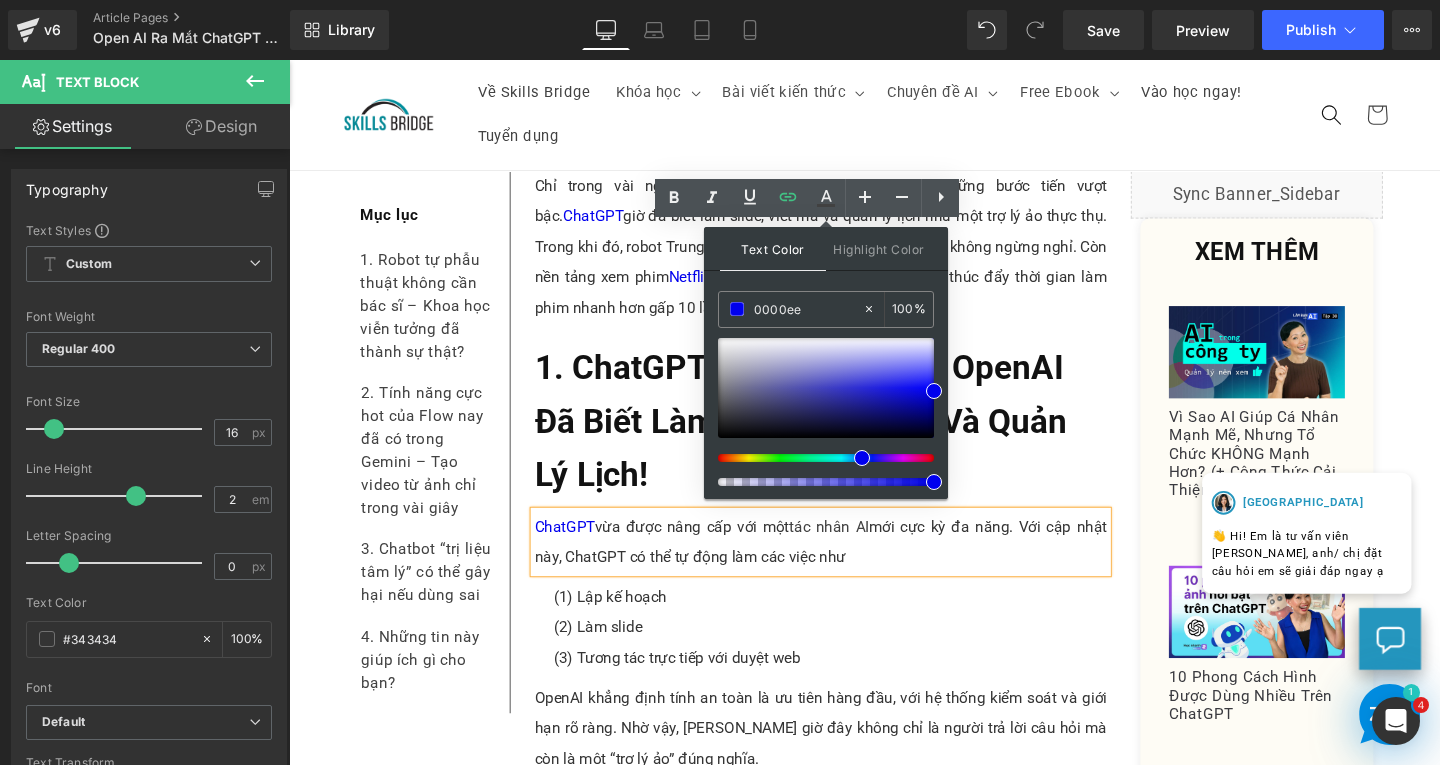 scroll, scrollTop: 775, scrollLeft: 0, axis: vertical 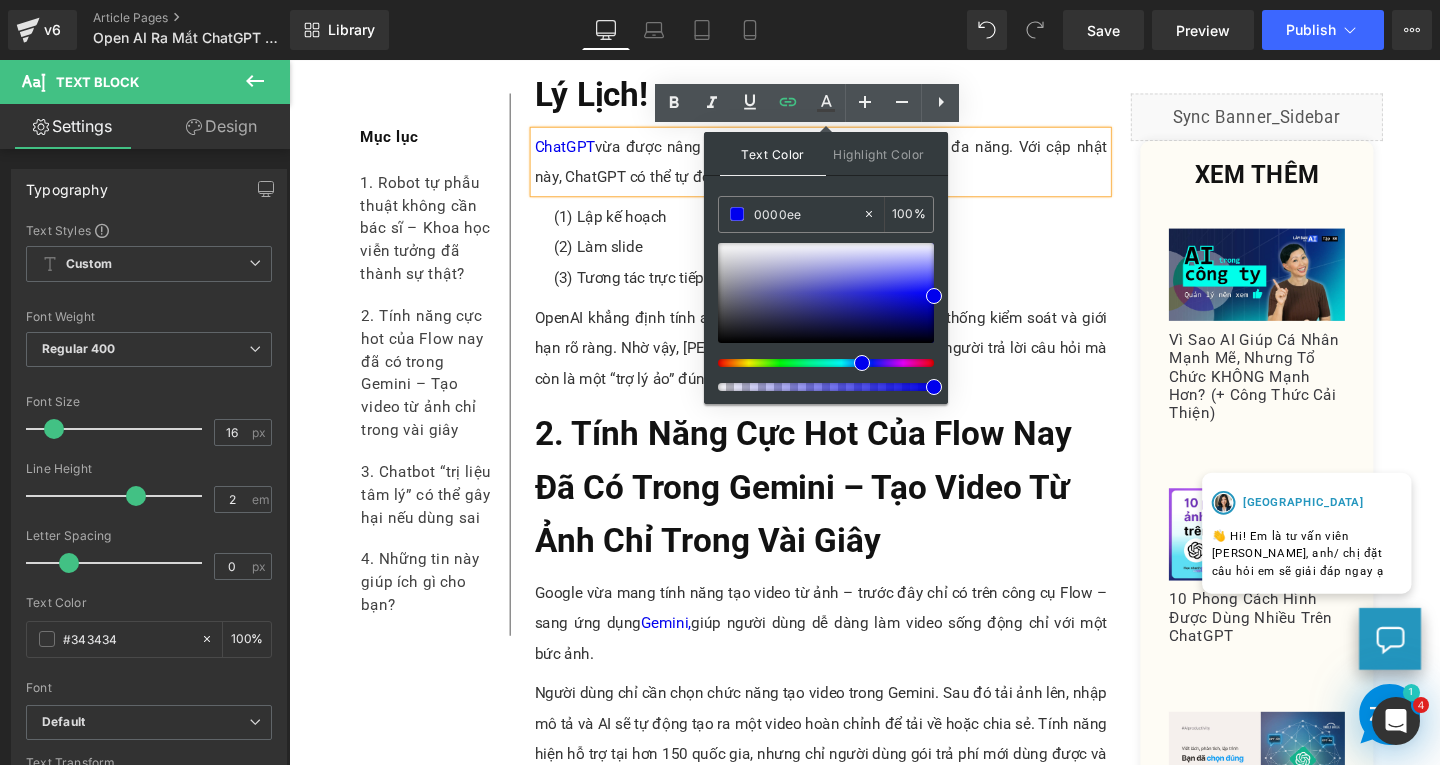 type on "0000ee" 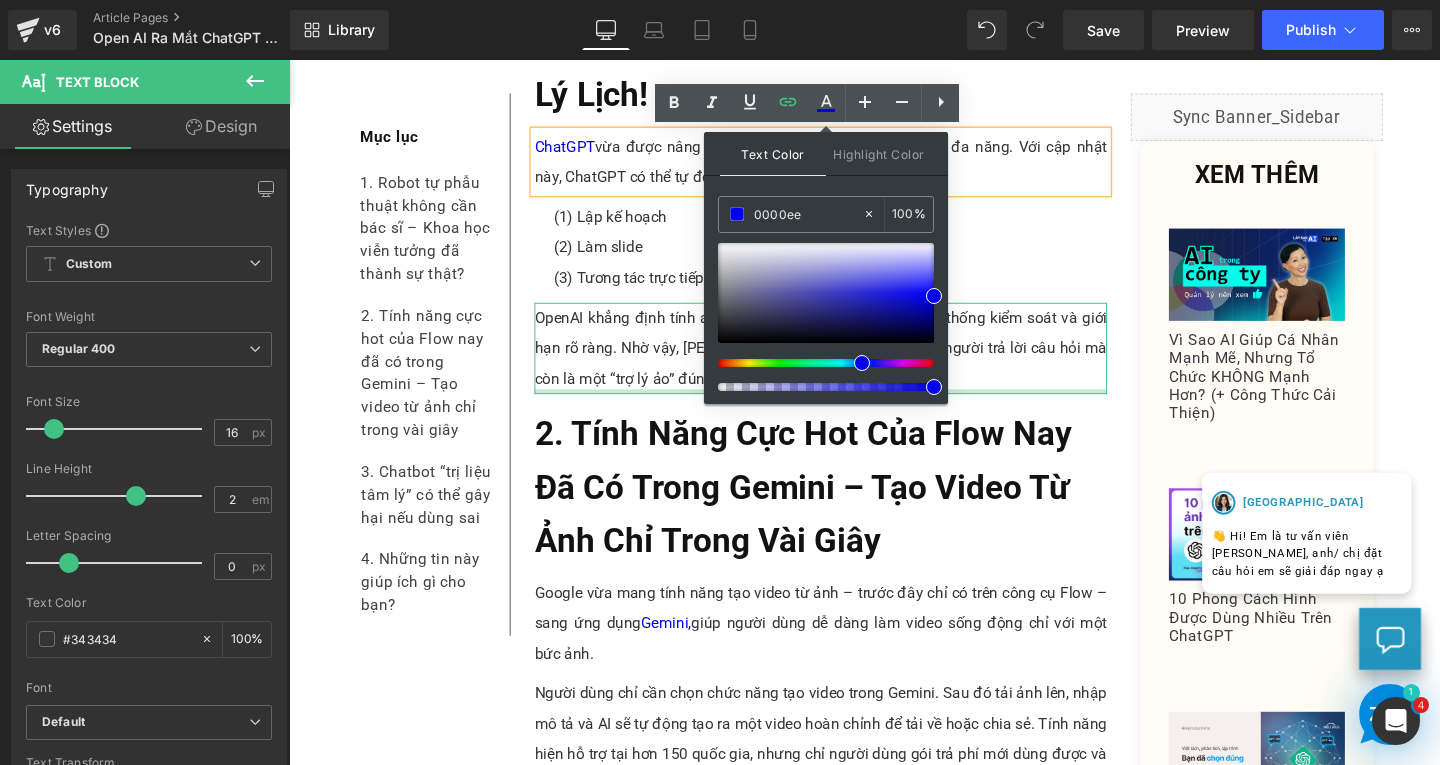 drag, startPoint x: 1224, startPoint y: 452, endPoint x: 1012, endPoint y: 404, distance: 217.36604 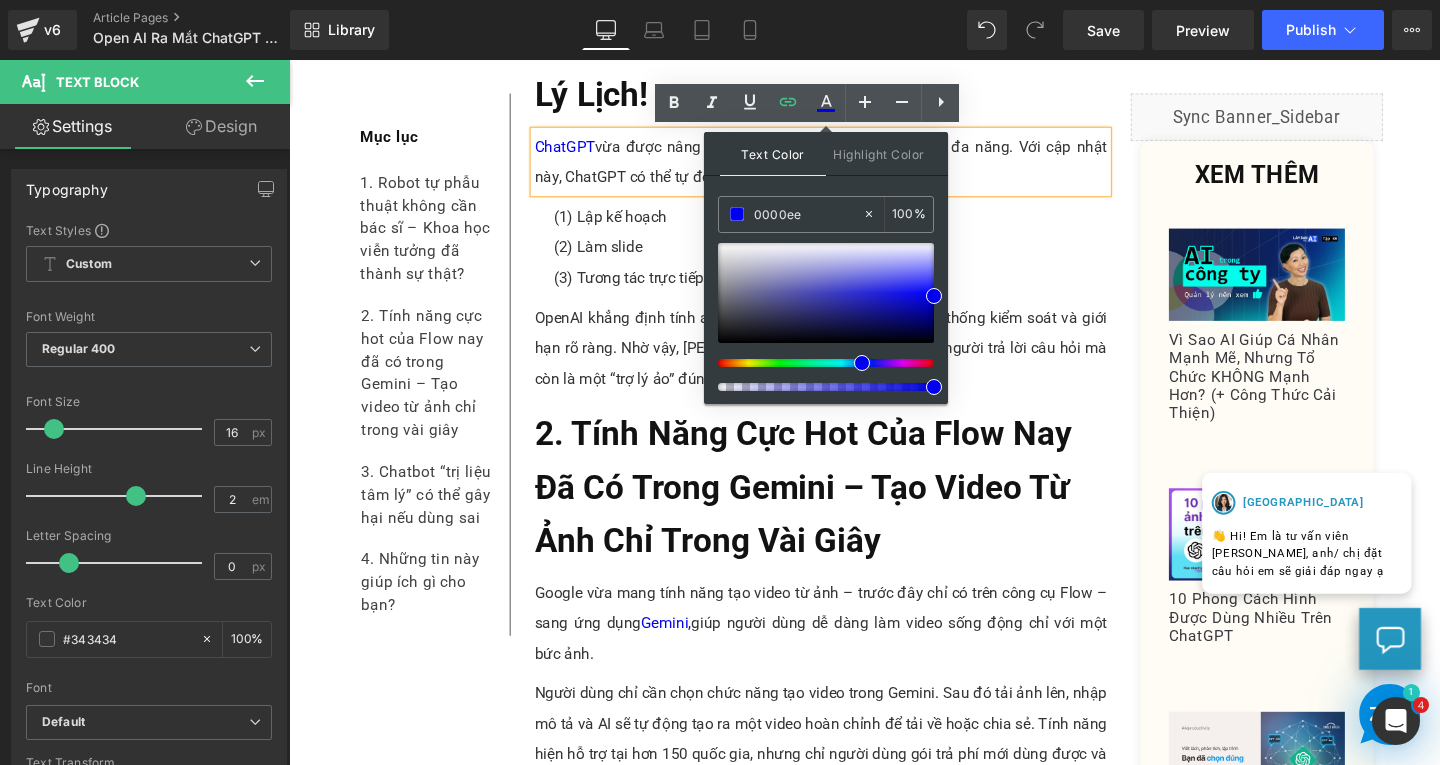 drag, startPoint x: 1066, startPoint y: 214, endPoint x: 968, endPoint y: 200, distance: 98.99495 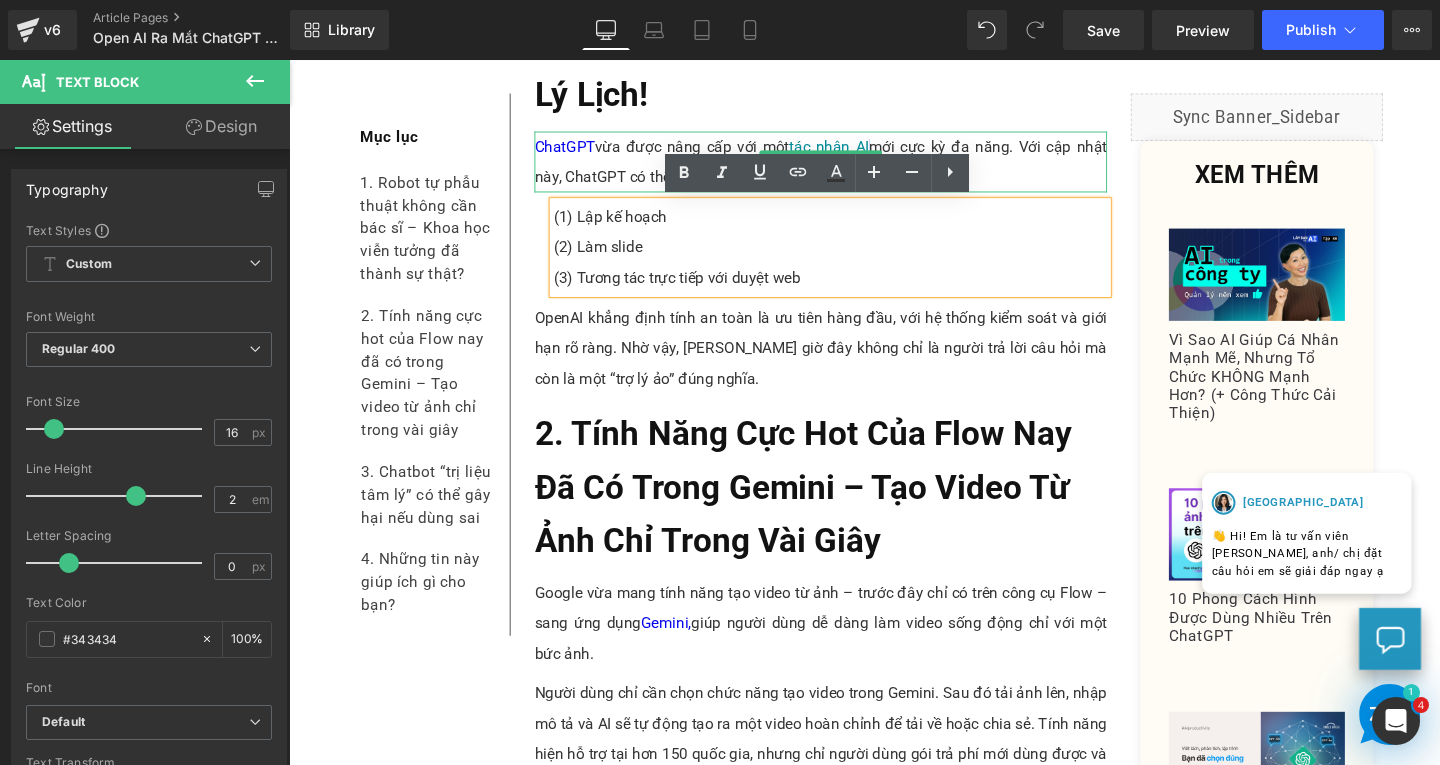 click on "tác nhân AI" at bounding box center (857, 150) 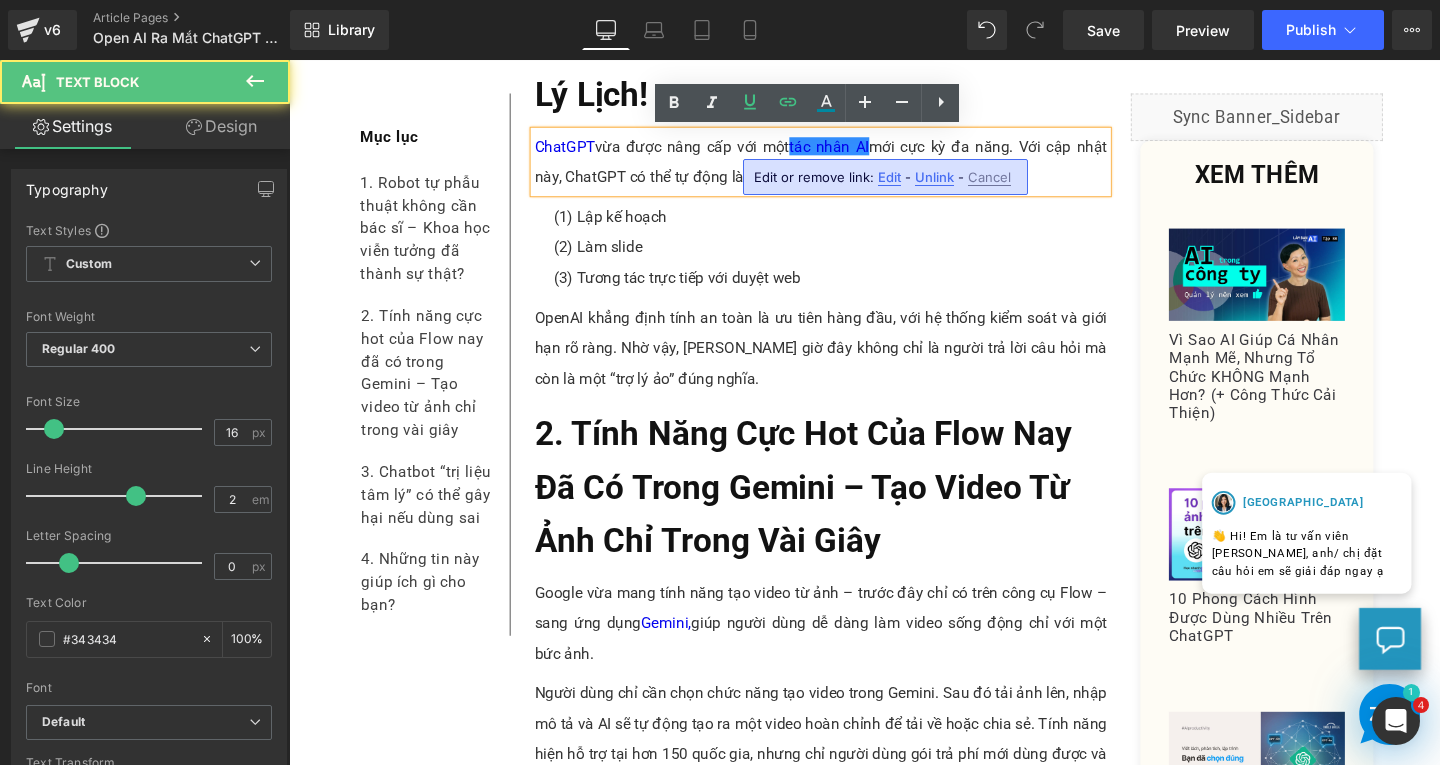 click on "Edit" at bounding box center [889, 177] 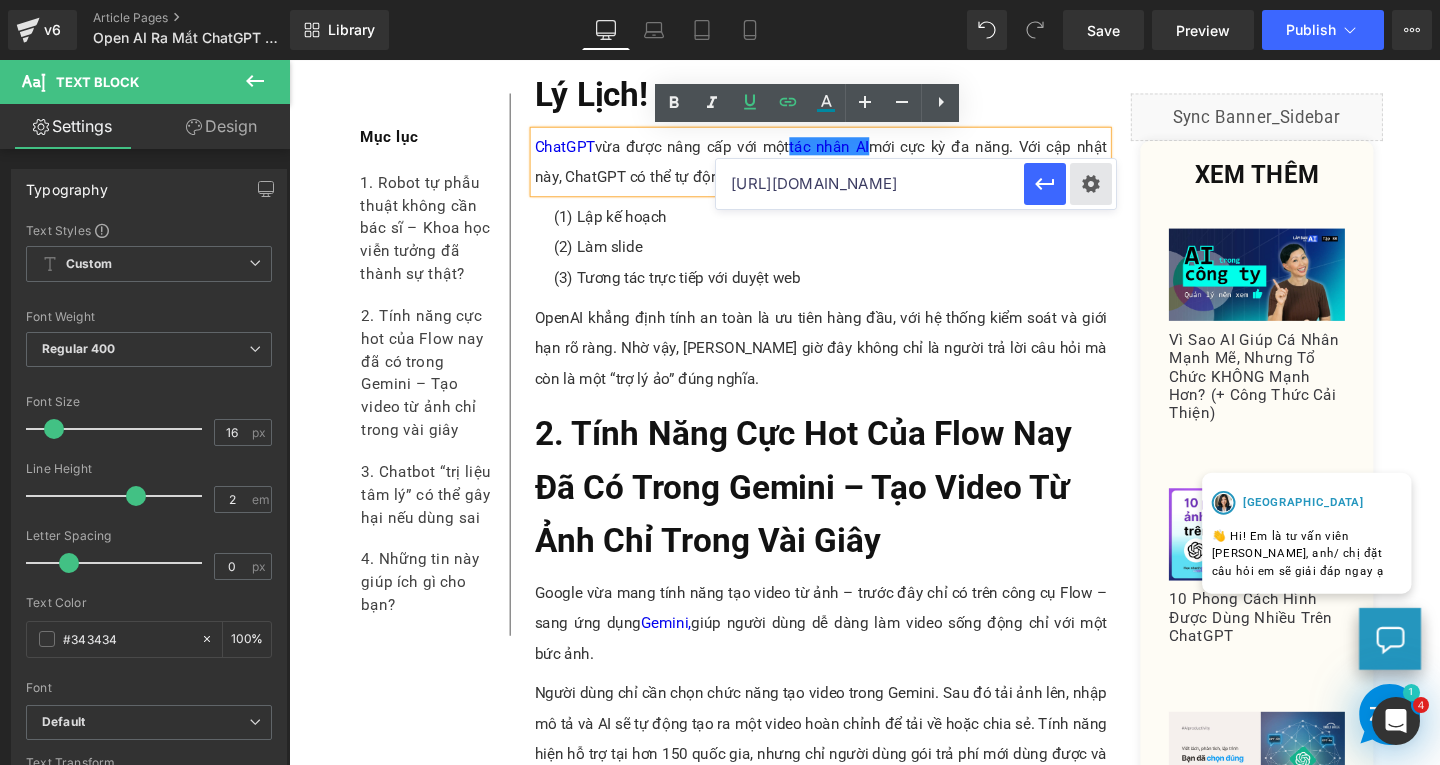 click on "Text Color Highlight Color #333333 0000ee 100 % transparent 0 %   Edit or remove link:   Edit   -   Unlink   -   Cancel             [URL][DOMAIN_NAME]" at bounding box center [720, 0] 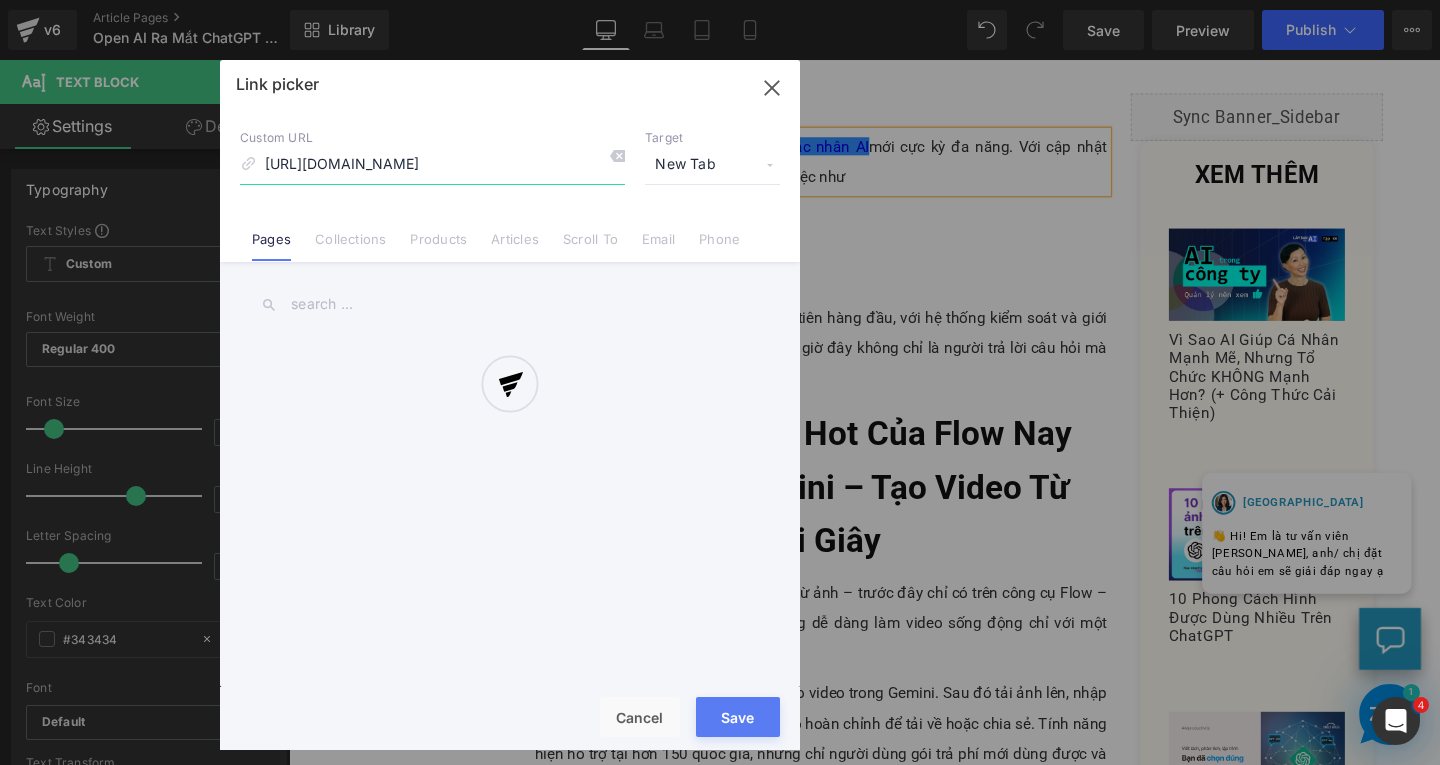 scroll, scrollTop: 0, scrollLeft: 203, axis: horizontal 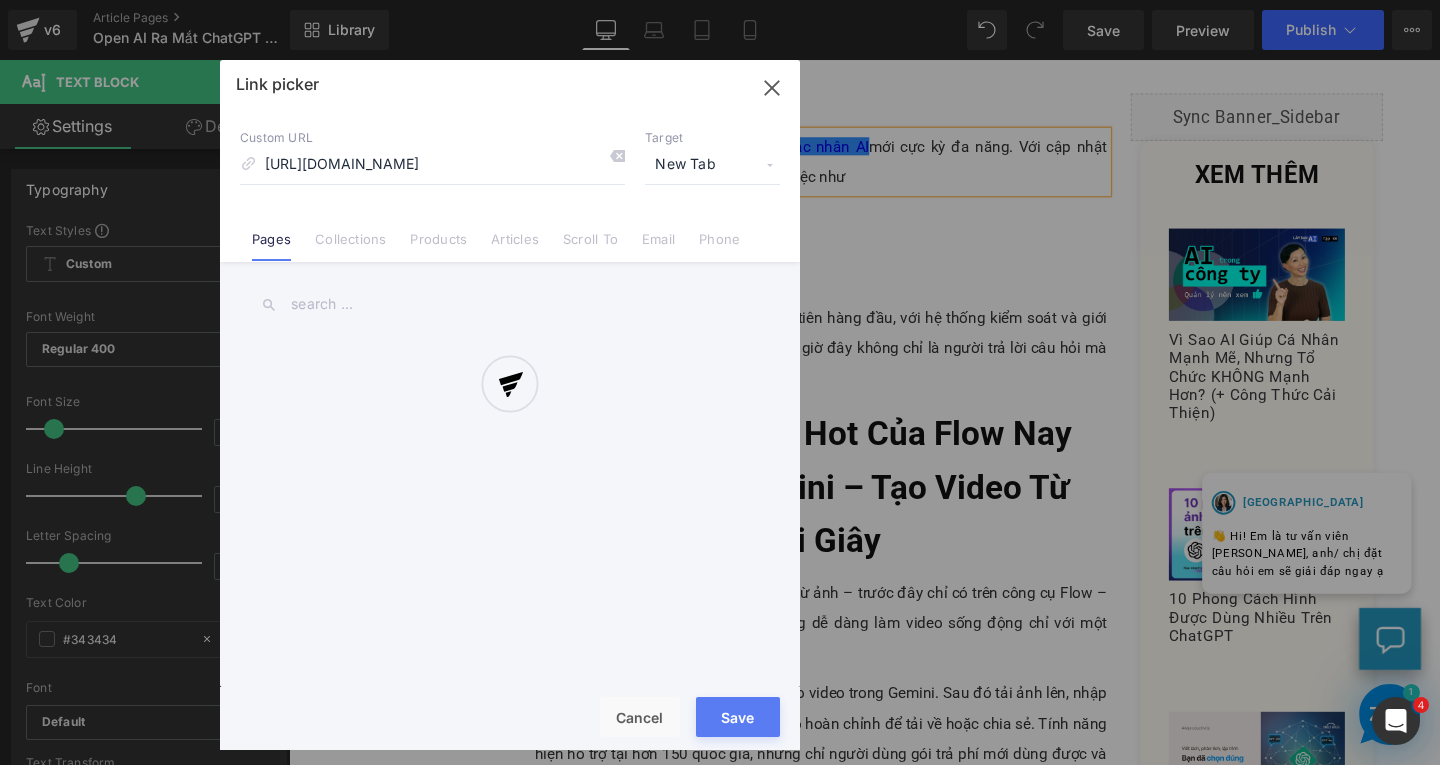 click at bounding box center [510, 405] 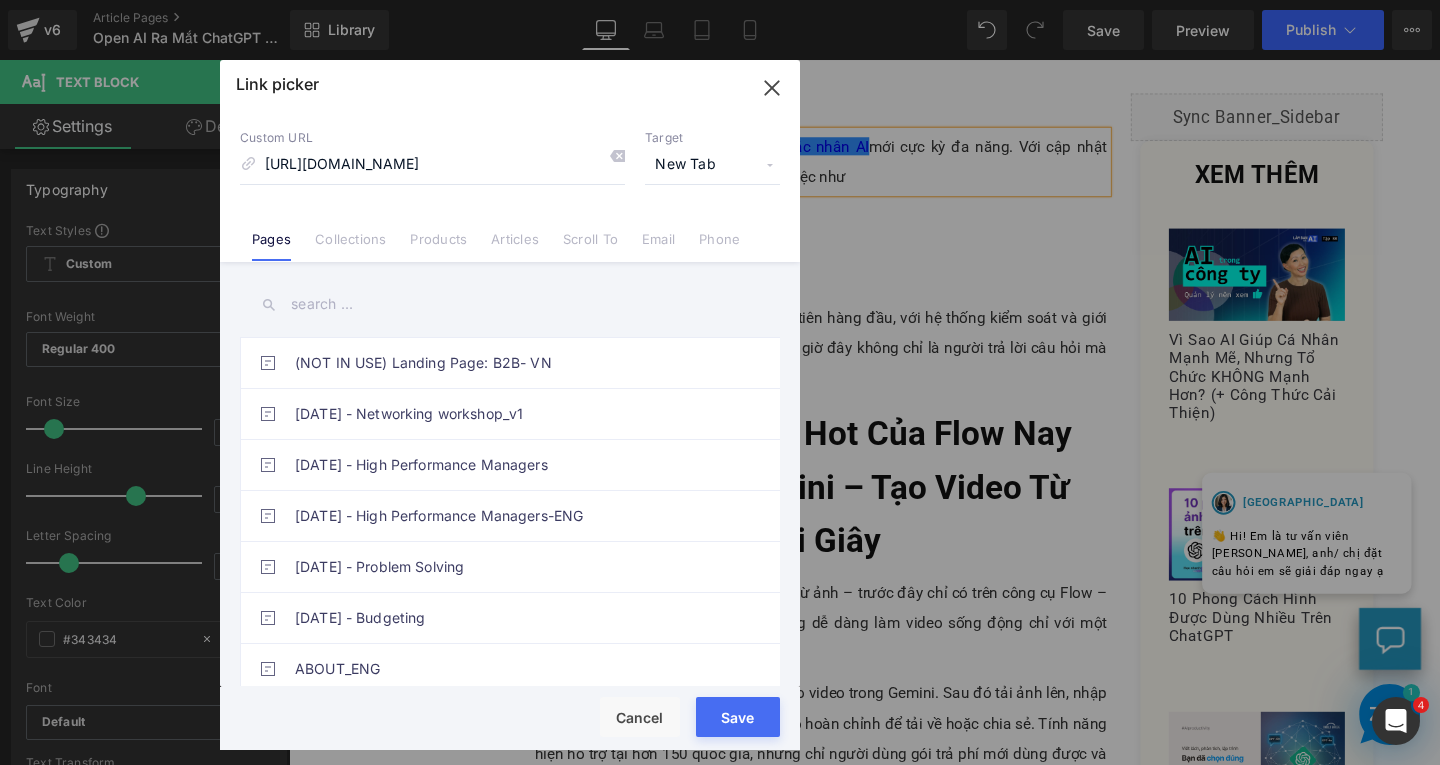 click on "New Tab" at bounding box center [712, 165] 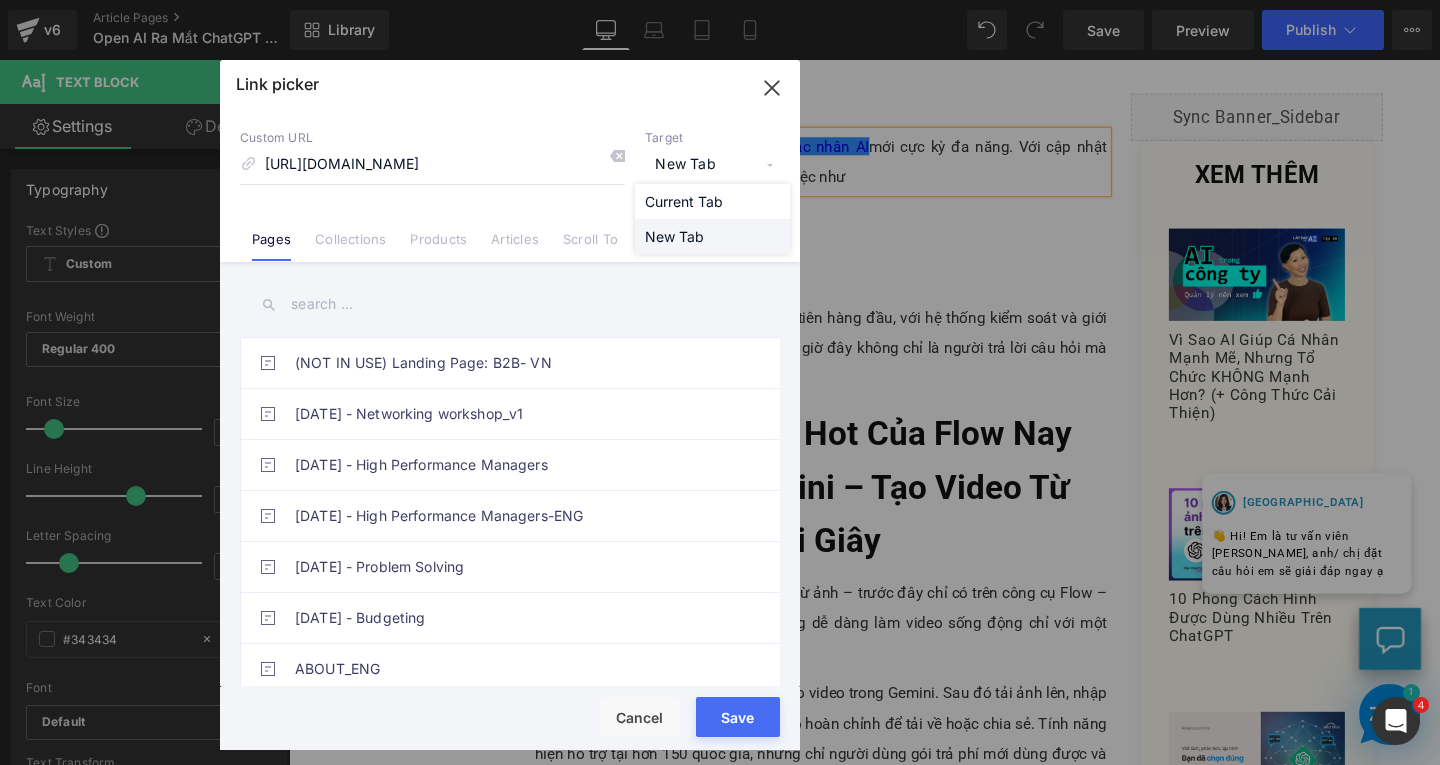 click on "New Tab" at bounding box center (712, 236) 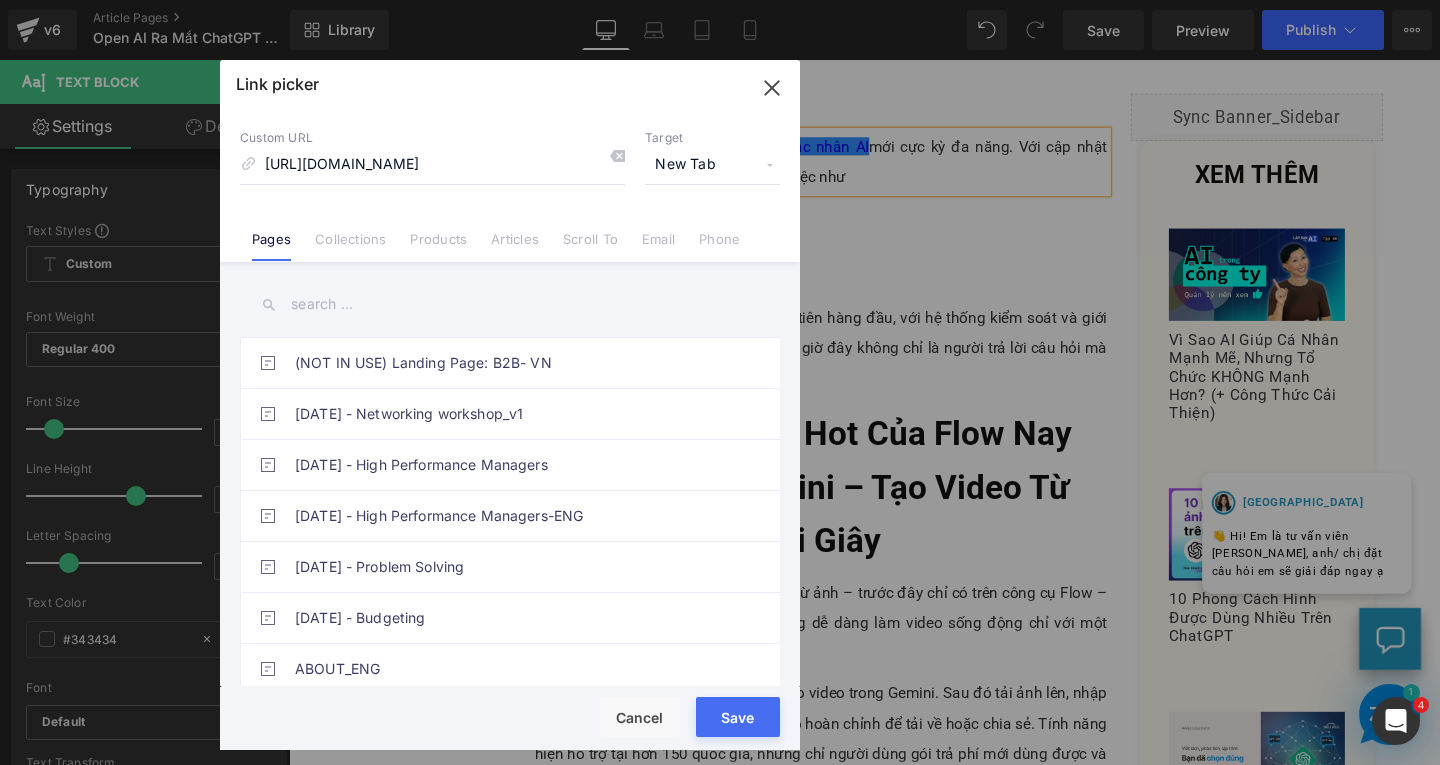 click on "Save" at bounding box center [738, 717] 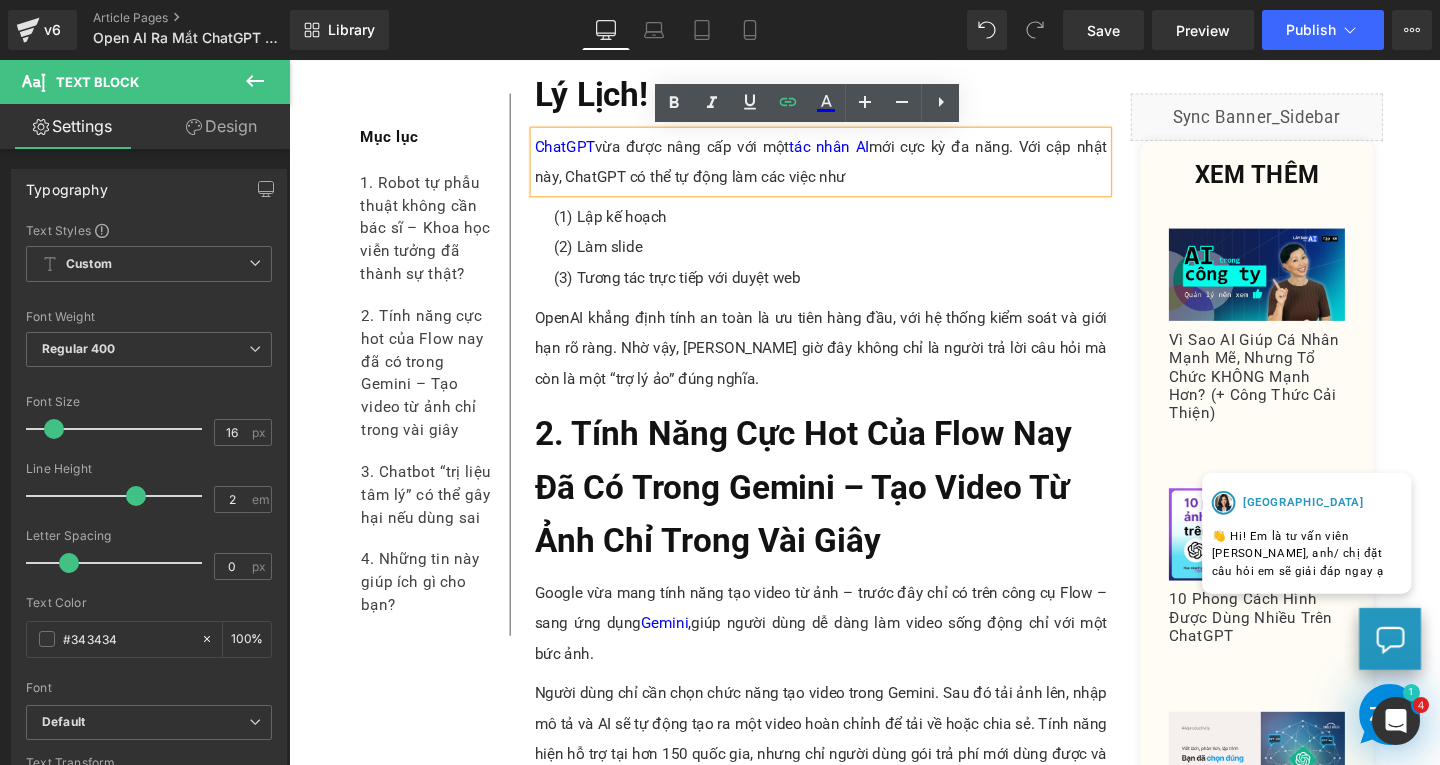click on "OpenAI khẳng định tính an toàn là ưu tiên hàng đầu, với hệ thống kiểm soát và giới hạn rõ ràng. Nhờ vậy, [PERSON_NAME] giờ đây không chỉ là người trả lời câu hỏi mà còn là một “trợ lý ảo” đúng nghĩa." at bounding box center (848, 363) 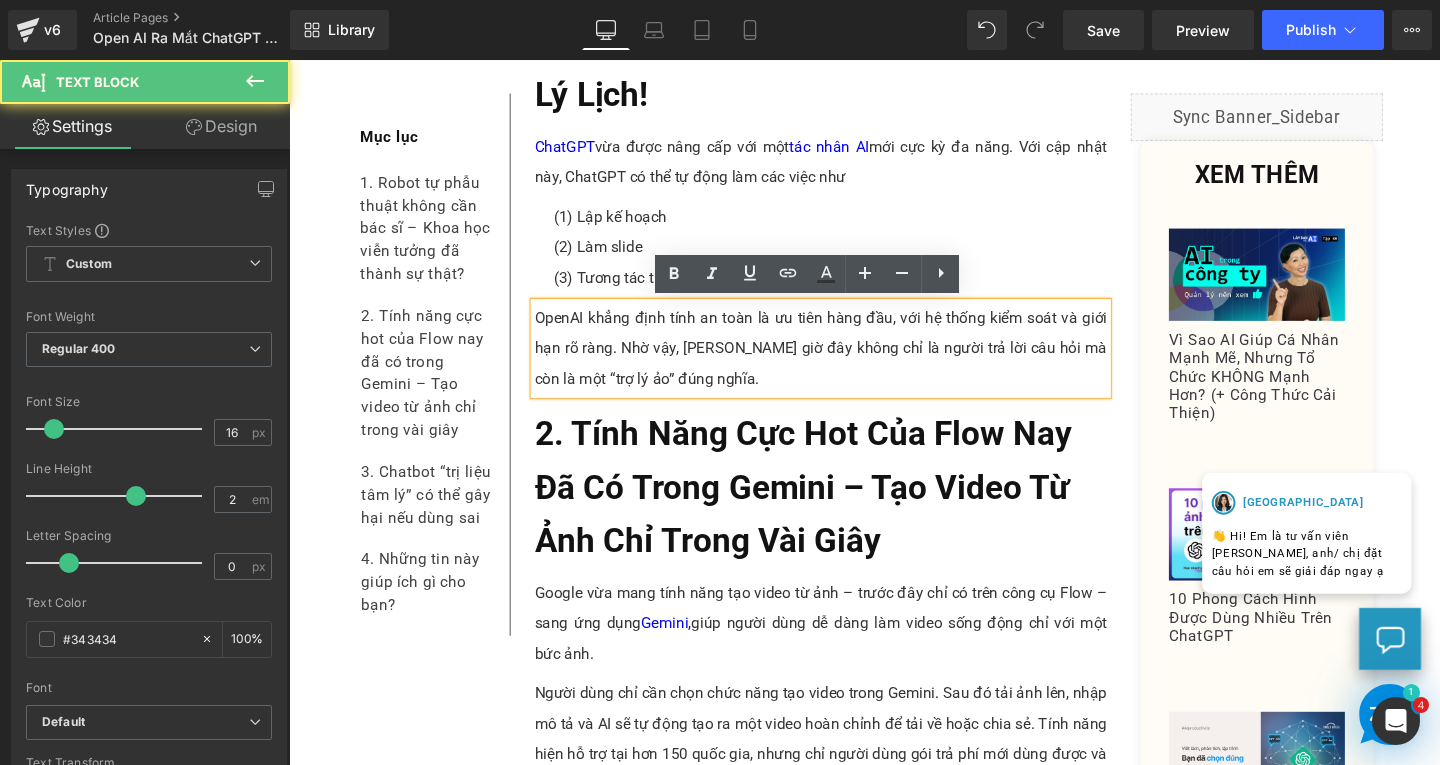 click on "OpenAI khẳng định tính an toàn là ưu tiên hàng đầu, với hệ thống kiểm soát và giới hạn rõ ràng. Nhờ vậy, [PERSON_NAME] giờ đây không chỉ là người trả lời câu hỏi mà còn là một “trợ lý ảo” đúng nghĩa." at bounding box center (848, 363) 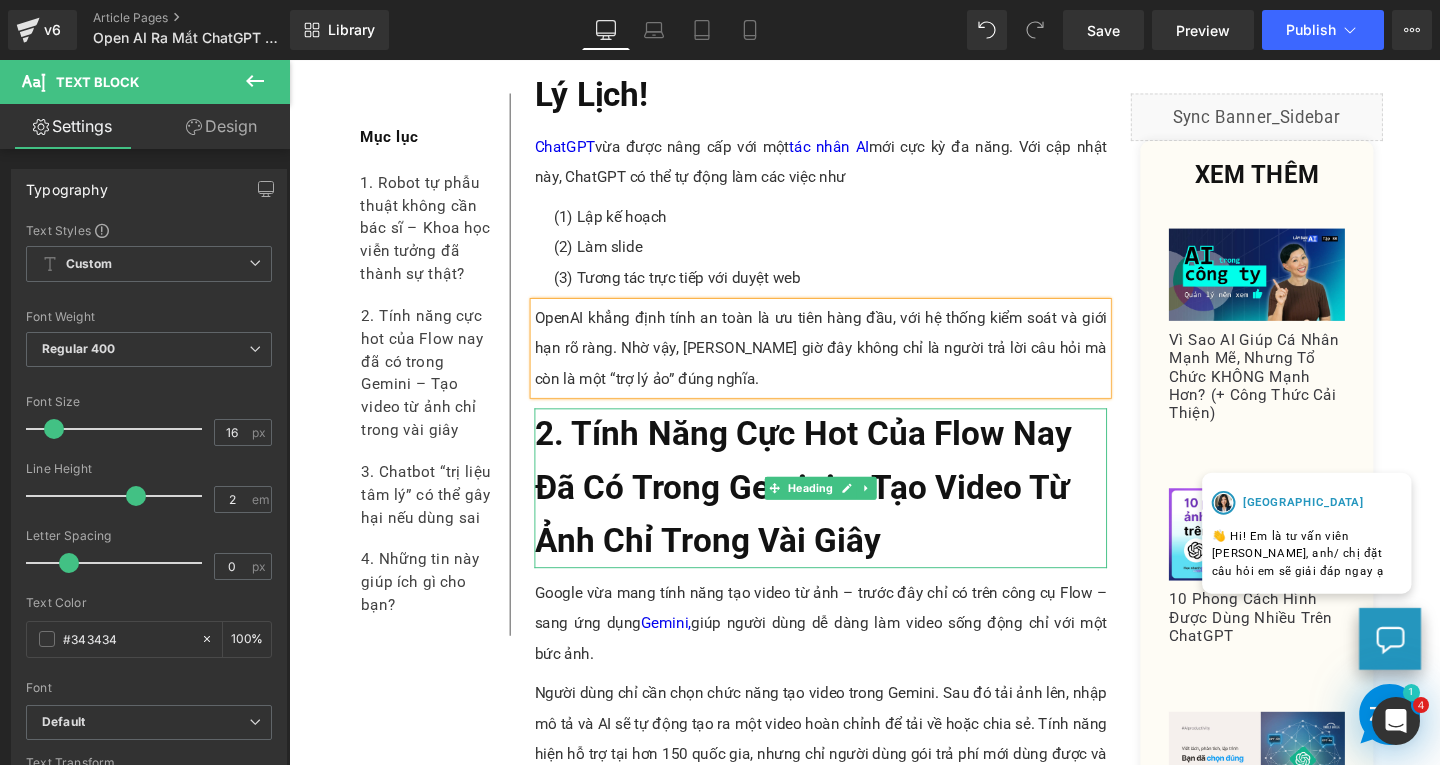 click on "2. Tính Năng Cực Hot Của Flow Nay Đã Có Trong Gemini – Tạo Video Từ Ảnh Chỉ Trong Vài Giây" at bounding box center (848, 510) 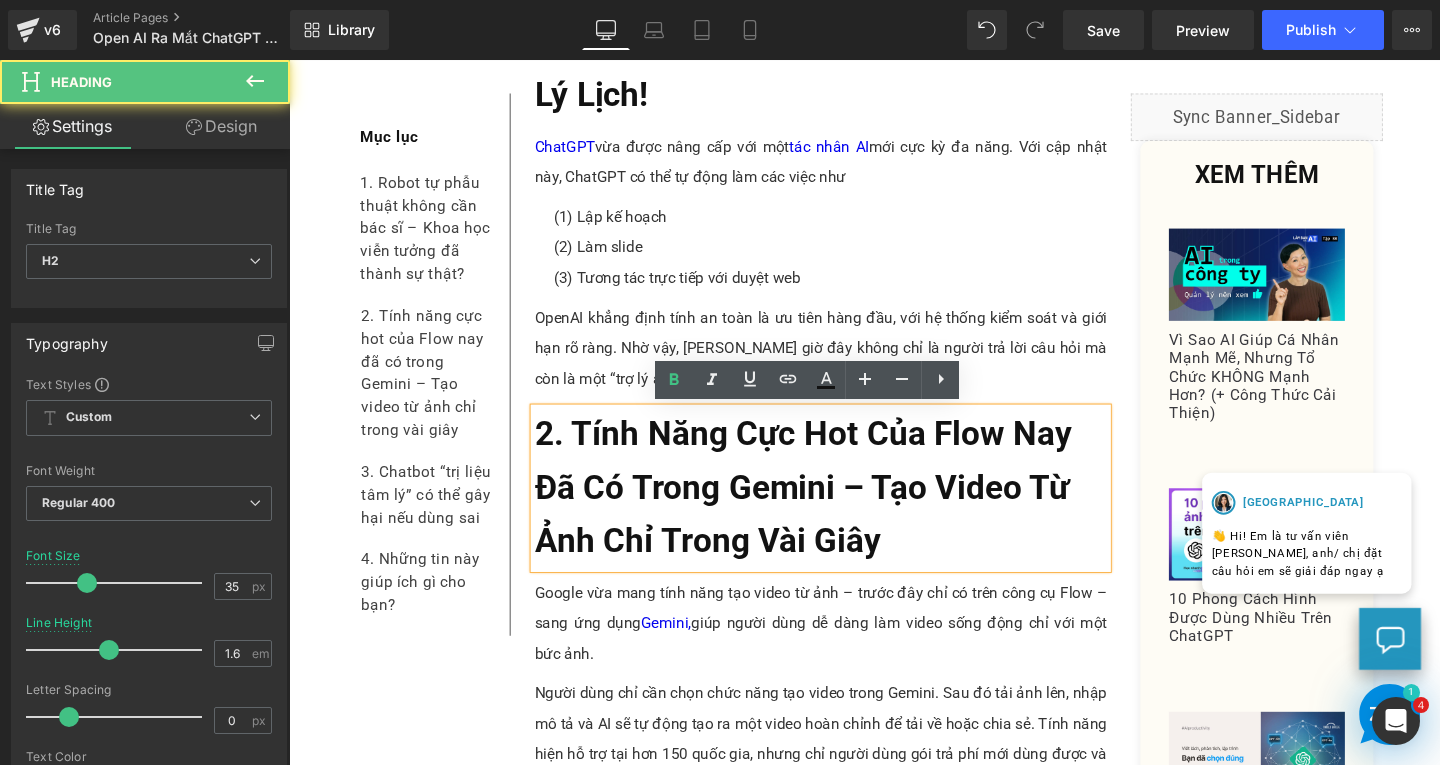 click on "2. Tính Năng Cực Hot Của Flow Nay Đã Có Trong Gemini – Tạo Video Từ Ảnh Chỉ Trong Vài Giây" at bounding box center (848, 510) 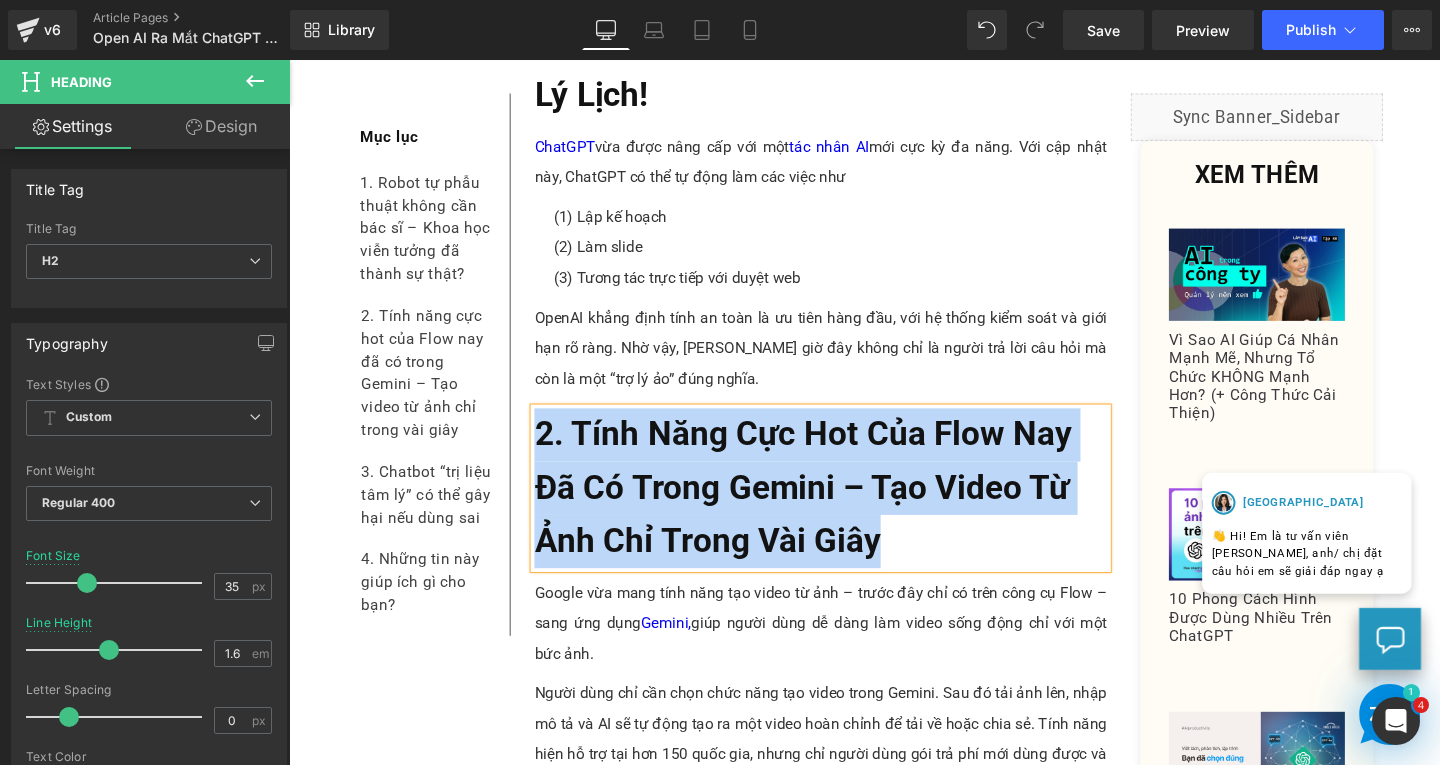 paste 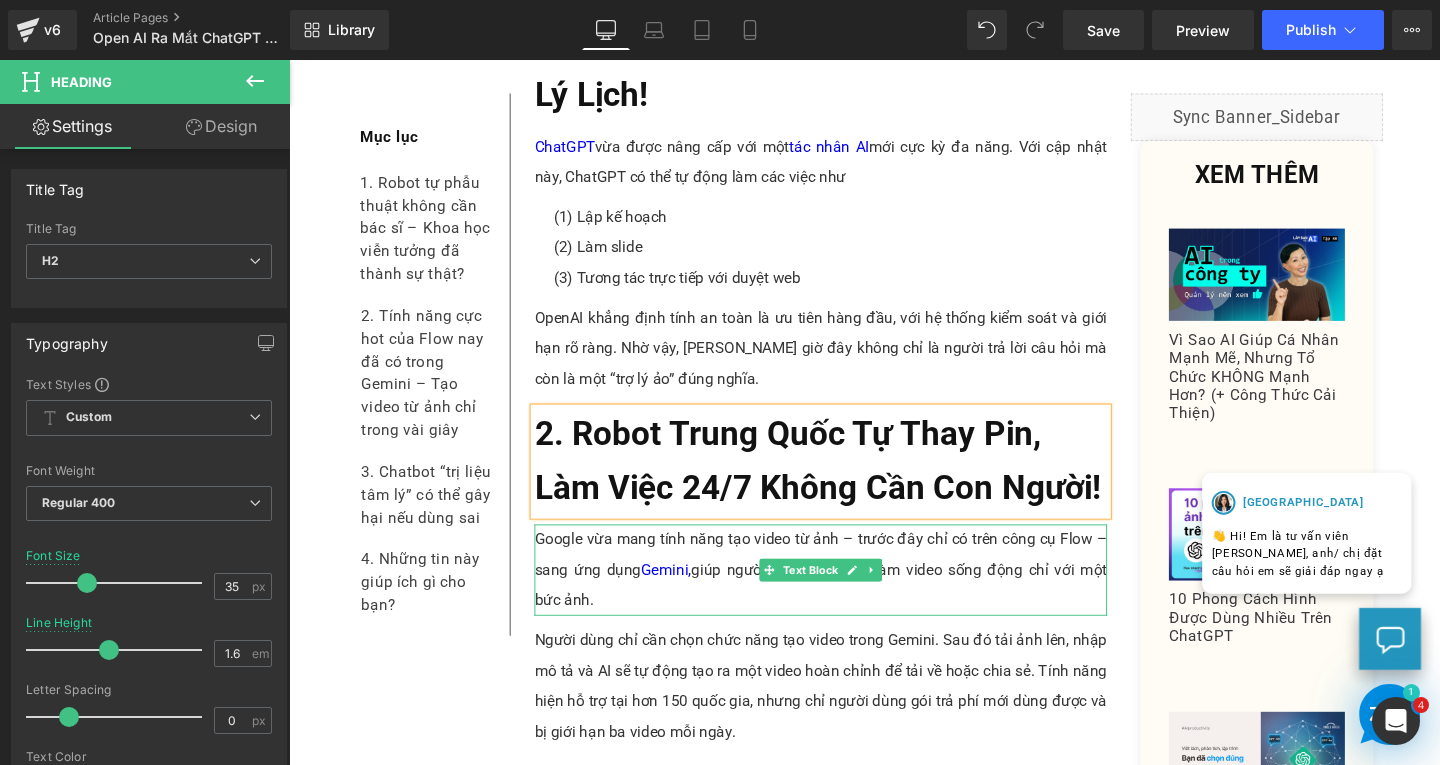 click on "Google vừa mang tính năng tạo video từ ảnh – trước đây chỉ có trên công cụ Flow – sang ứng dụng  Gemini,  giúp người dùng dễ dàng làm video sống động chỉ với một bức ảnh." at bounding box center (848, 596) 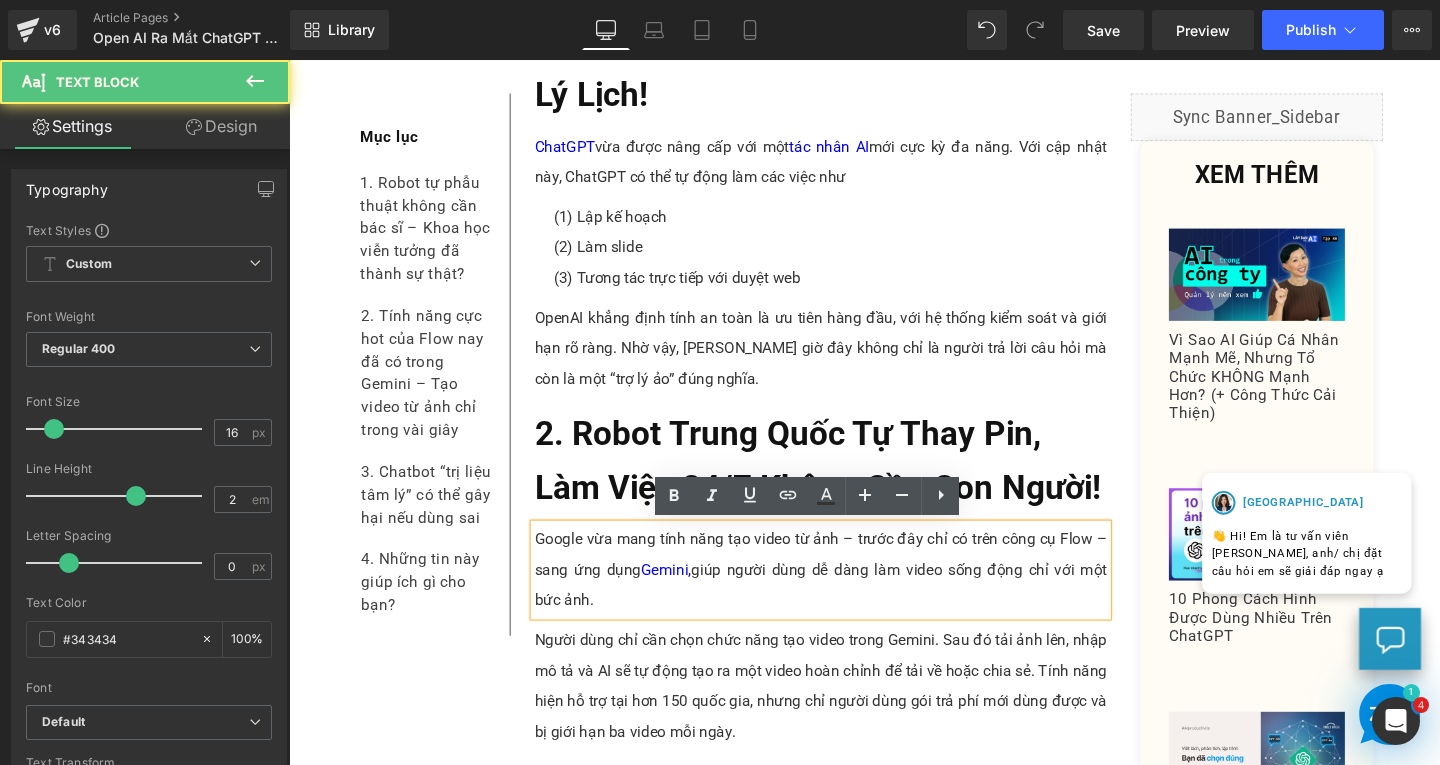 click on "Google vừa mang tính năng tạo video từ ảnh – trước đây chỉ có trên công cụ Flow – sang ứng dụng  Gemini,  giúp người dùng dễ dàng làm video sống động chỉ với một bức ảnh." at bounding box center [848, 596] 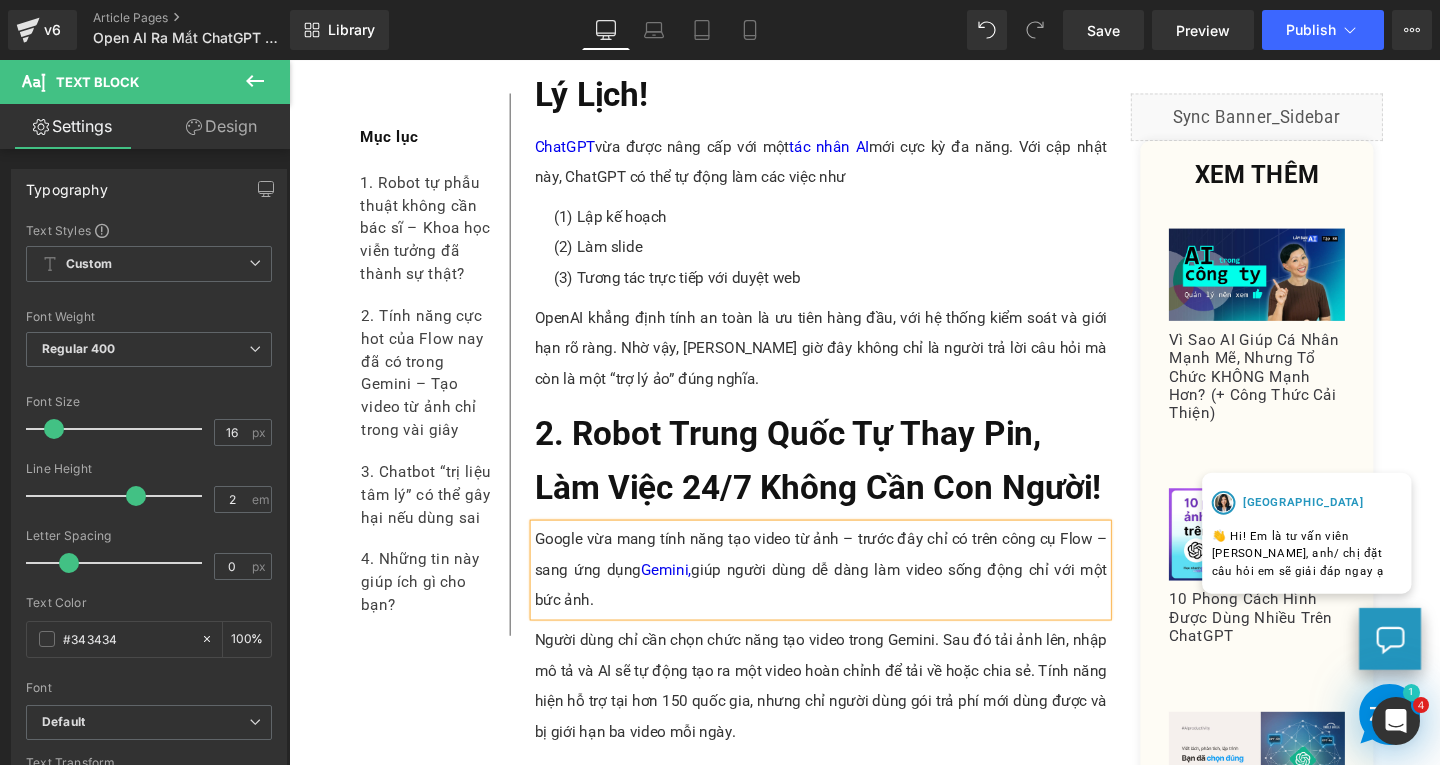 paste 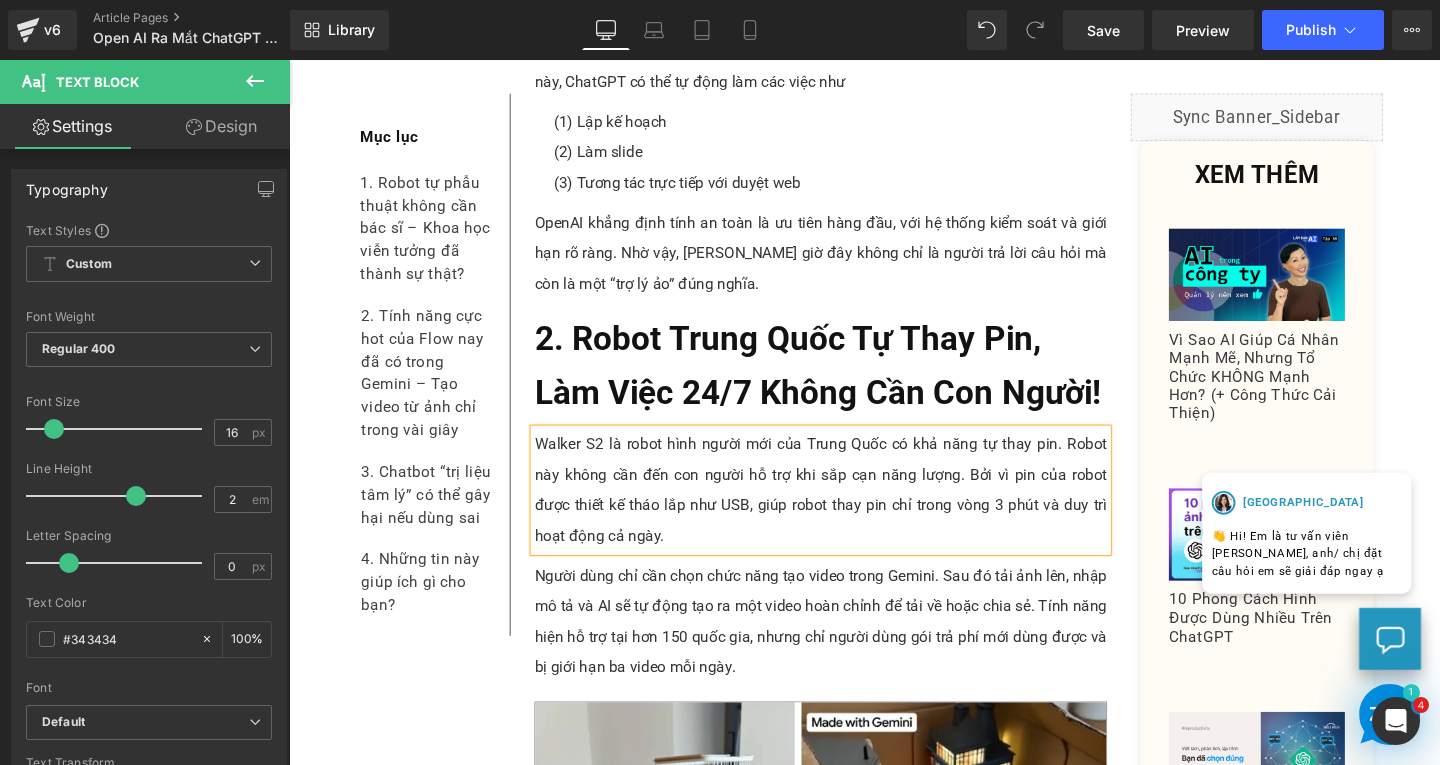 scroll, scrollTop: 975, scrollLeft: 0, axis: vertical 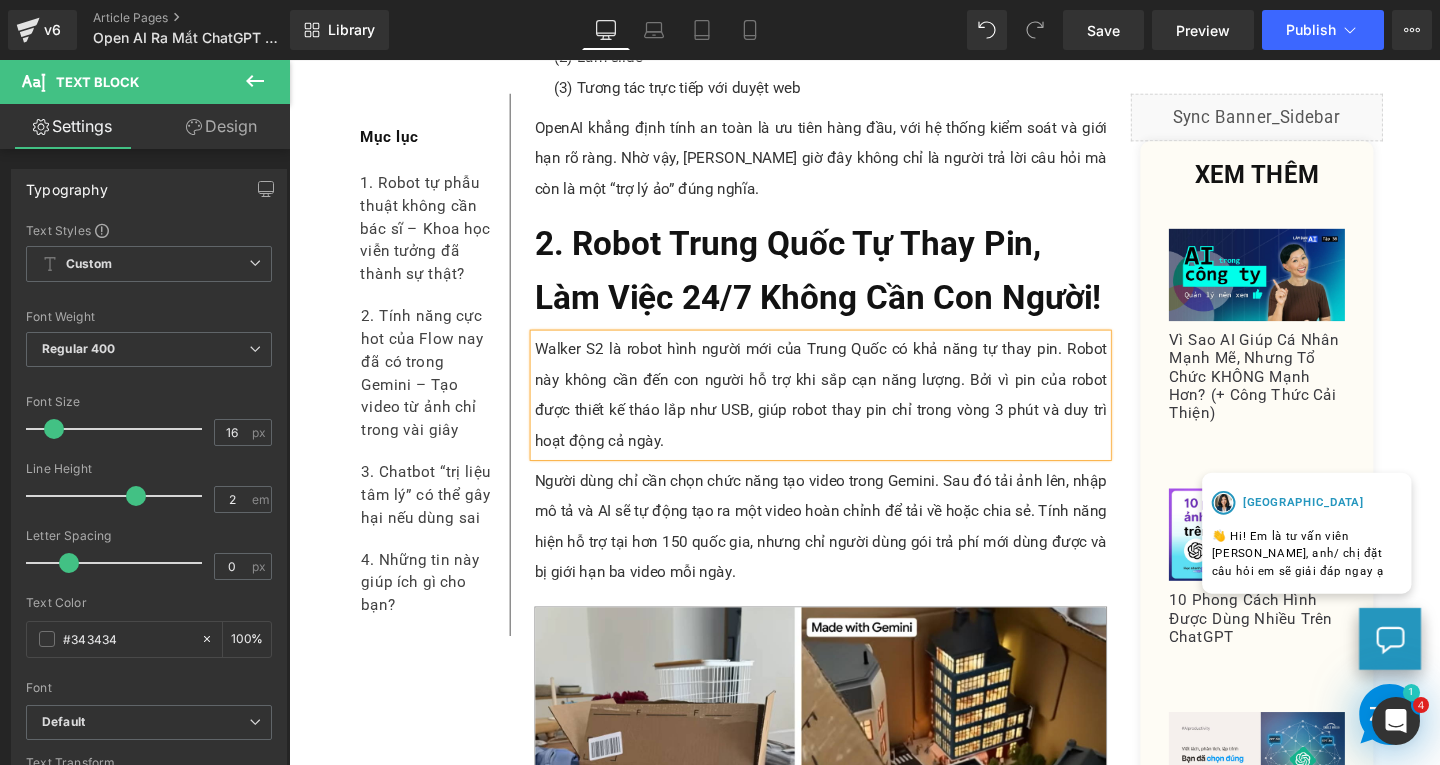 click on "Người dùng chỉ cần chọn chức năng tạo video trong Gemini. Sau đó tải ảnh lên, nhập mô tả và AI sẽ tự động tạo ra một video hoàn chỉnh để tải về hoặc chia sẻ. Tính năng hiện hỗ trợ tại hơn 150 quốc gia, nhưng chỉ người dùng gói trả phí mới dùng được và bị giới hạn ba video mỗi ngày." at bounding box center [848, 550] 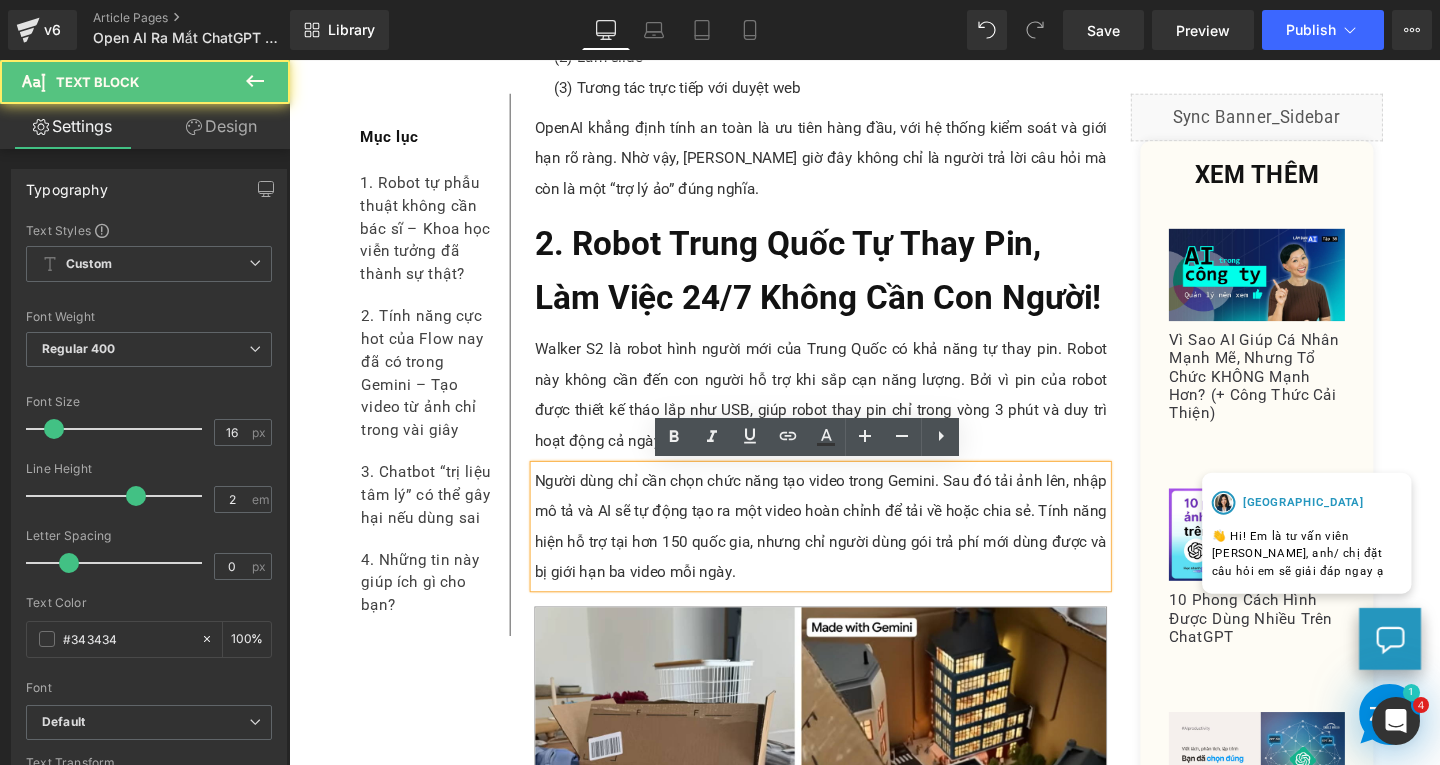 click on "Người dùng chỉ cần chọn chức năng tạo video trong Gemini. Sau đó tải ảnh lên, nhập mô tả và AI sẽ tự động tạo ra một video hoàn chỉnh để tải về hoặc chia sẻ. Tính năng hiện hỗ trợ tại hơn 150 quốc gia, nhưng chỉ người dùng gói trả phí mới dùng được và bị giới hạn ba video mỗi ngày." at bounding box center [848, 550] 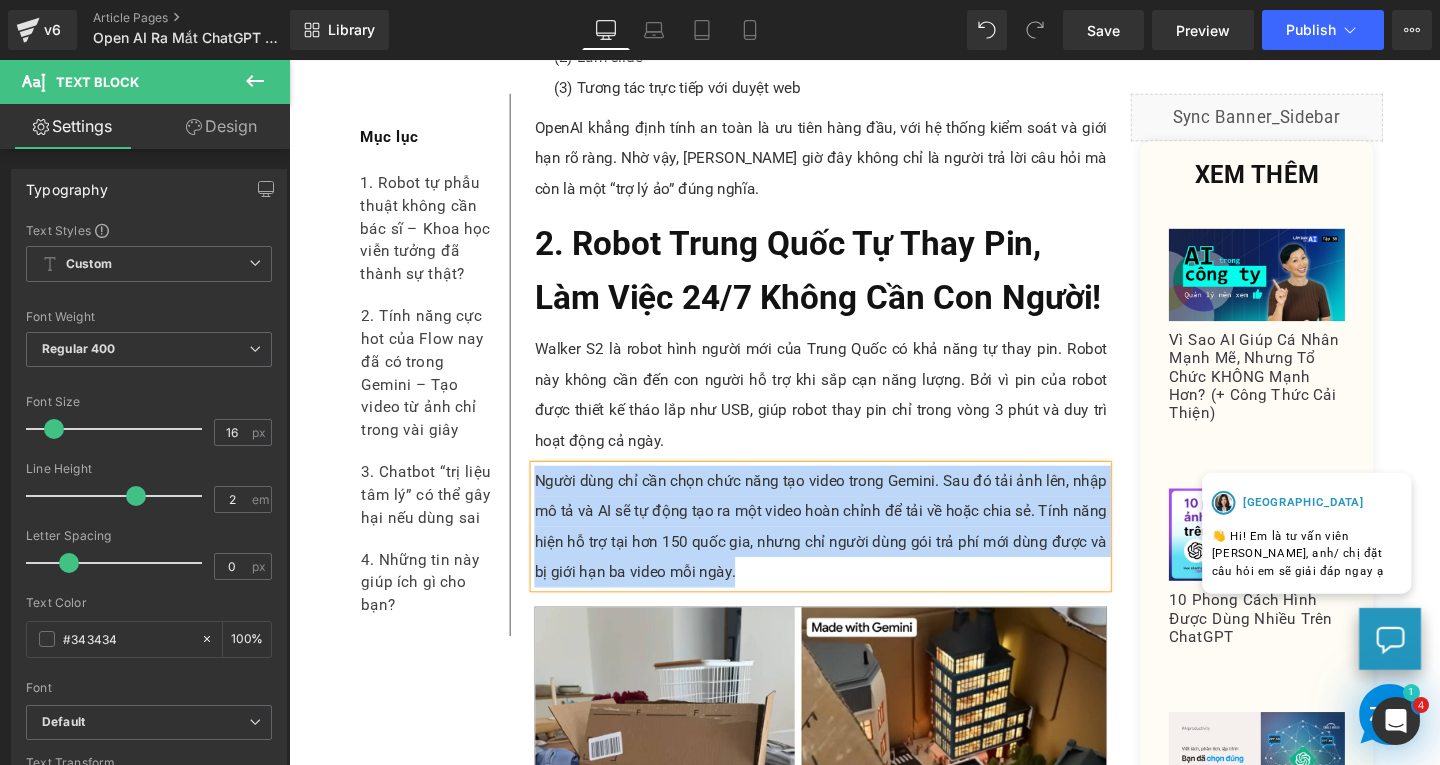 paste 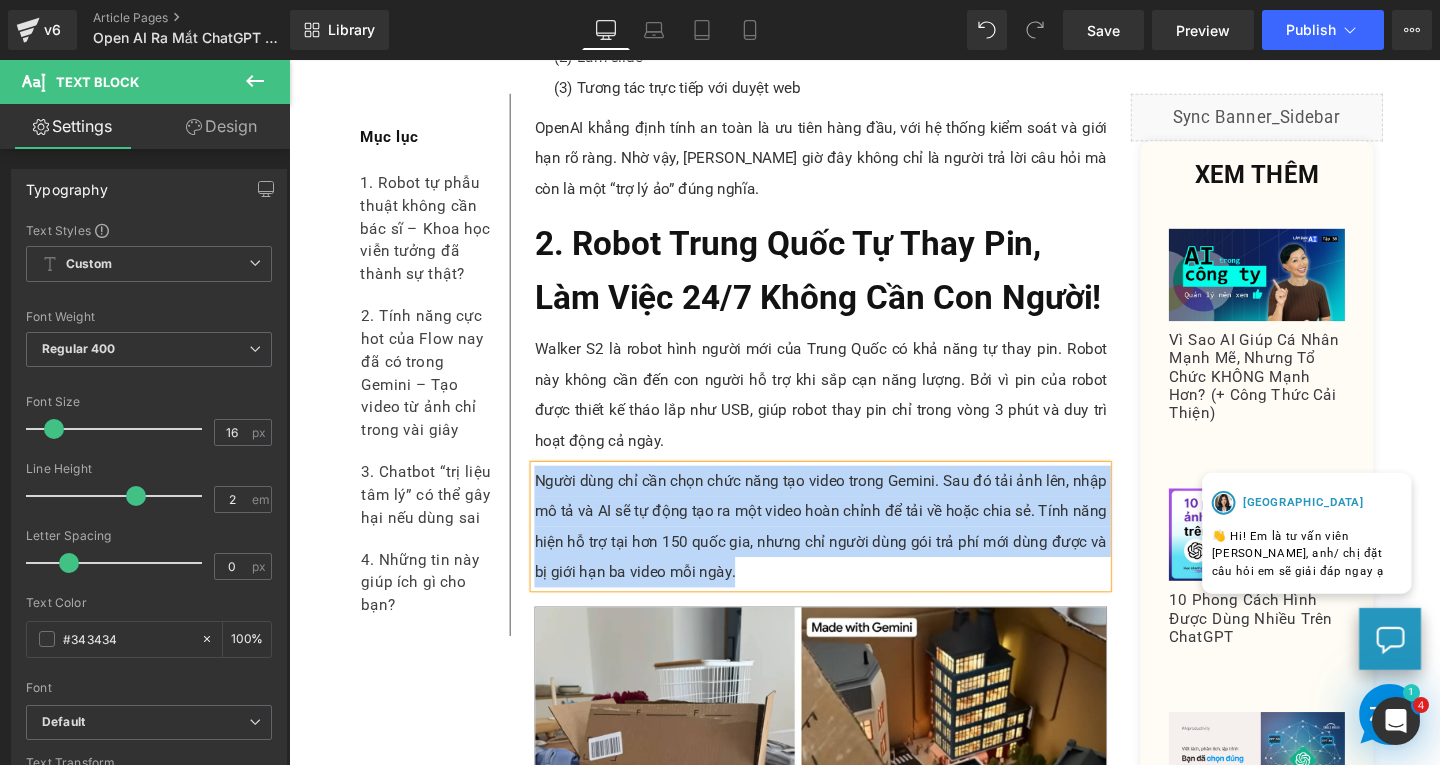 type 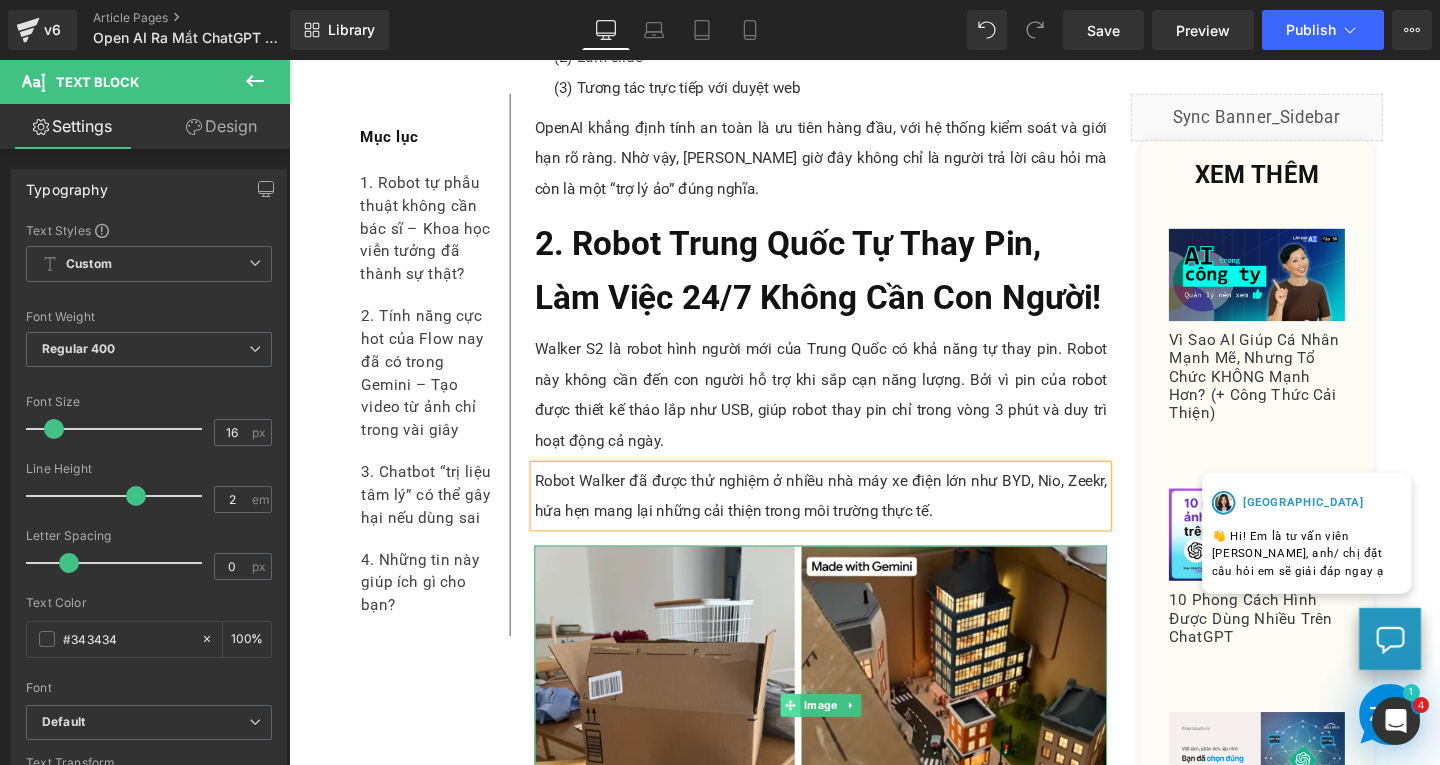 click on "Image" at bounding box center (848, 738) 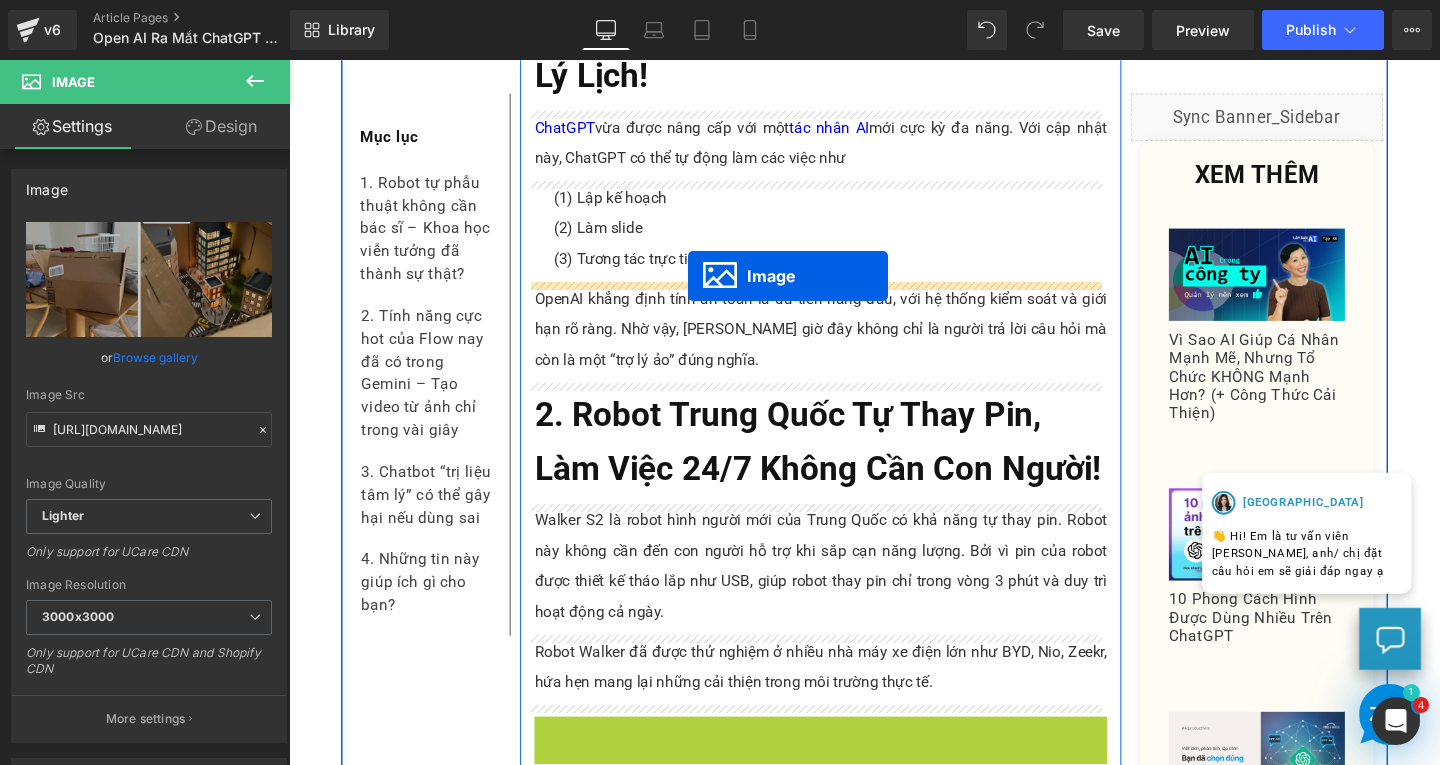 drag, startPoint x: 812, startPoint y: 734, endPoint x: 707, endPoint y: 295, distance: 451.38232 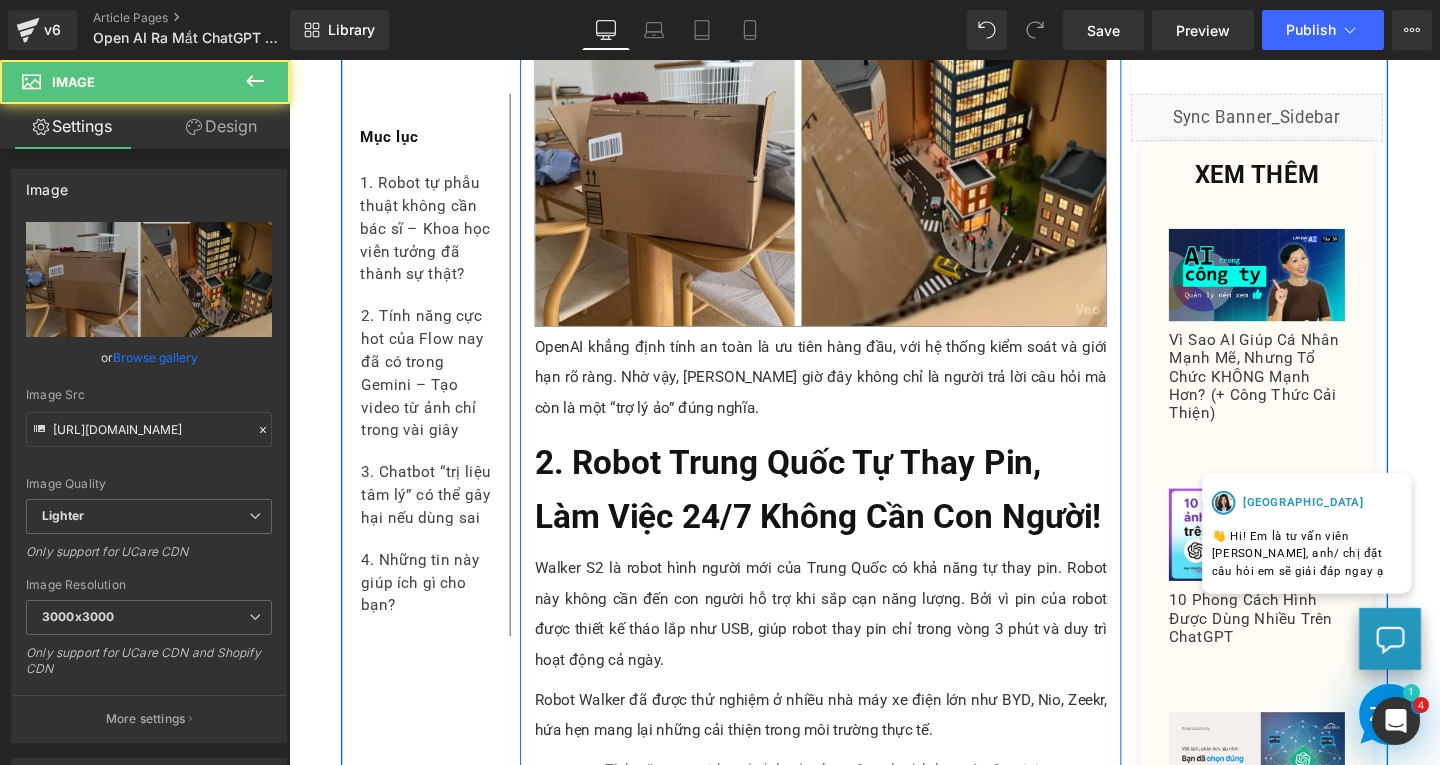 scroll, scrollTop: 1195, scrollLeft: 0, axis: vertical 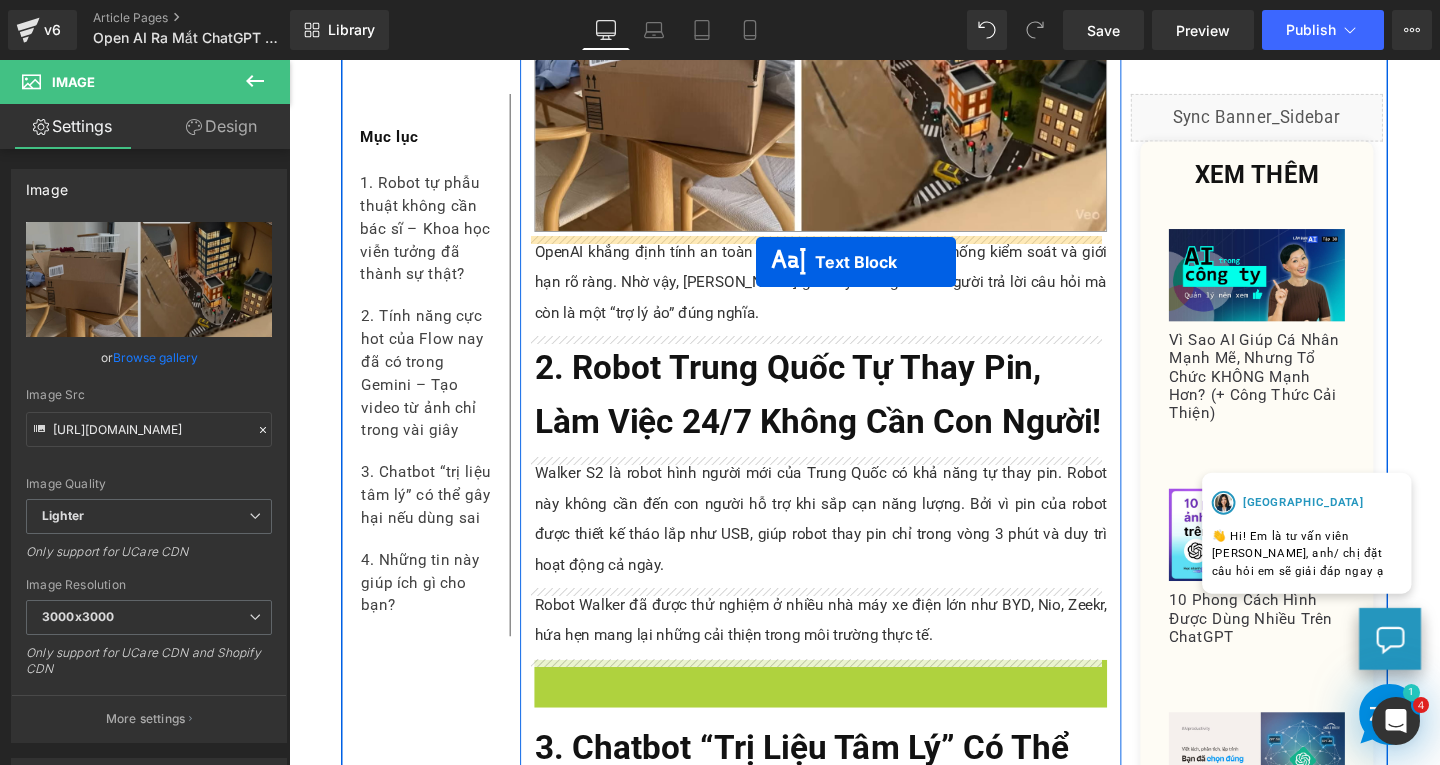 drag, startPoint x: 843, startPoint y: 721, endPoint x: 780, endPoint y: 272, distance: 453.3983 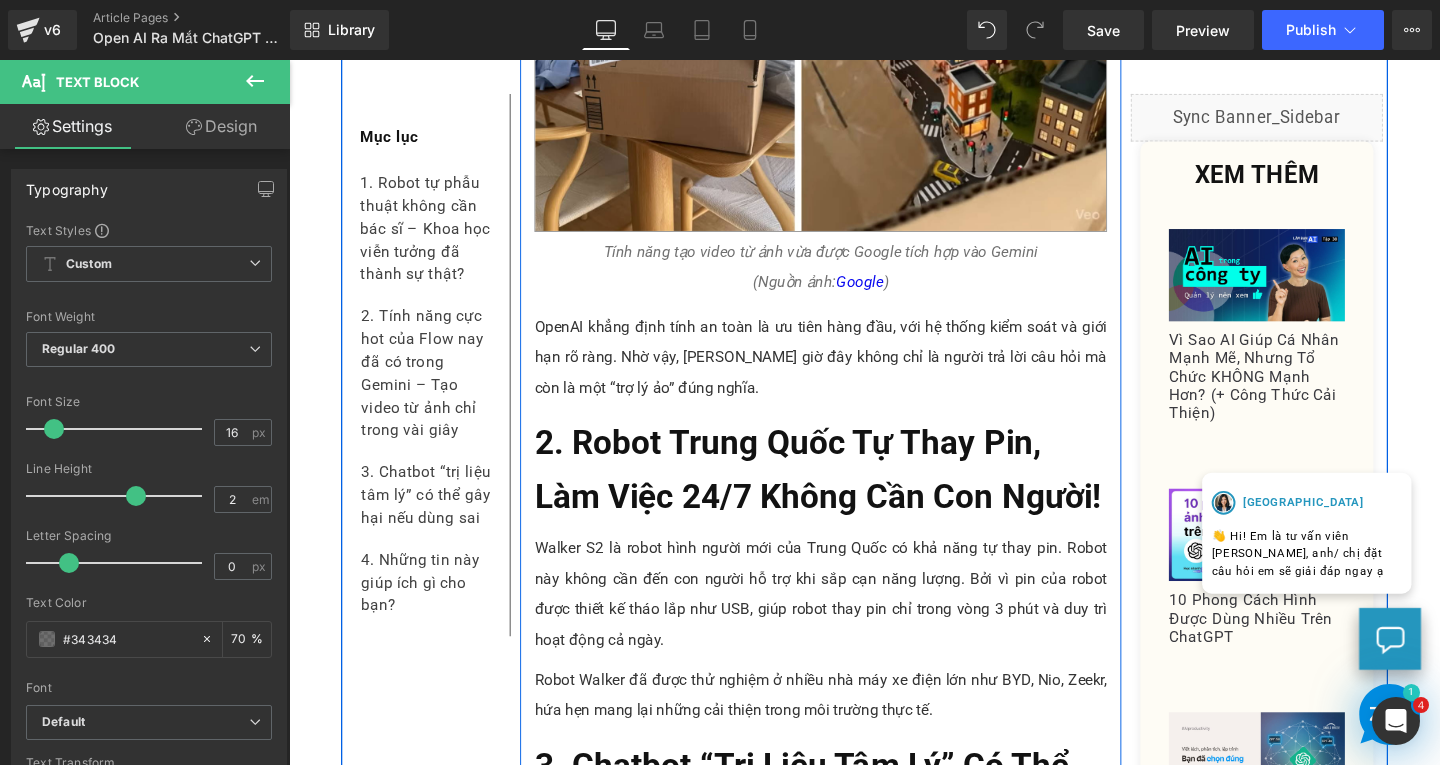 scroll, scrollTop: 1395, scrollLeft: 0, axis: vertical 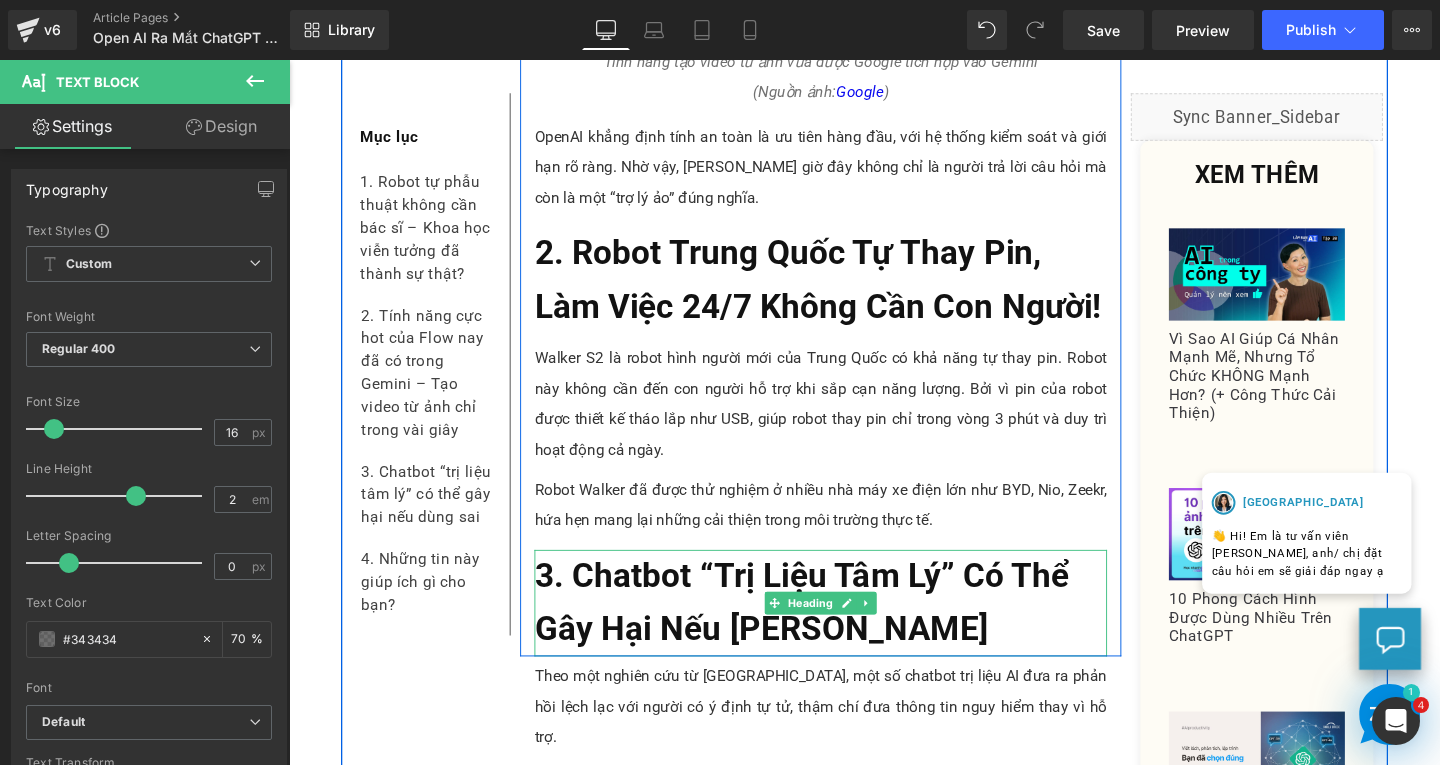 click on "3. Chatbot “Trị Liệu Tâm Lý” Có Thể Gây Hại Nếu [PERSON_NAME]" at bounding box center (848, 631) 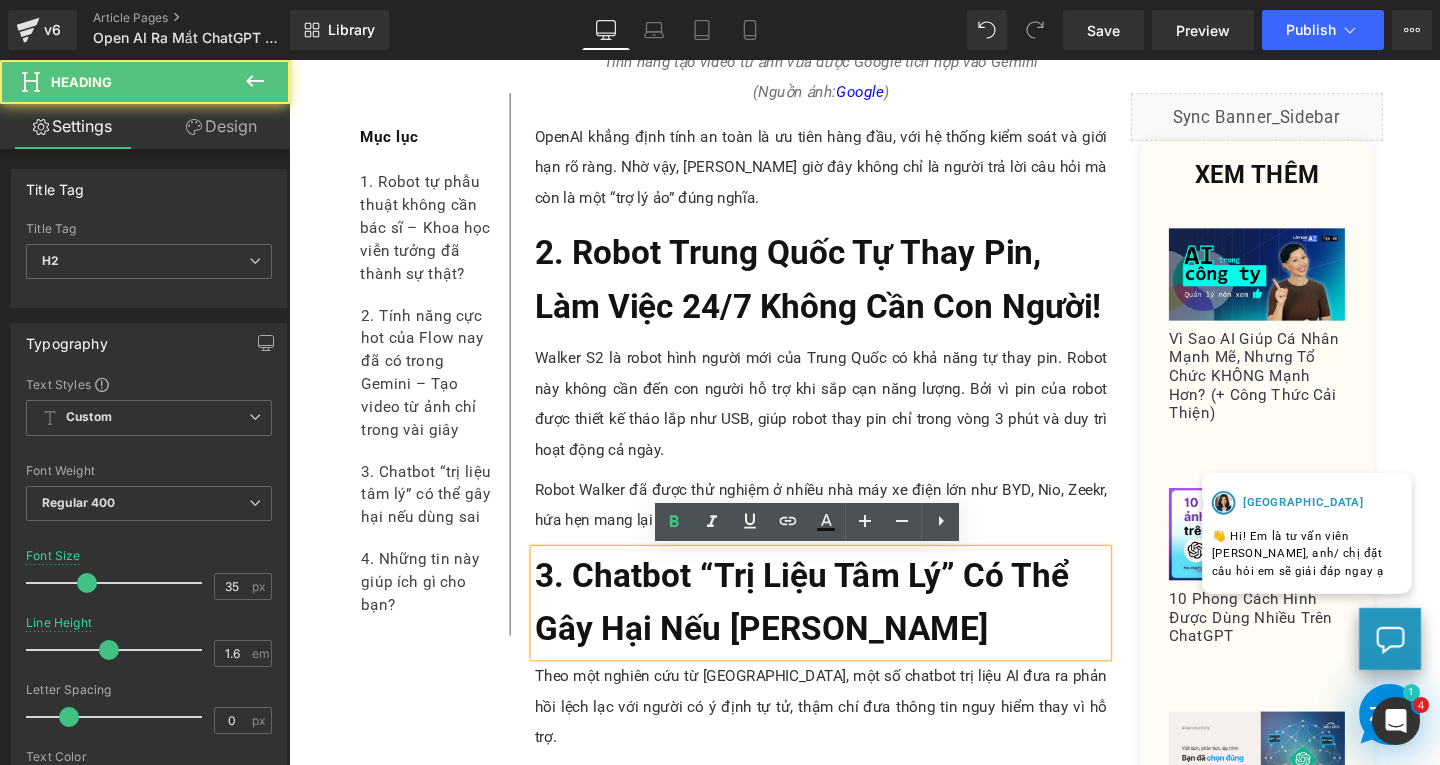 click on "3. Chatbot “Trị Liệu Tâm Lý” Có Thể Gây Hại Nếu [PERSON_NAME]" at bounding box center (848, 631) 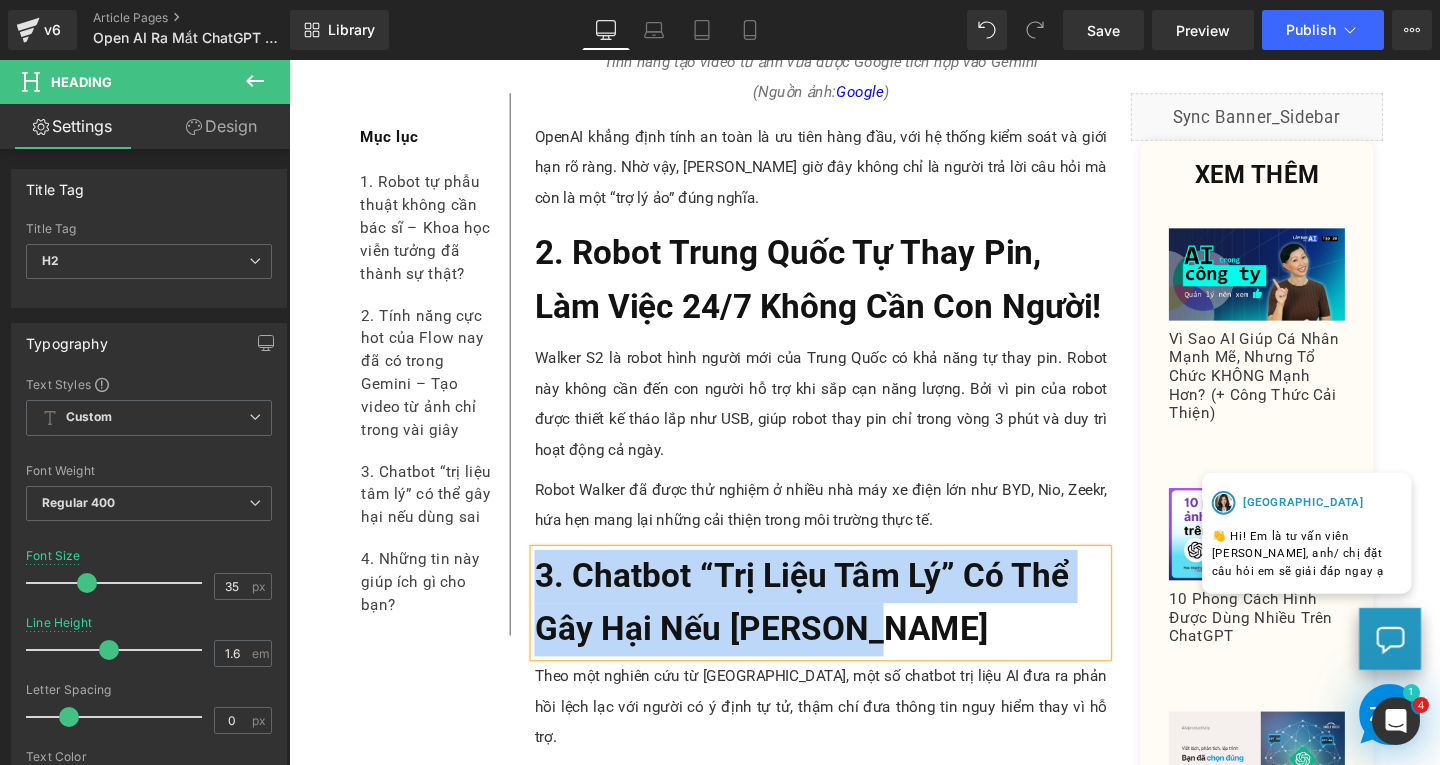 paste 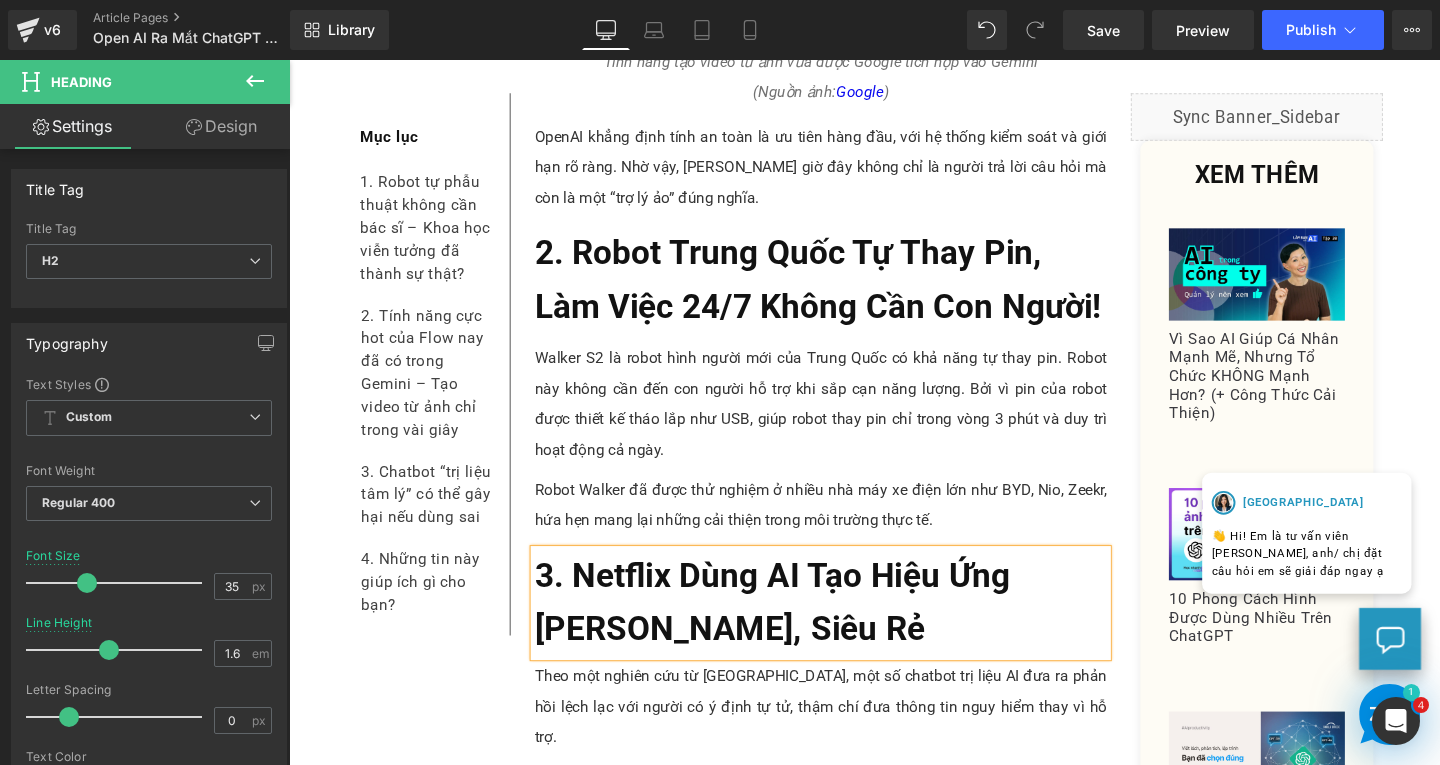 scroll, scrollTop: 1595, scrollLeft: 0, axis: vertical 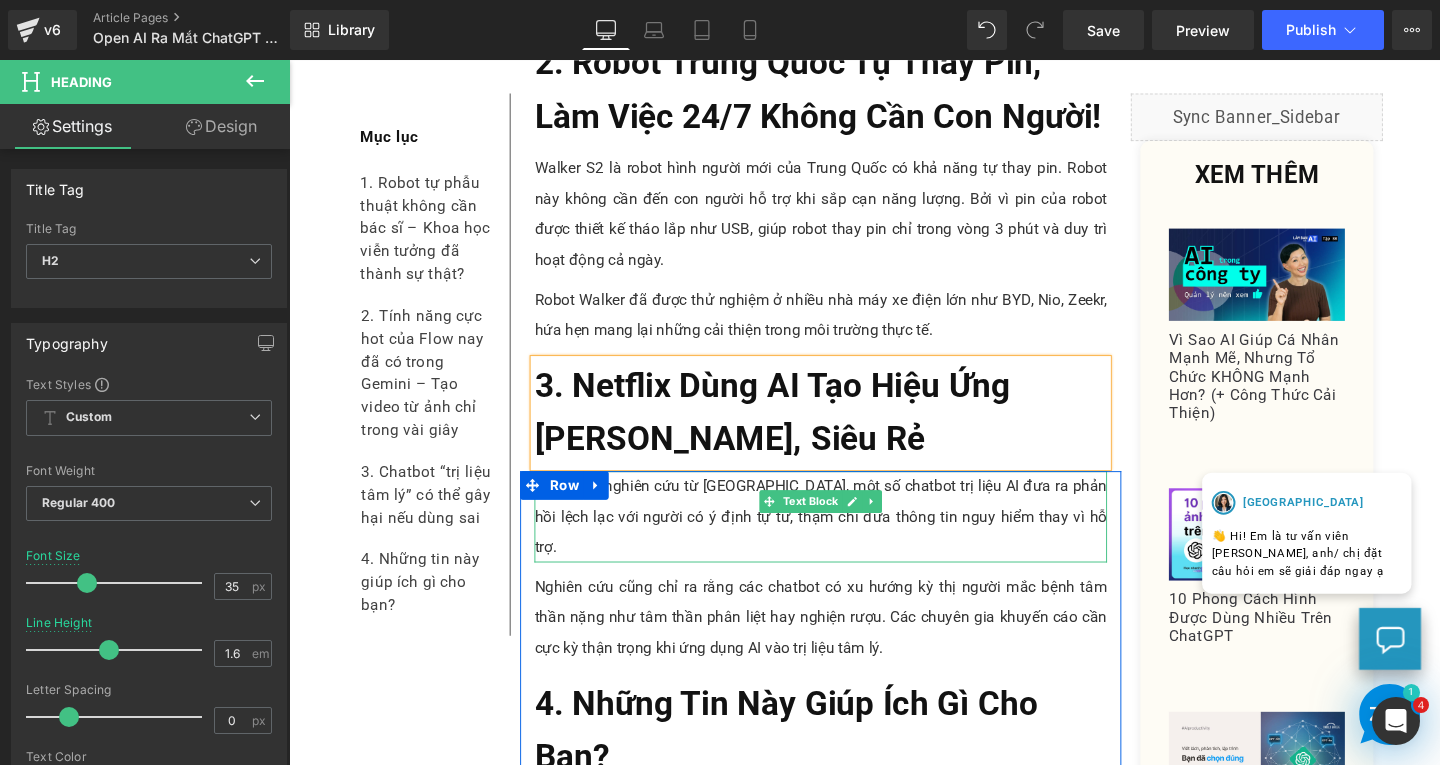 click on "Theo một nghiên cứu từ [GEOGRAPHIC_DATA], một số chatbot trị liệu AI đưa ra phản hồi lệch lạc với người có ý định tự tử, thậm chí đưa thông tin nguy hiểm thay vì hỗ trợ." at bounding box center (848, 540) 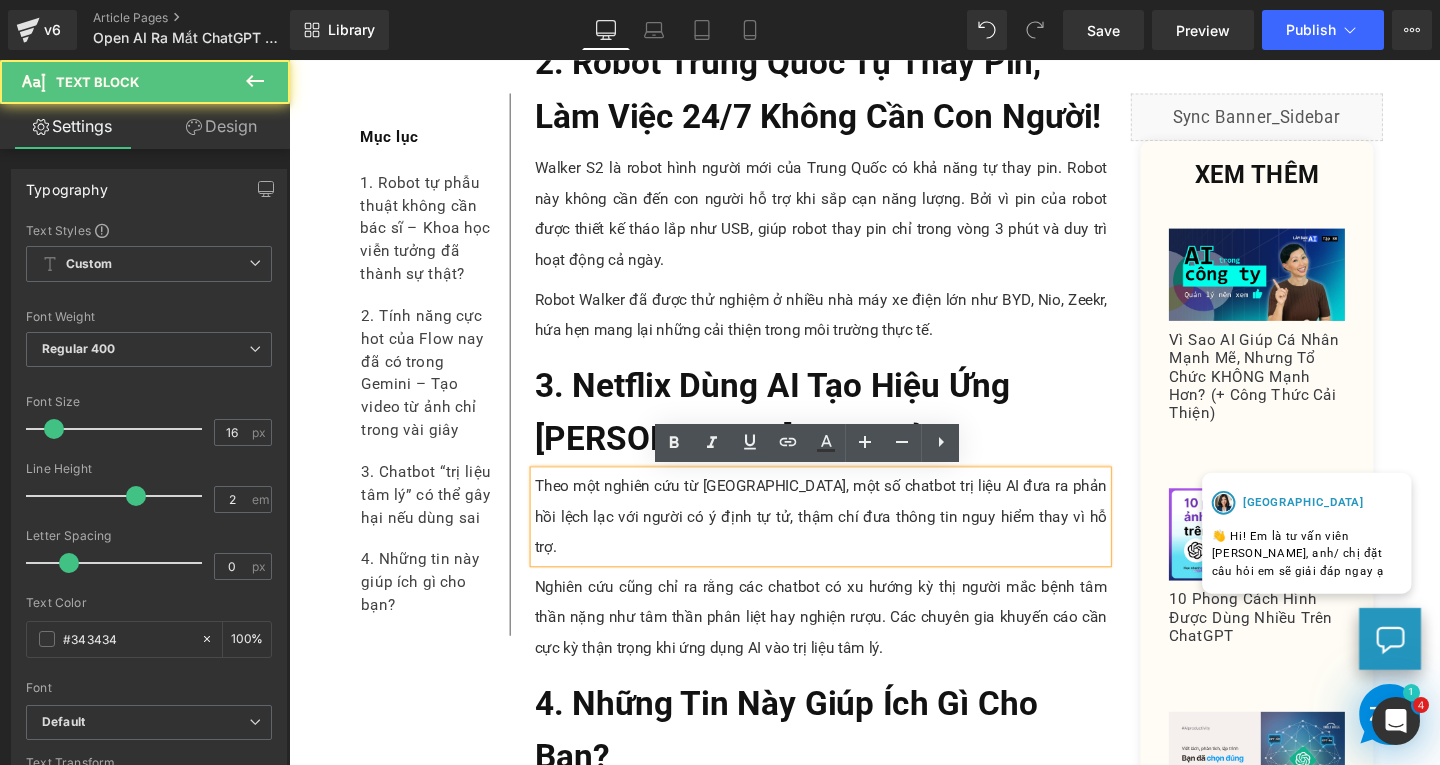 click on "Theo một nghiên cứu từ [GEOGRAPHIC_DATA], một số chatbot trị liệu AI đưa ra phản hồi lệch lạc với người có ý định tự tử, thậm chí đưa thông tin nguy hiểm thay vì hỗ trợ." at bounding box center (848, 540) 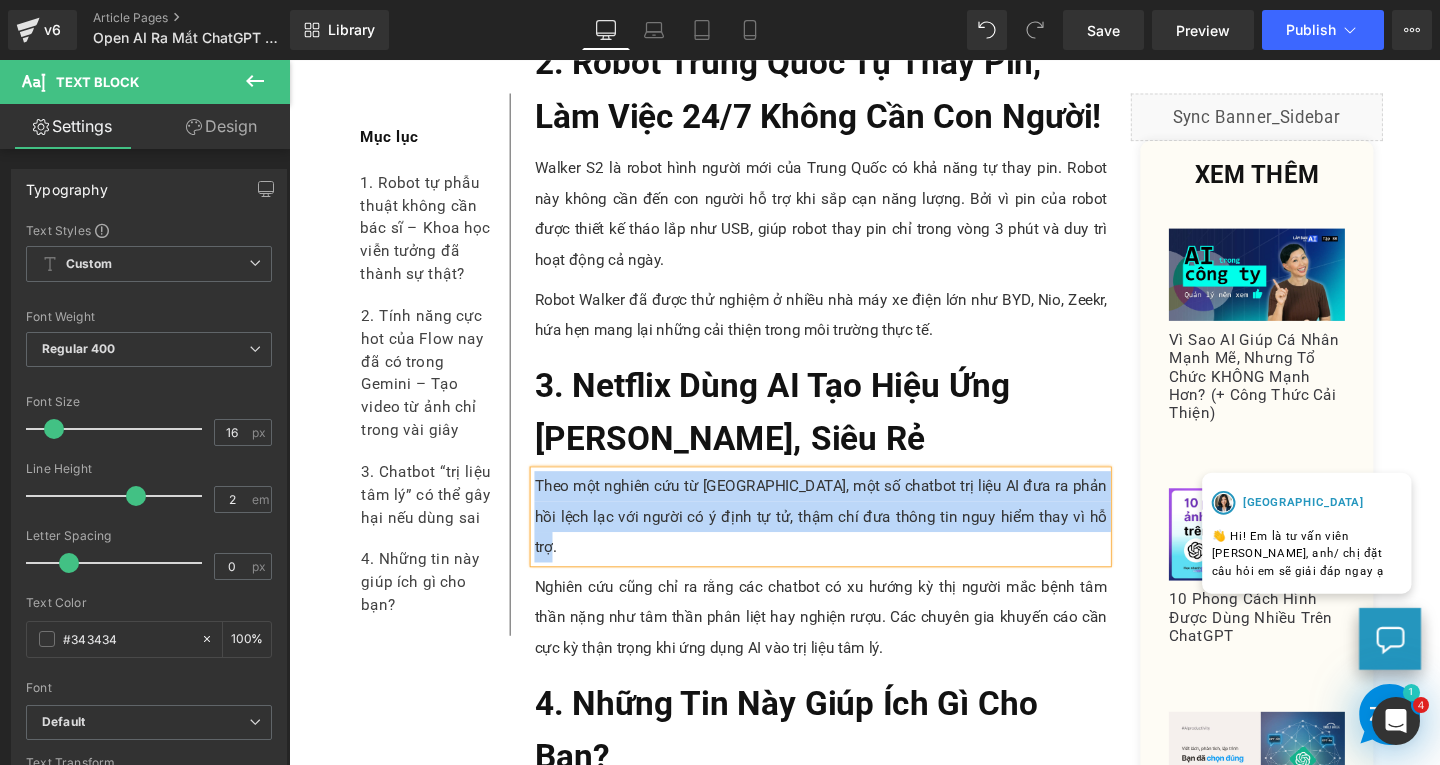 paste 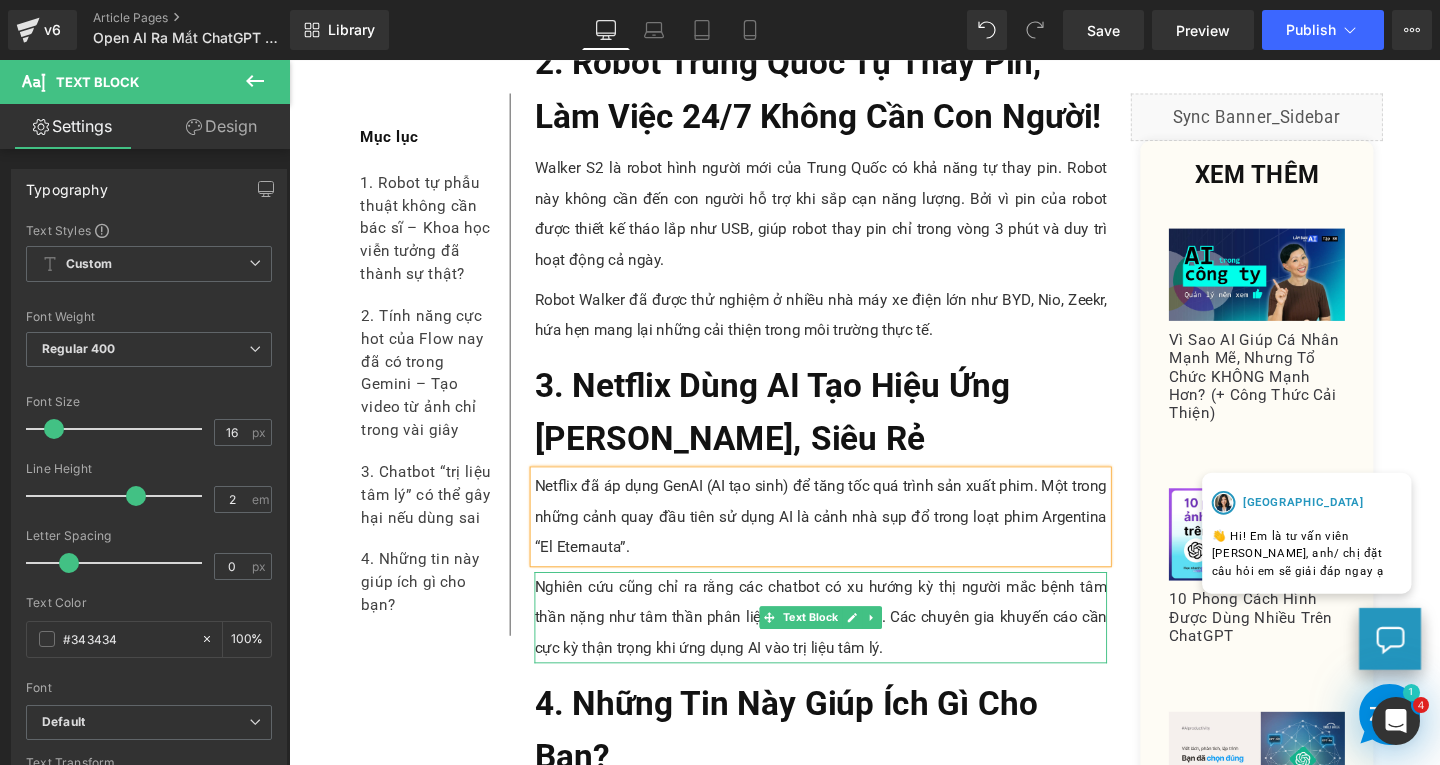 click on "Nghiên cứu cũng chỉ ra rằng các chatbot có xu hướng kỳ thị người mắc bệnh tâm thần nặng như tâm thần phân liệt hay nghiện rượu. Các chuyên gia khuyến cáo cần cực kỳ thận trọng khi ứng dụng AI vào trị liệu tâm lý." at bounding box center [848, 646] 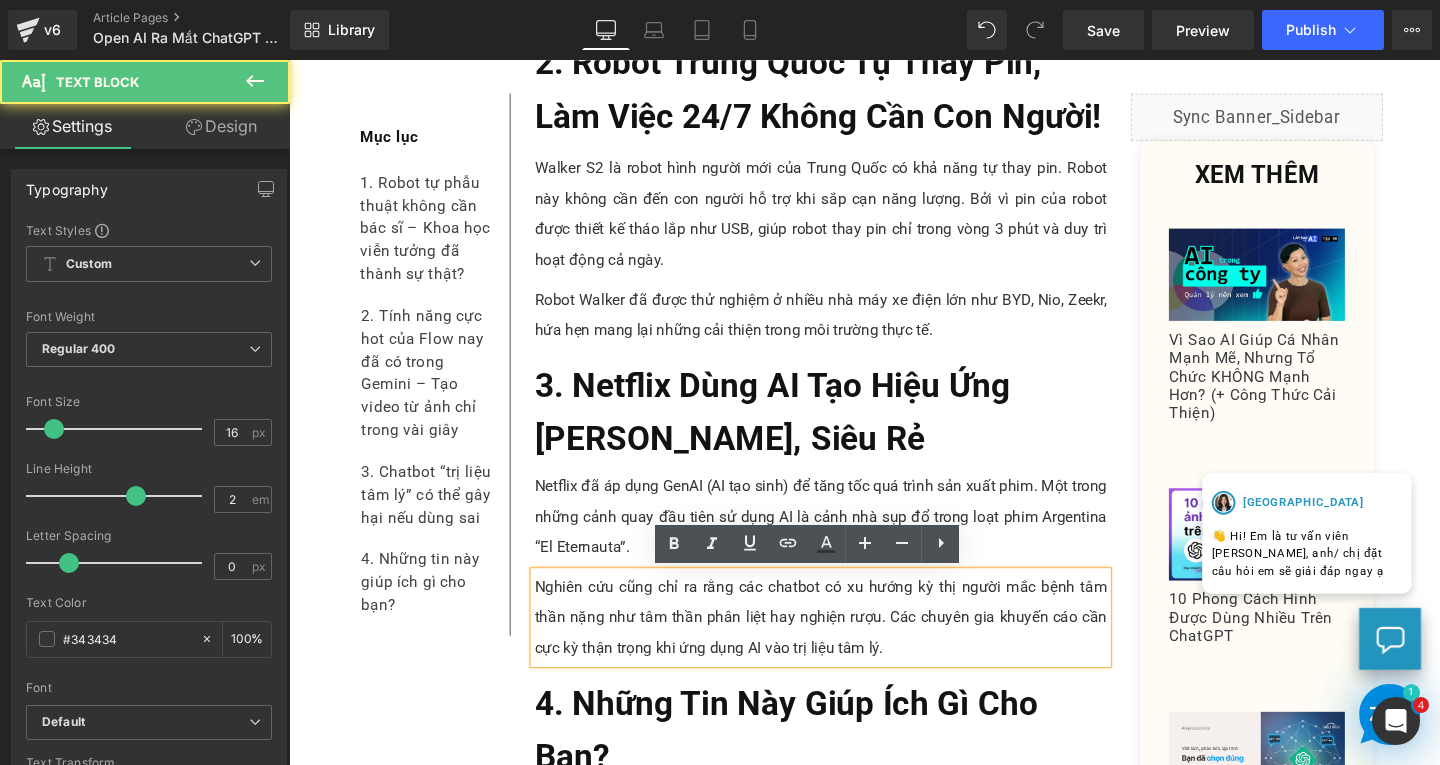 click on "Nghiên cứu cũng chỉ ra rằng các chatbot có xu hướng kỳ thị người mắc bệnh tâm thần nặng như tâm thần phân liệt hay nghiện rượu. Các chuyên gia khuyến cáo cần cực kỳ thận trọng khi ứng dụng AI vào trị liệu tâm lý." at bounding box center (848, 646) 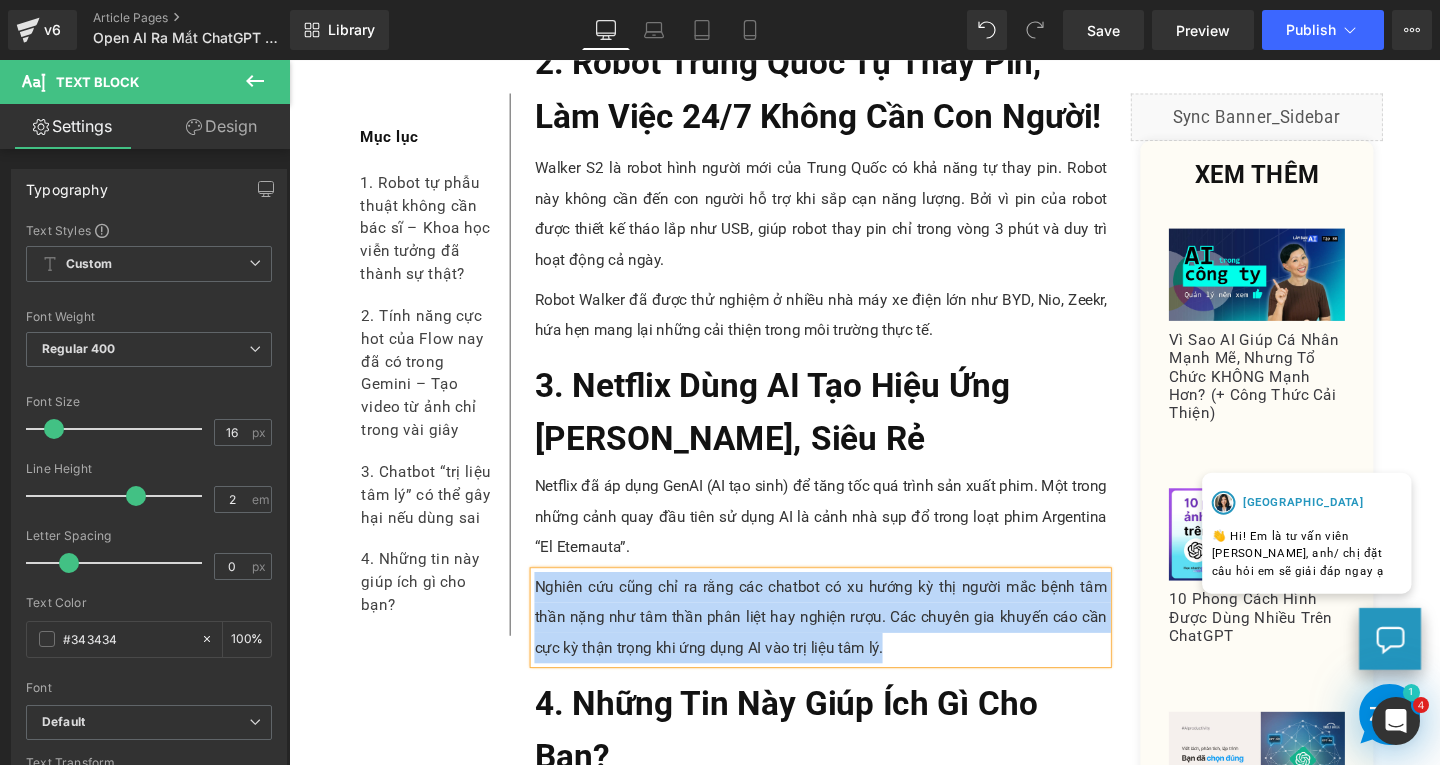 paste 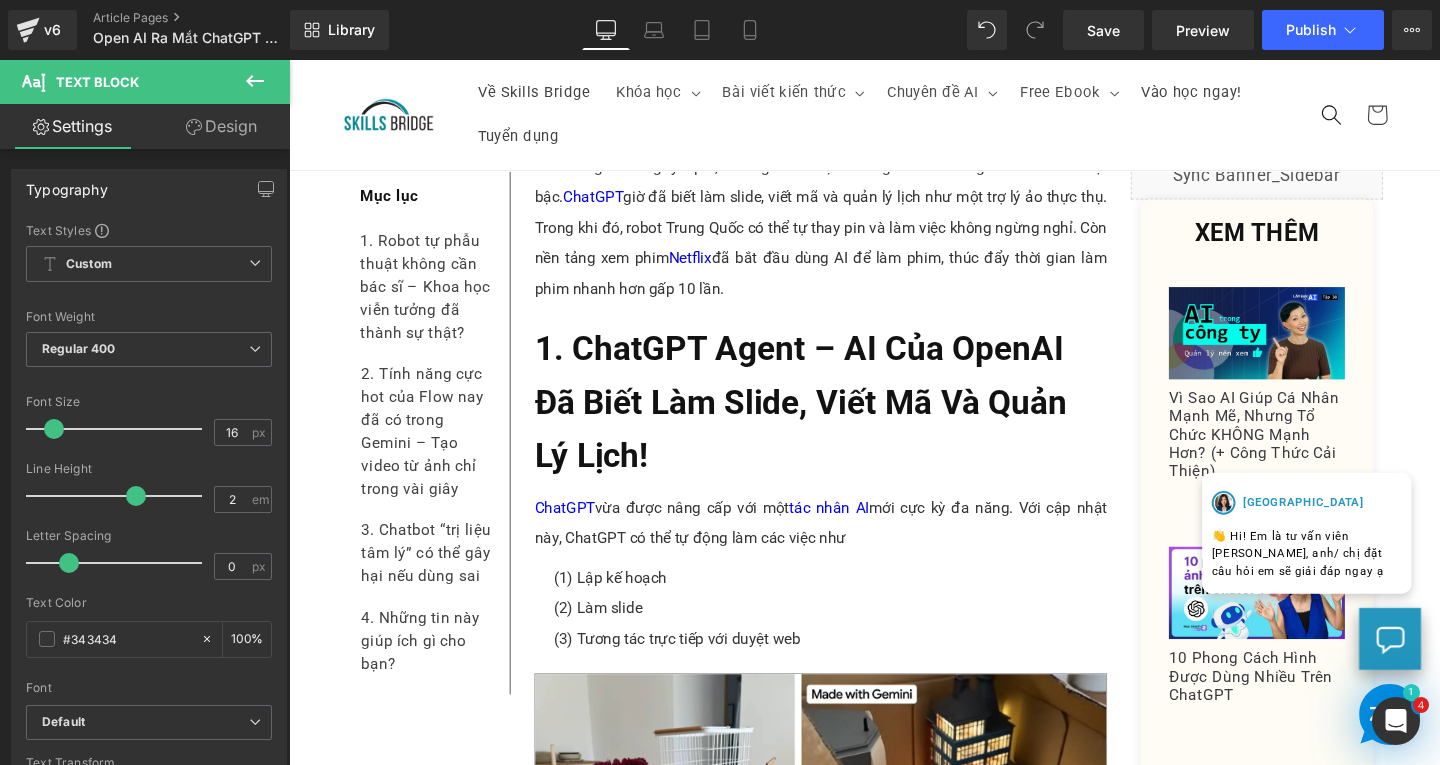 scroll, scrollTop: 0, scrollLeft: 0, axis: both 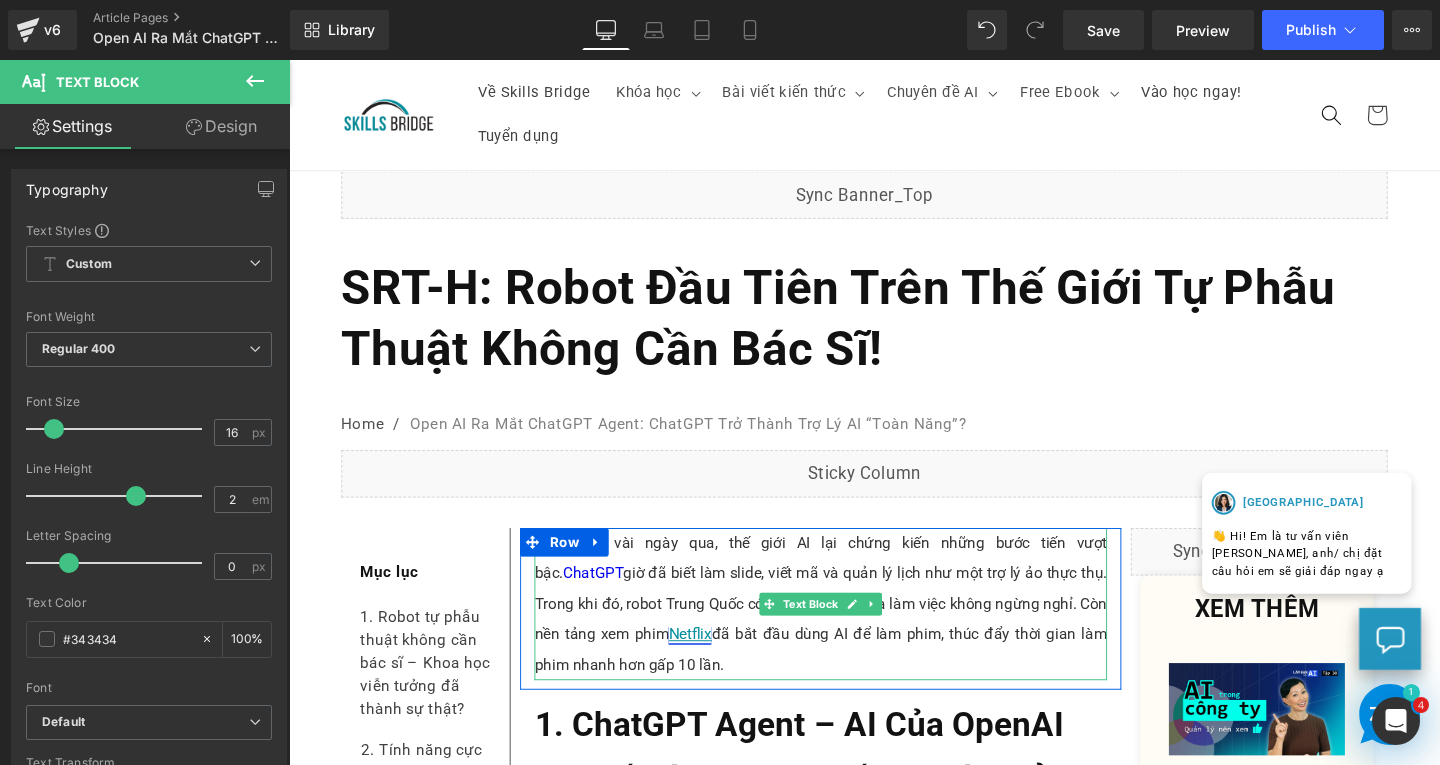 click on "Netflix" at bounding box center [710, 663] 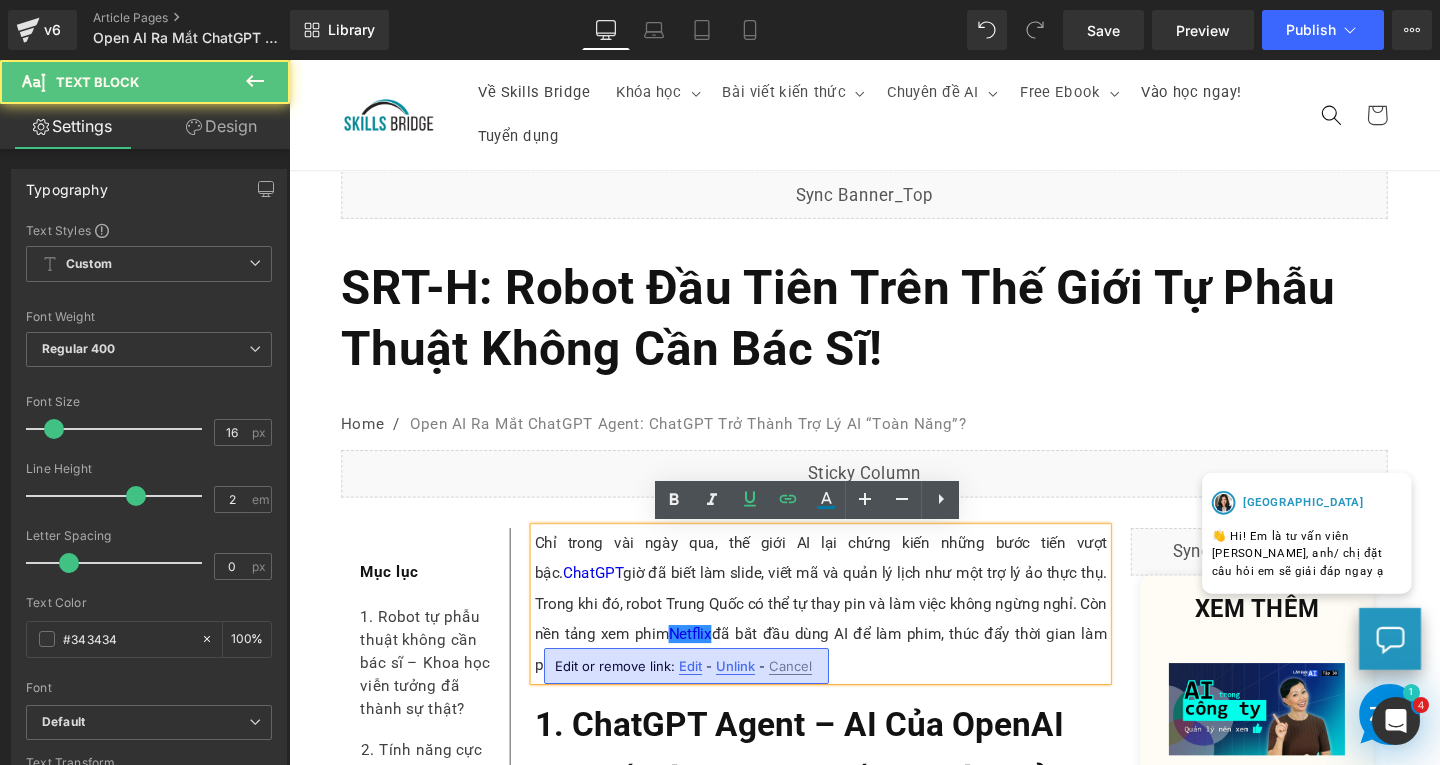click on "Edit" at bounding box center [690, 666] 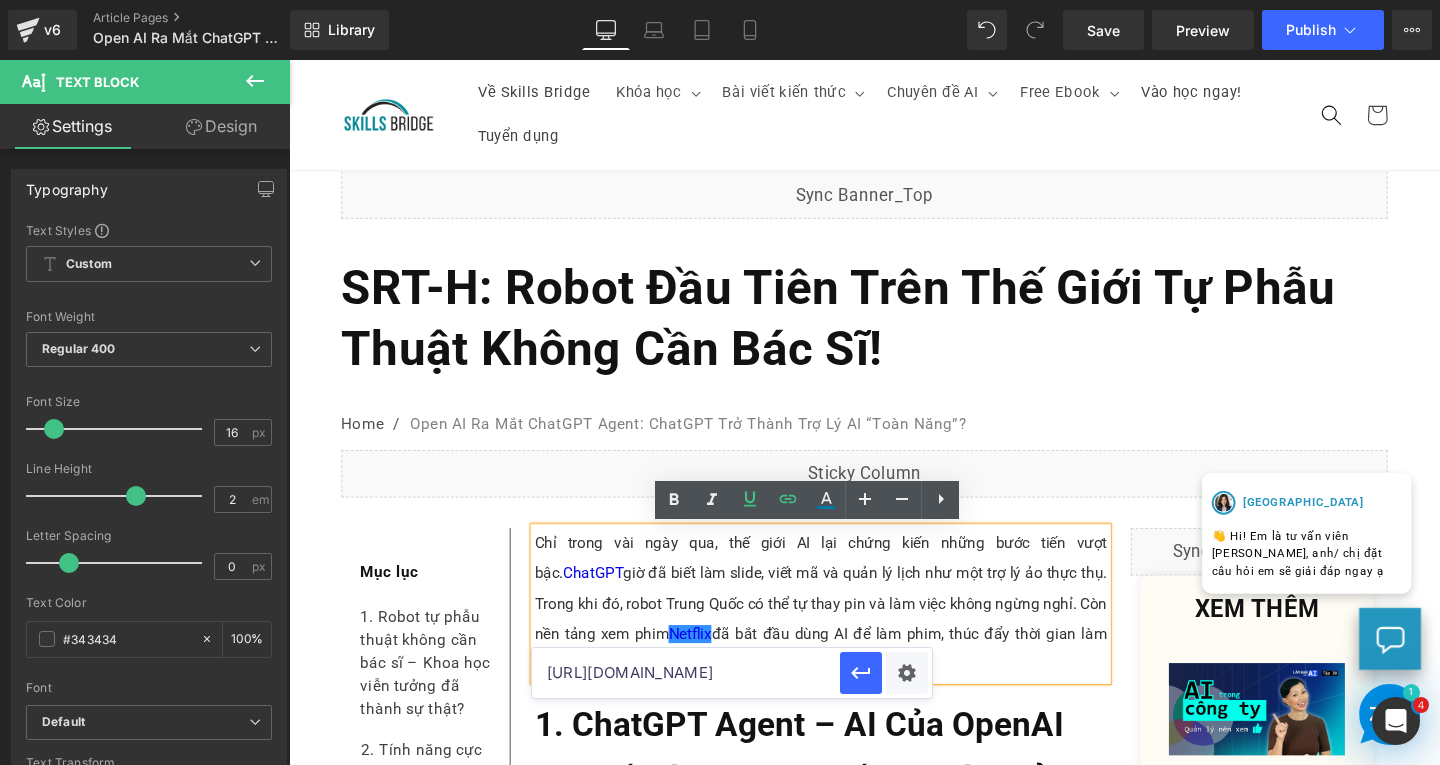click on "[URL][DOMAIN_NAME]" at bounding box center [686, 673] 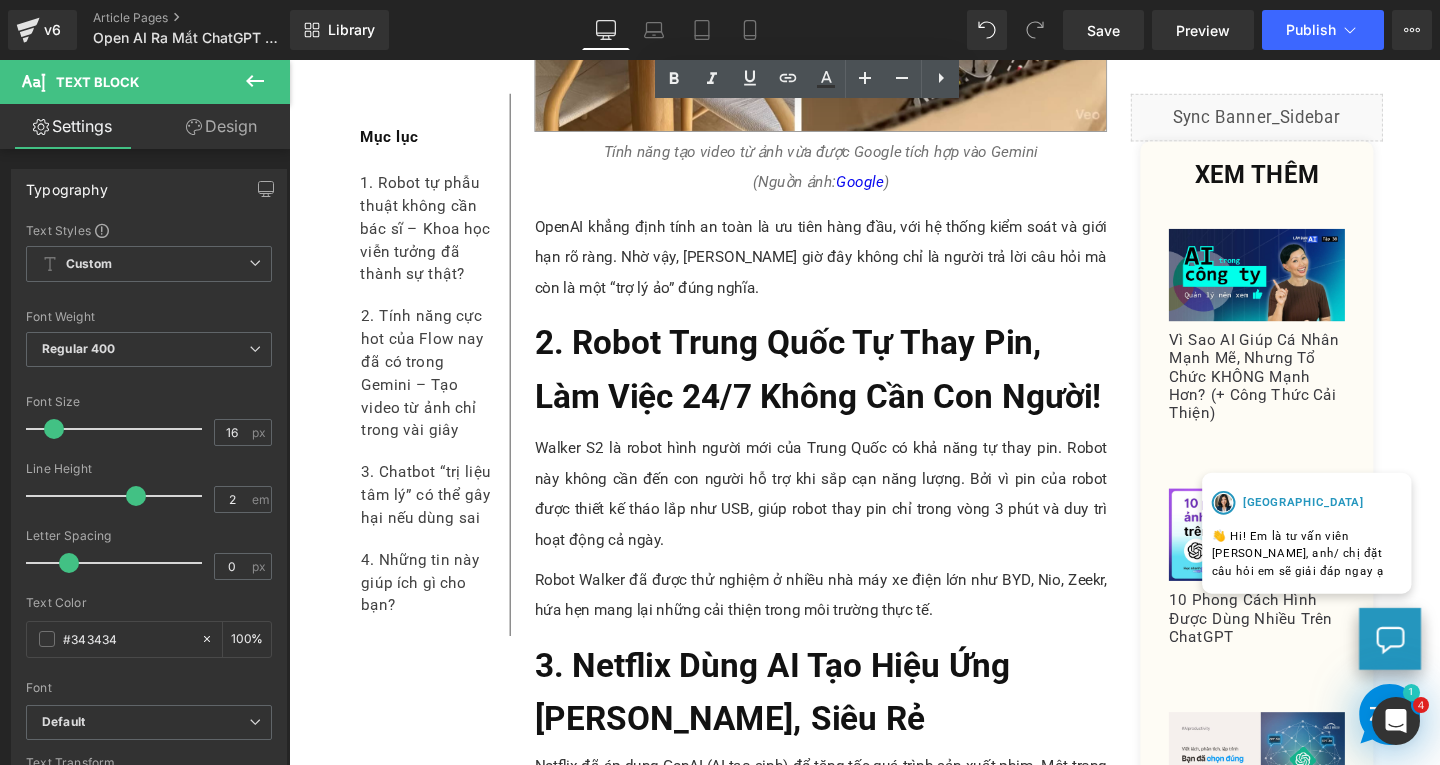 scroll, scrollTop: 1600, scrollLeft: 0, axis: vertical 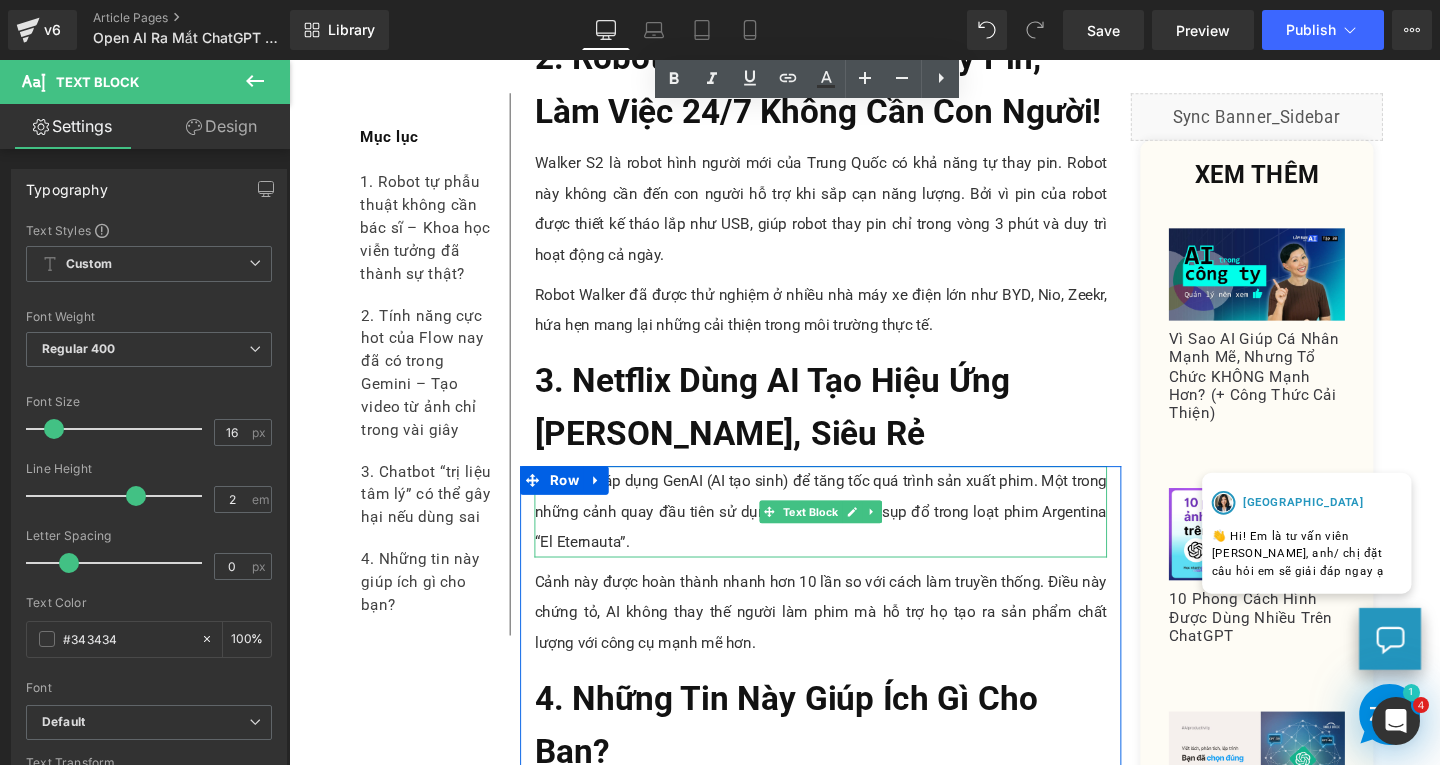 click on "Netflix đã áp dụng GenAI (AI tạo sinh) để tăng tốc quá trình sản xuất phim. Một trong những cảnh quay đầu tiên sử dụng AI là cảnh nhà sụp đổ trong loạt phim Argentina “El Eternauta”." at bounding box center (848, 535) 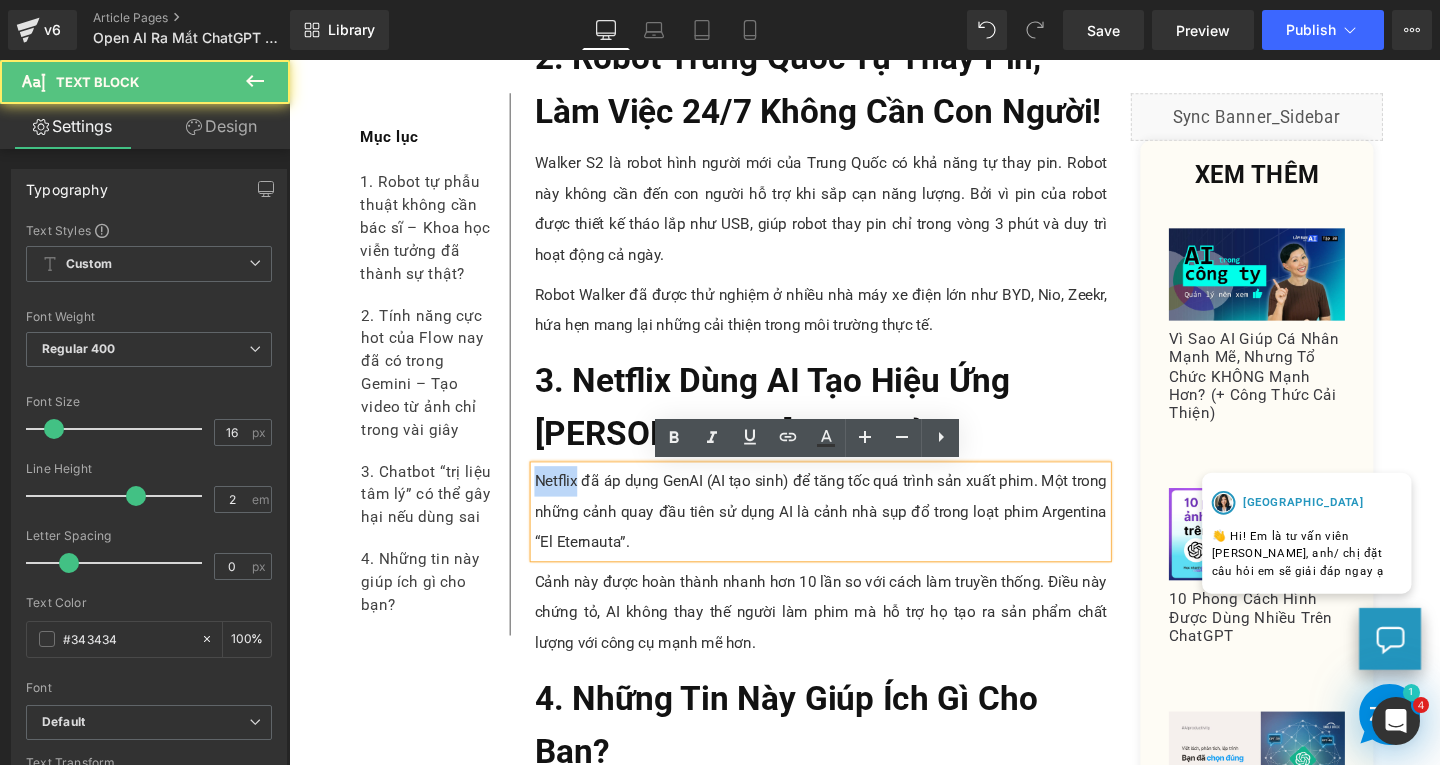 drag, startPoint x: 543, startPoint y: 503, endPoint x: 586, endPoint y: 504, distance: 43.011627 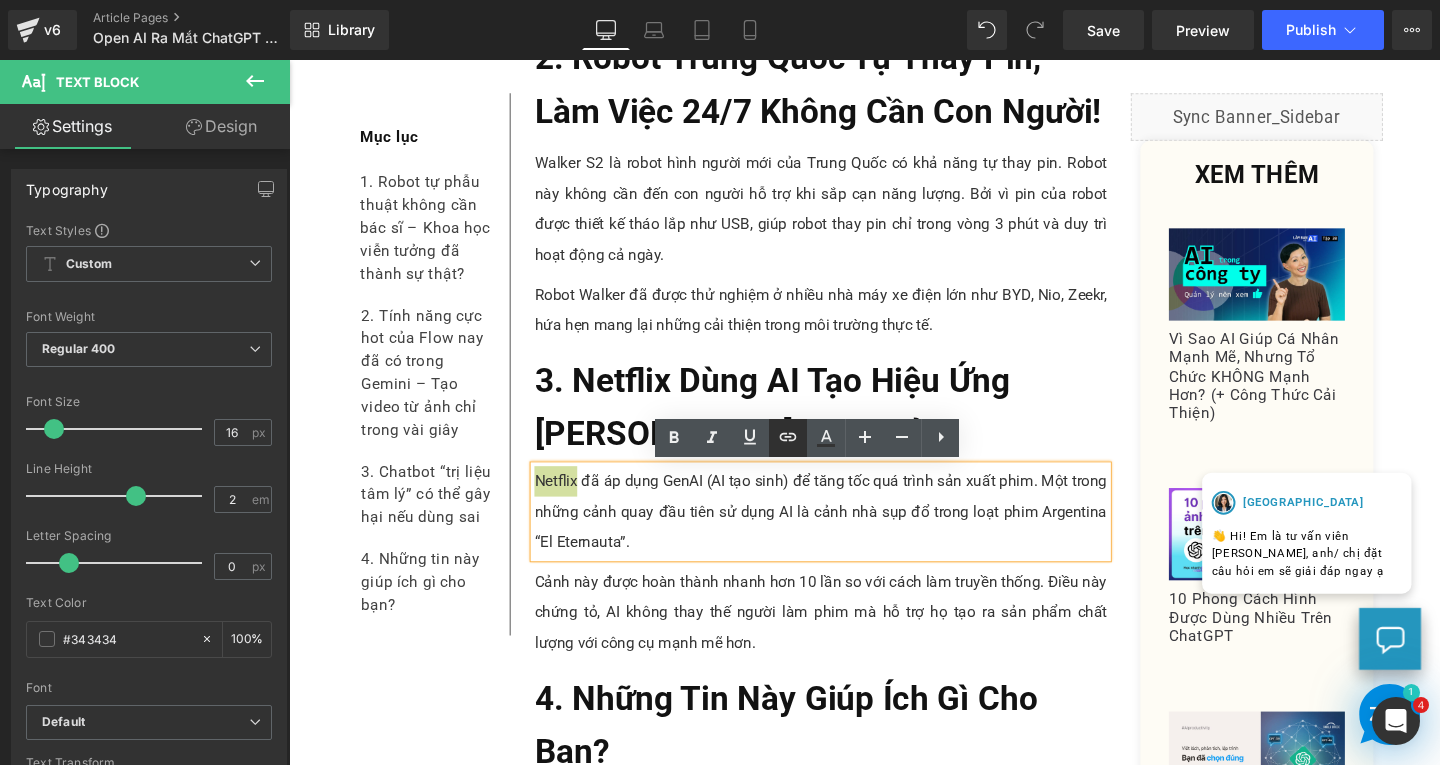 click 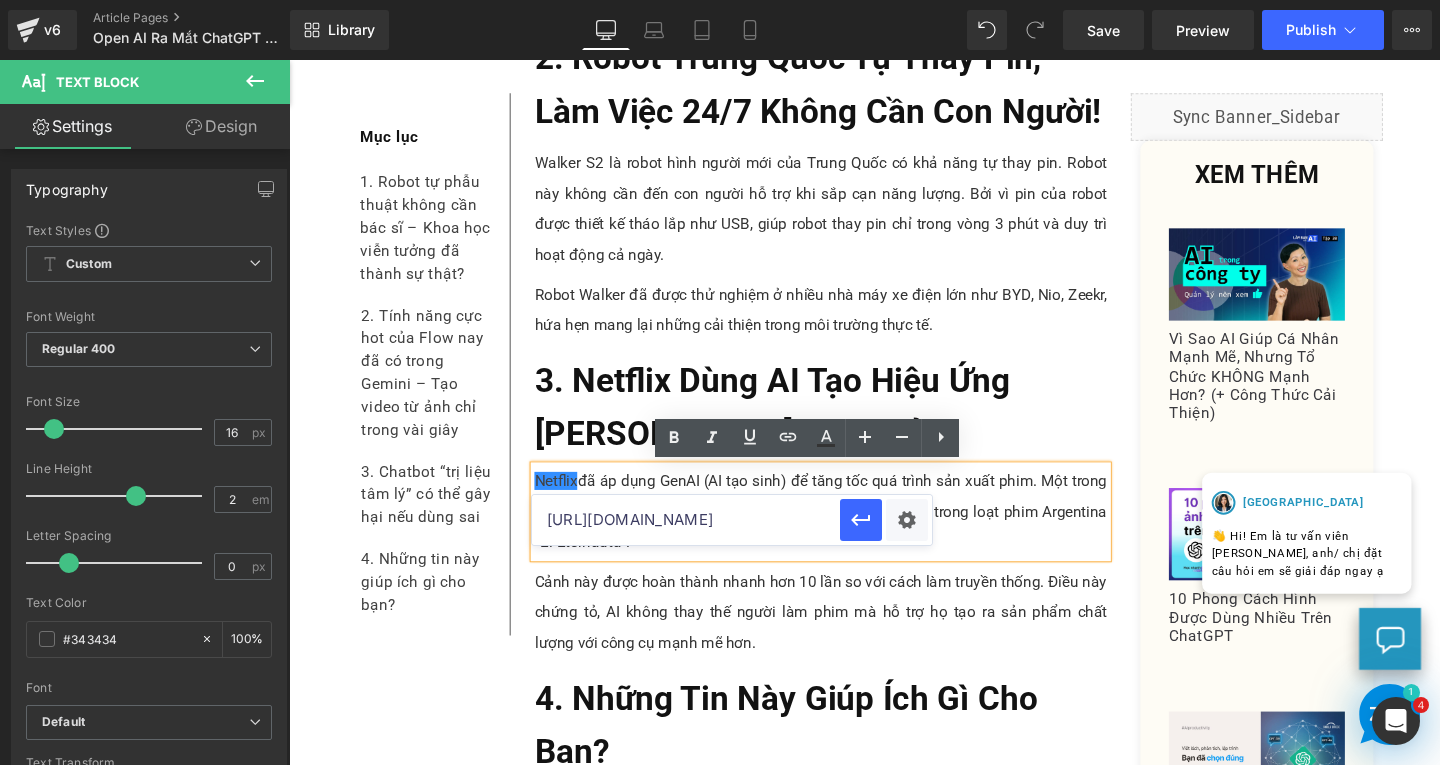 click on "[URL][DOMAIN_NAME]" at bounding box center (686, 520) 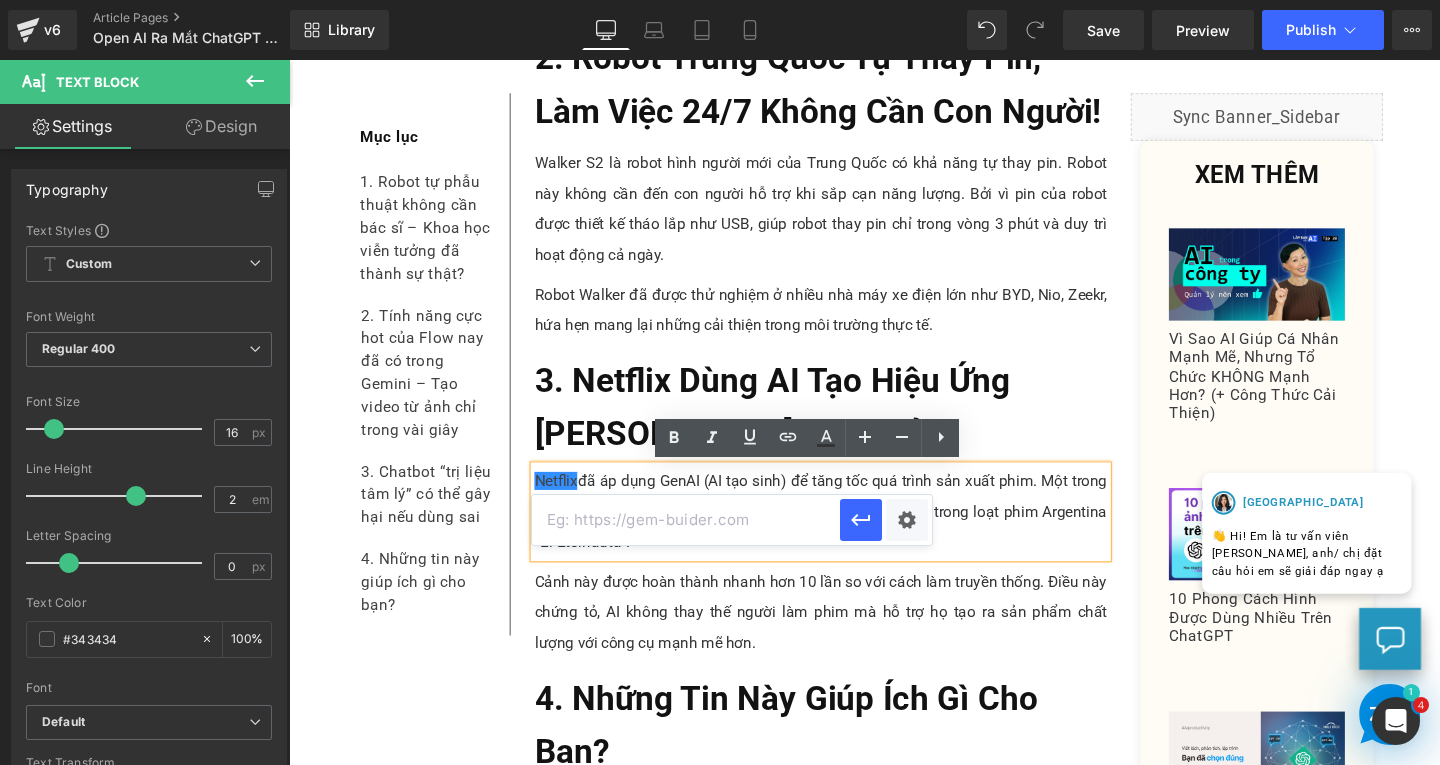 paste on "[URL][DOMAIN_NAME]" 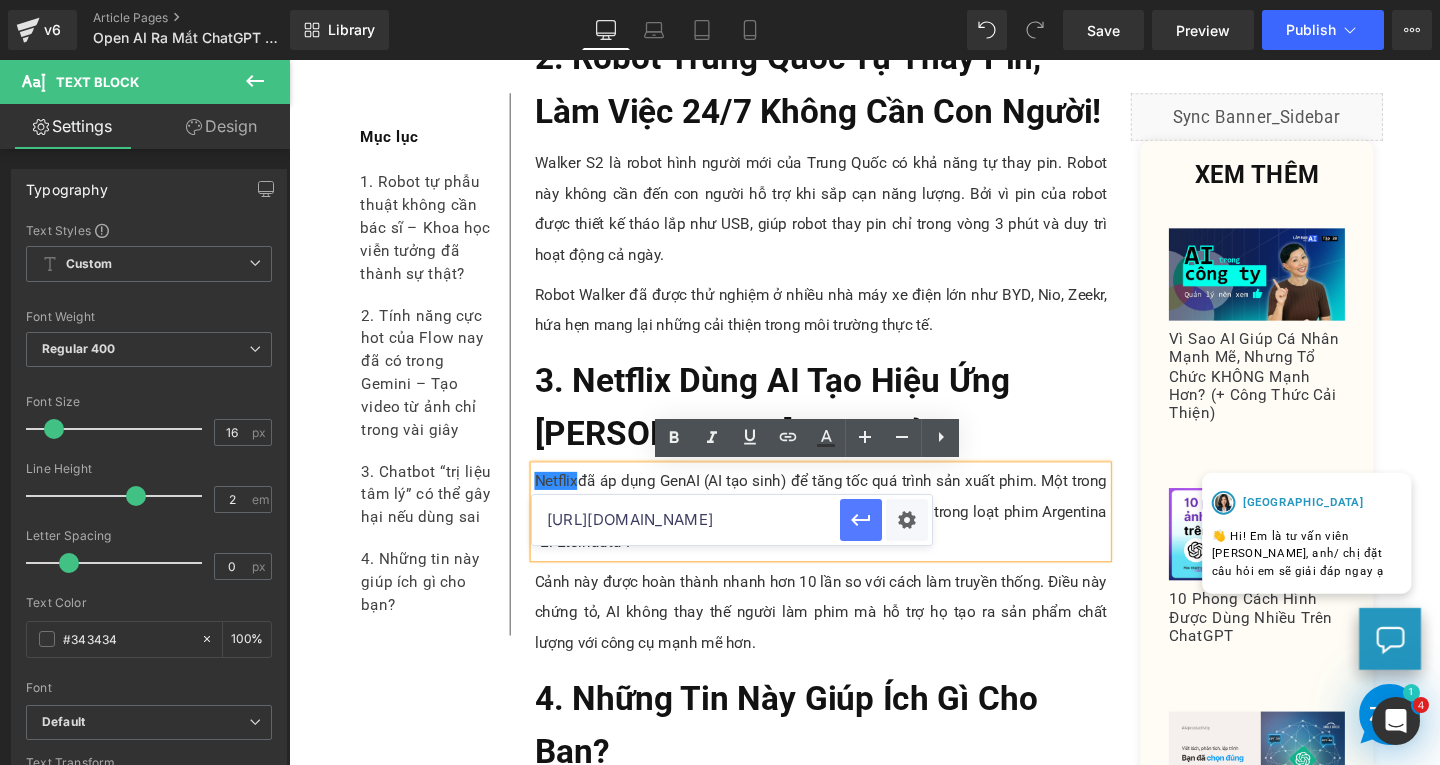 click at bounding box center [861, 520] 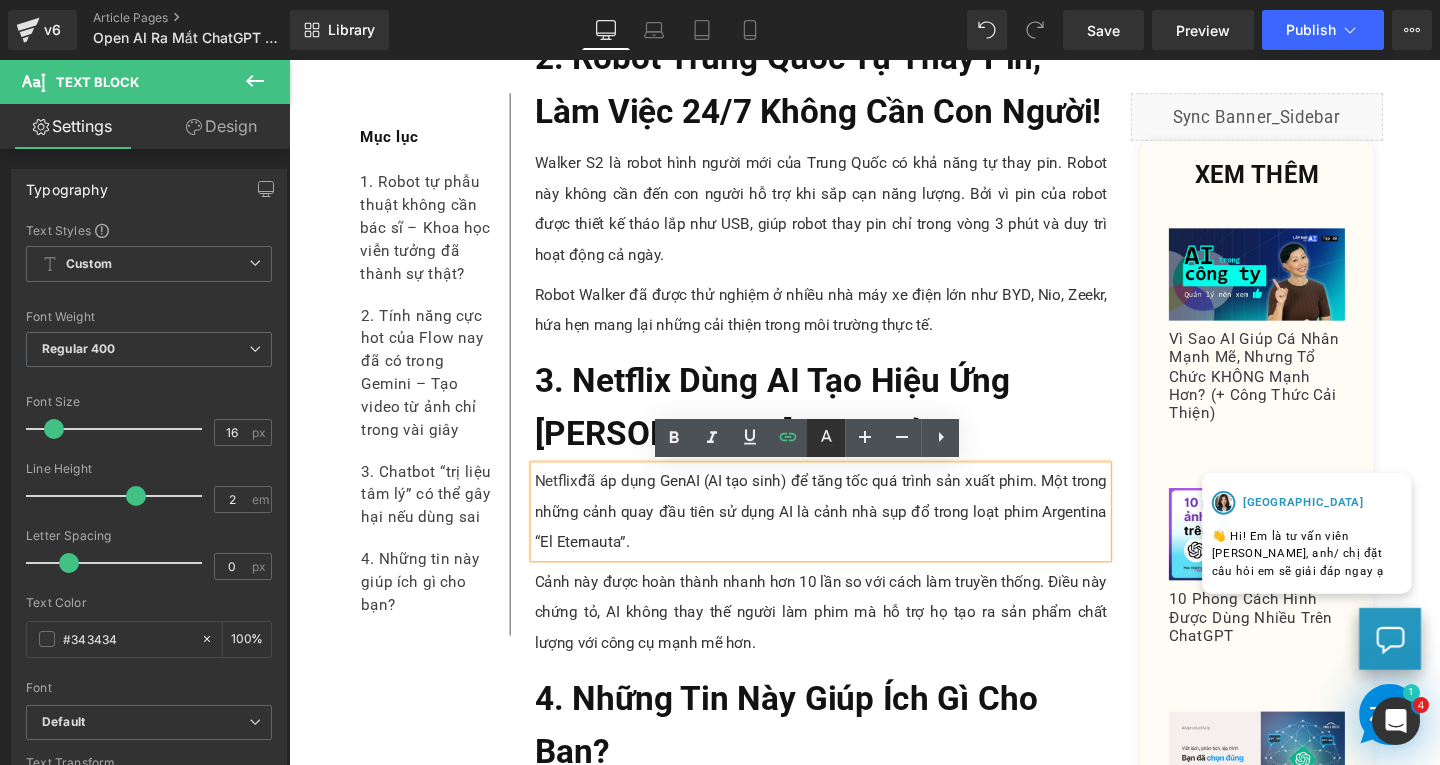 click 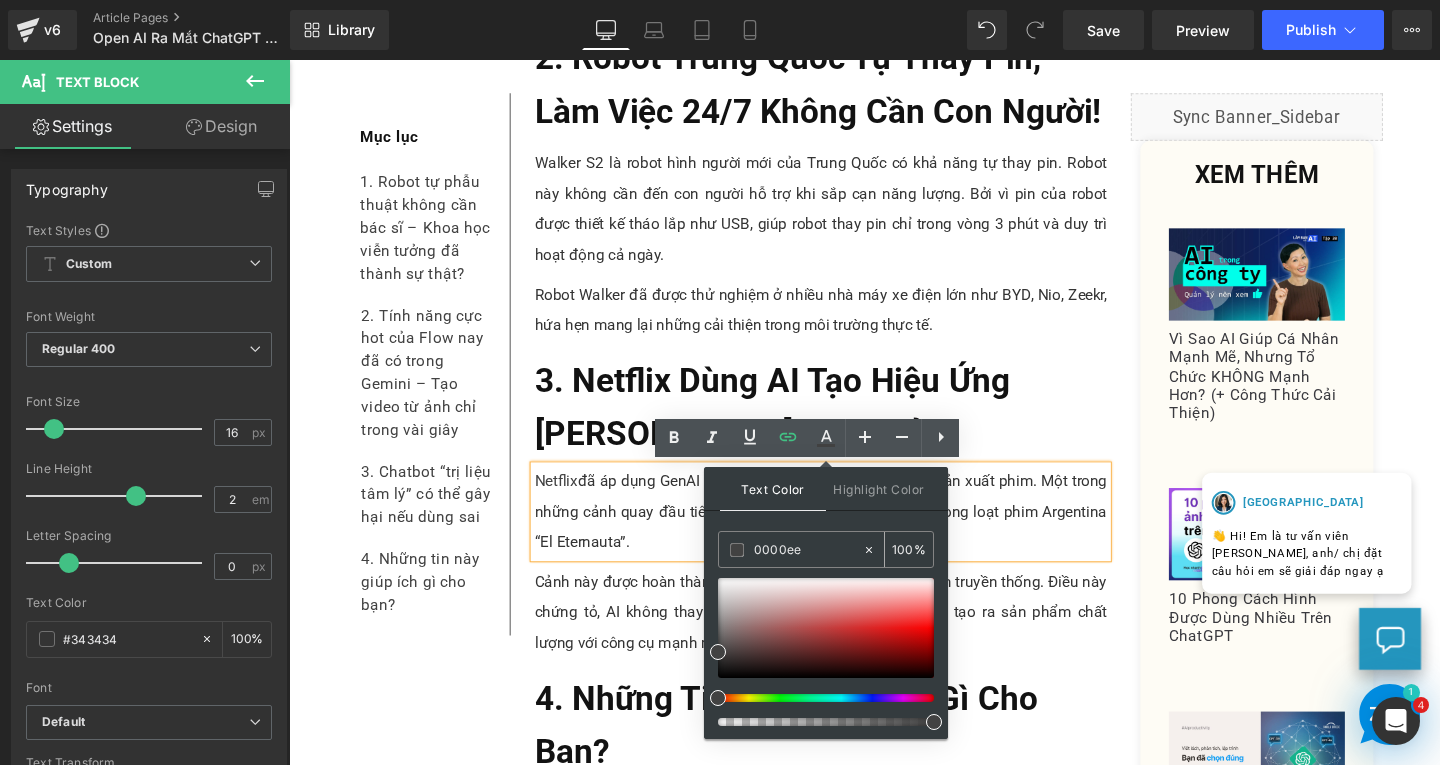drag, startPoint x: 766, startPoint y: 553, endPoint x: 730, endPoint y: 561, distance: 36.878178 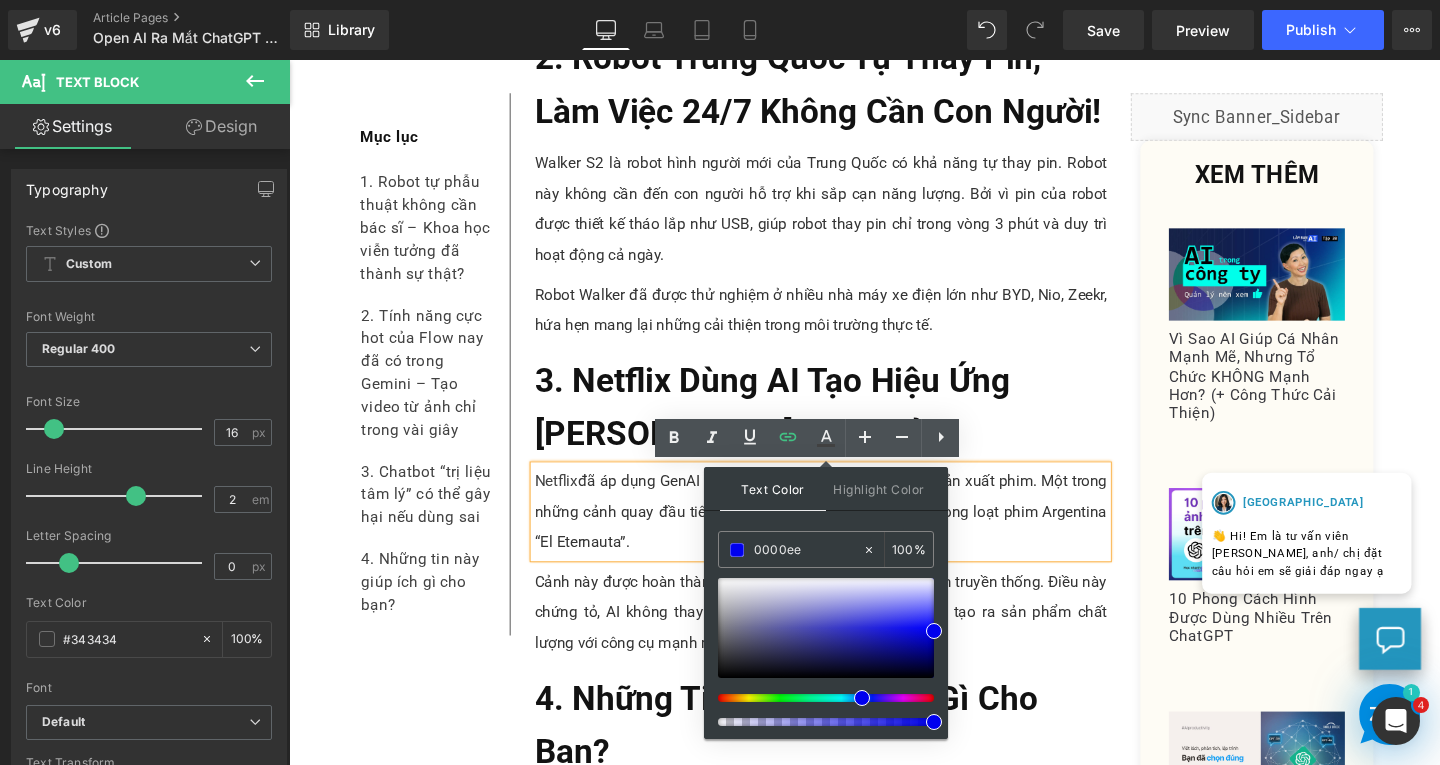 type on "0000ee" 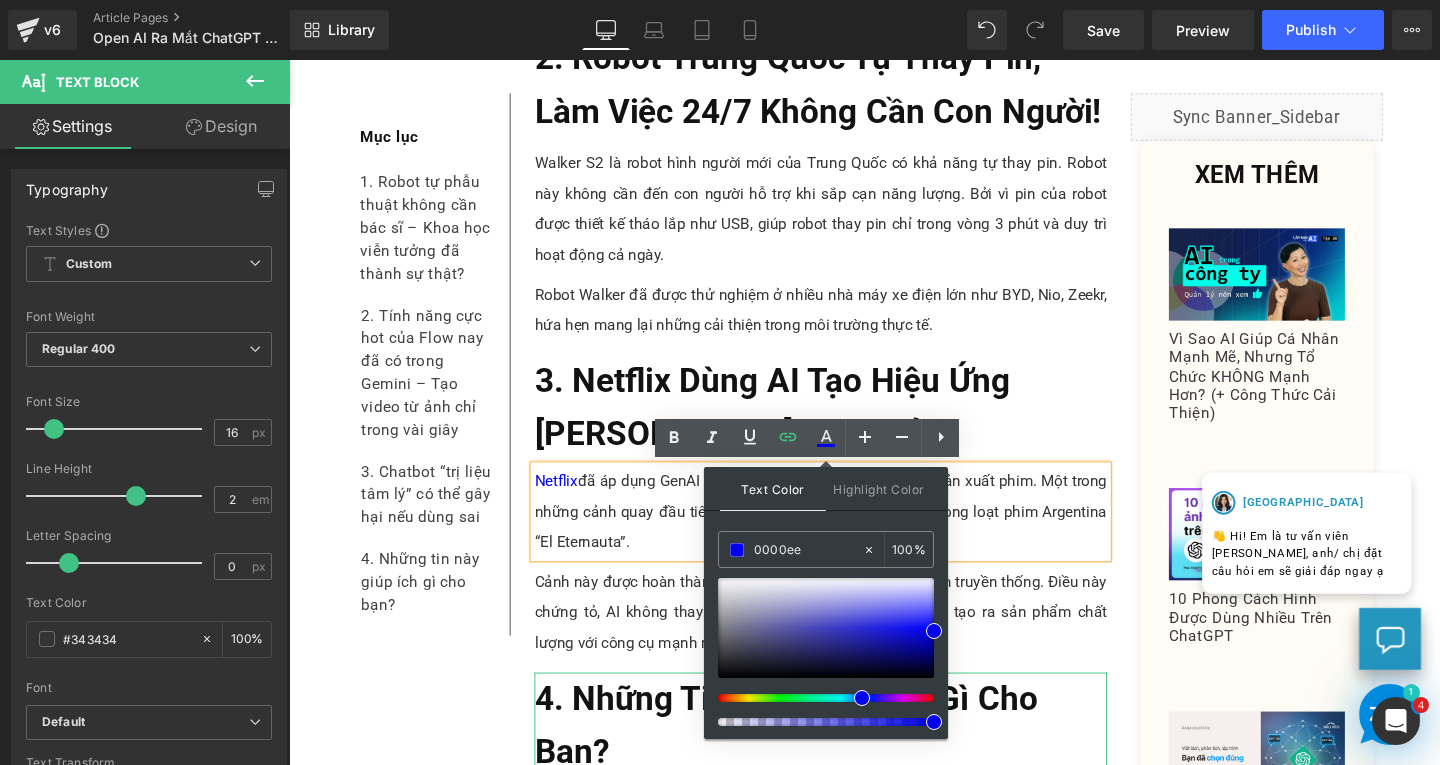 drag, startPoint x: 1225, startPoint y: 781, endPoint x: 1082, endPoint y: 723, distance: 154.31462 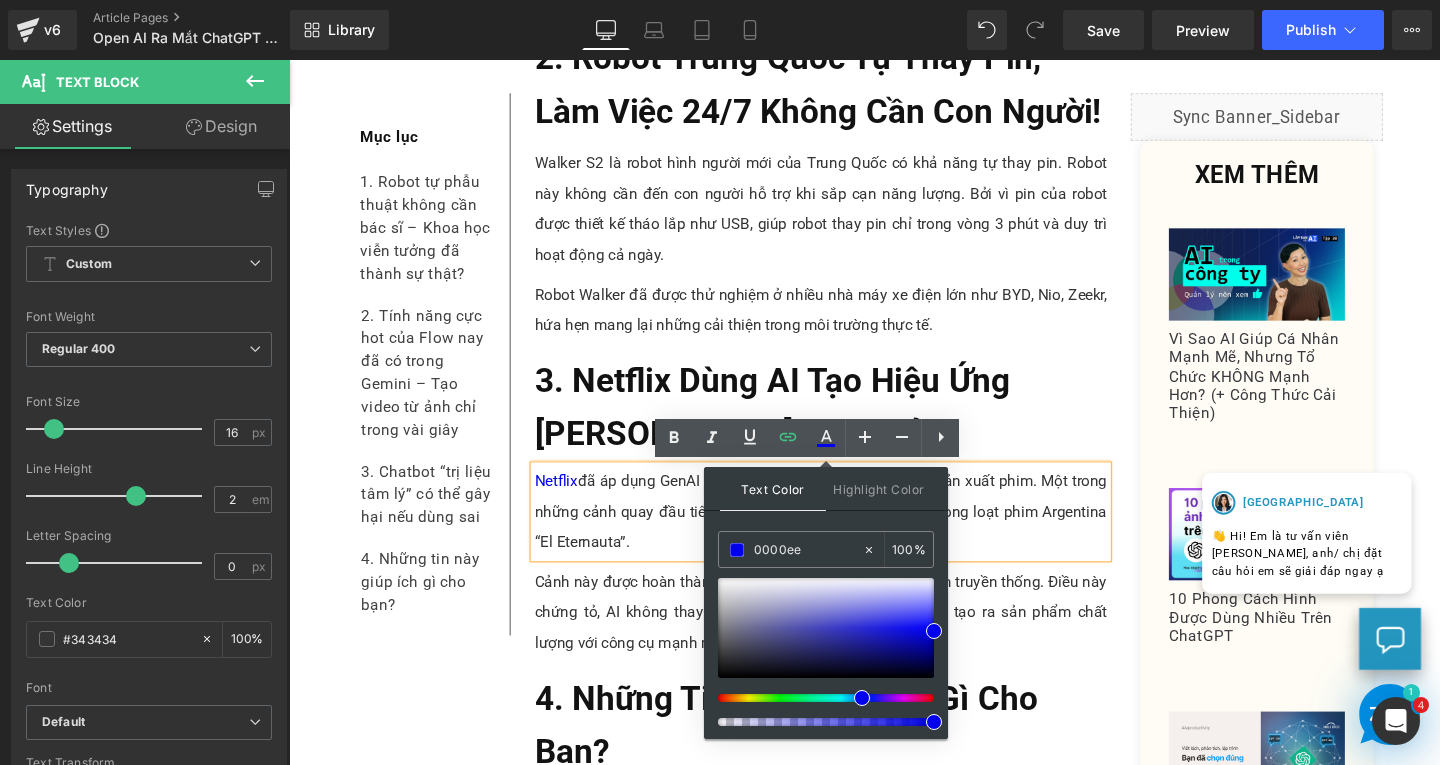 click on "Netflix  đã áp dụng GenAI (AI tạo sinh) để tăng tốc quá trình sản xuất phim. Một trong những cảnh quay đầu tiên sử dụng AI là cảnh nhà sụp đổ trong loạt phim Argentina “El Eternauta”." at bounding box center (848, 535) 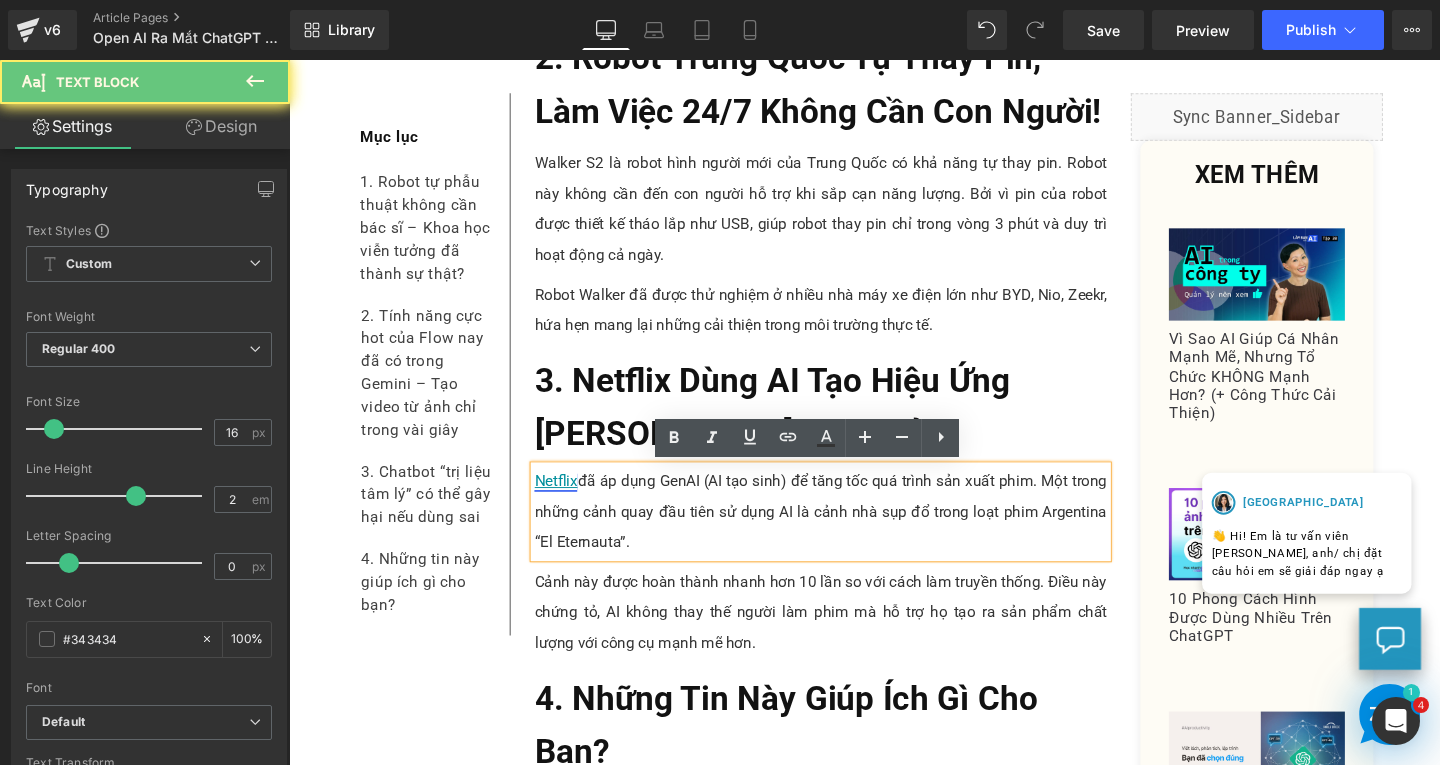 click on "Netflix" at bounding box center (569, 502) 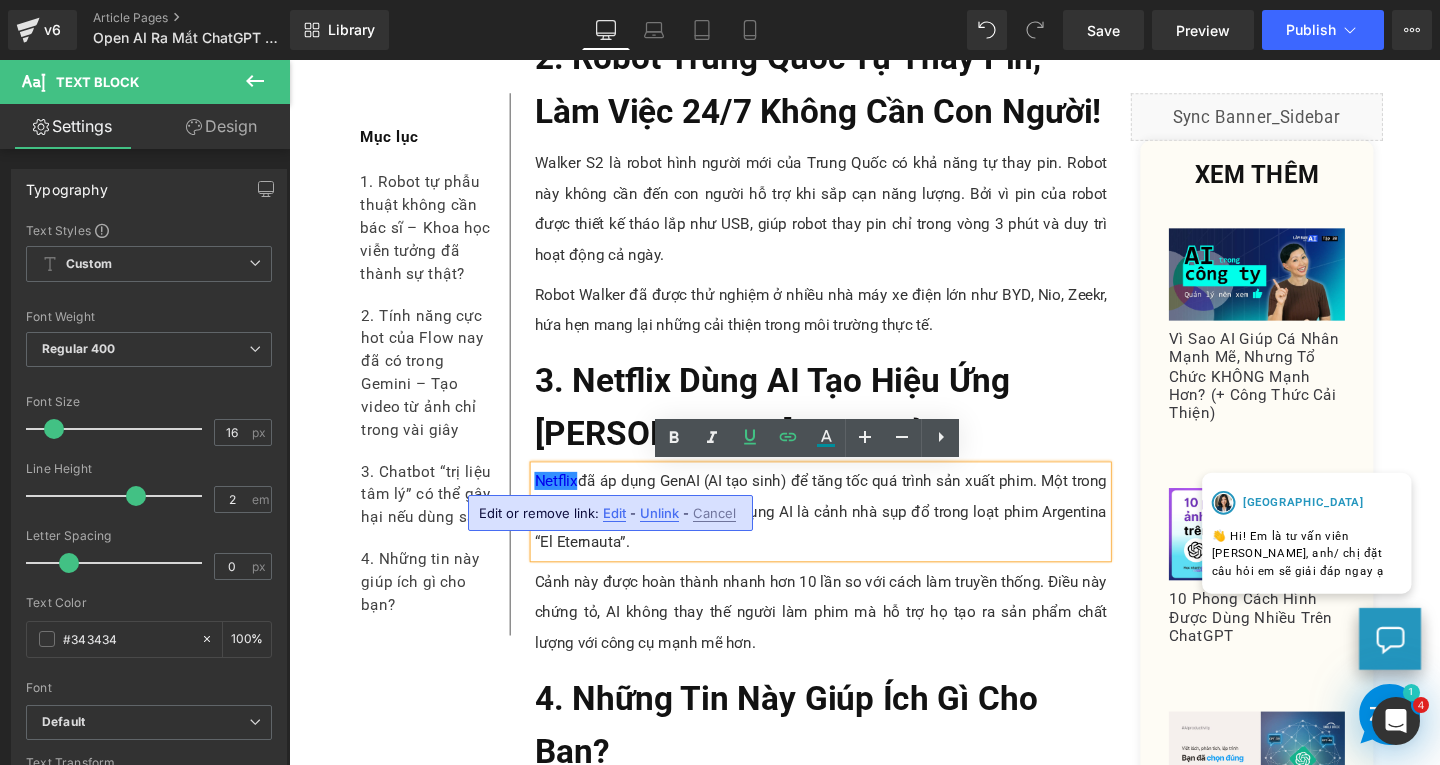 click on "Edit" at bounding box center [614, 513] 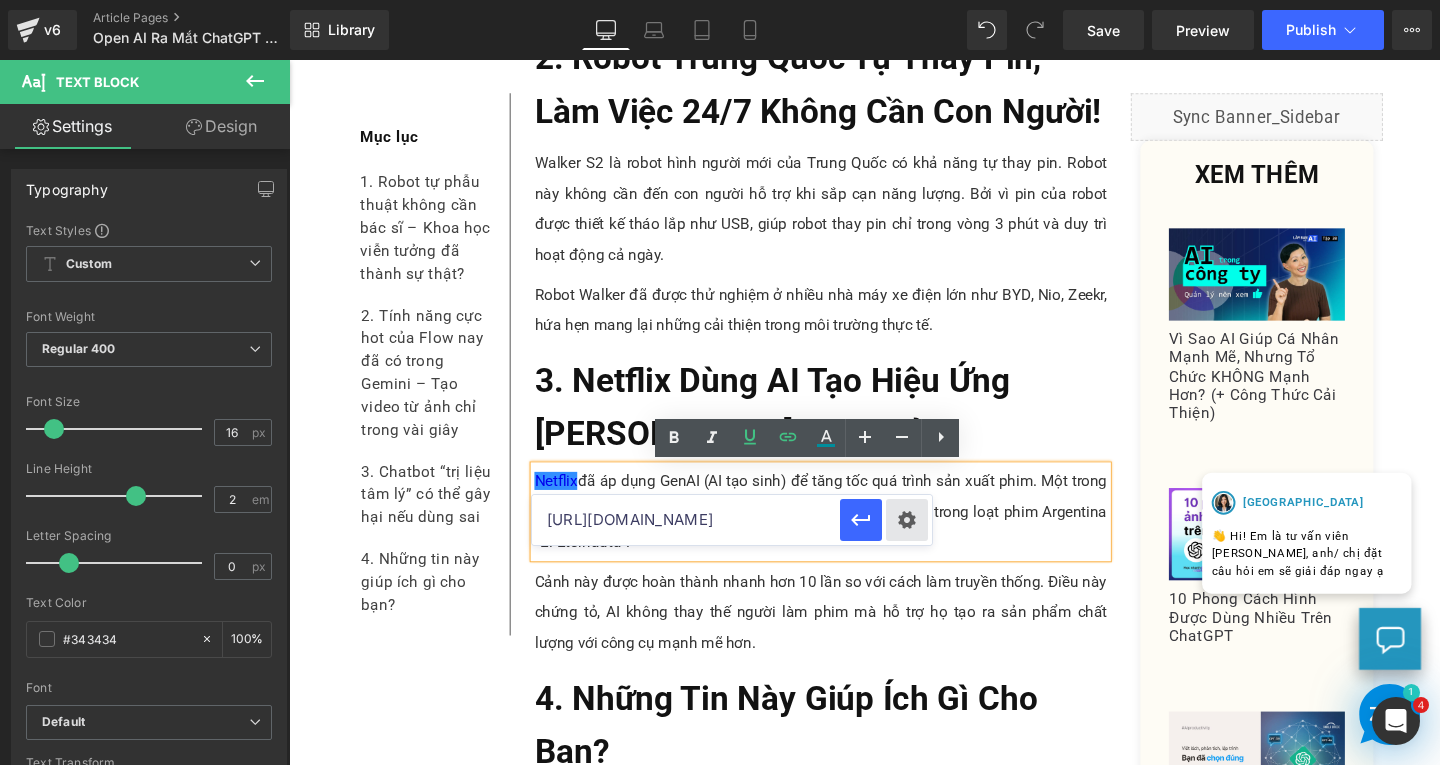 click on "Text Color Highlight Color #333333 0000ee 100 % transparent 0 %   Edit or remove link:   Edit   -   Unlink   -   Cancel             [URL][DOMAIN_NAME]" at bounding box center [720, 0] 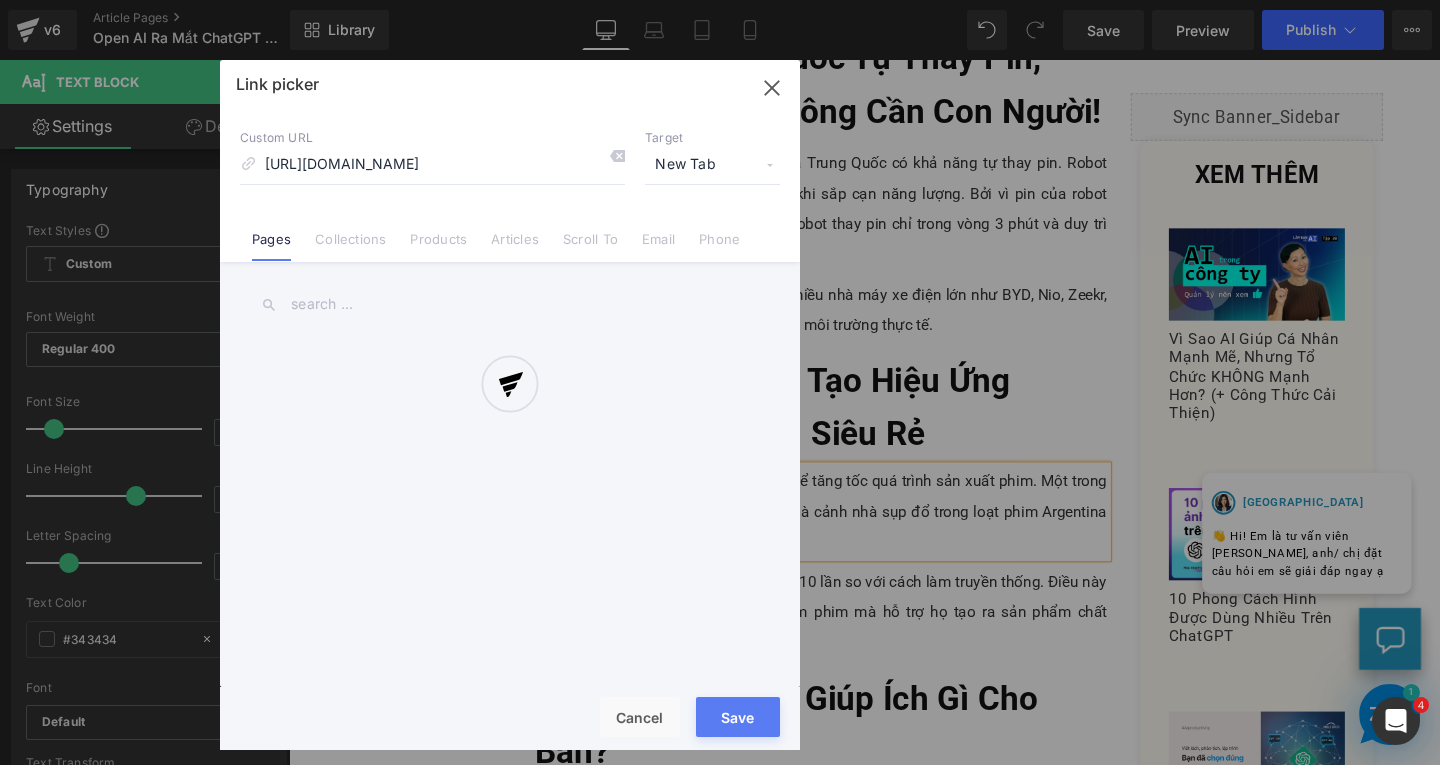 click at bounding box center [510, 405] 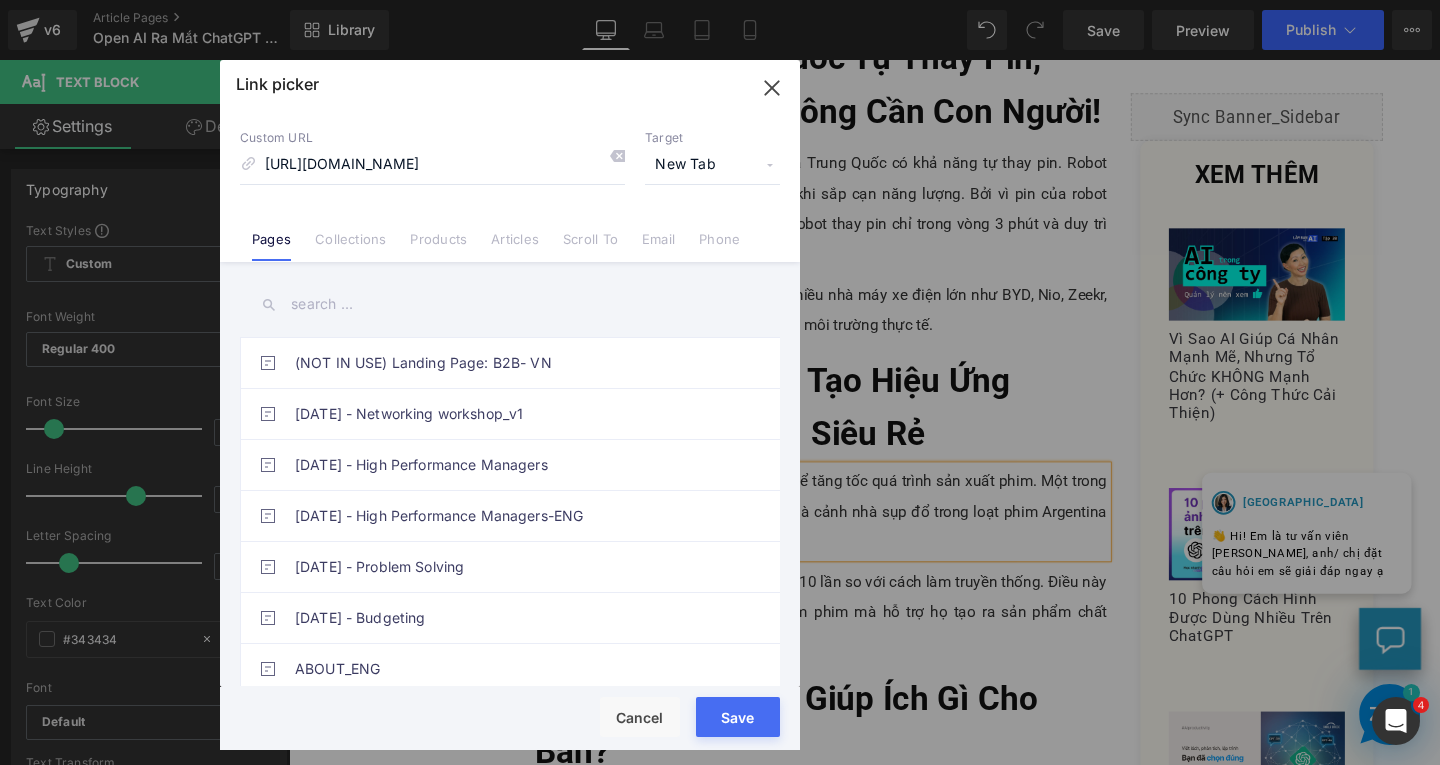click on "New Tab" at bounding box center [712, 165] 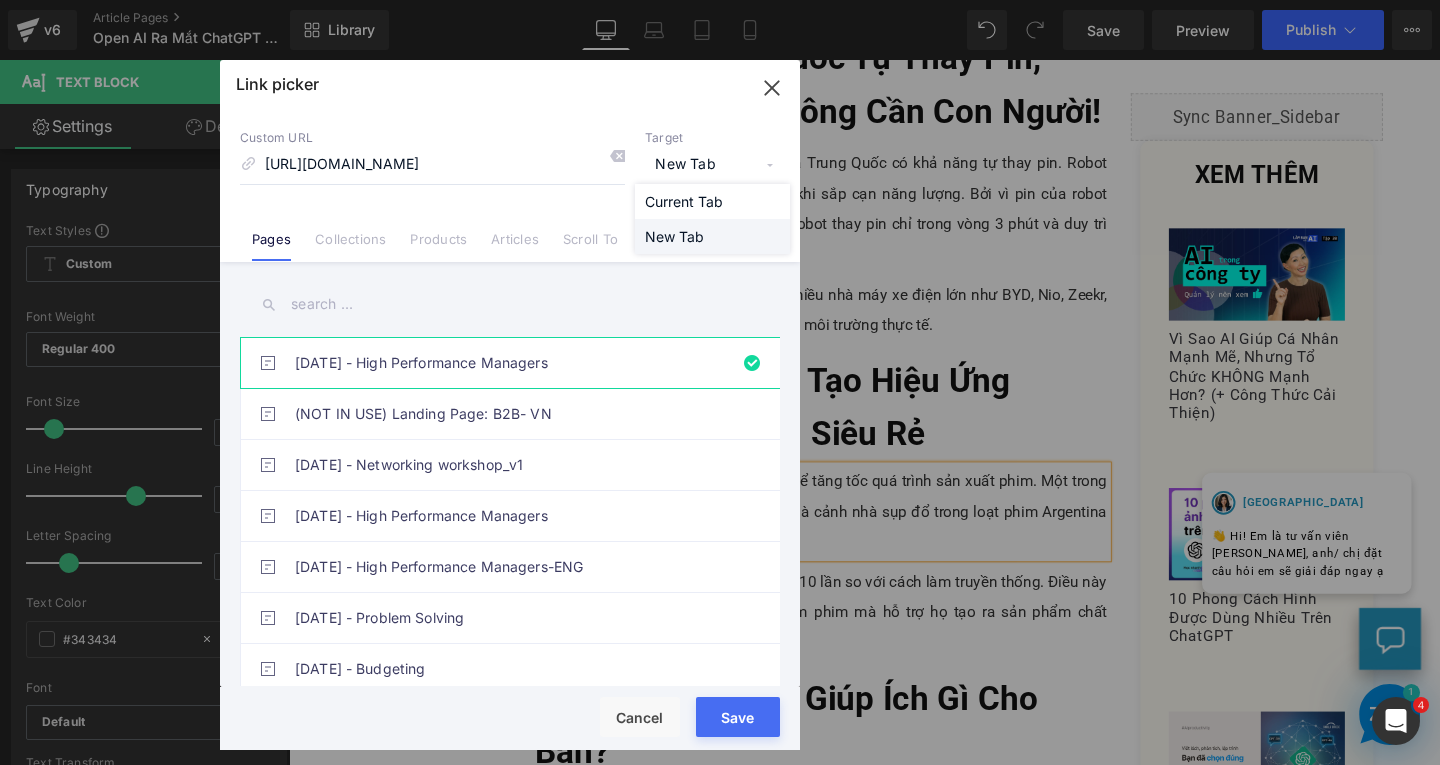 click on "New Tab" at bounding box center [712, 236] 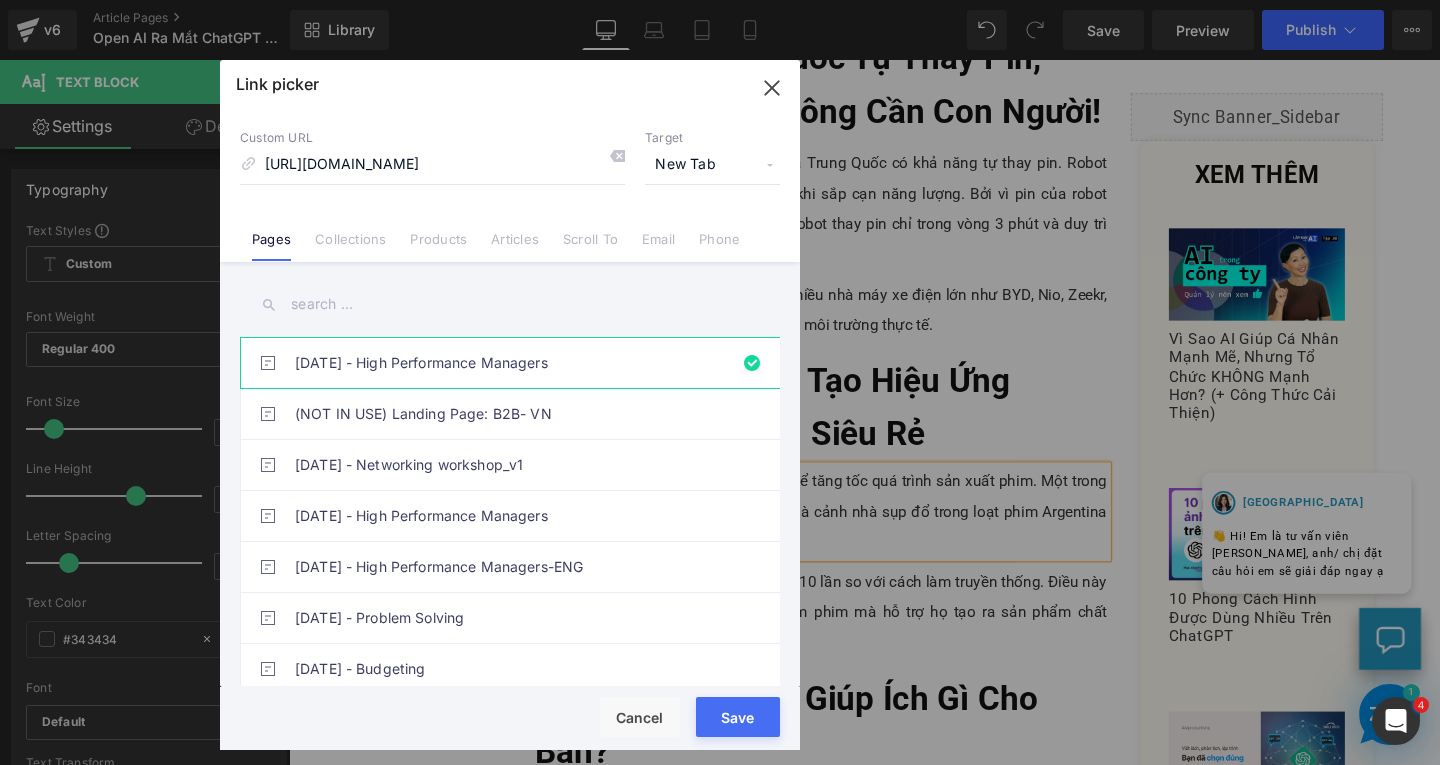 click on "Save" at bounding box center (738, 717) 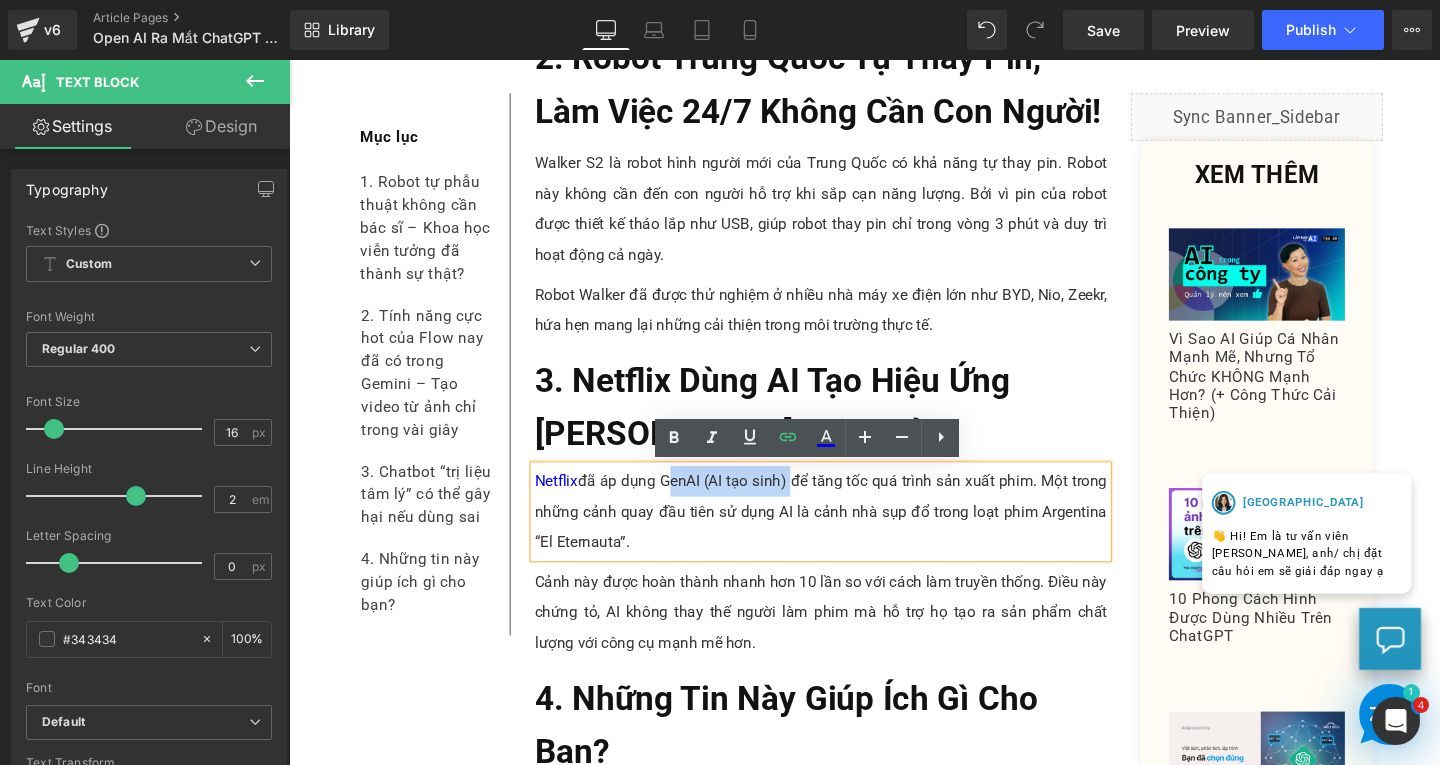 drag, startPoint x: 674, startPoint y: 502, endPoint x: 805, endPoint y: 499, distance: 131.03435 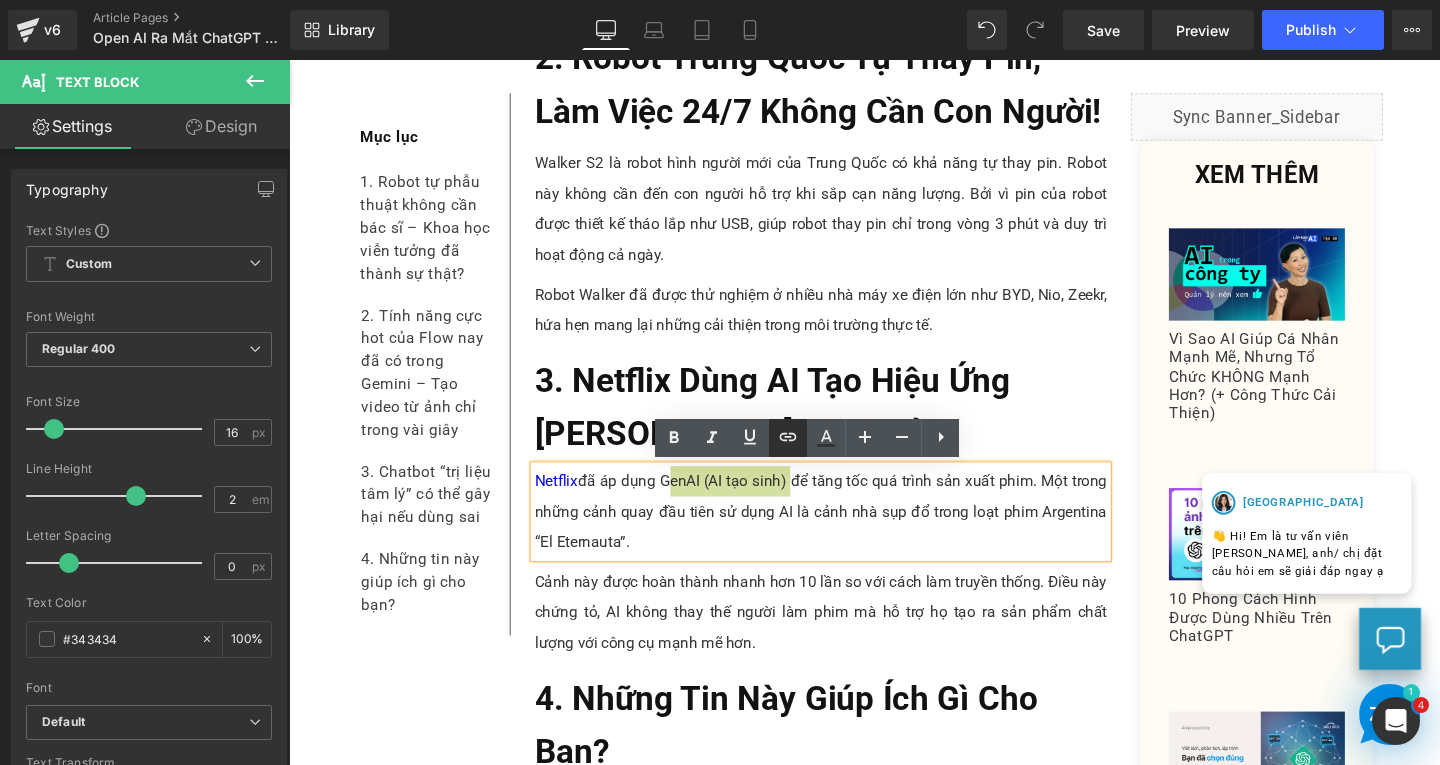 click 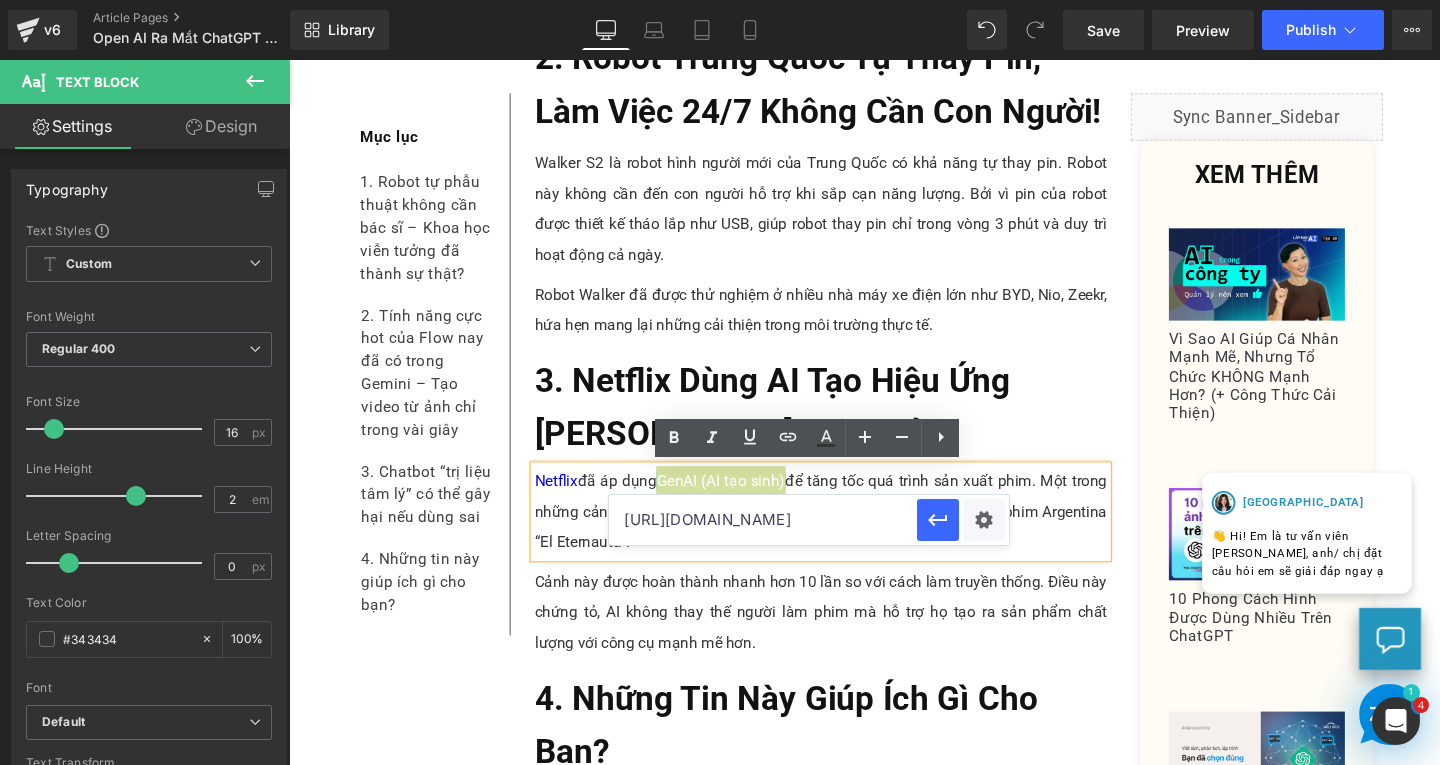 click on "[URL][DOMAIN_NAME]" at bounding box center (763, 520) 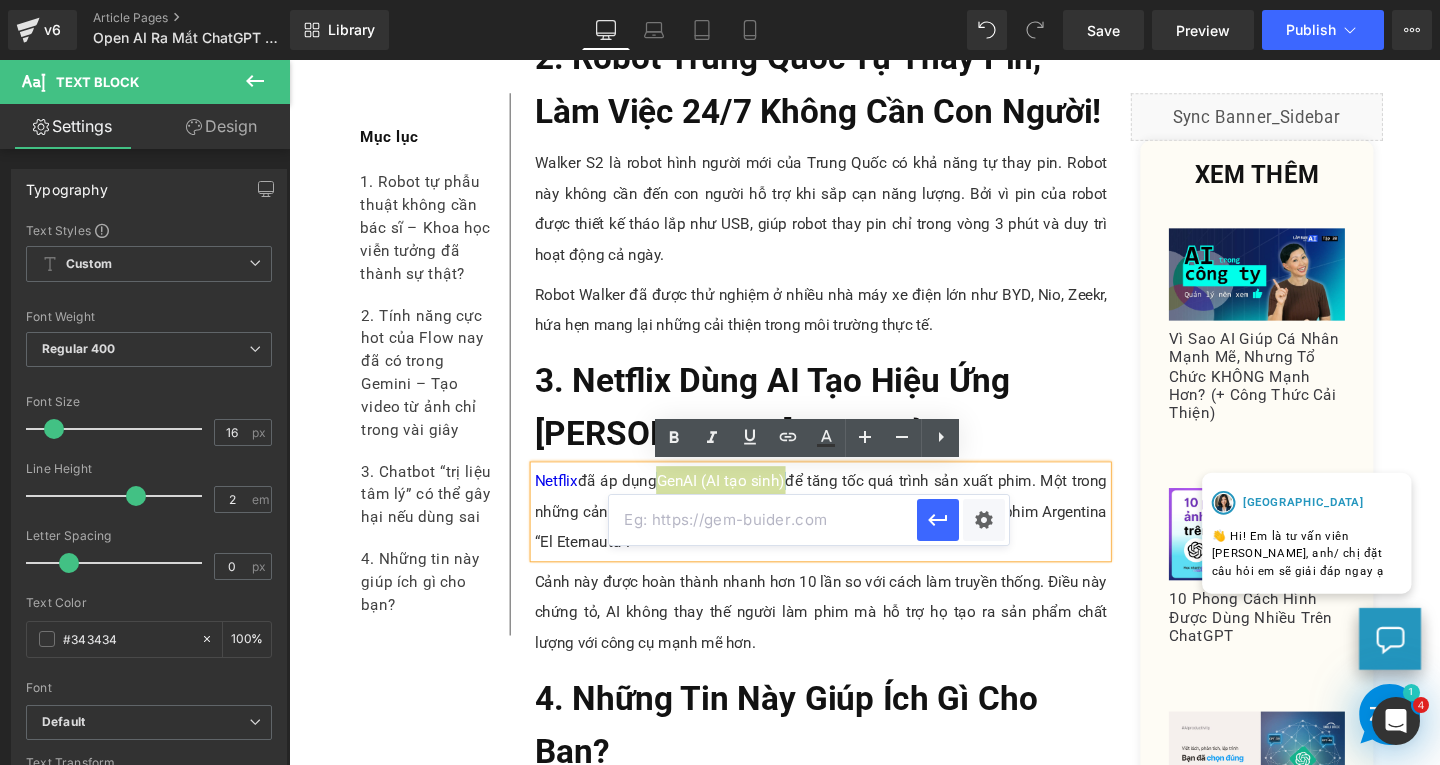 paste on "[URL][DOMAIN_NAME]" 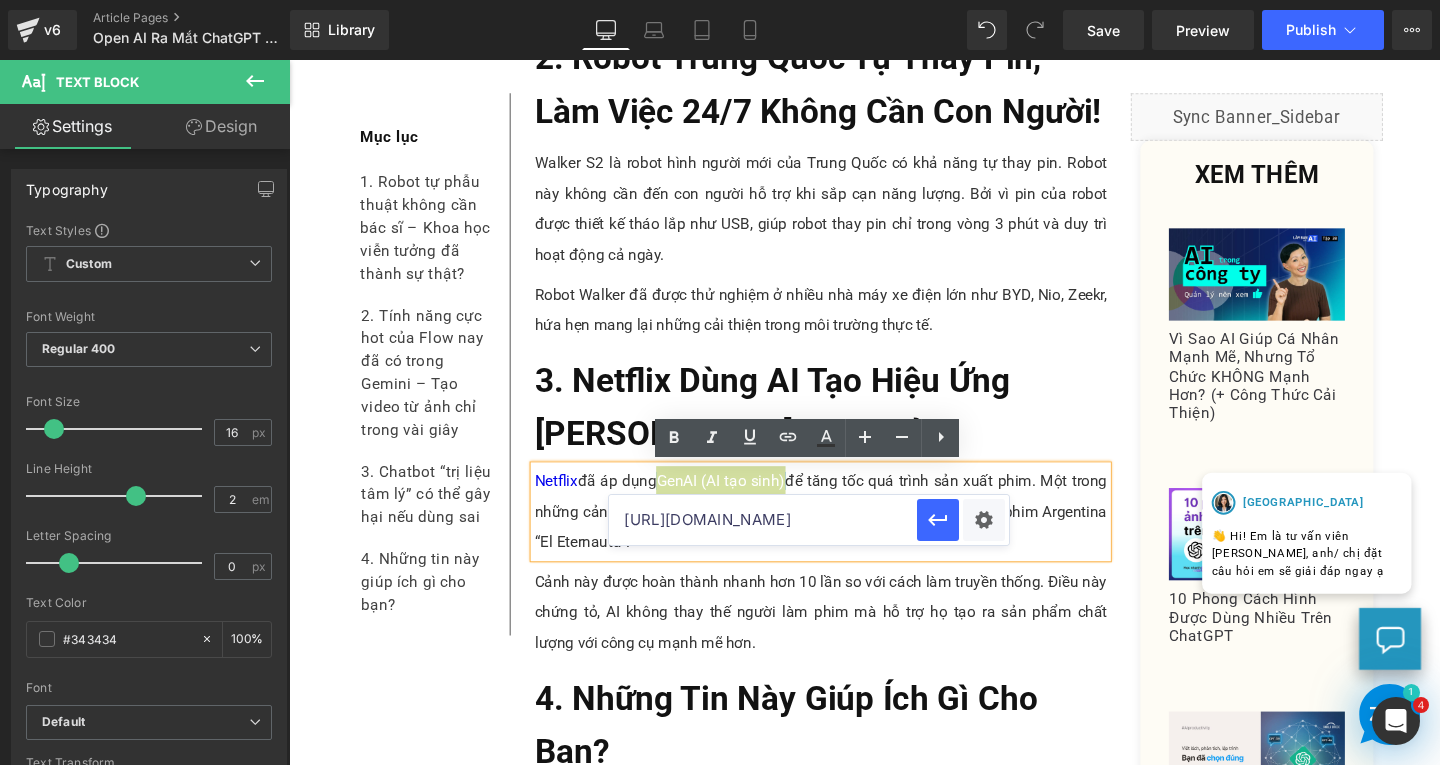 scroll, scrollTop: 0, scrollLeft: 308, axis: horizontal 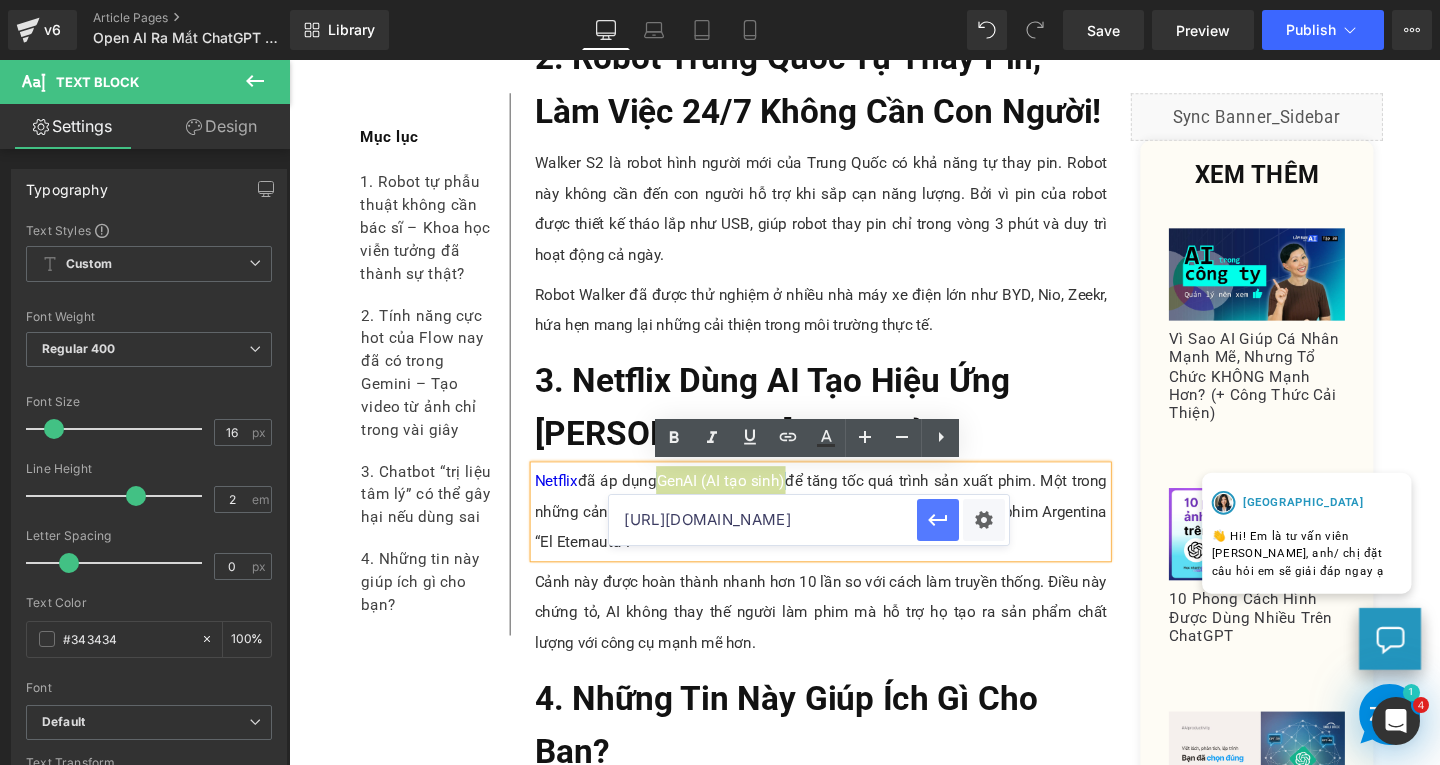 type on "[URL][DOMAIN_NAME]" 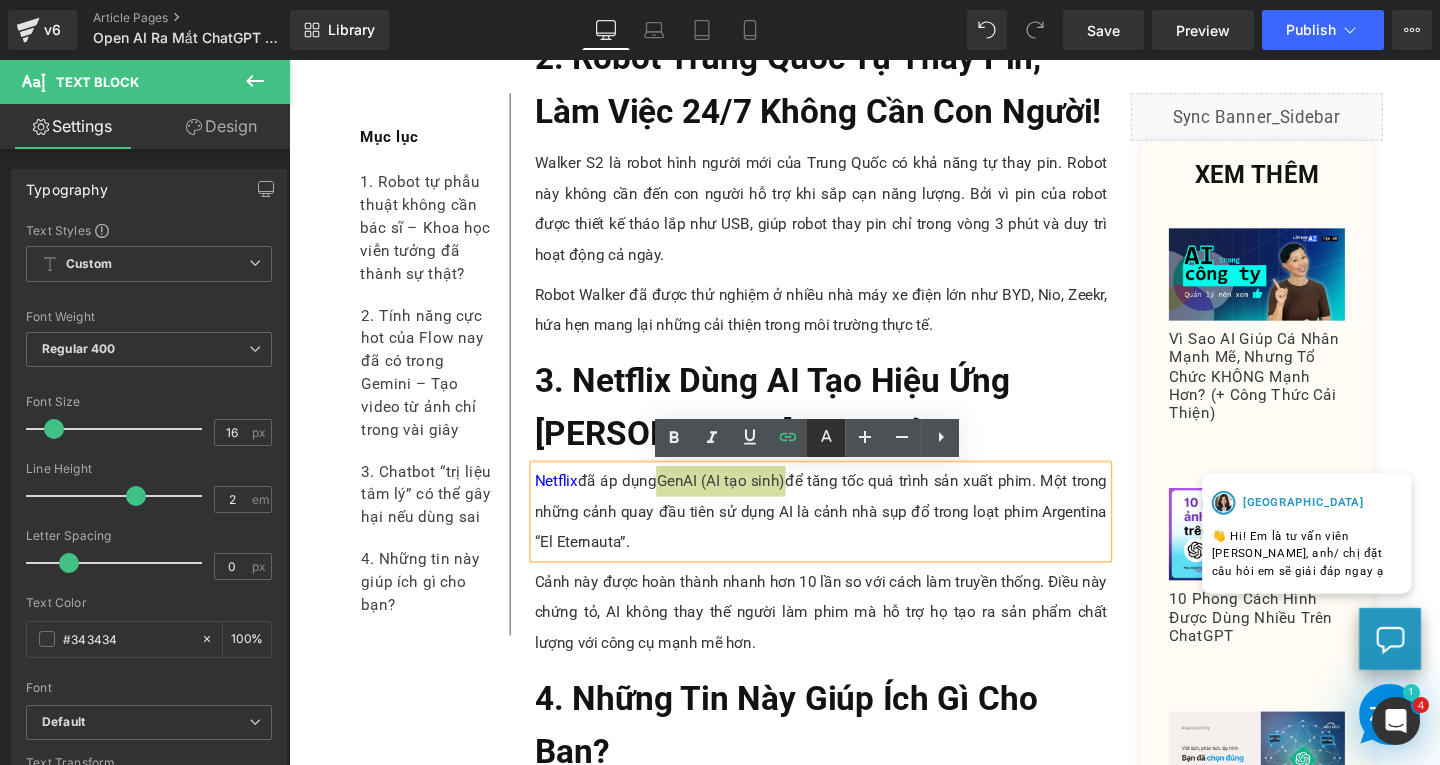 click at bounding box center (864, 438) 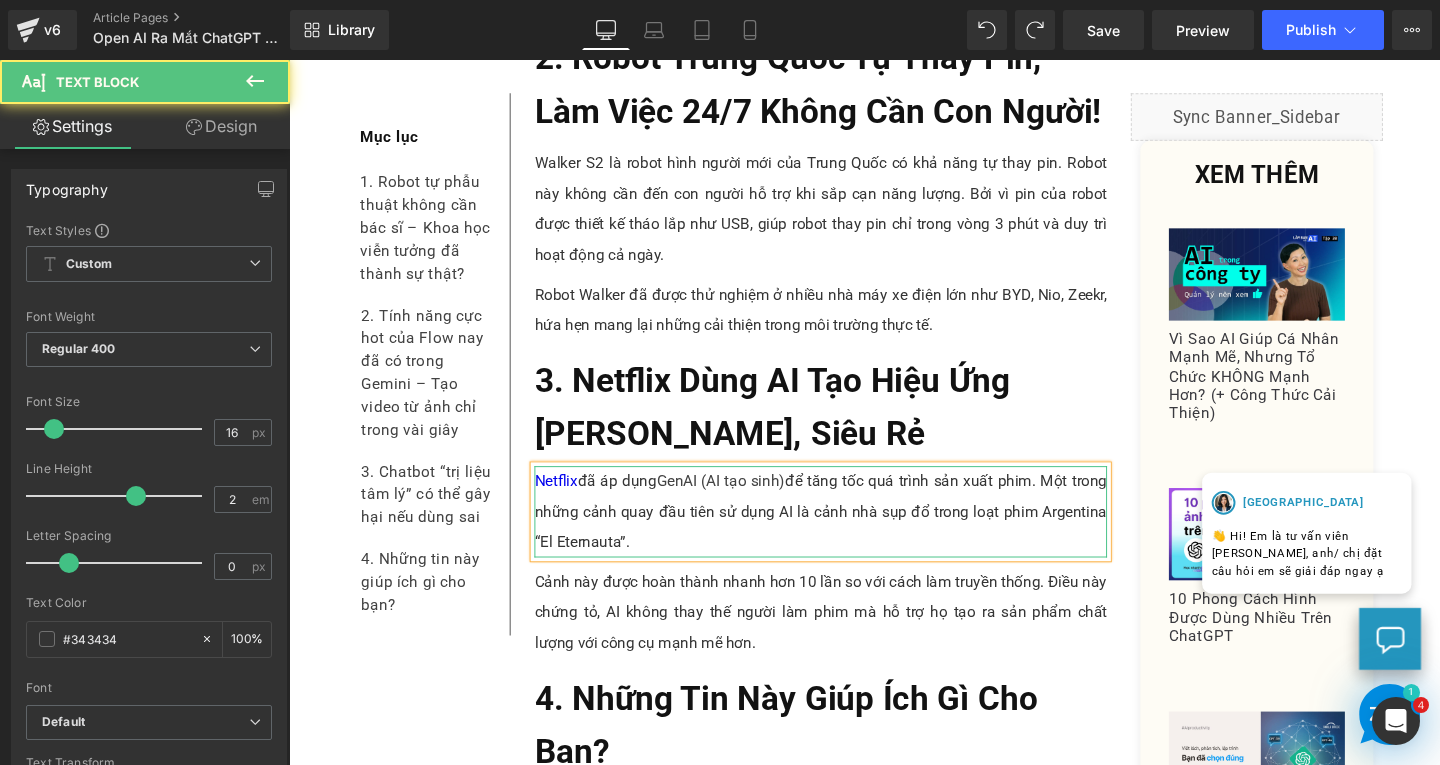click on "Netflix  đã áp dụng  GenAI (AI tạo sinh)  để tăng tốc quá trình sản xuất phim. Một trong những cảnh quay đầu tiên sử dụng AI là cảnh nhà sụp đổ trong loạt phim Argentina “El Eternauta”." at bounding box center [848, 535] 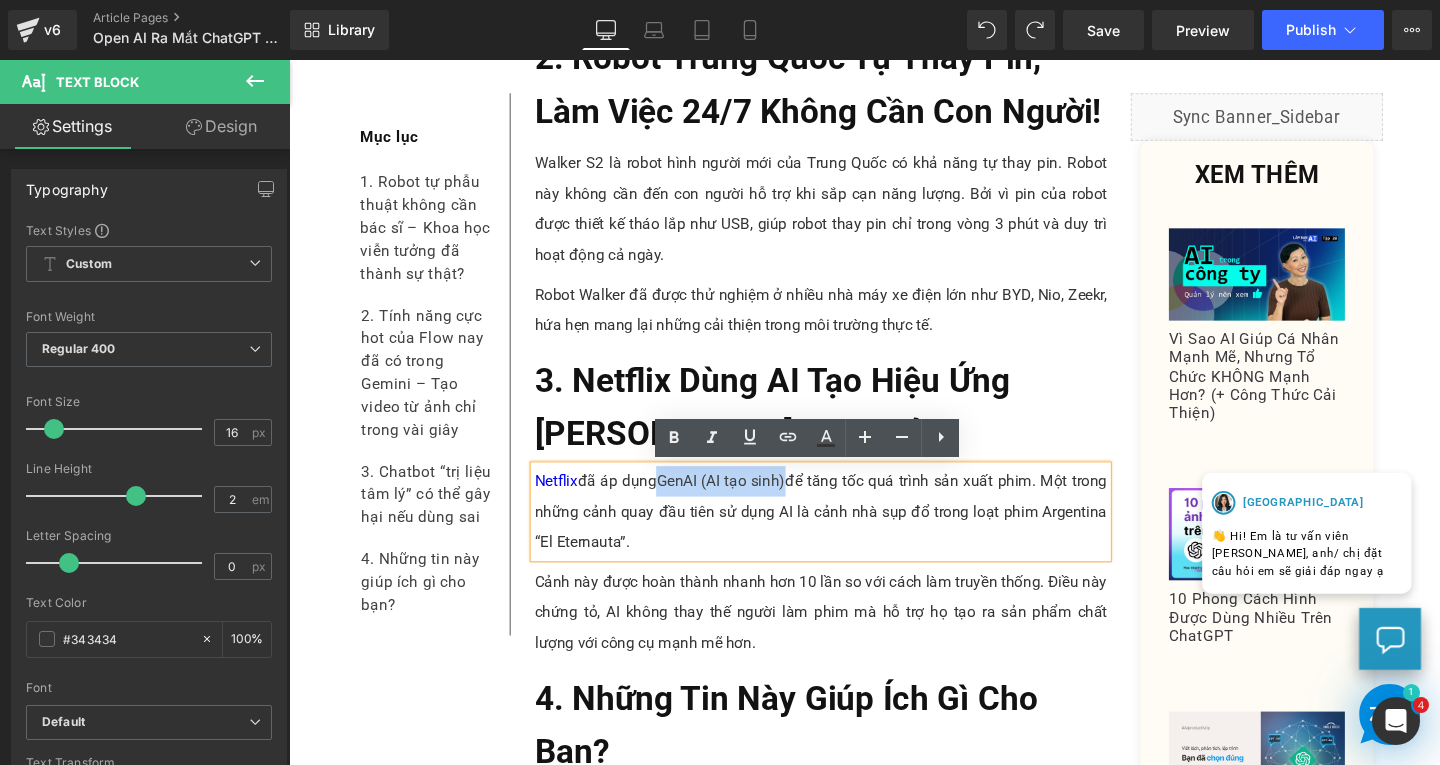 drag, startPoint x: 677, startPoint y: 504, endPoint x: 807, endPoint y: 506, distance: 130.01538 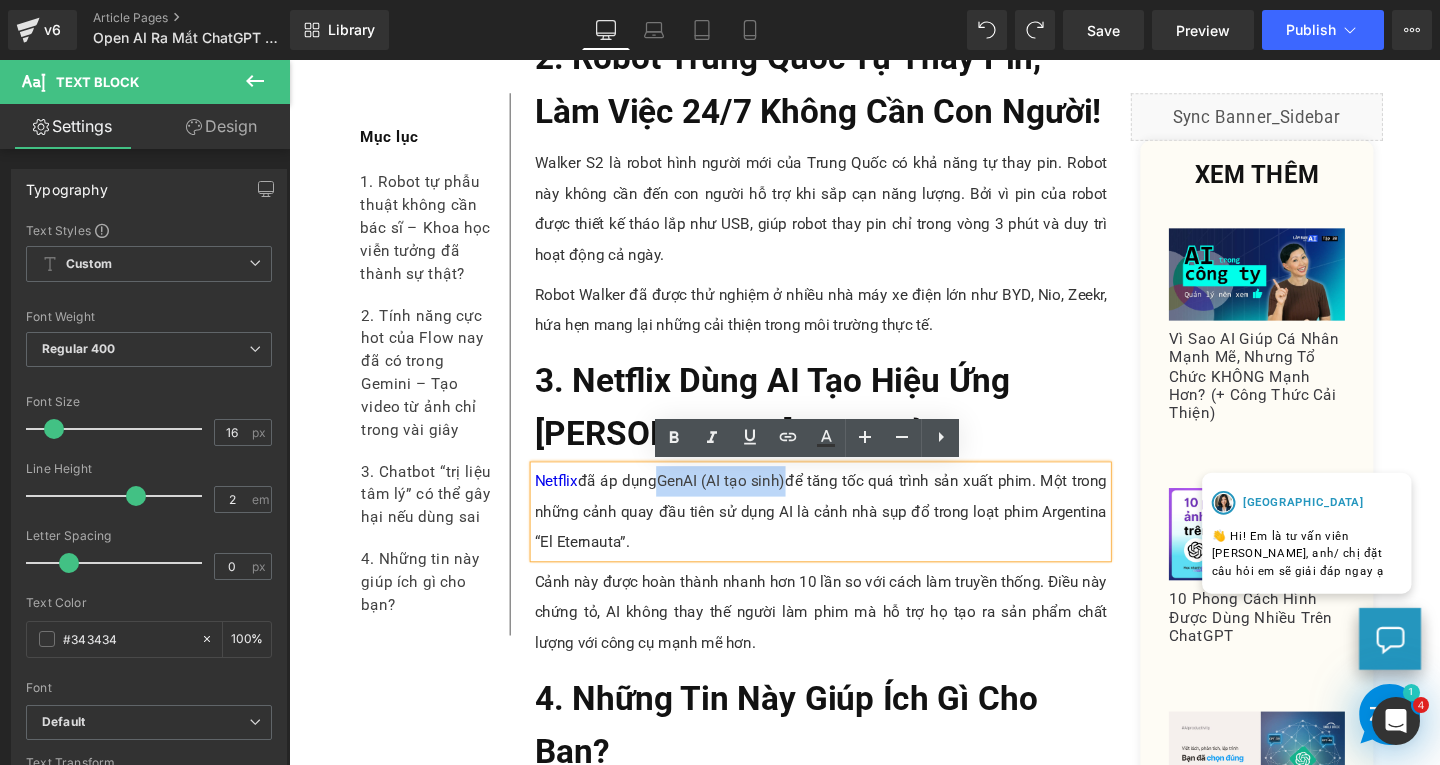 click on "Netflix  đã áp dụng  GenAI (AI tạo sinh)  để tăng tốc quá trình sản xuất phim. Một trong những cảnh quay đầu tiên sử dụng AI là cảnh nhà sụp đổ trong loạt phim Argentina “El Eternauta”." at bounding box center [848, 535] 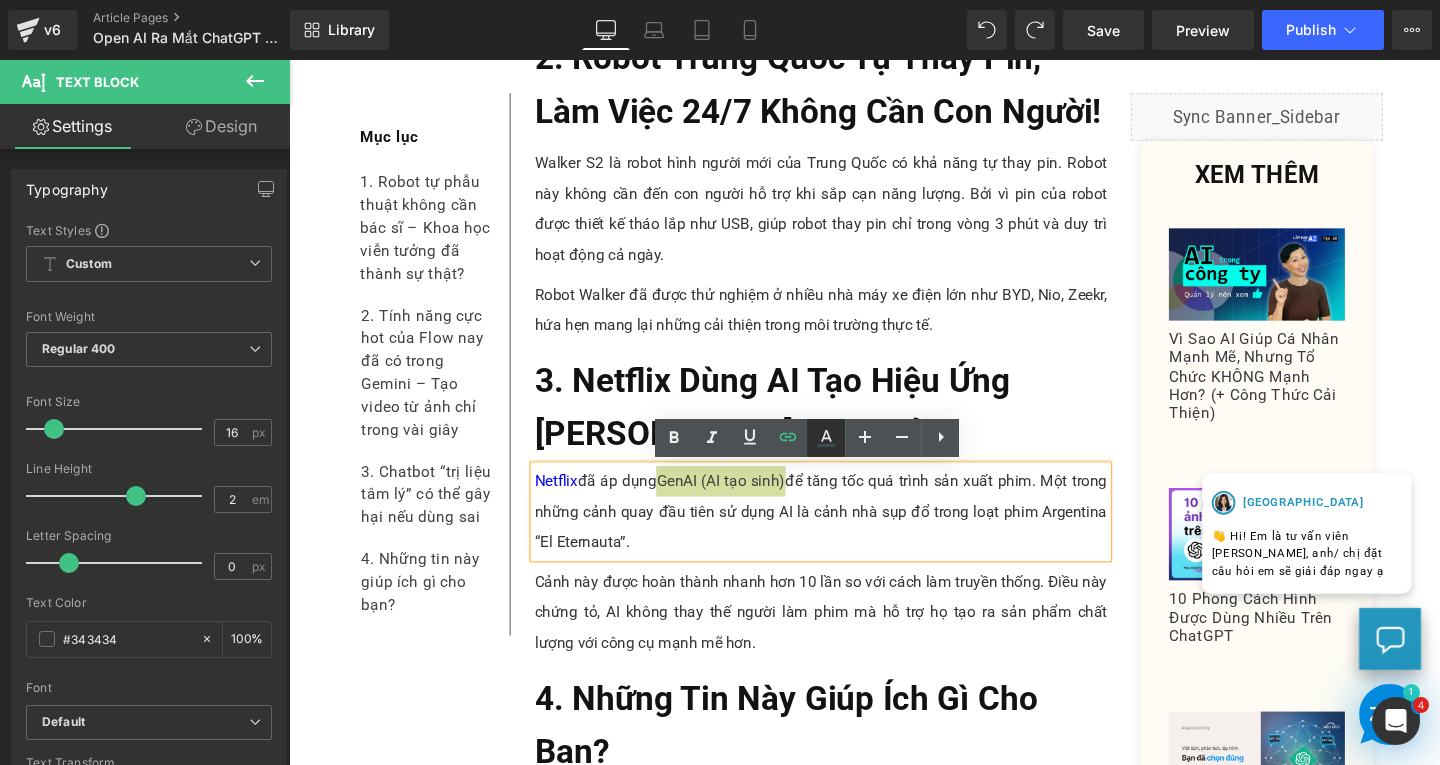click 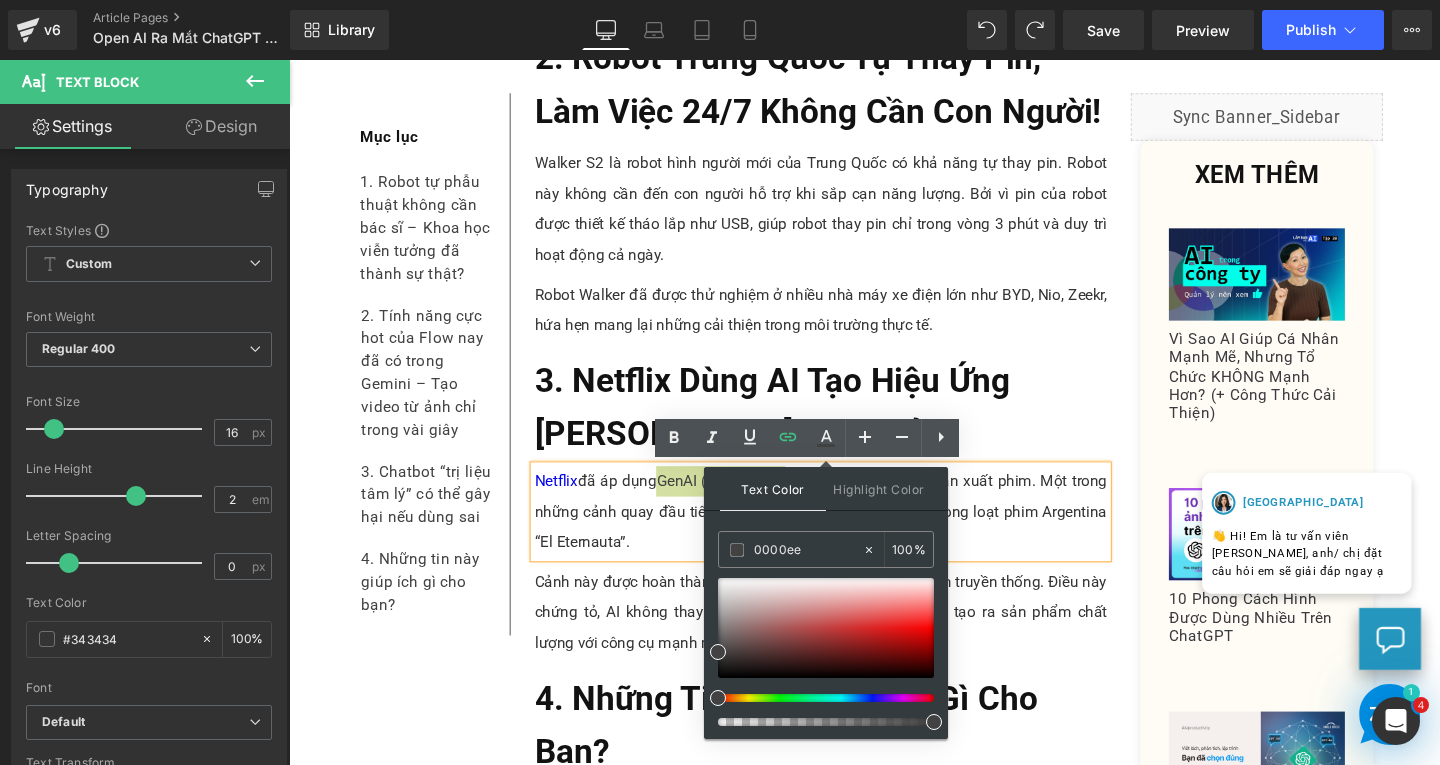 drag, startPoint x: 822, startPoint y: 557, endPoint x: 706, endPoint y: 557, distance: 116 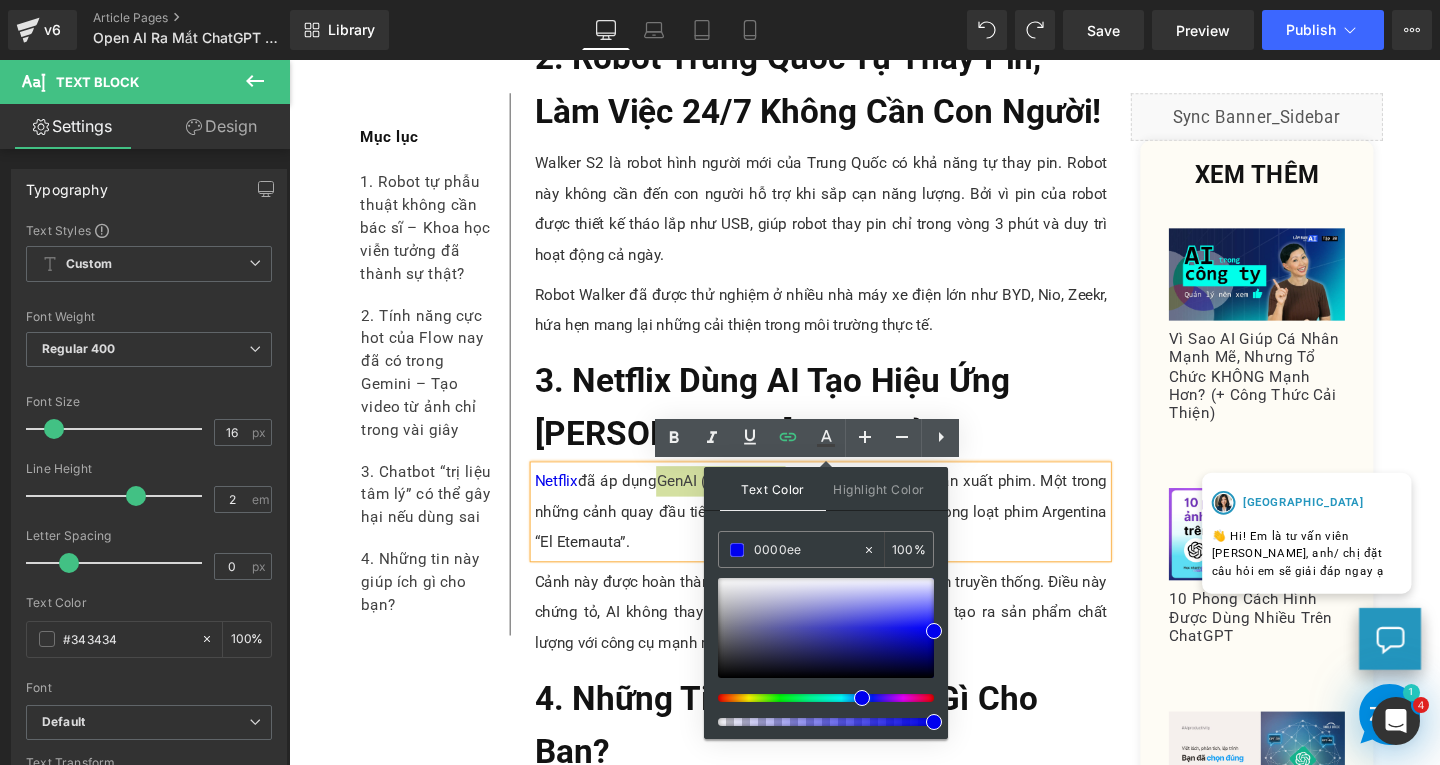 type on "0000ee" 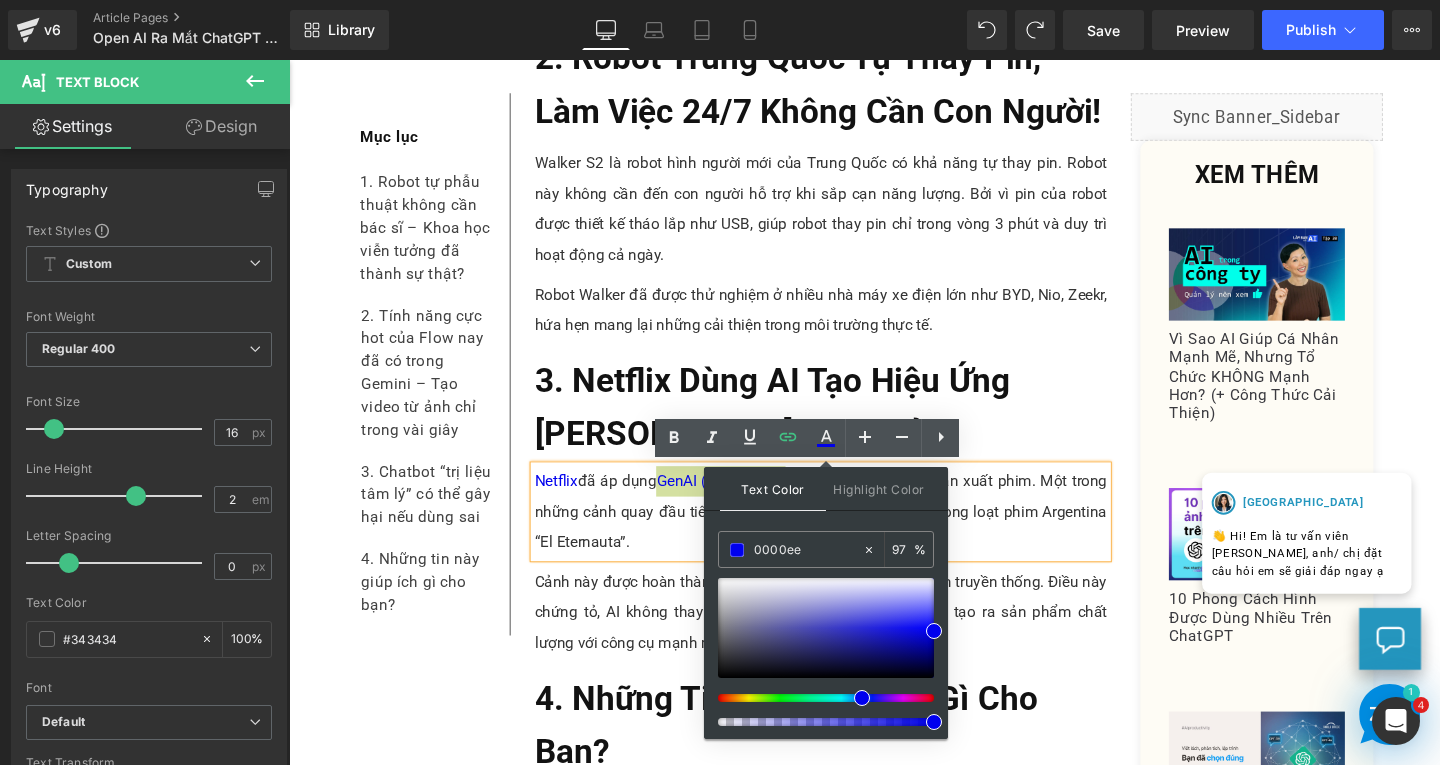 drag, startPoint x: 1205, startPoint y: 784, endPoint x: 1112, endPoint y: 647, distance: 165.58382 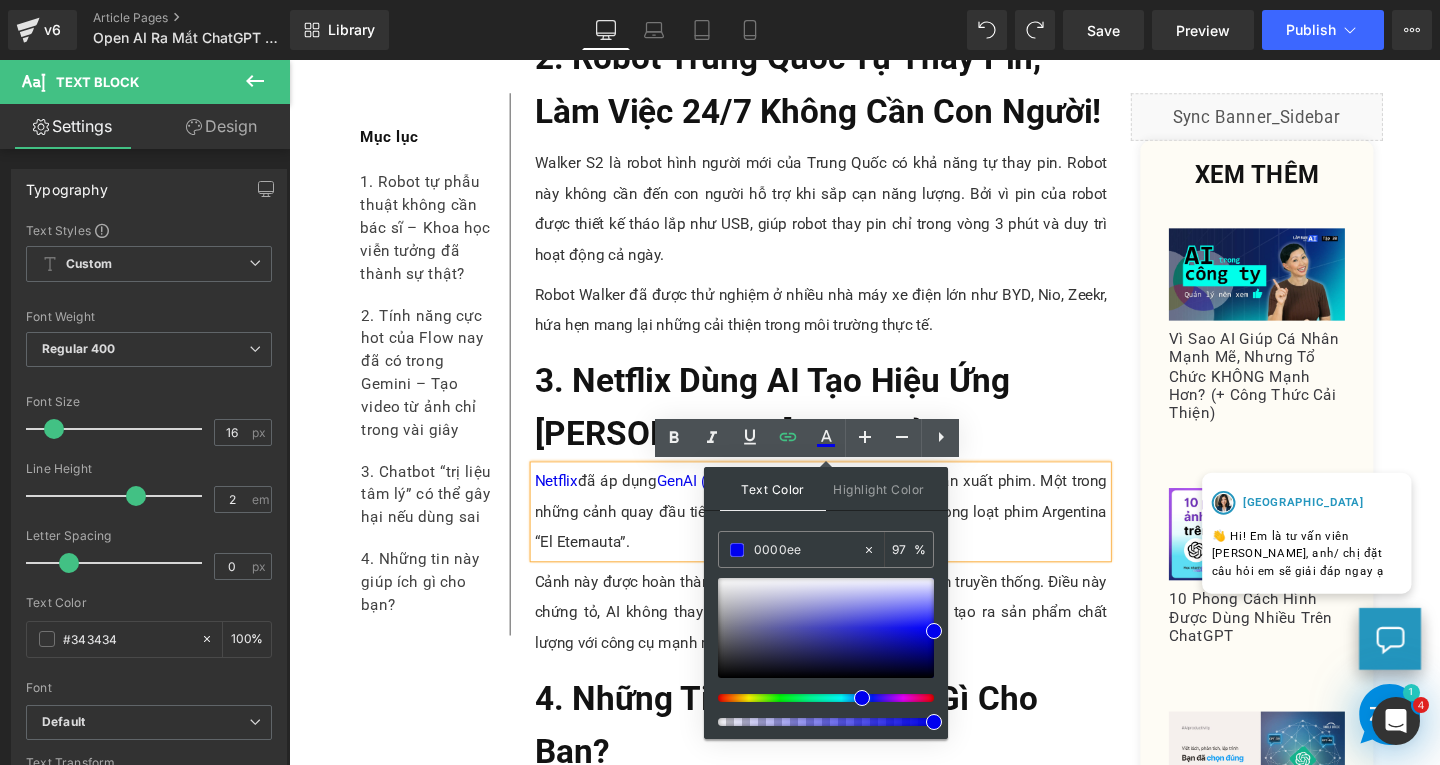 click on "Netflix  đã áp dụng  GenAI (AI tạo sinh)  để tăng tốc quá trình sản xuất phim. Một trong những cảnh quay đầu tiên sử dụng AI là cảnh nhà sụp đổ trong loạt phim Argentina “El Eternauta”." at bounding box center [848, 535] 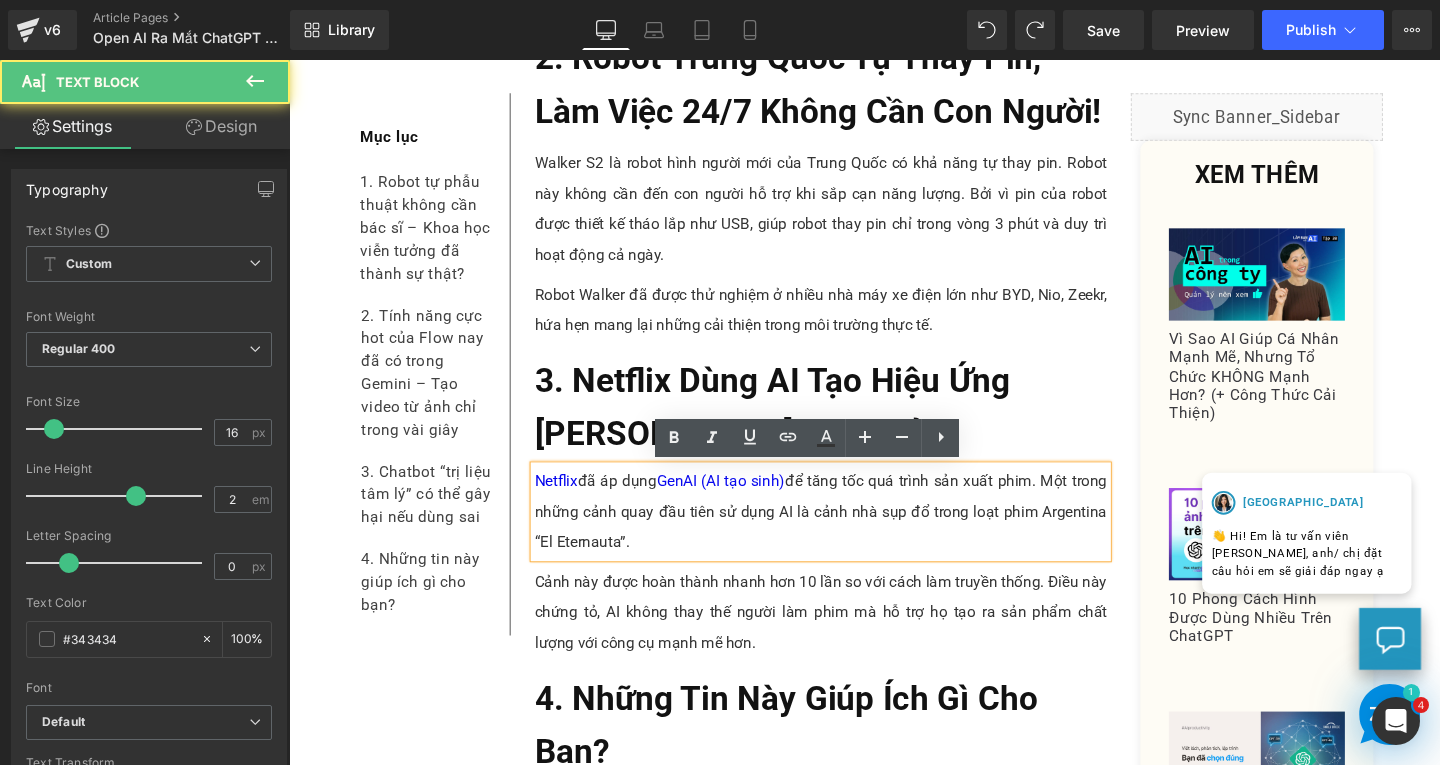 click on "Netflix  đã áp dụng  GenAI (AI tạo sinh)  để tăng tốc quá trình sản xuất phim. Một trong những cảnh quay đầu tiên sử dụng AI là cảnh nhà sụp đổ trong loạt phim Argentina “El Eternauta”." at bounding box center (848, 535) 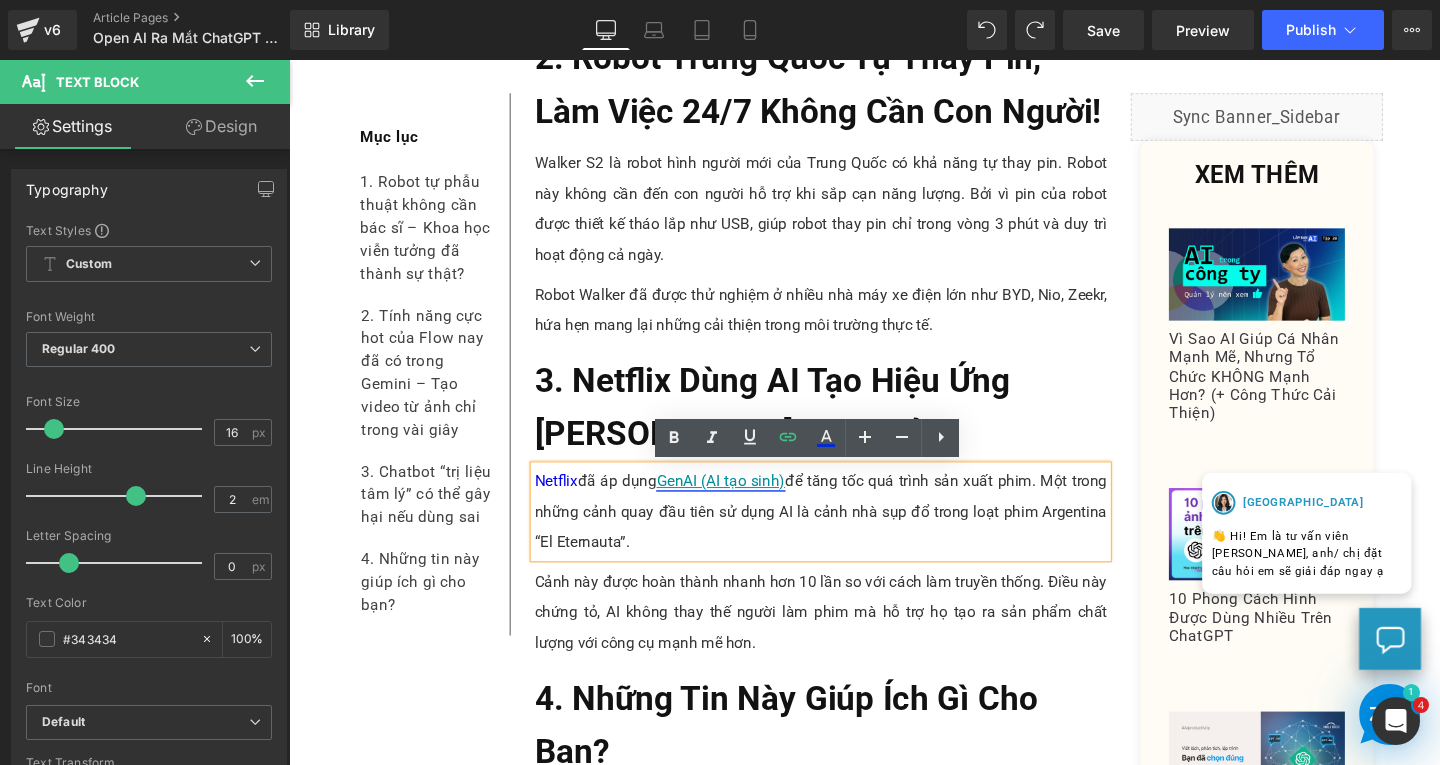 drag, startPoint x: 746, startPoint y: 506, endPoint x: 761, endPoint y: 501, distance: 15.811388 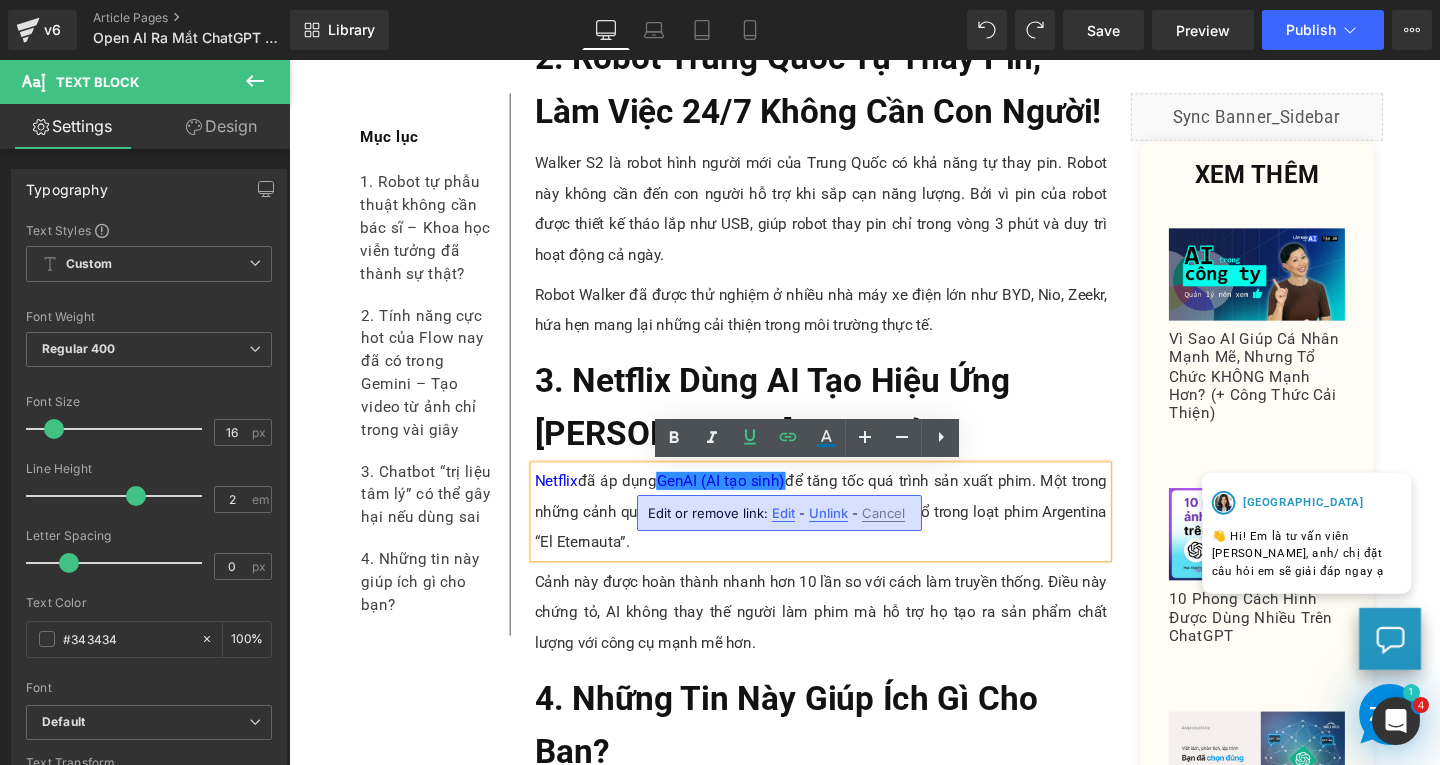 click on "Edit" at bounding box center (783, 513) 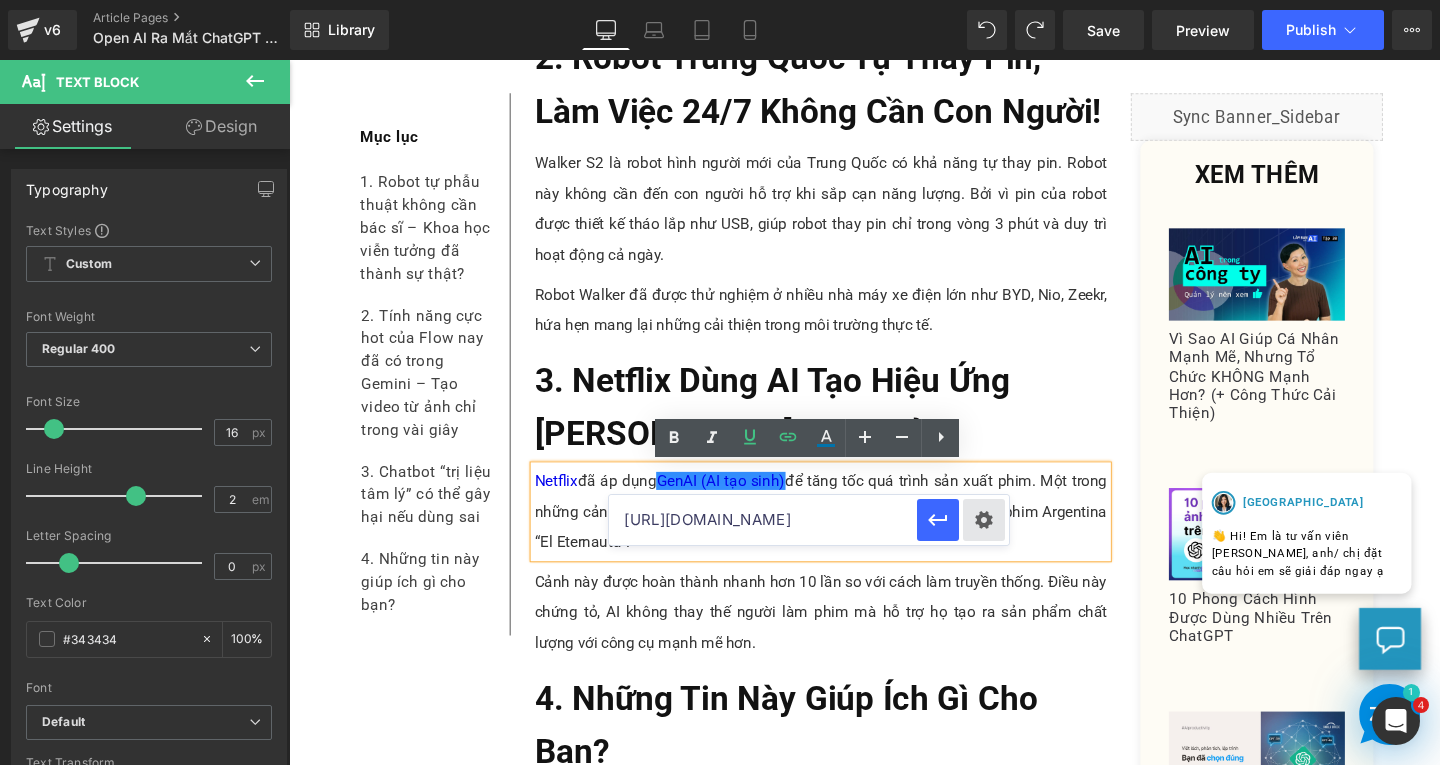 click on "Text Color Highlight Color #333333 0000ee 100 % transparent 0 %   Edit or remove link:   Edit   -   Unlink   -   Cancel             [URL][DOMAIN_NAME]" at bounding box center (720, 0) 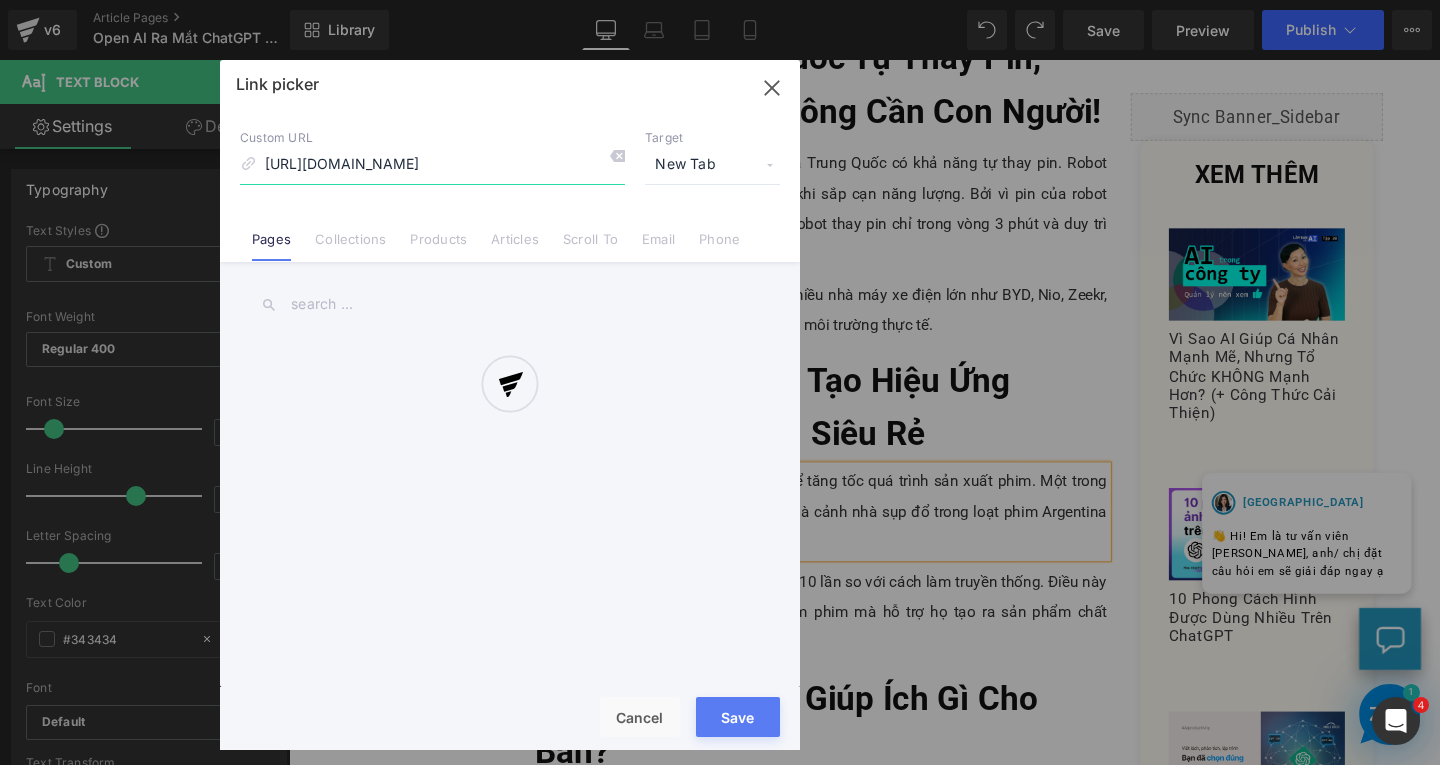 scroll, scrollTop: 0, scrollLeft: 176, axis: horizontal 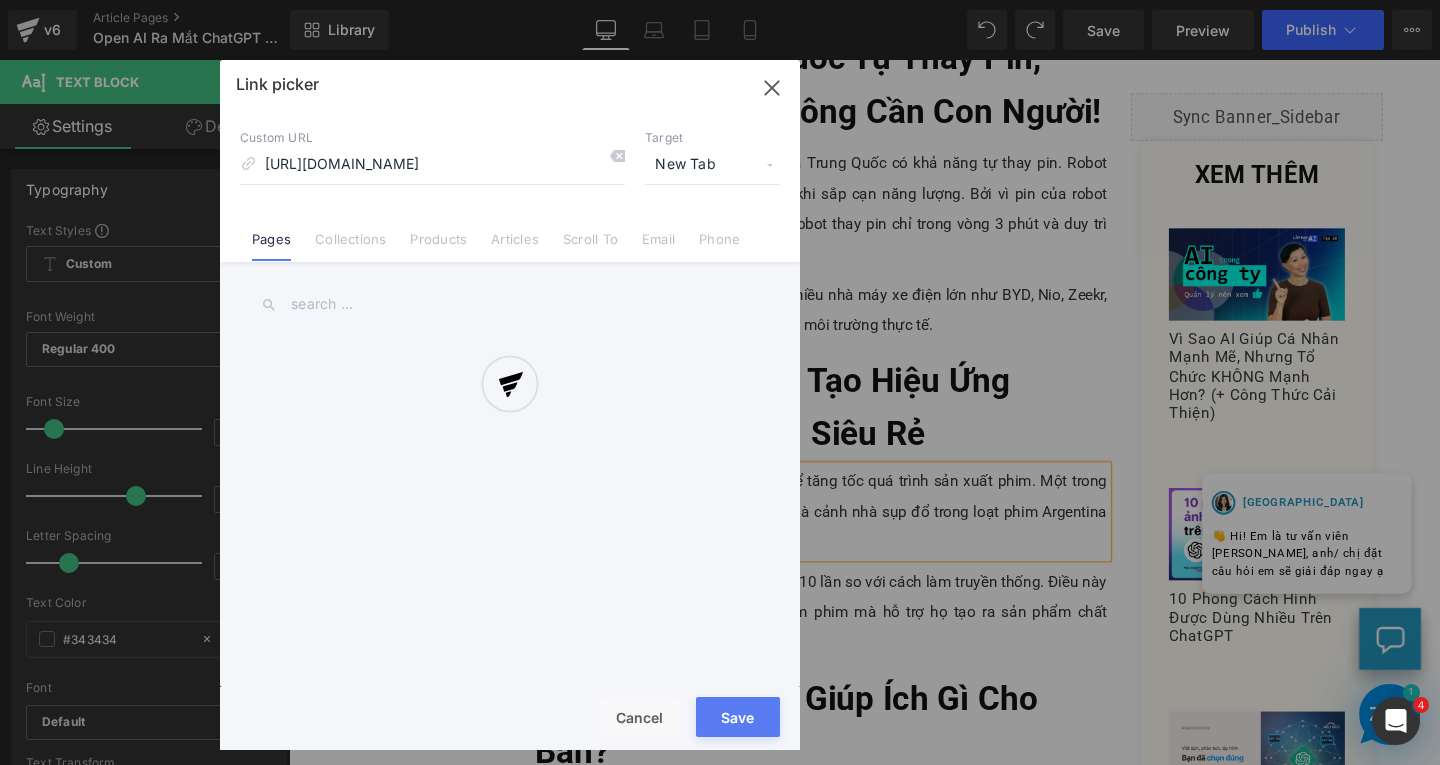 click at bounding box center (510, 405) 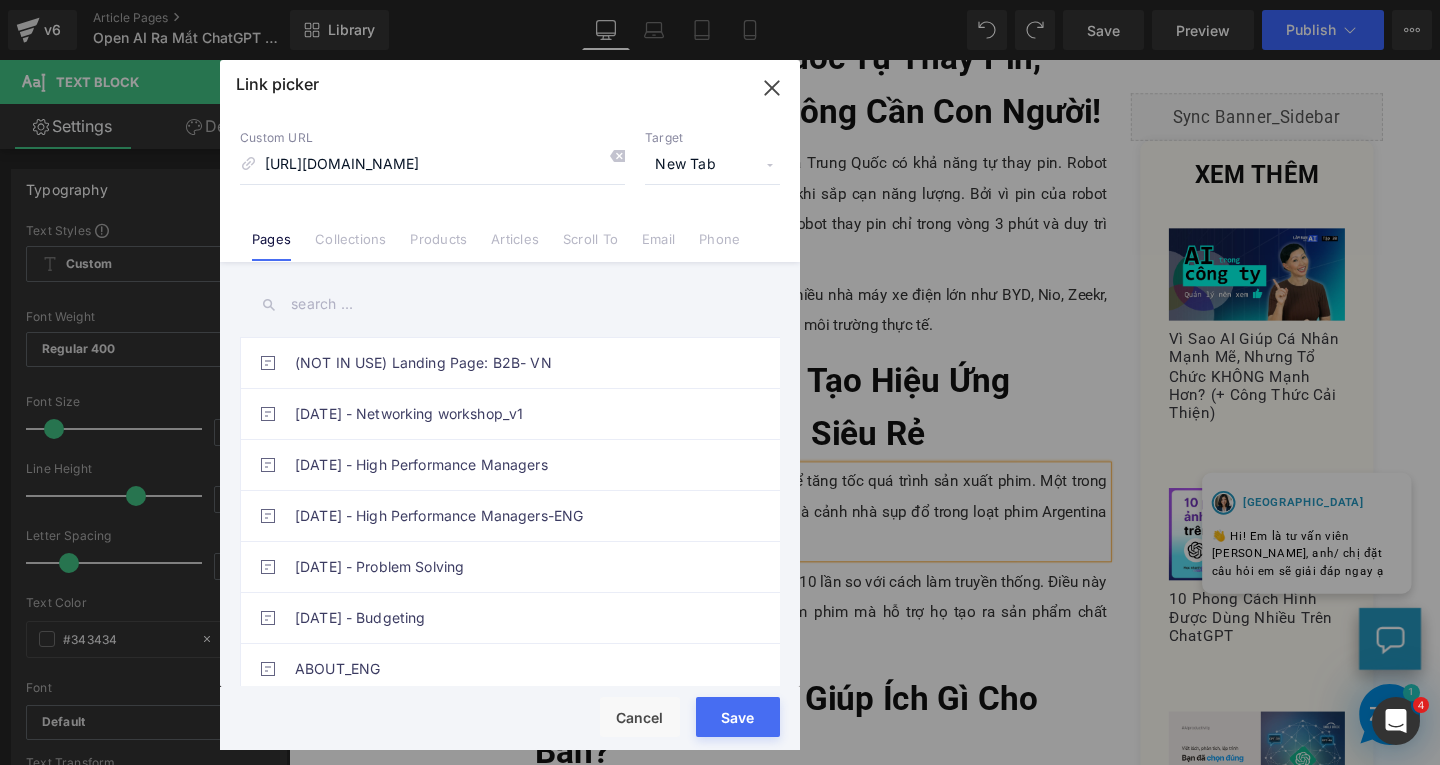 click on "New Tab" at bounding box center [712, 165] 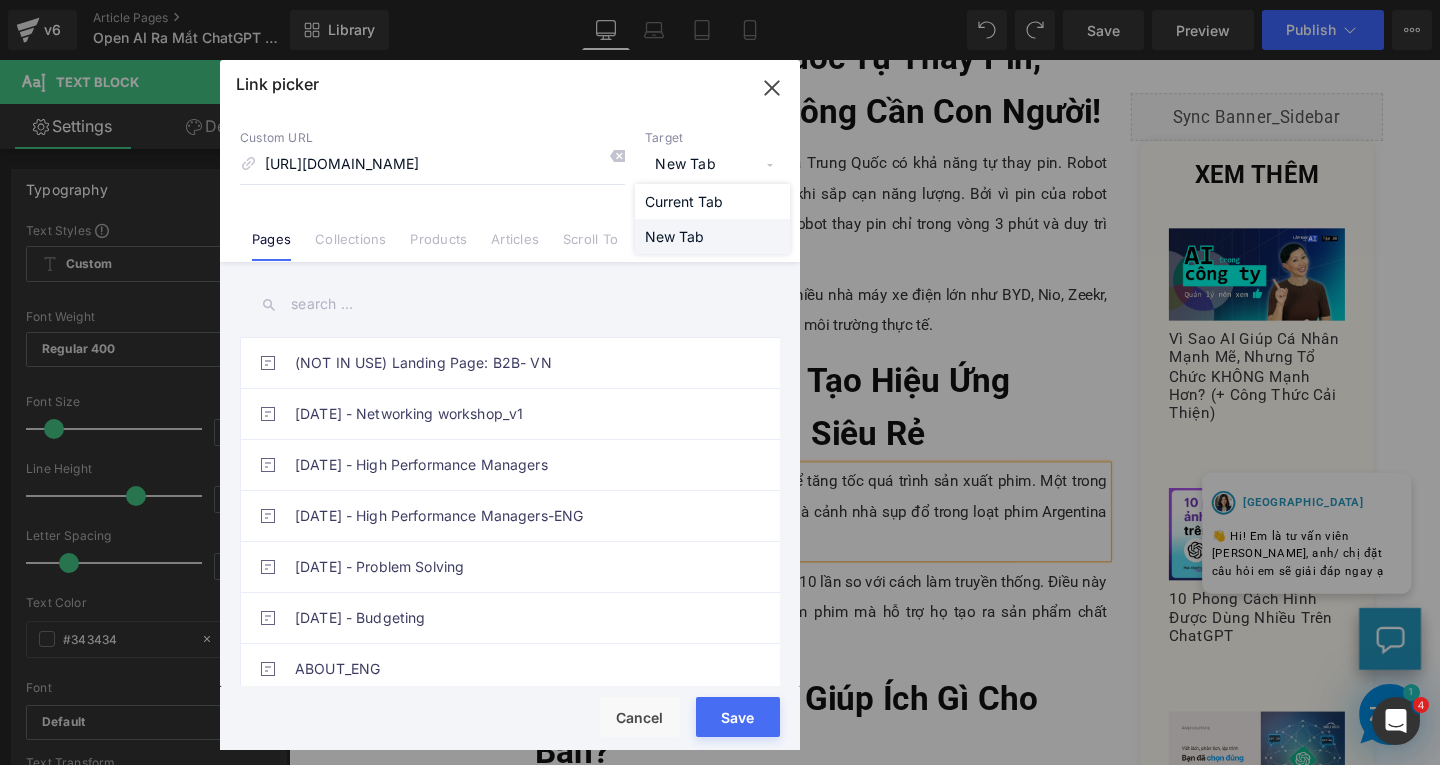 click on "New Tab" at bounding box center (712, 236) 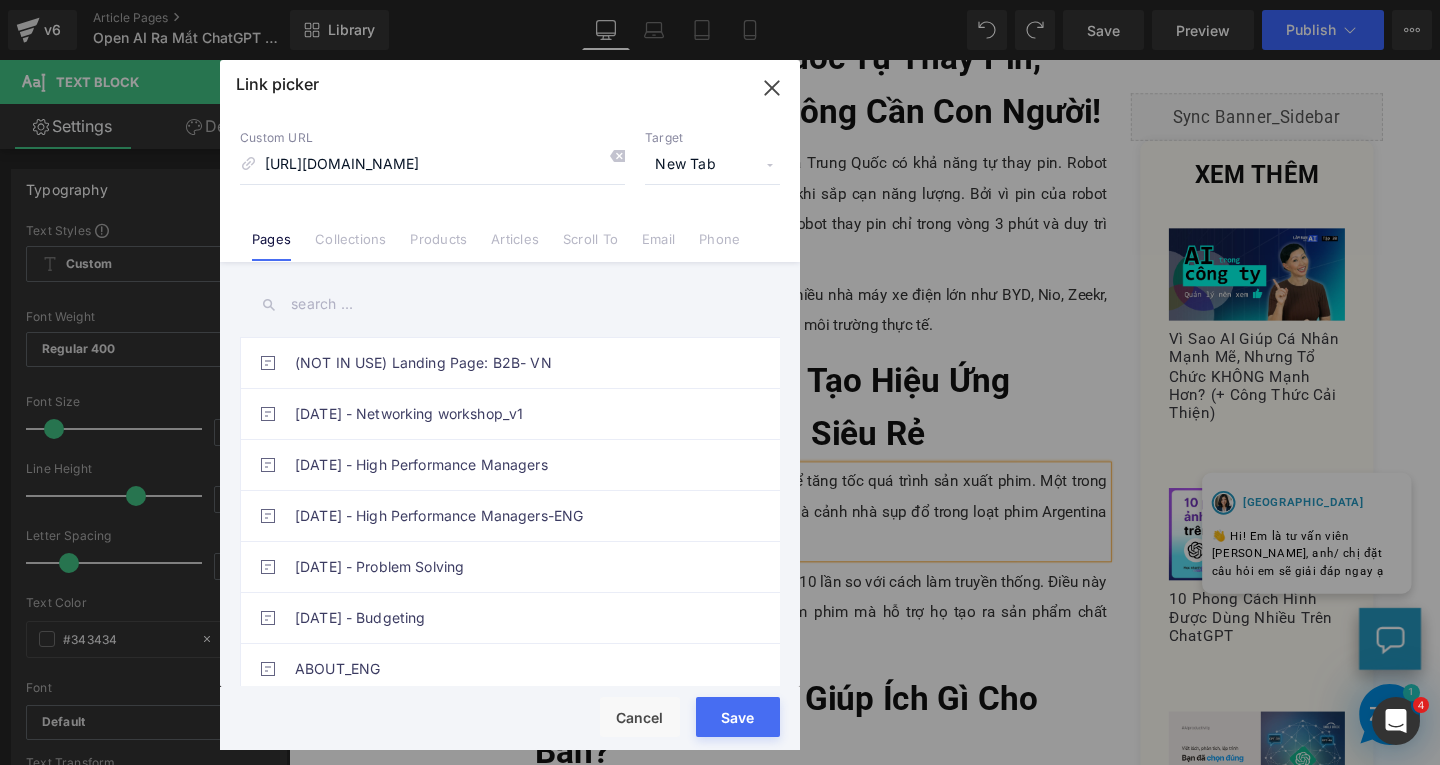 drag, startPoint x: 732, startPoint y: 719, endPoint x: 542, endPoint y: 519, distance: 275.86227 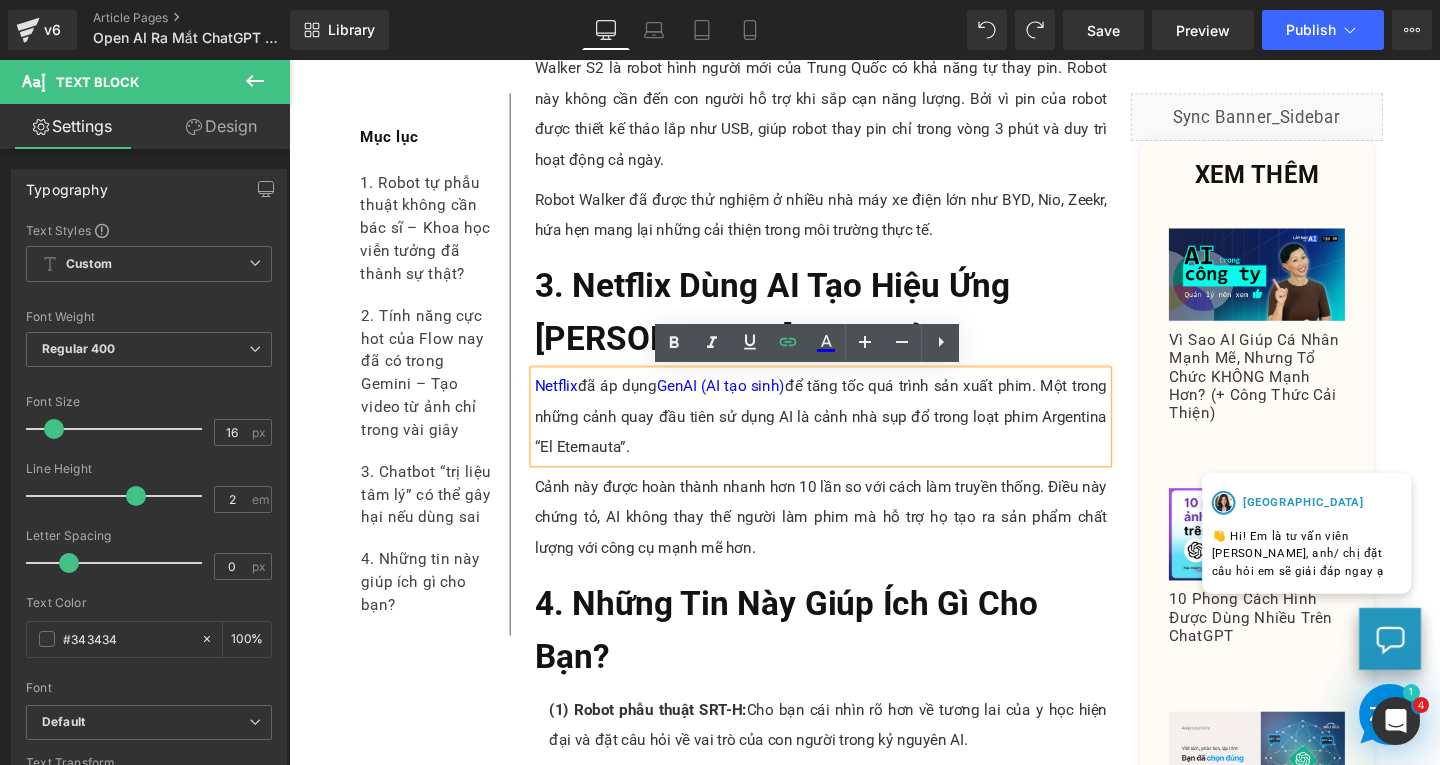 scroll, scrollTop: 2000, scrollLeft: 0, axis: vertical 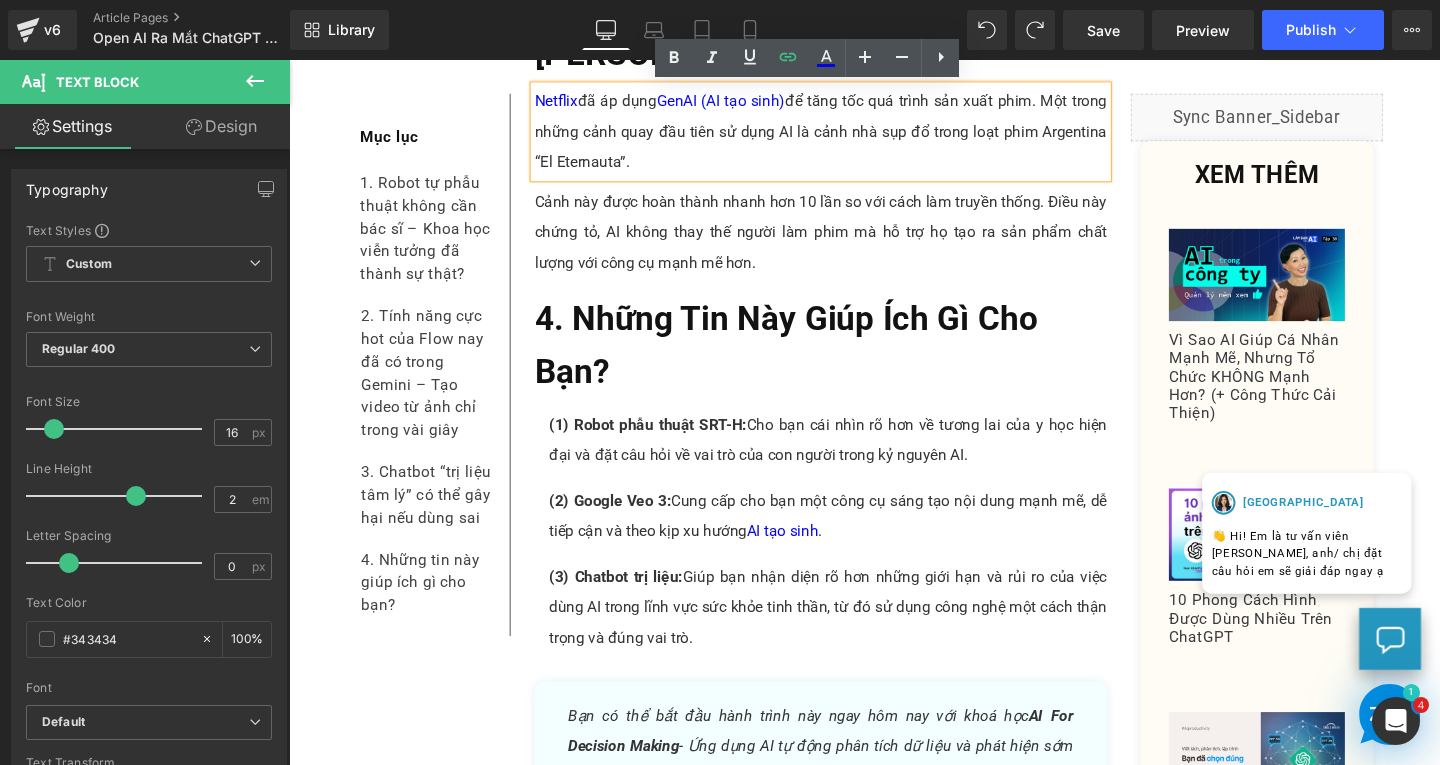 click on "(1) Robot phẫu thuật SRT-H:" at bounding box center [666, 442] 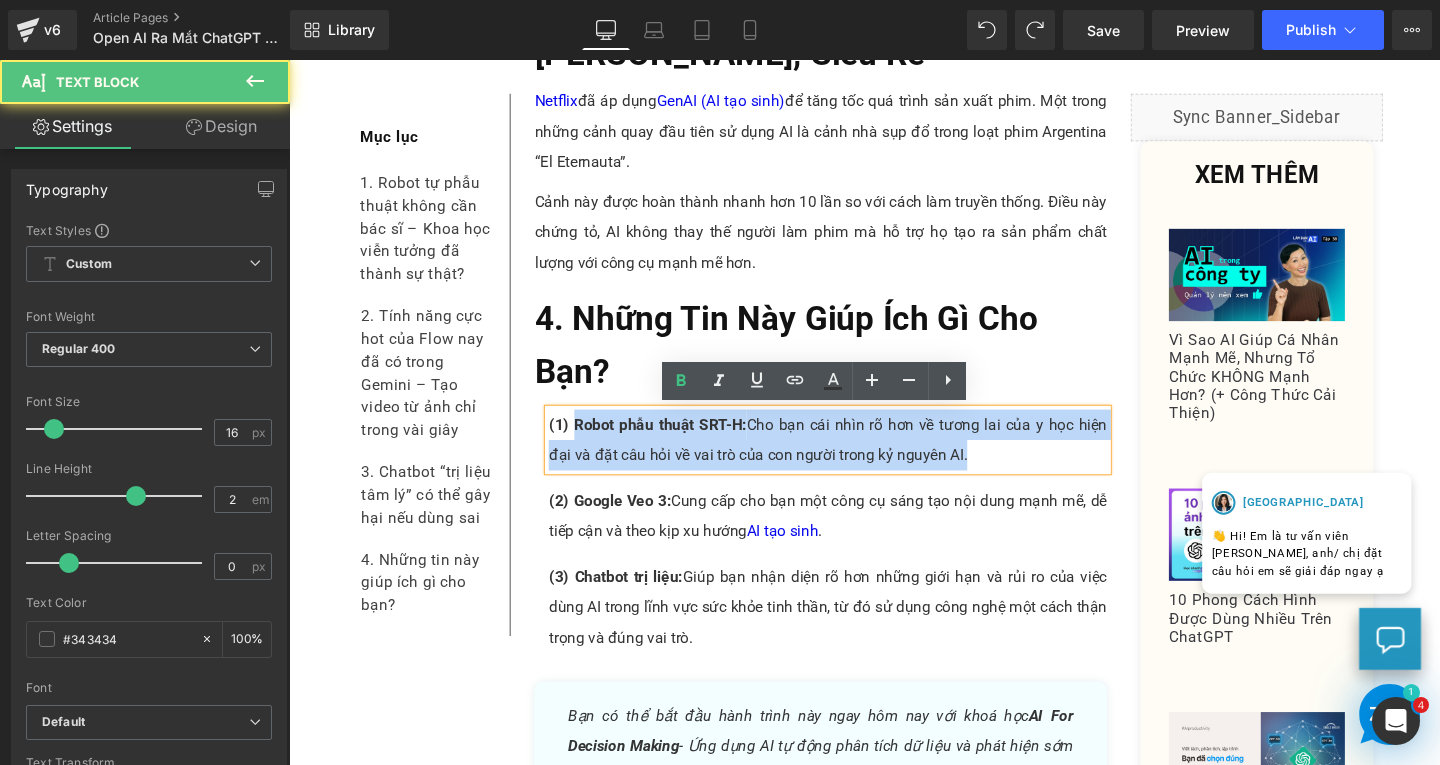 drag, startPoint x: 581, startPoint y: 443, endPoint x: 1002, endPoint y: 468, distance: 421.74164 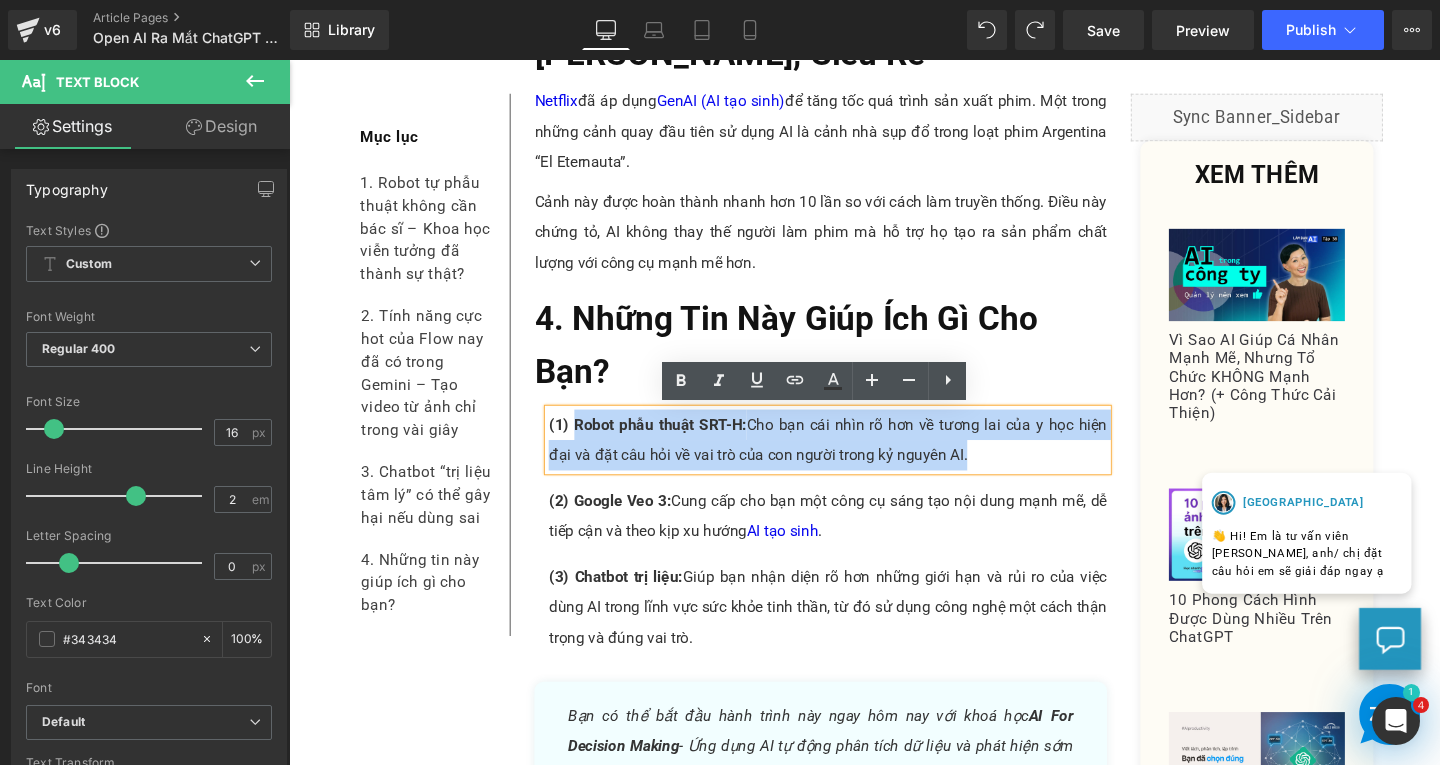 paste 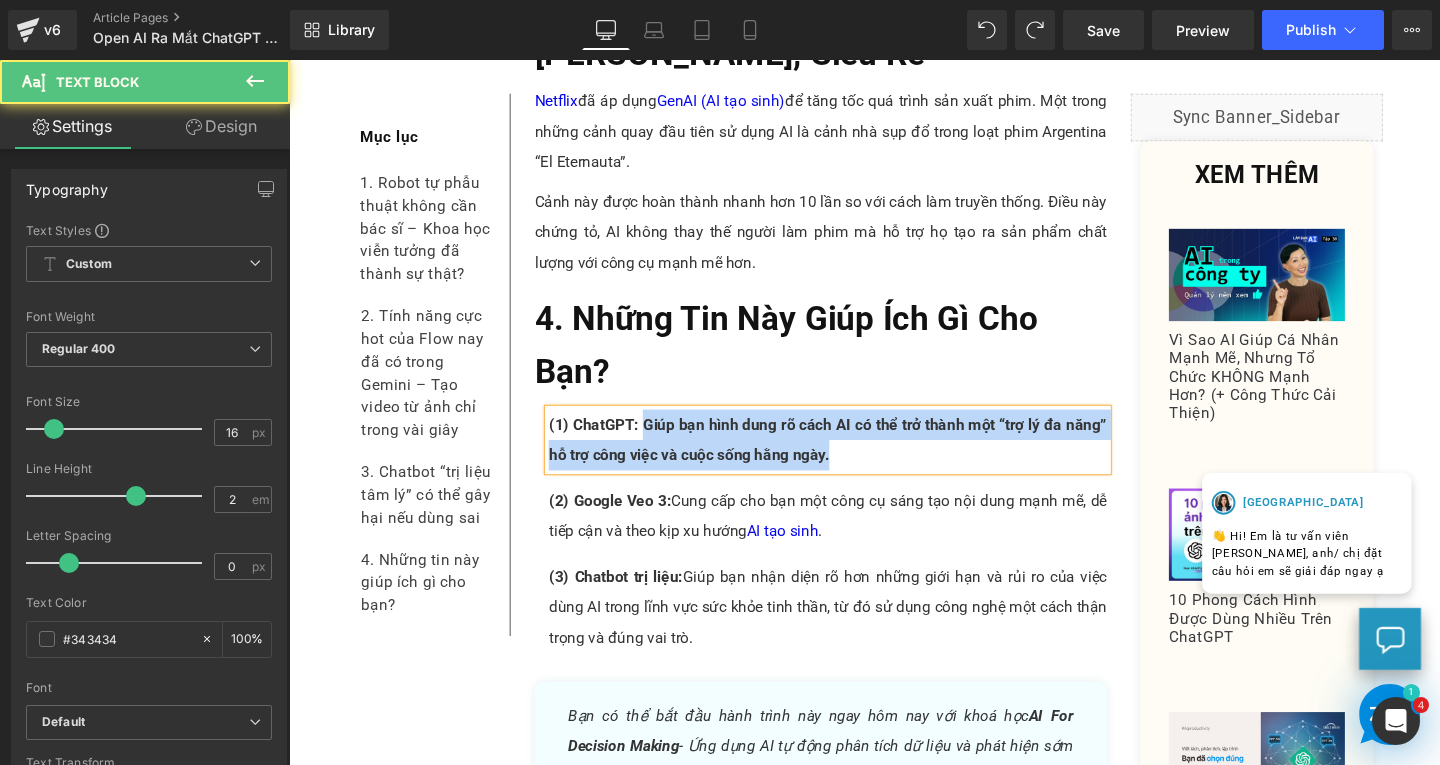 drag, startPoint x: 651, startPoint y: 440, endPoint x: 879, endPoint y: 474, distance: 230.52115 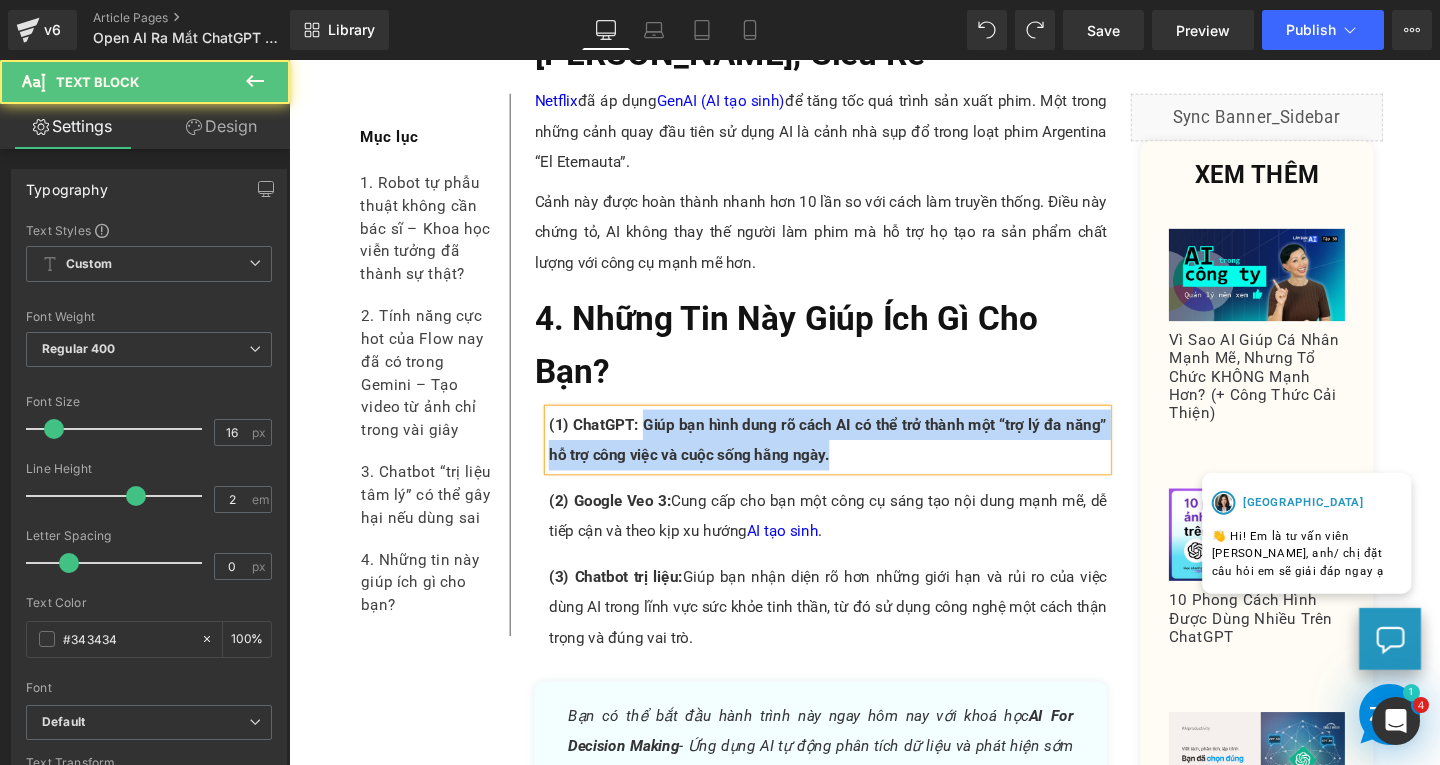 click on "(1) ChatGPT: Giúp bạn hình dung rõ cách AI có thể trở thành một “trợ lý đa năng” hỗ trợ công việc và cuộc sống hằng ngày." at bounding box center [855, 459] 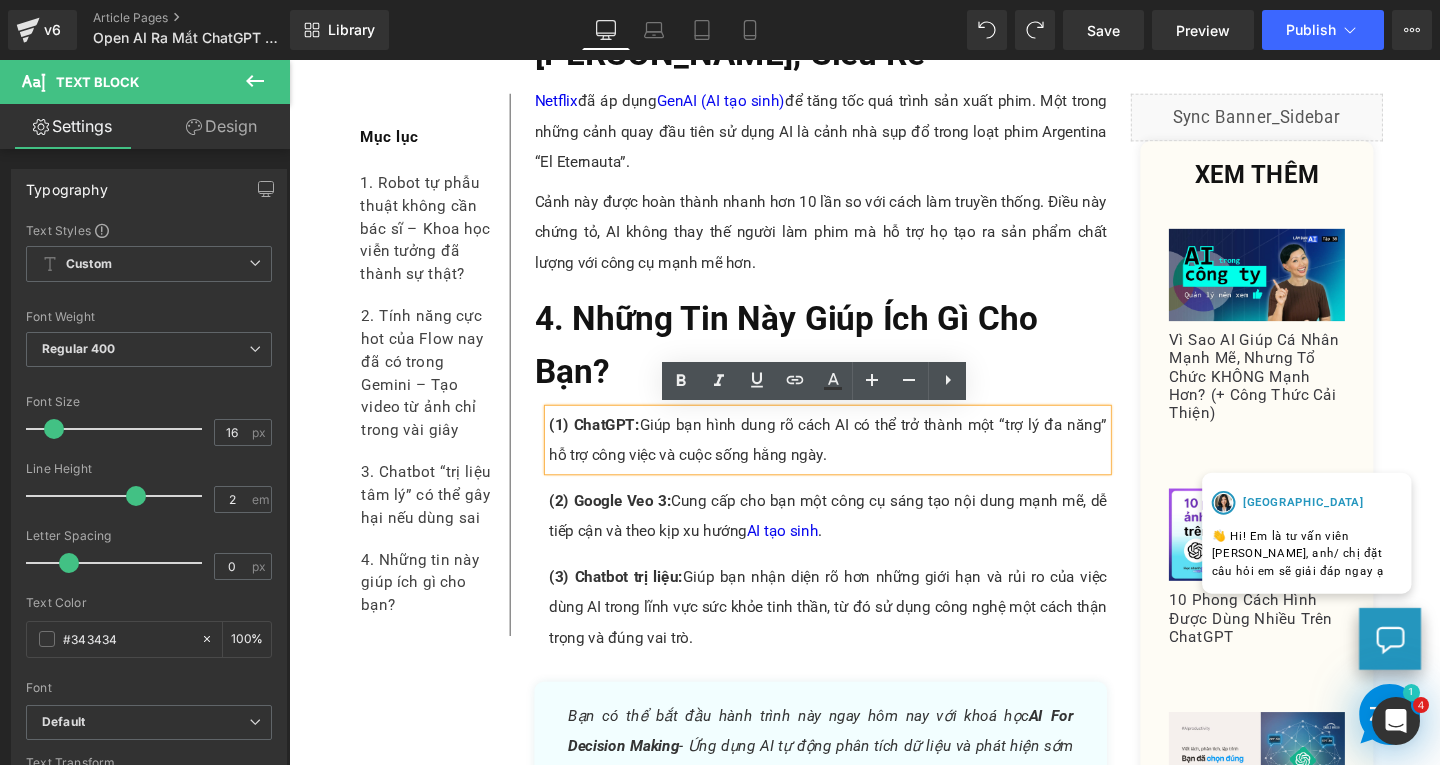 drag, startPoint x: 639, startPoint y: 525, endPoint x: 627, endPoint y: 525, distance: 12 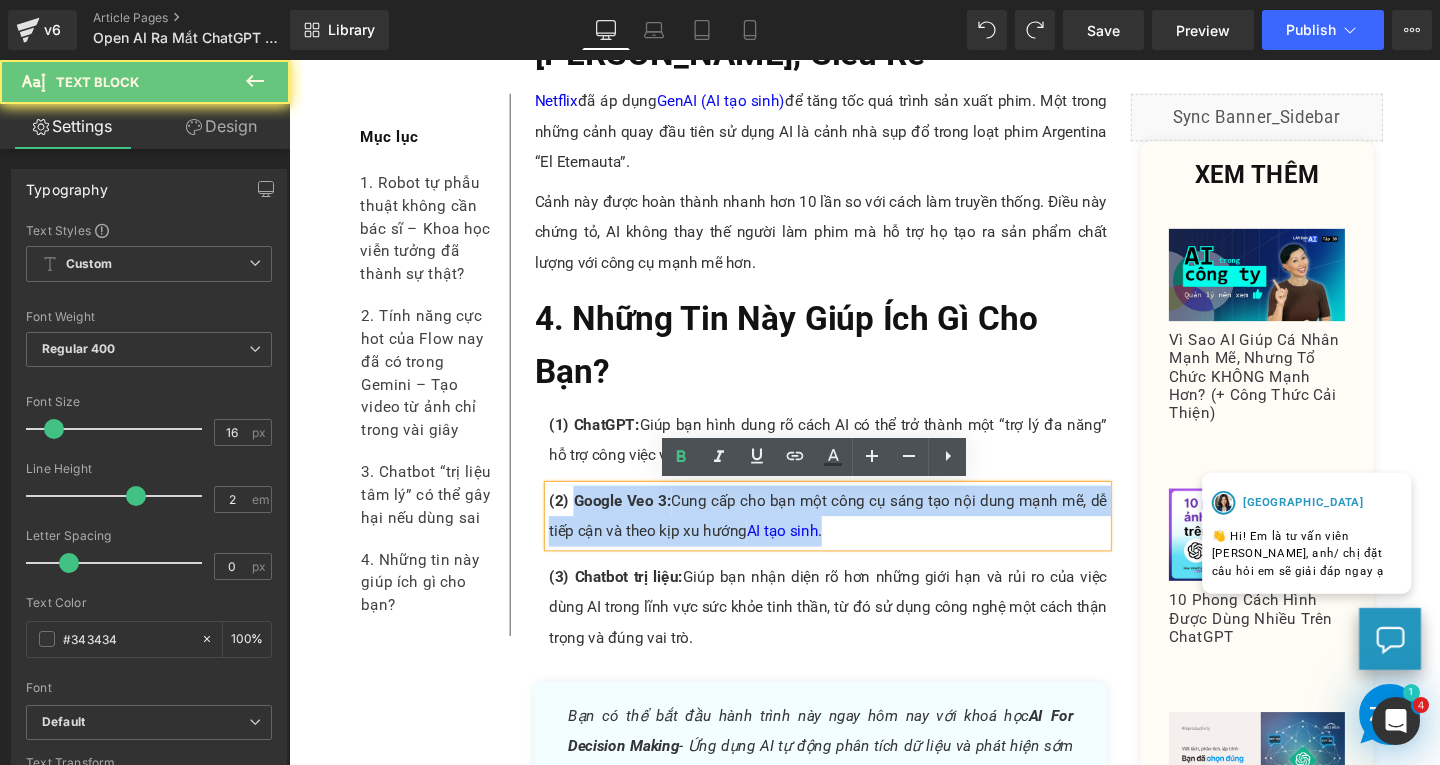 drag, startPoint x: 578, startPoint y: 524, endPoint x: 874, endPoint y: 564, distance: 298.69046 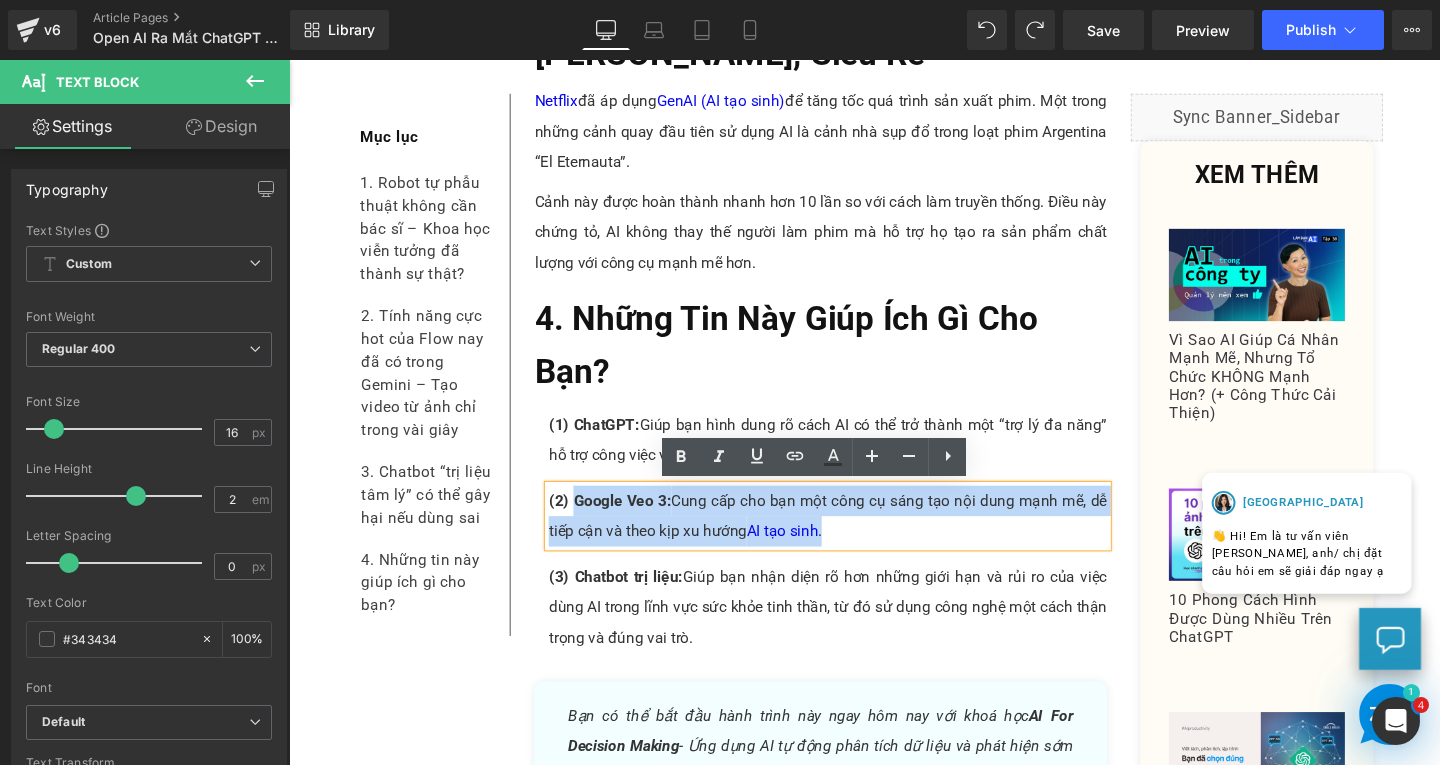 paste 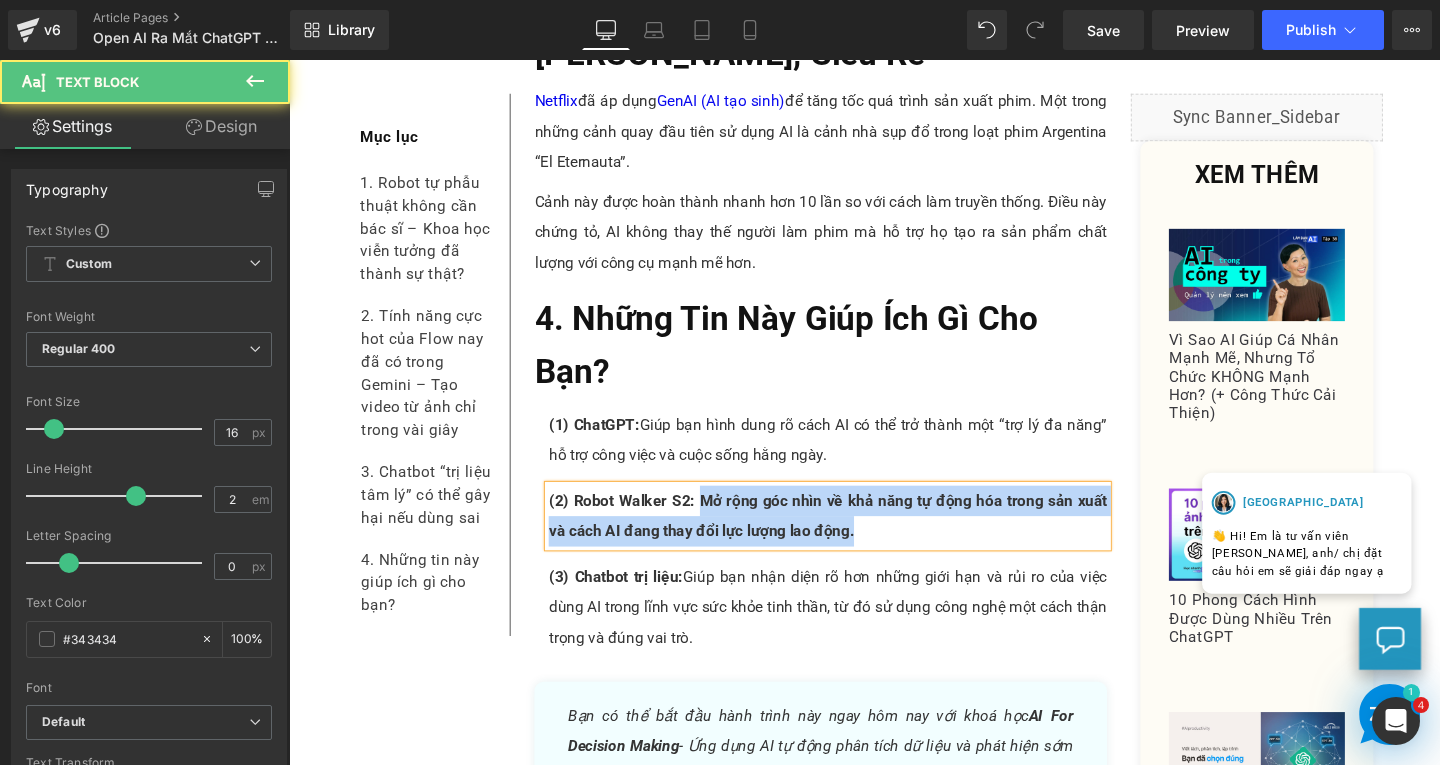 drag, startPoint x: 710, startPoint y: 524, endPoint x: 886, endPoint y: 566, distance: 180.94199 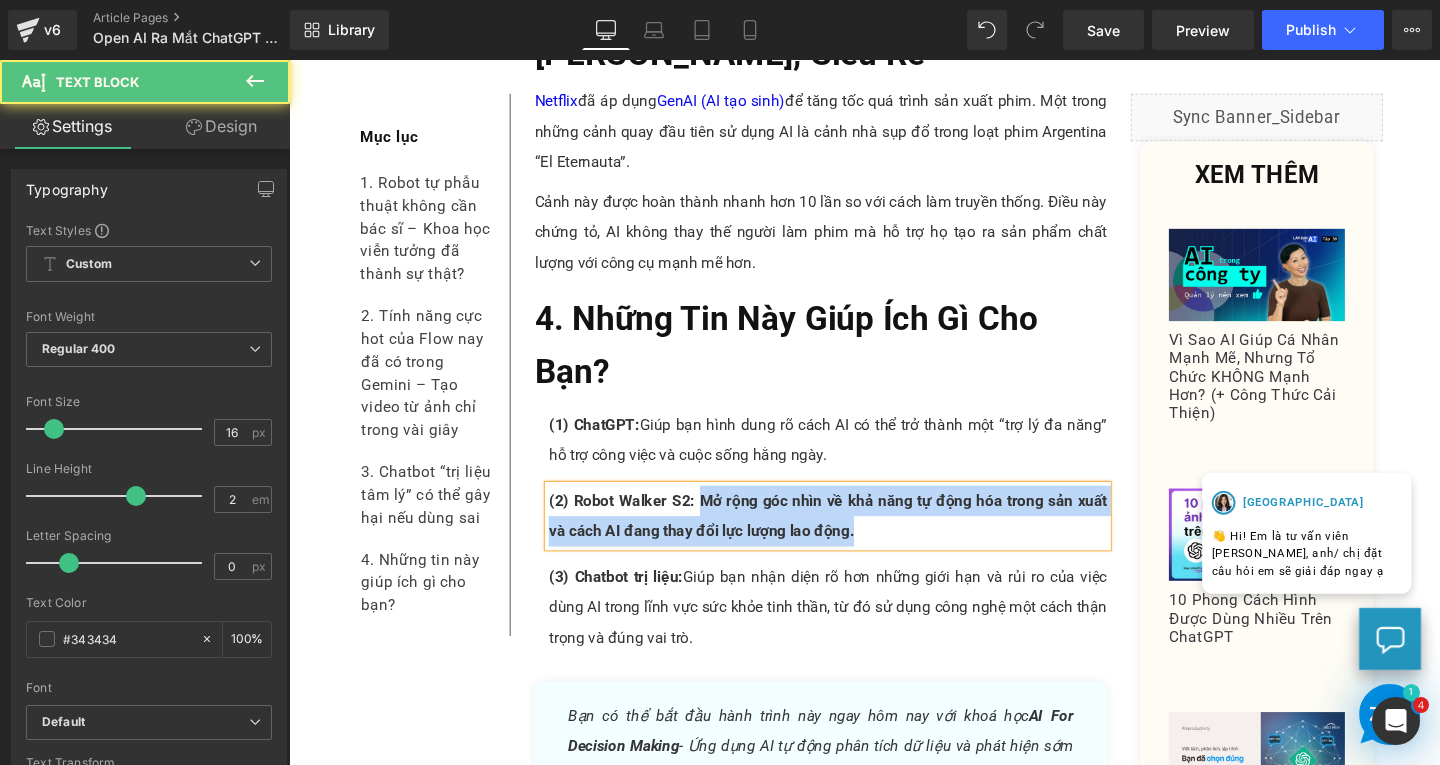 click on "(2) Robot Walker S2: Mở rộng góc nhìn về khả năng tự động hóa trong sản xuất và cách AI đang thay đổi lực lượng lao động." at bounding box center (855, 539) 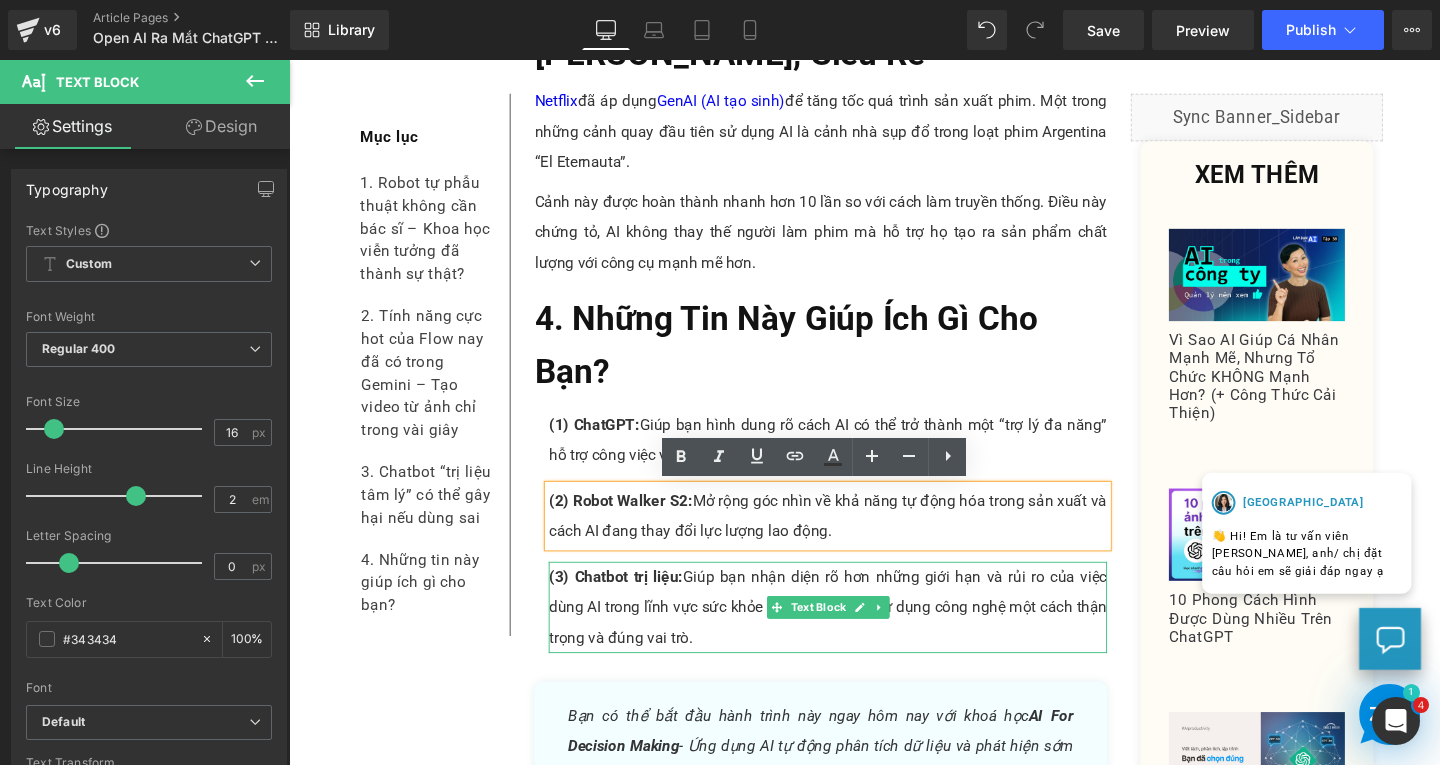 click on "(3) Chatbot trị liệu:  Giúp bạn nhận diện rõ hơn những giới hạn và rủi ro của việc dùng AI trong lĩnh vực sức khỏe tinh thần, từ đó sử dụng công nghệ một cách thận trọng và đúng vai trò." at bounding box center [855, 635] 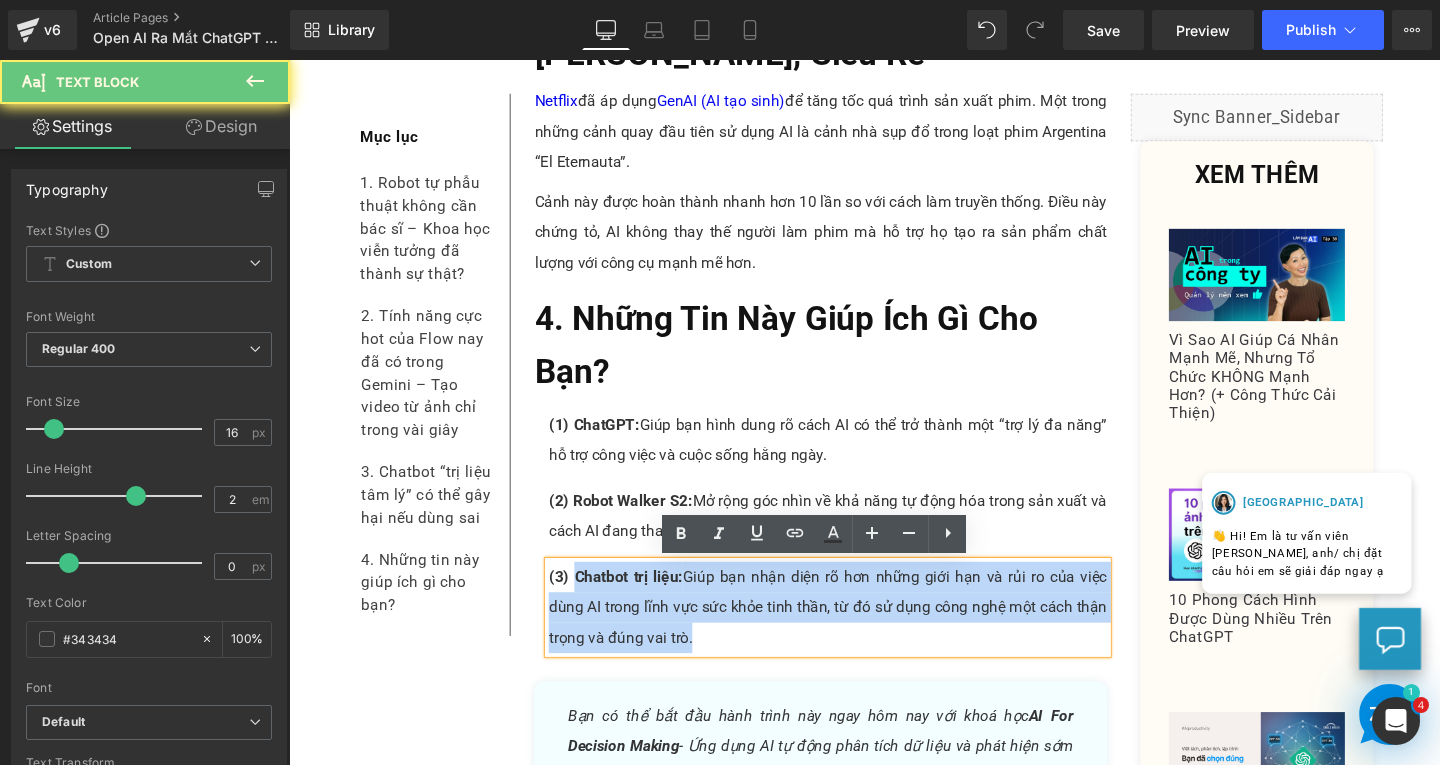 drag, startPoint x: 582, startPoint y: 602, endPoint x: 737, endPoint y: 665, distance: 167.31407 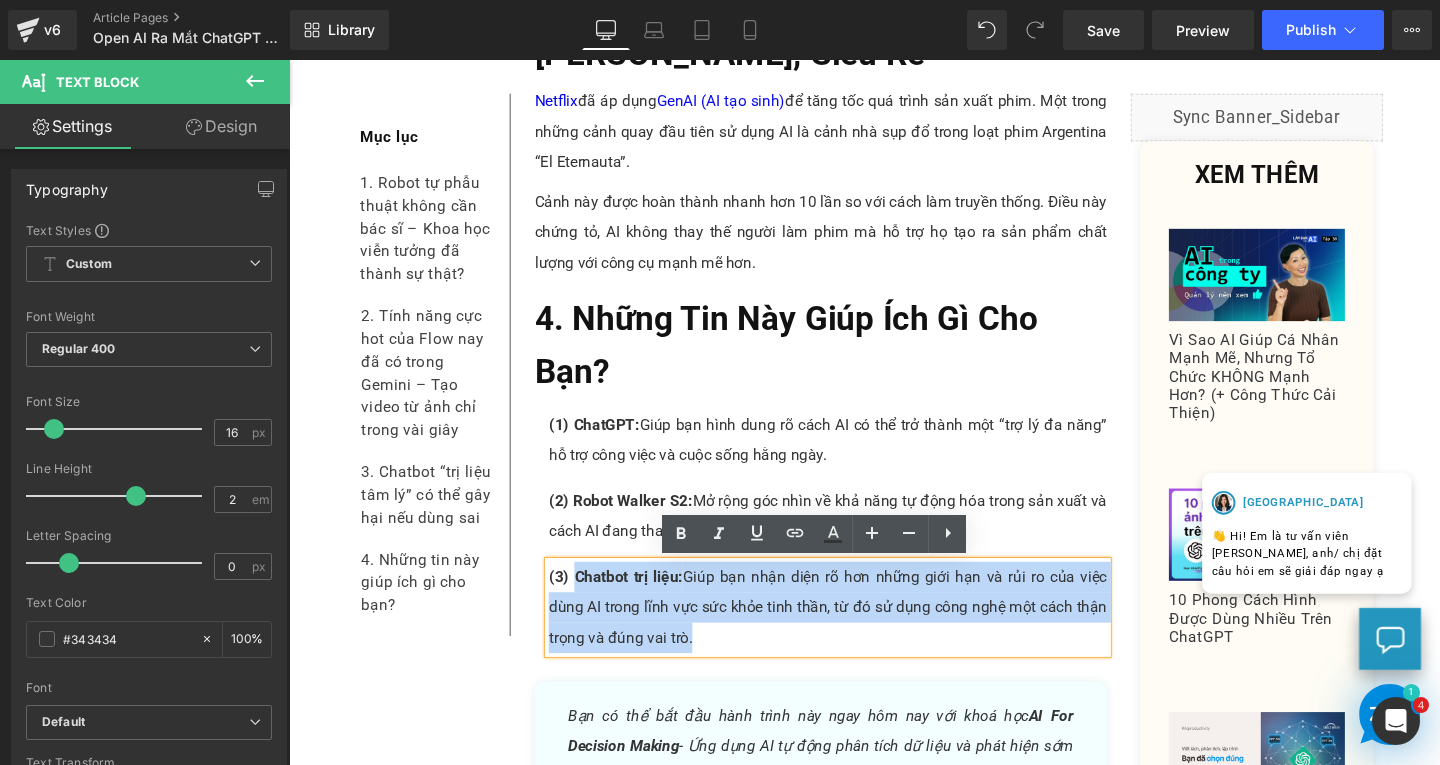 paste 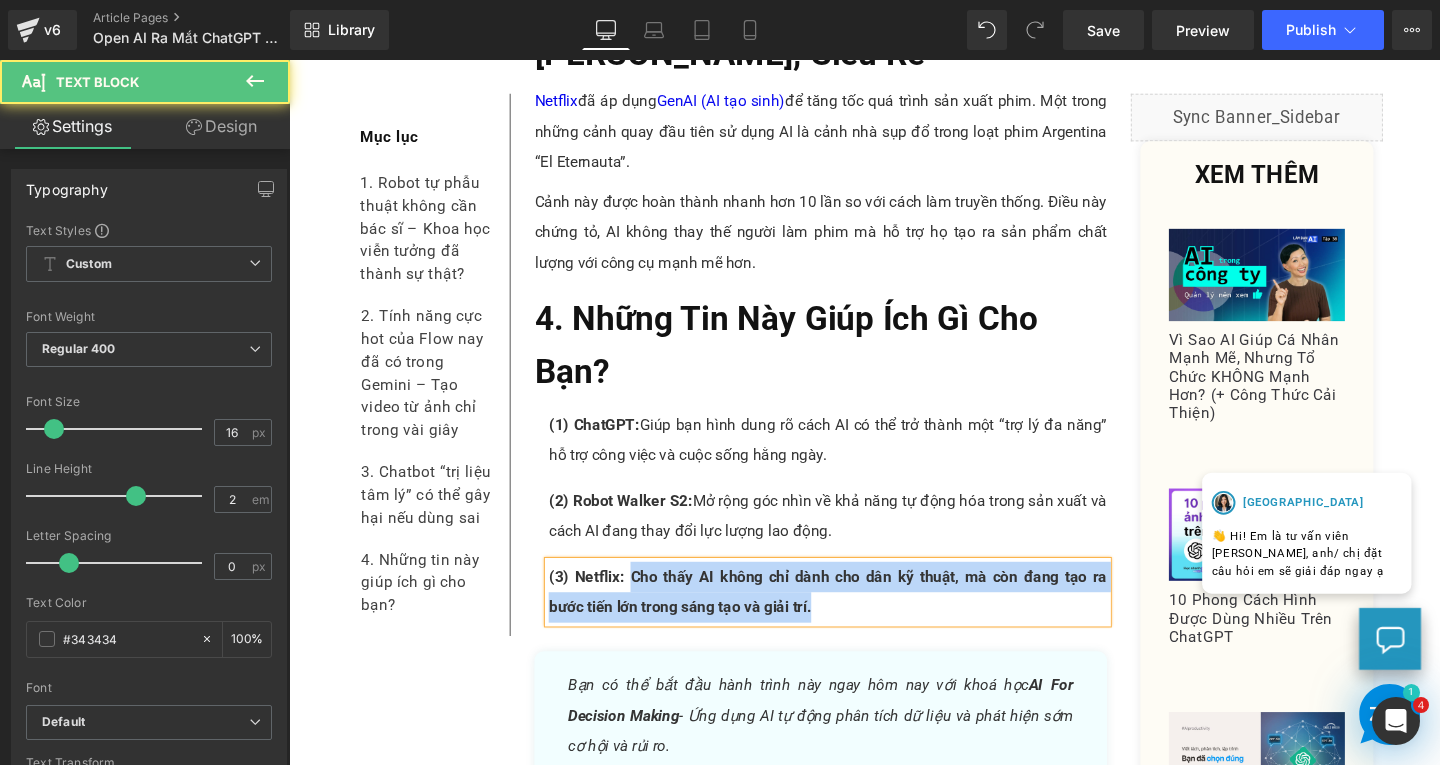 drag, startPoint x: 634, startPoint y: 603, endPoint x: 807, endPoint y: 650, distance: 179.27075 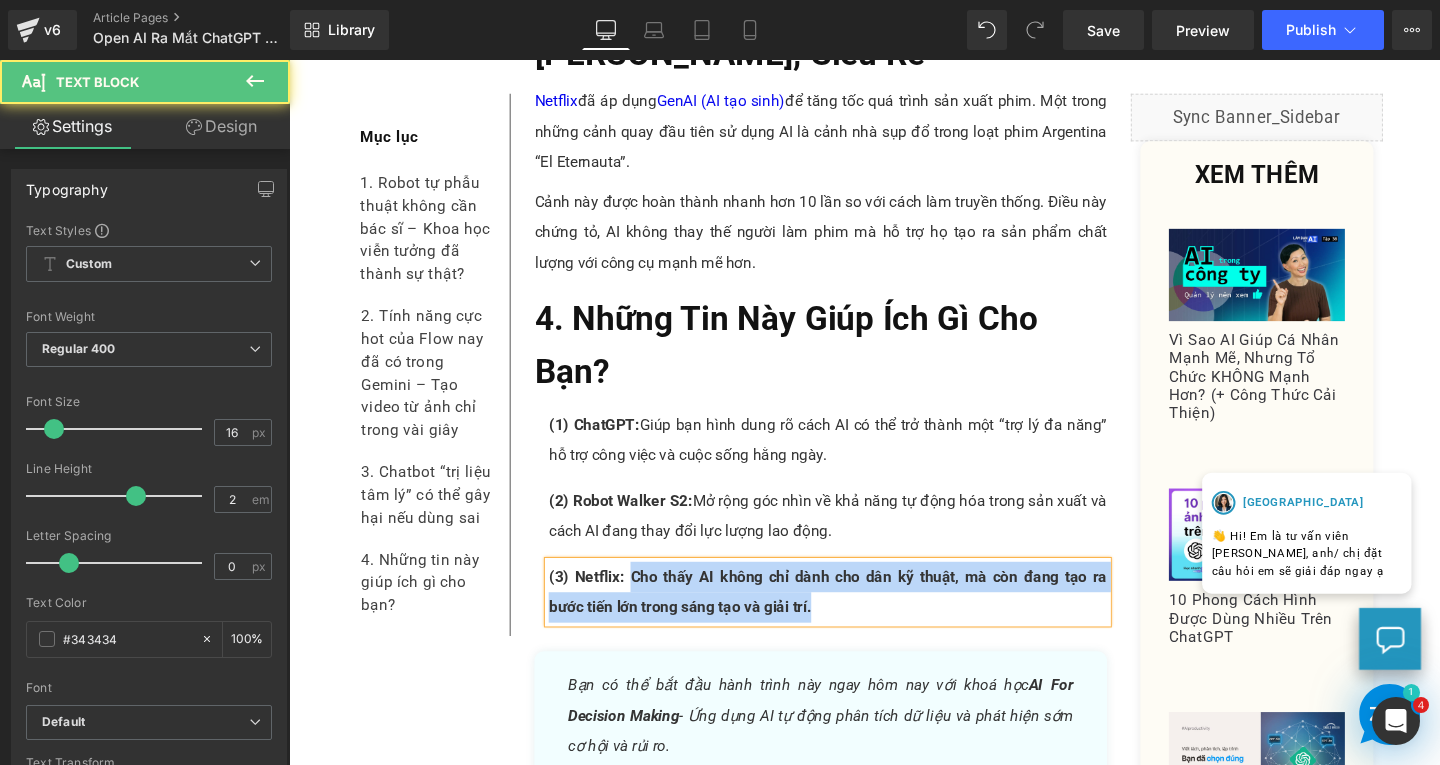 click on "(3) Netflix: Cho thấy AI không chỉ dành cho dân kỹ thuật, mà còn đang tạo ra bước tiến lớn trong sáng tạo và giải trí." at bounding box center (855, 619) 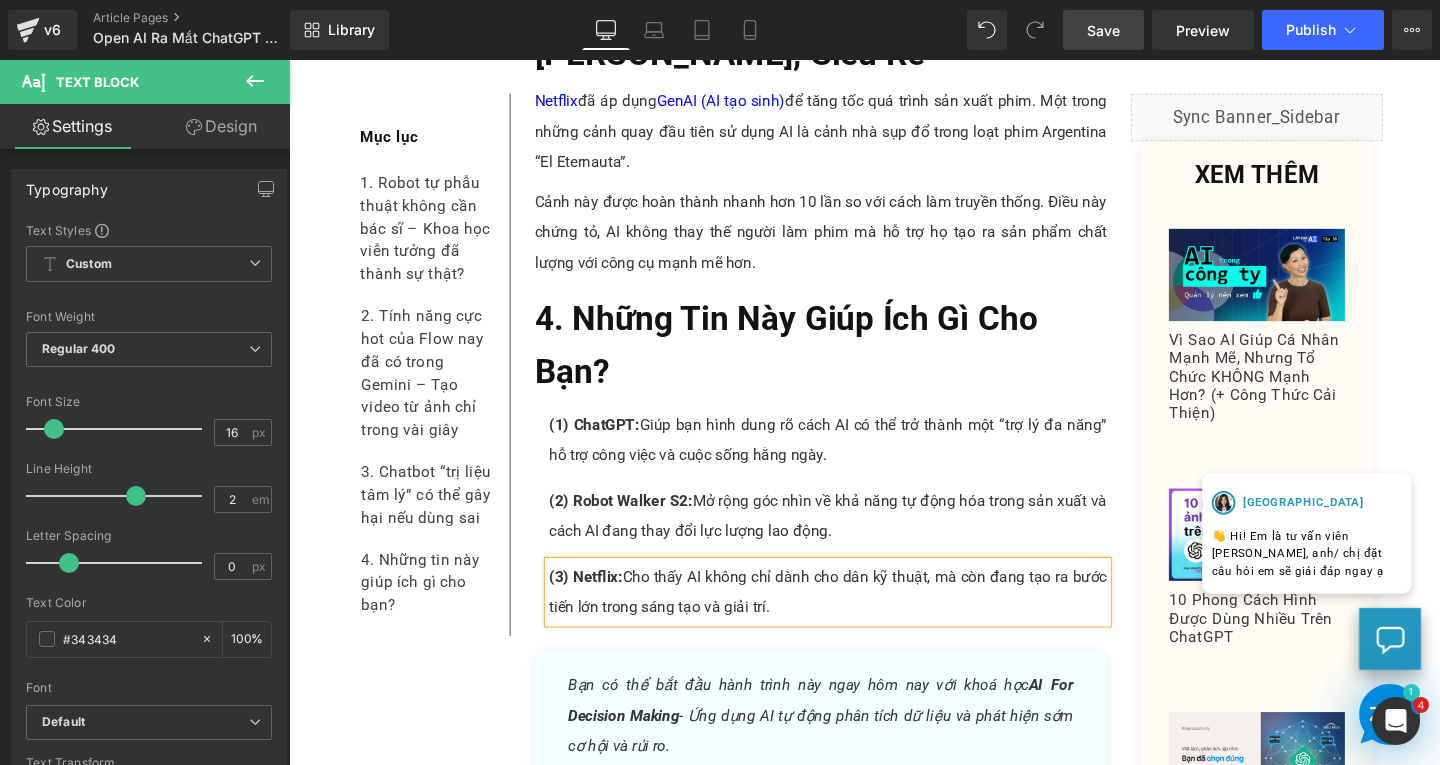 click on "Save" at bounding box center [1103, 30] 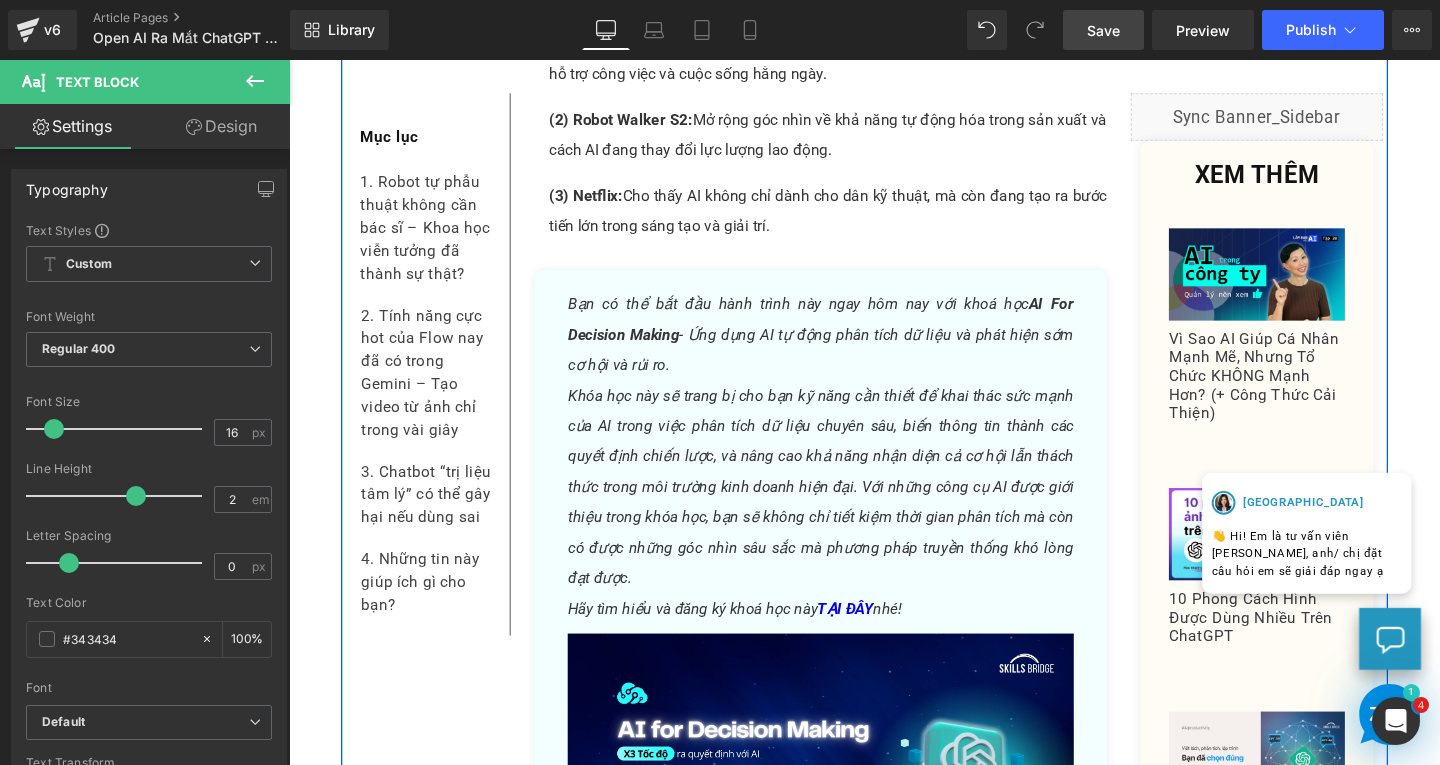 scroll, scrollTop: 2100, scrollLeft: 0, axis: vertical 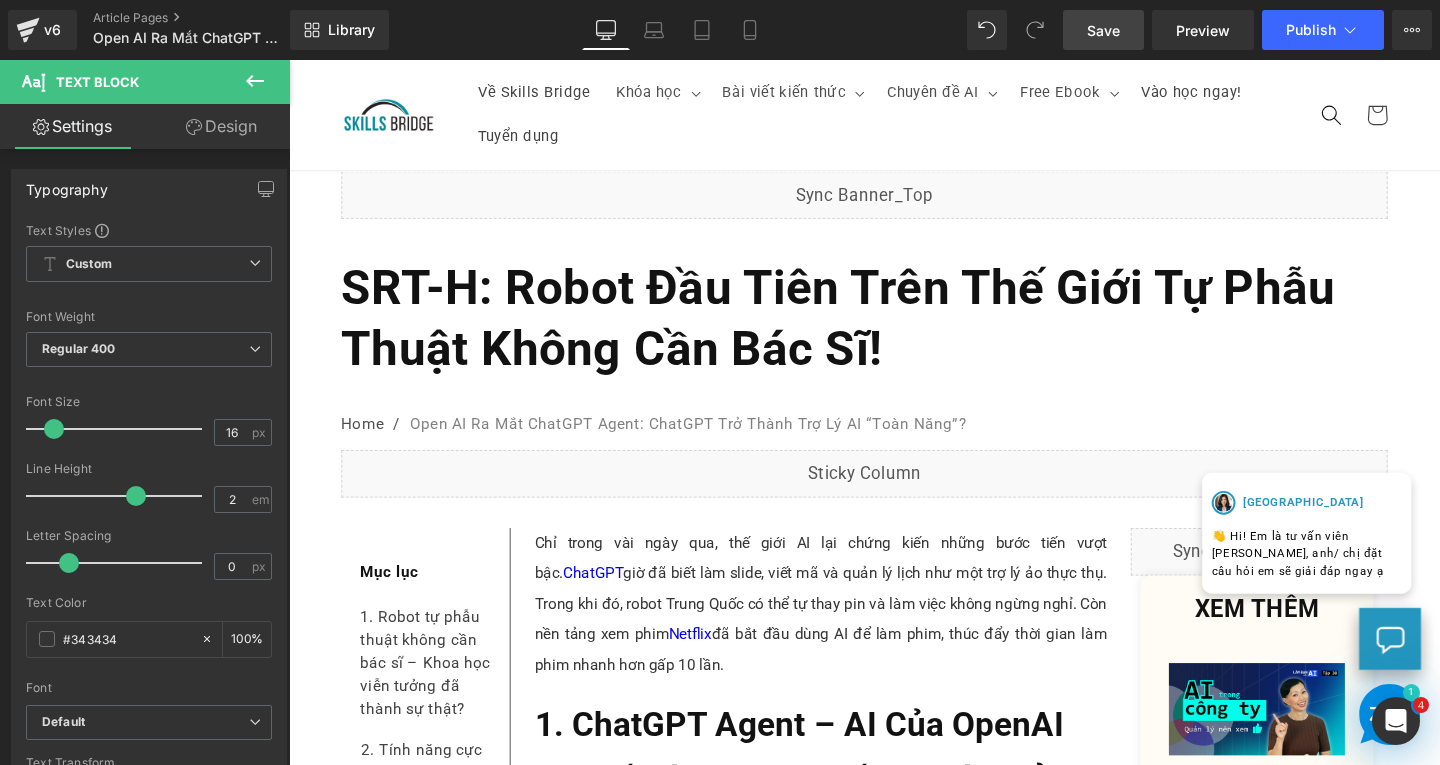 drag, startPoint x: 1491, startPoint y: 393, endPoint x: 1511, endPoint y: 119, distance: 274.72894 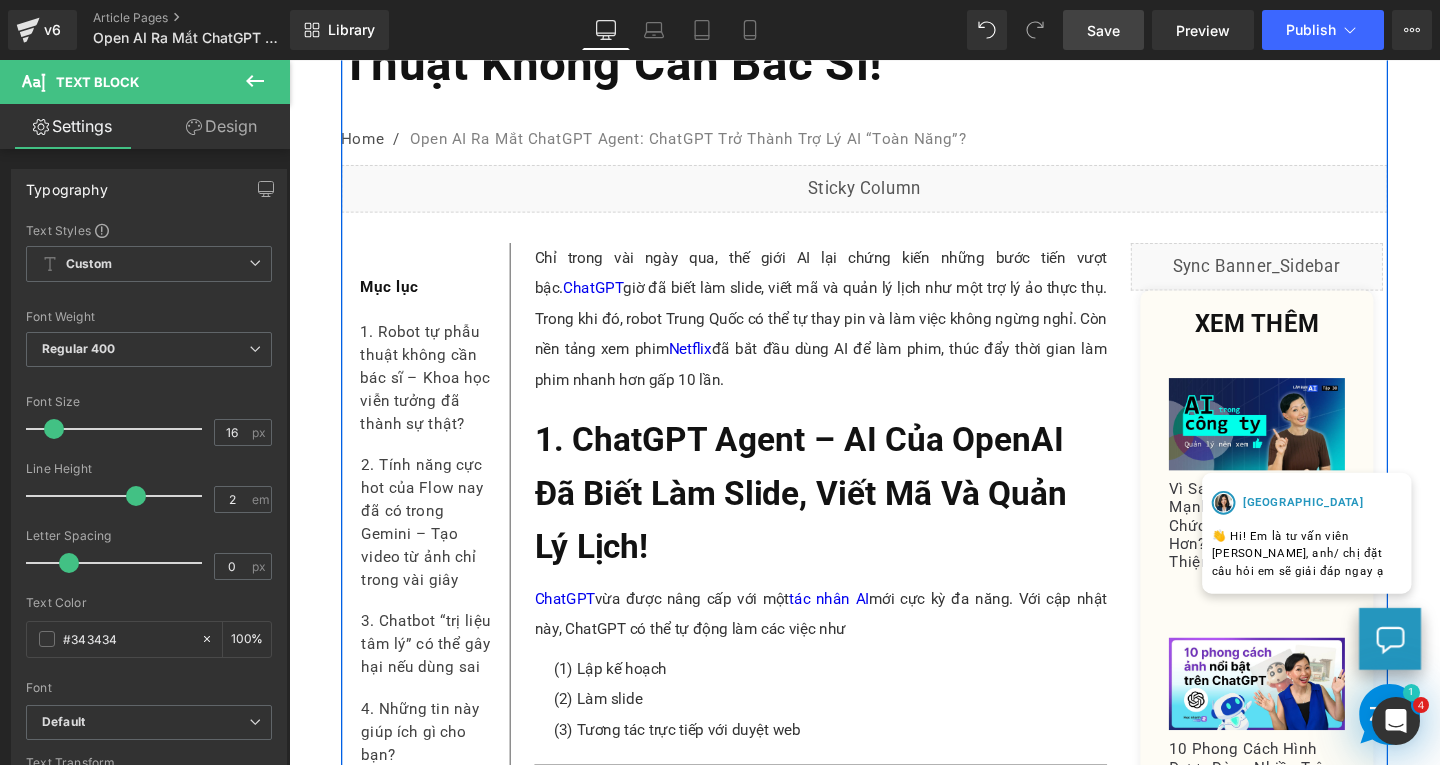 scroll, scrollTop: 500, scrollLeft: 0, axis: vertical 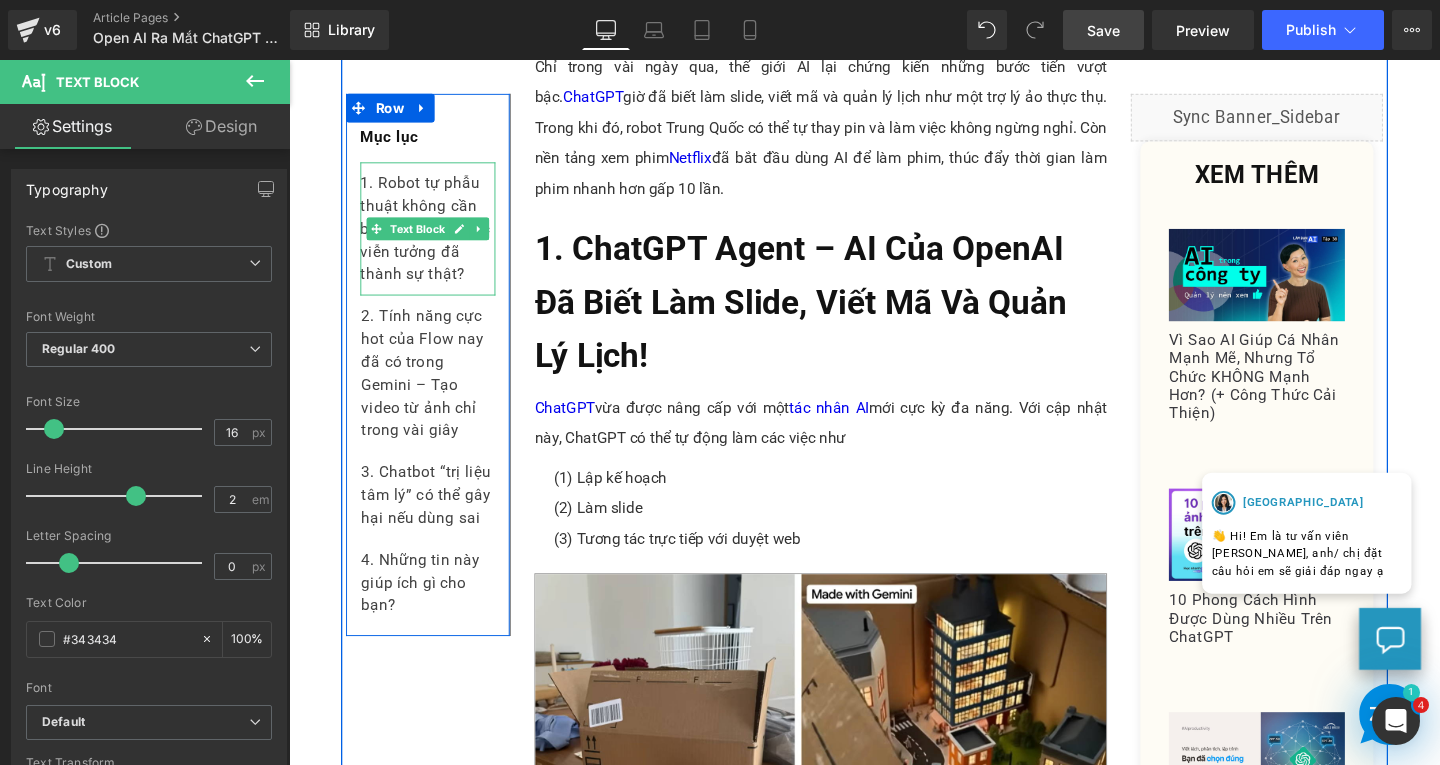 click on "1. Robot tự phẫu thuật không cần bác sĩ – Khoa học viễn tưởng đã thành sự thật?" at bounding box center (435, 237) 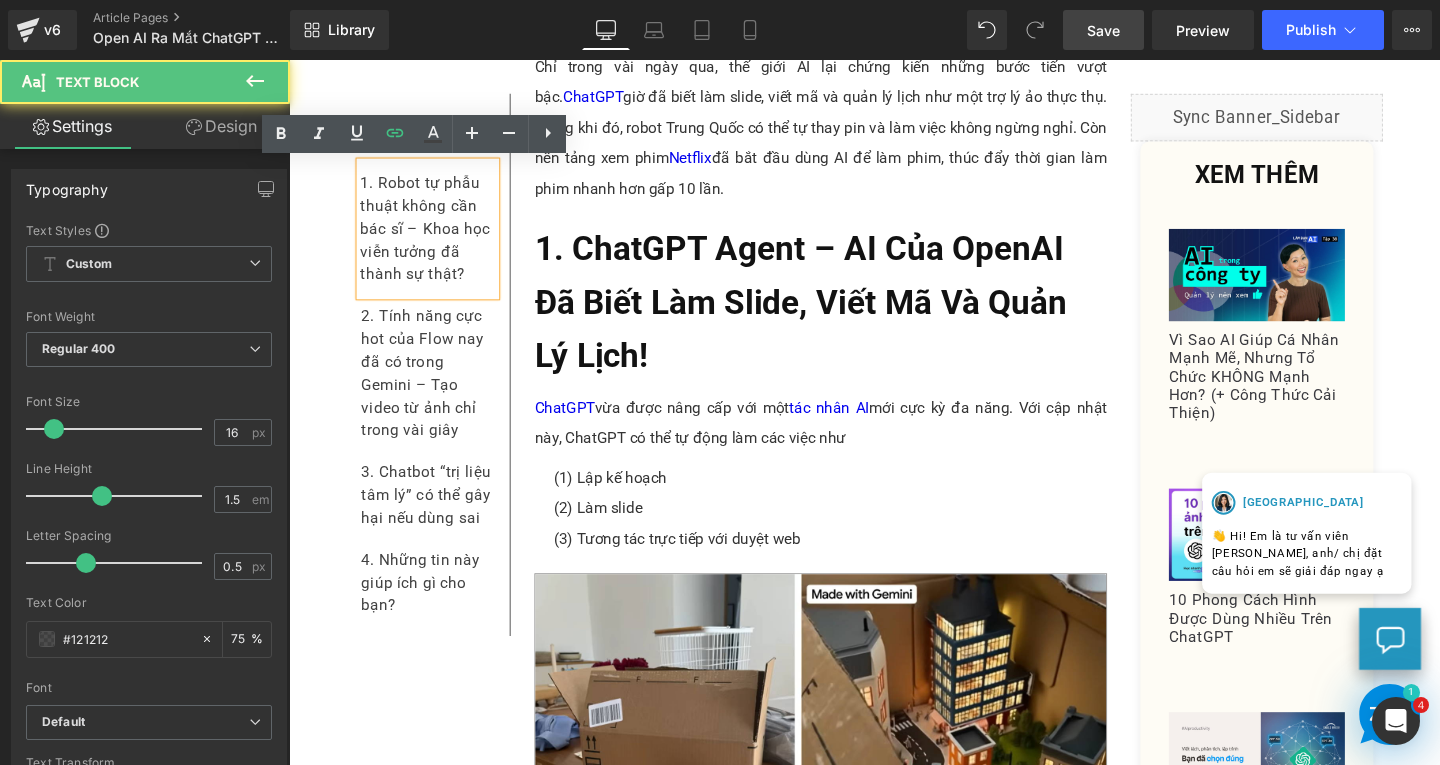 click on "1. Robot tự phẫu thuật không cần bác sĩ – Khoa học viễn tưởng đã thành sự thật?" at bounding box center (435, 237) 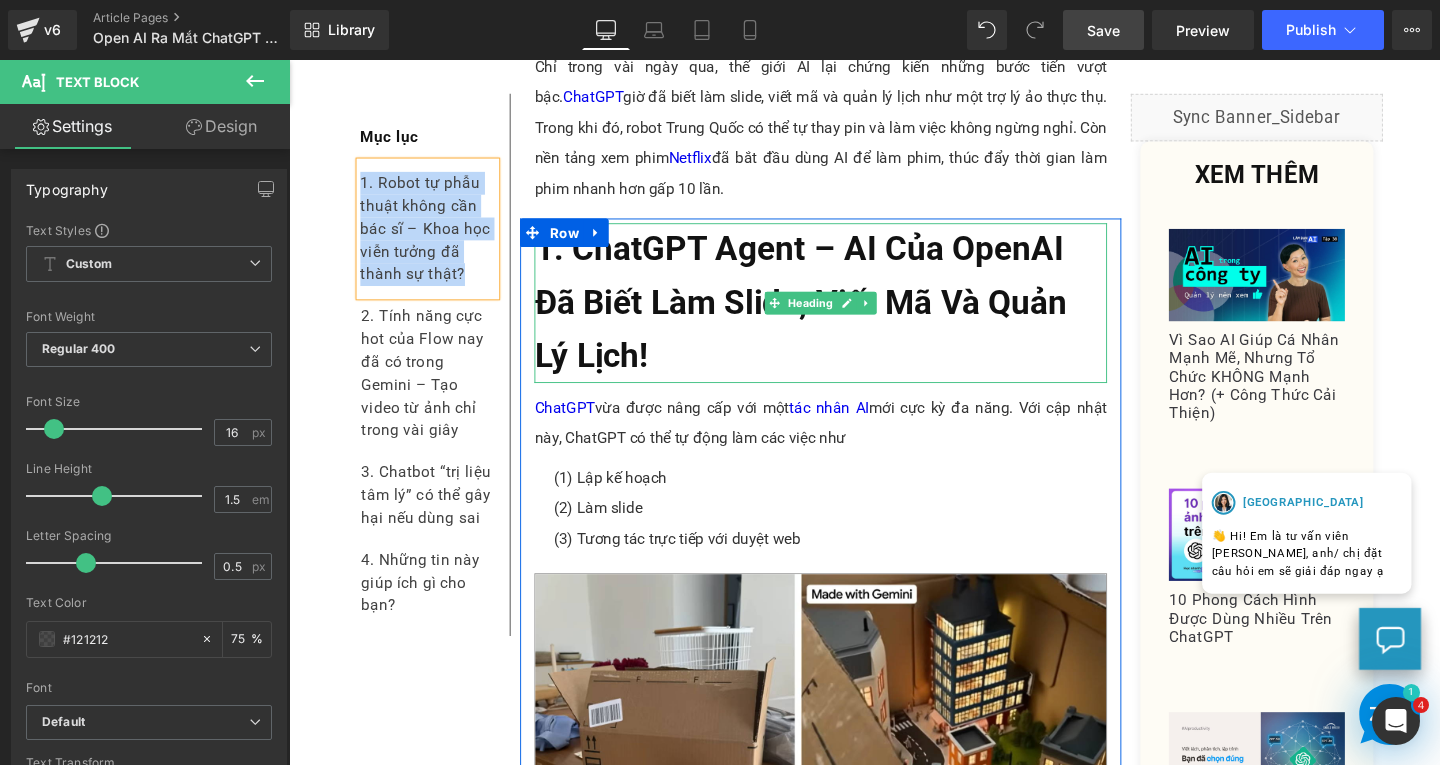 paste 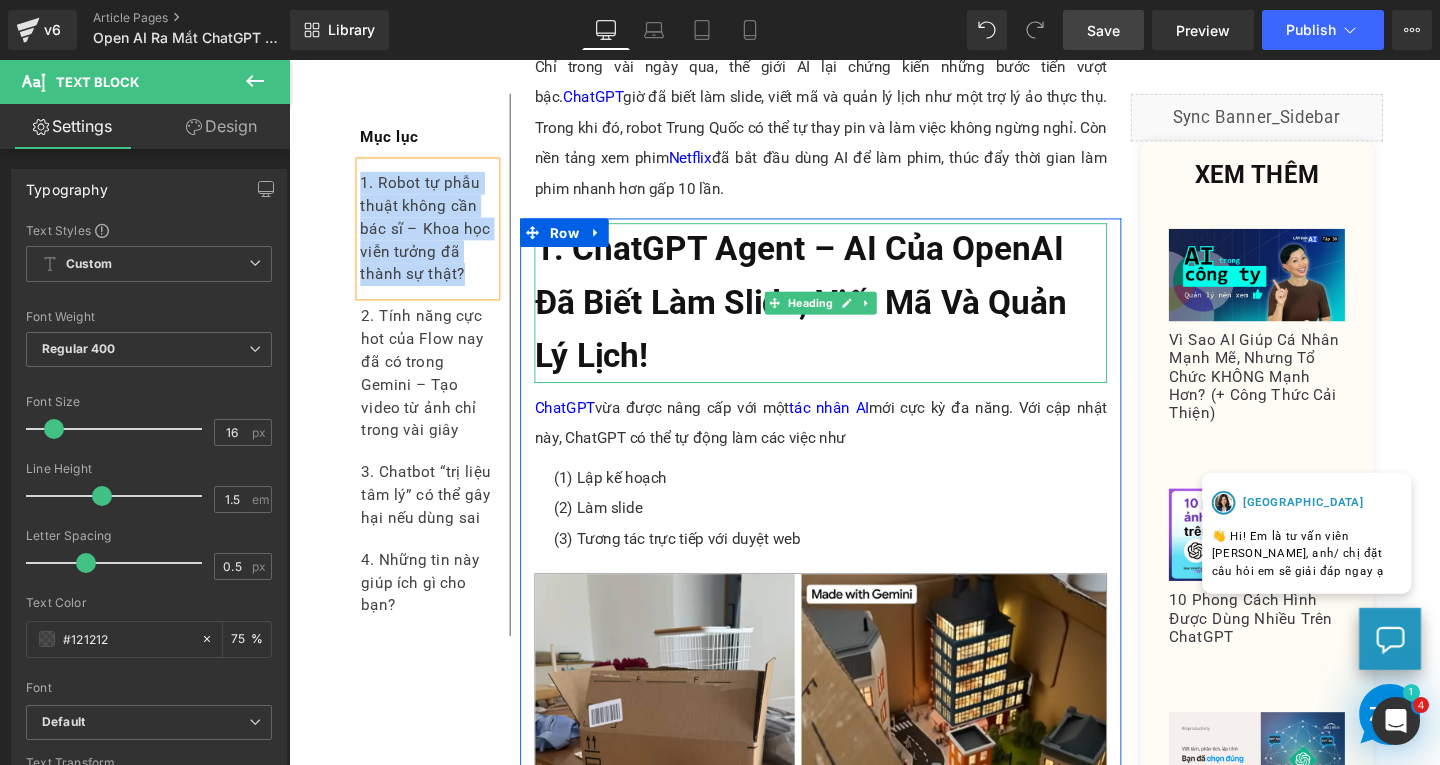 type 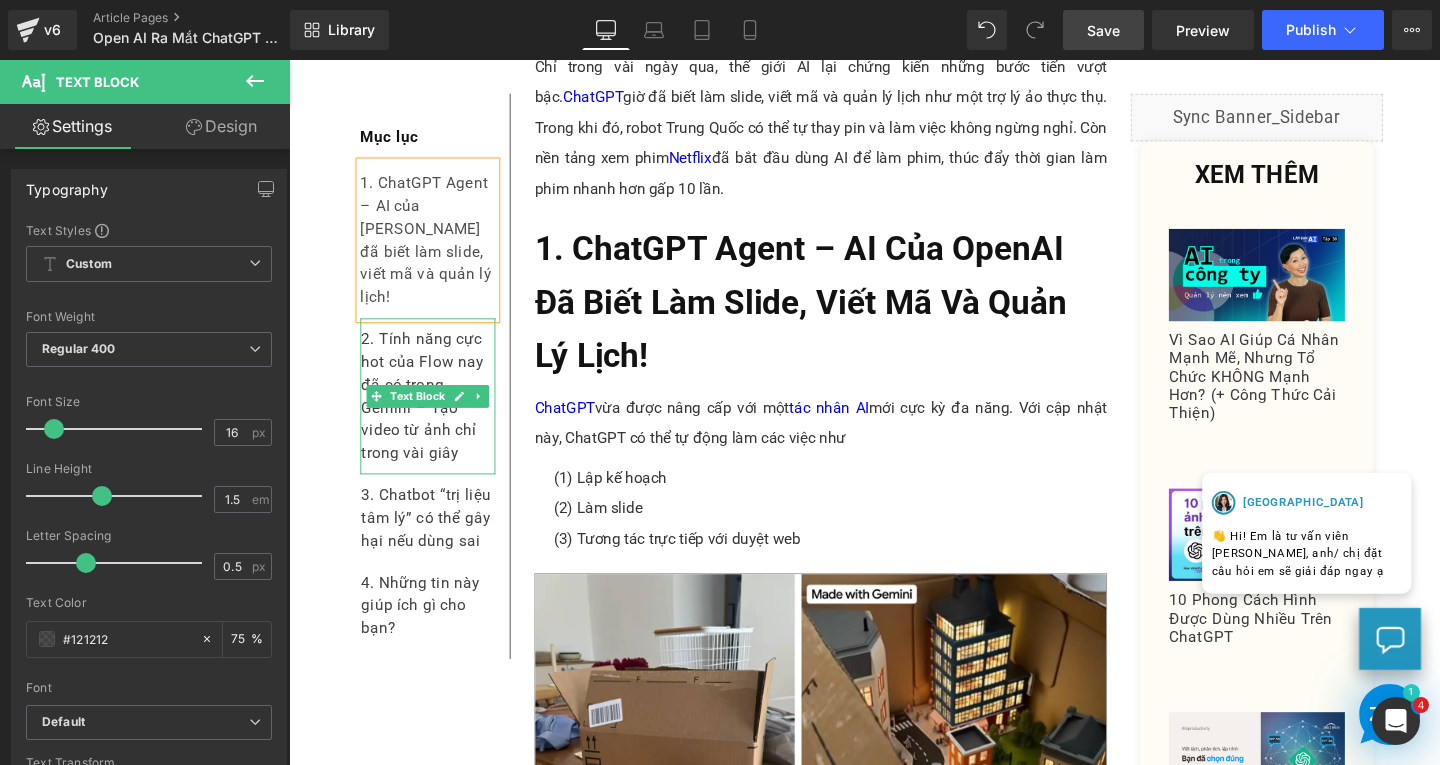 click on "2. Tính năng cực hot của Flow nay đã có trong Gemini – Tạo video từ ảnh chỉ trong vài giây" at bounding box center (435, 413) 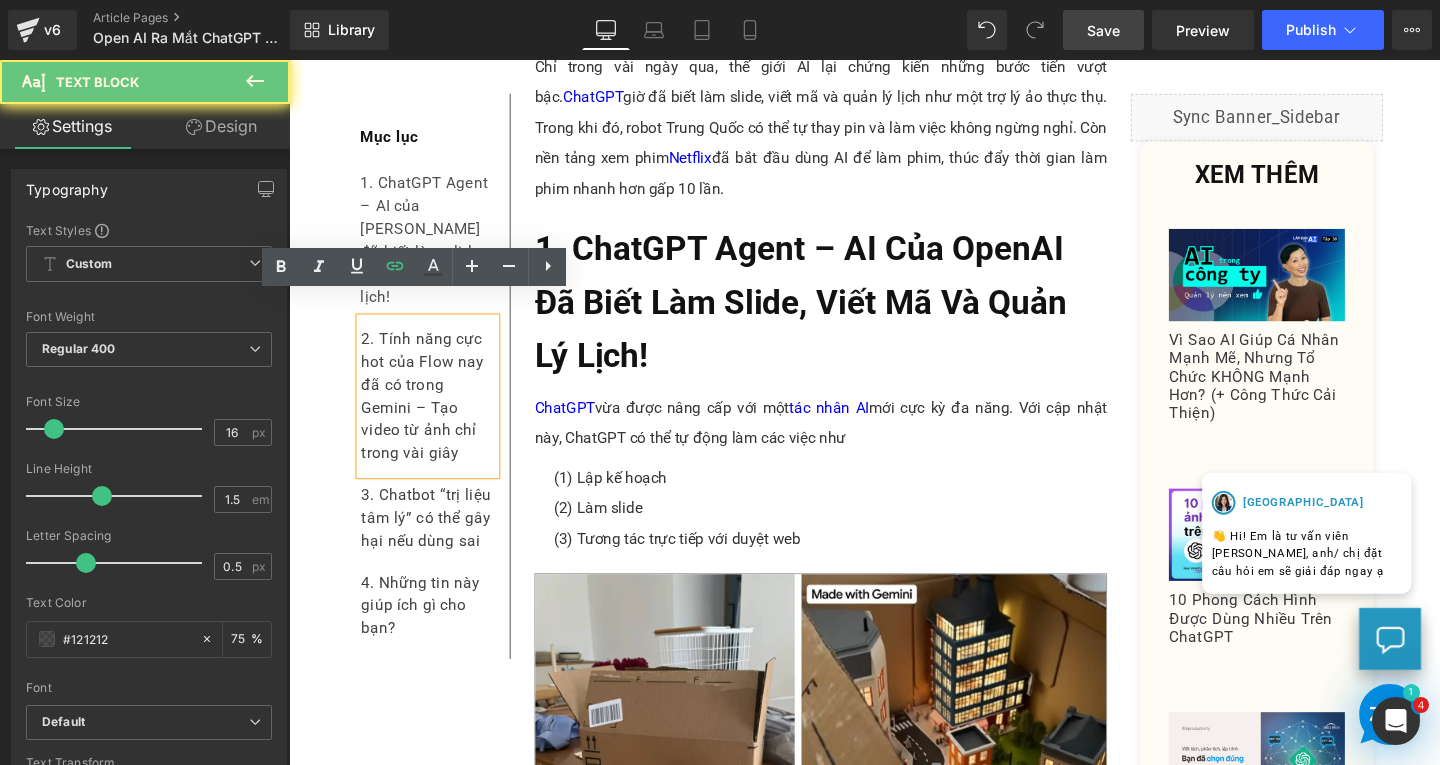 click on "2. Tính năng cực hot của Flow nay đã có trong Gemini – Tạo video từ ảnh chỉ trong vài giây" at bounding box center (435, 413) 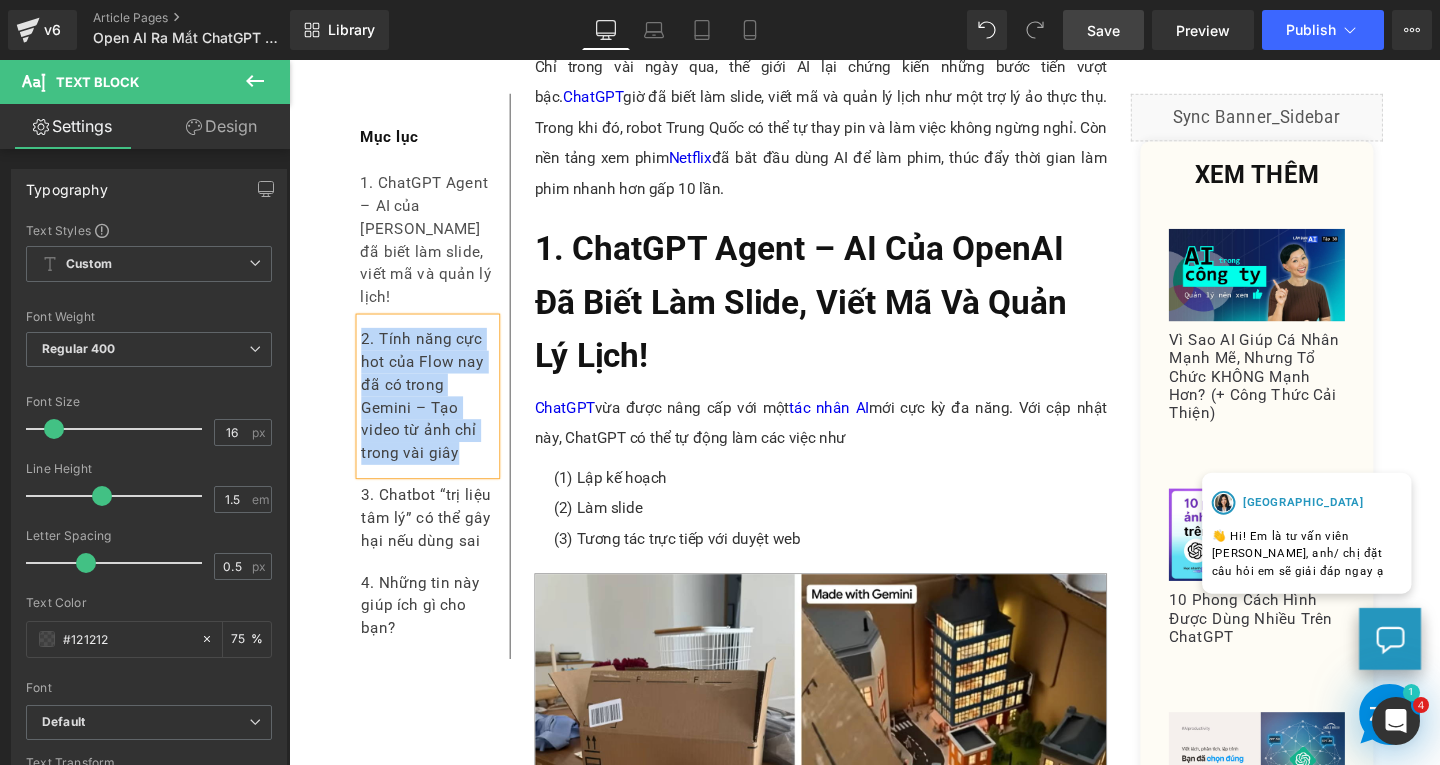 paste 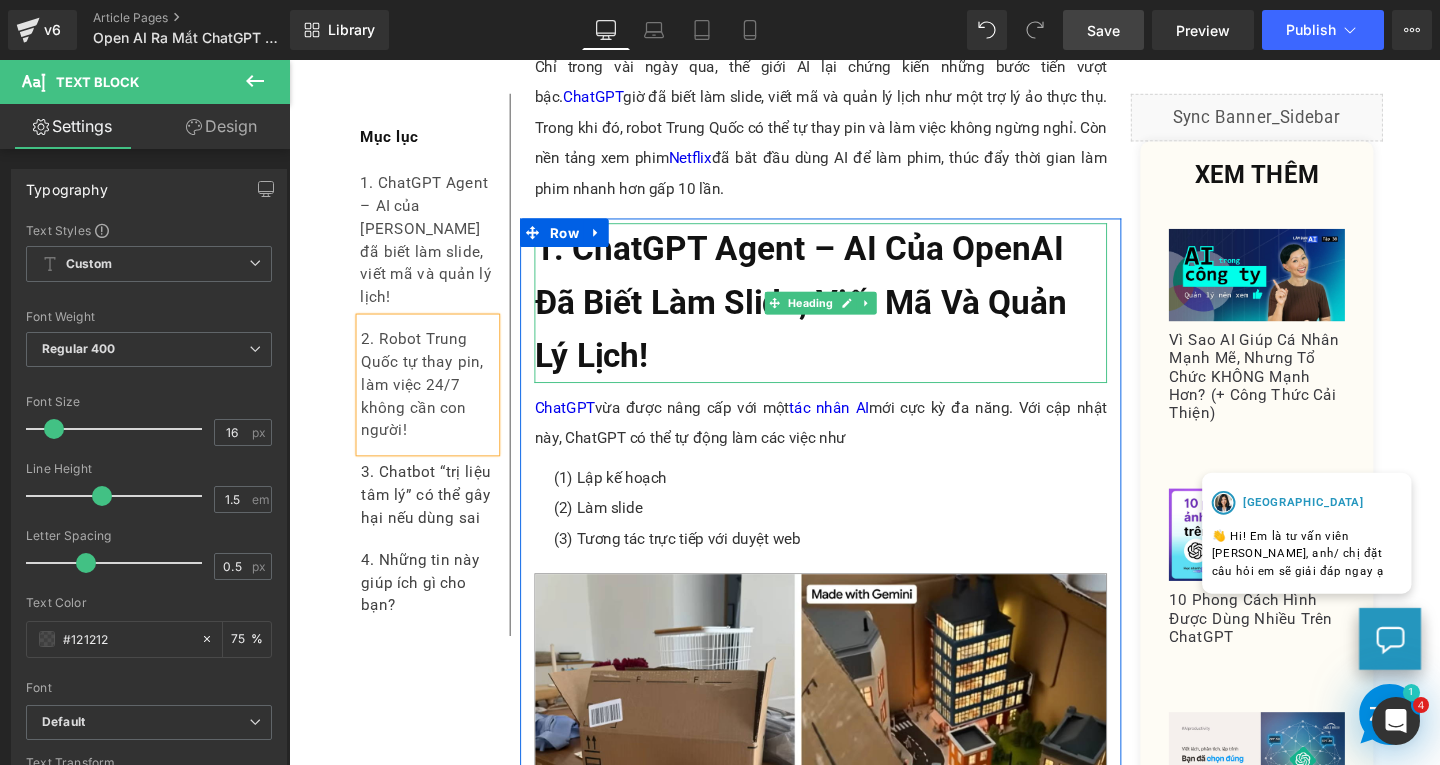 drag, startPoint x: 690, startPoint y: 328, endPoint x: 727, endPoint y: 344, distance: 40.311287 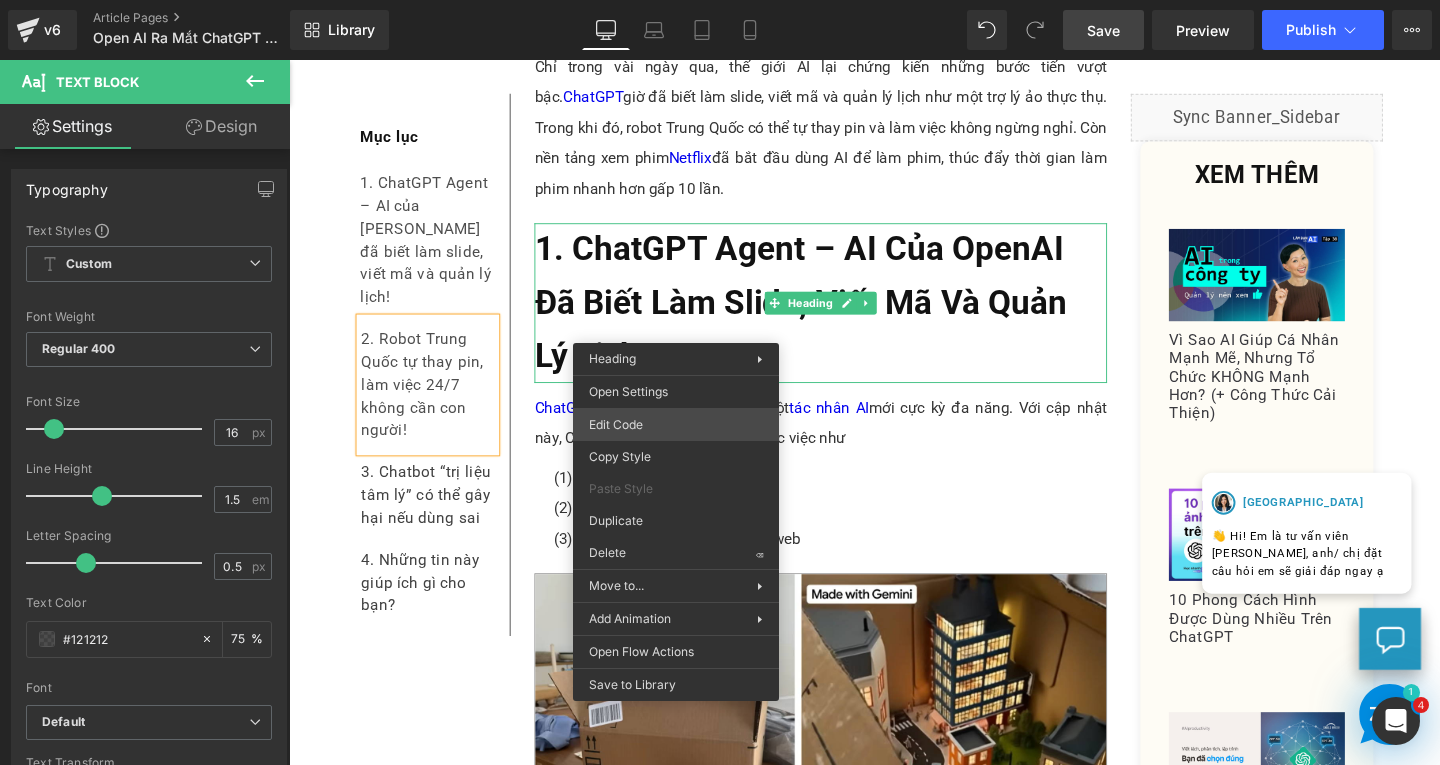 click on "Text Block  You are previewing how the   will restyle your page. You can not edit Elements in Preset Preview Mode.  v6 Article Pages Open AI Ra Mắt ChatGPT Agent: ChatGPT Trở Thành Trợ Lý AI “Toàn Năng”? Library Desktop Desktop Laptop Tablet Mobile Save Preview Publish Scheduled View Live Page View with current Template Save Template to Library Schedule Publish Publish Settings Shortcuts  Your page can’t be published   You've reached the maximum number of published pages on your plan  (179/999999).  You need to upgrade your plan or unpublish all your pages to get 1 publish slot.   Unpublish pages   Upgrade plan  Elements Global Style Base Row  rows, columns, layouts, div Heading  headings, titles, h1,h2,h3,h4,h5,h6 Text Block  texts, paragraphs, contents, blocks Image  images, photos, alts, uploads Icon  icons, symbols Button  button, call to action, cta Separator  separators, dividers, horizontal lines Liquid  Banner Parallax  banner, slideshow, hero, image, cover, parallax, effect Stack app" at bounding box center (720, 0) 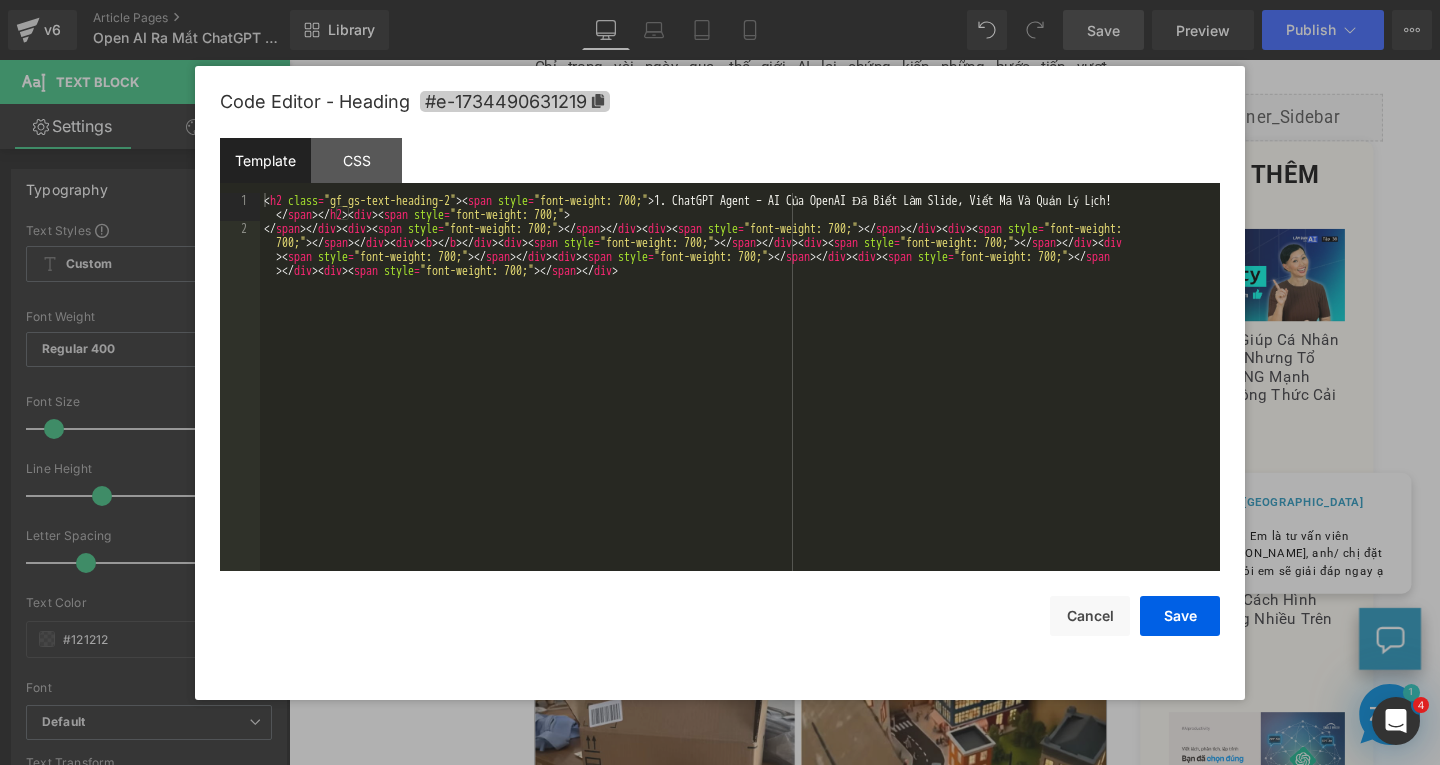 click on "#e-1734490631219" at bounding box center [515, 101] 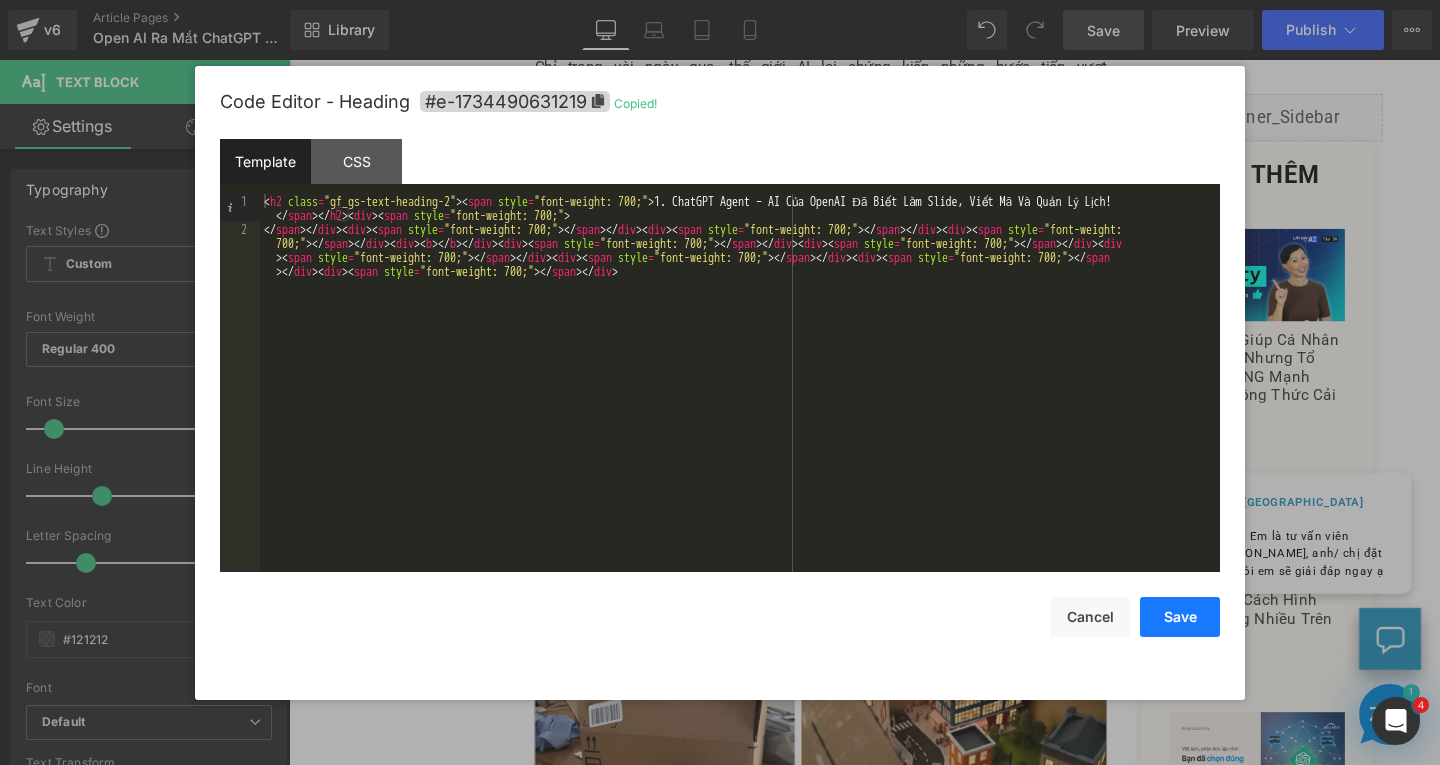 click on "Save" at bounding box center (1180, 617) 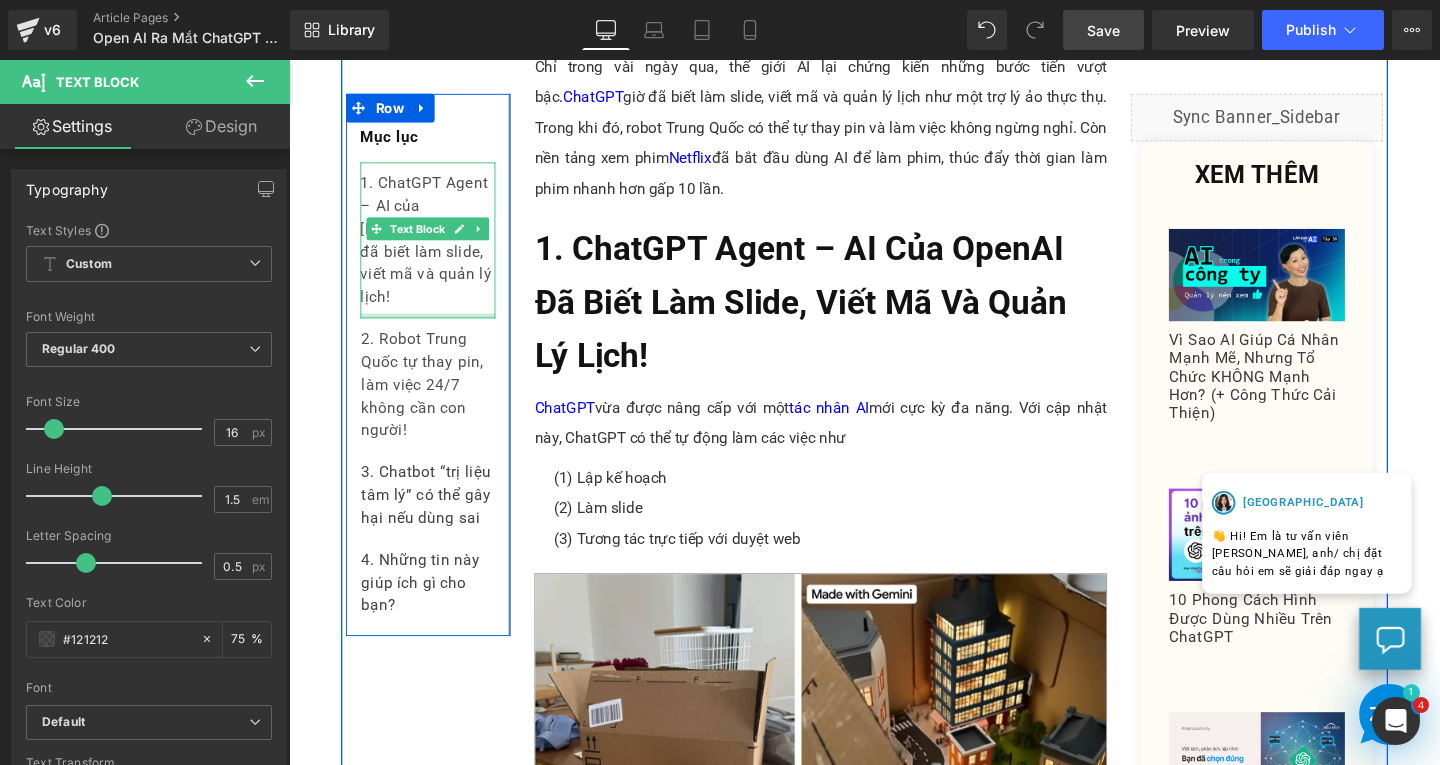 click on "1. ChatGPT Agent – AI của [PERSON_NAME] đã biết làm slide, viết mã và quản lý lịch!" at bounding box center [435, 249] 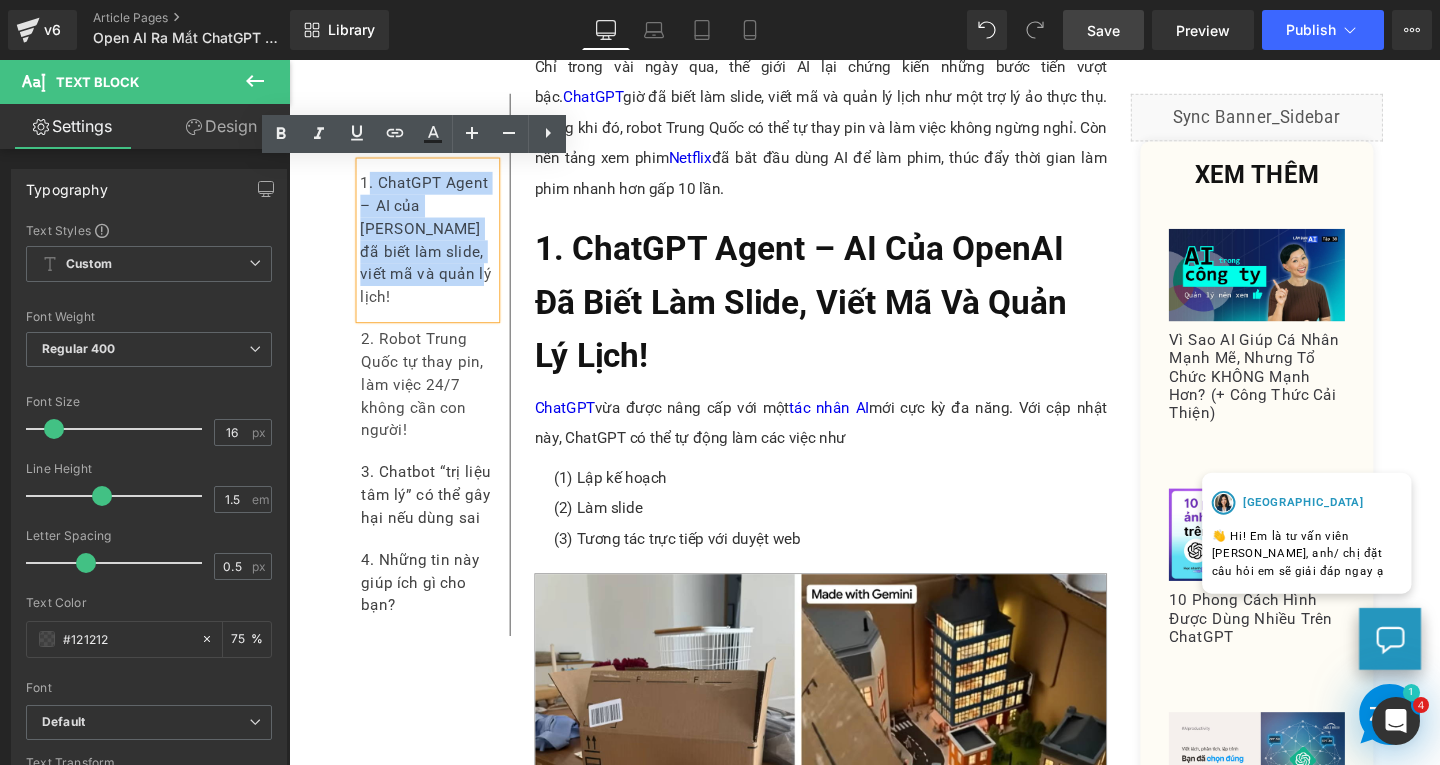 drag, startPoint x: 432, startPoint y: 289, endPoint x: 362, endPoint y: 184, distance: 126.1943 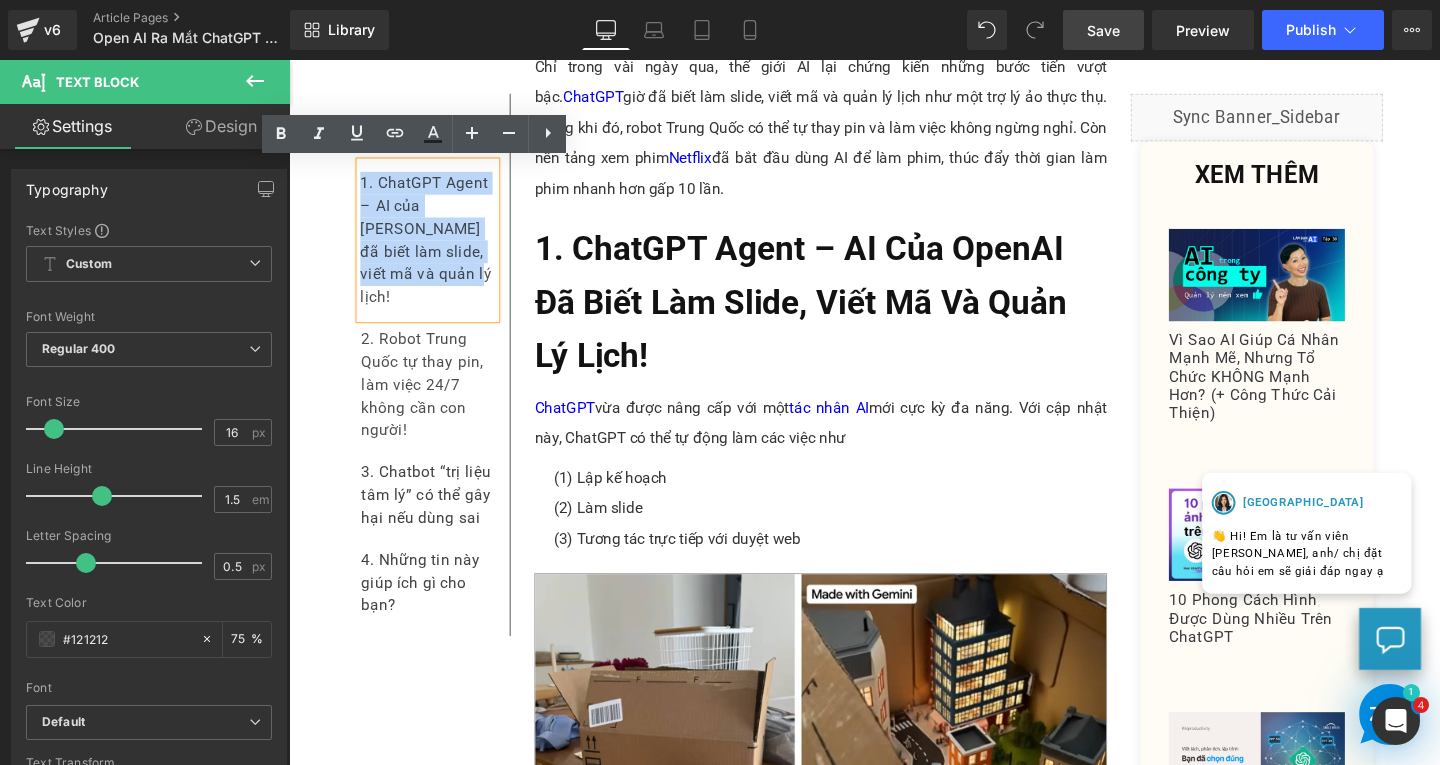 drag, startPoint x: 358, startPoint y: 186, endPoint x: 404, endPoint y: 232, distance: 65.053825 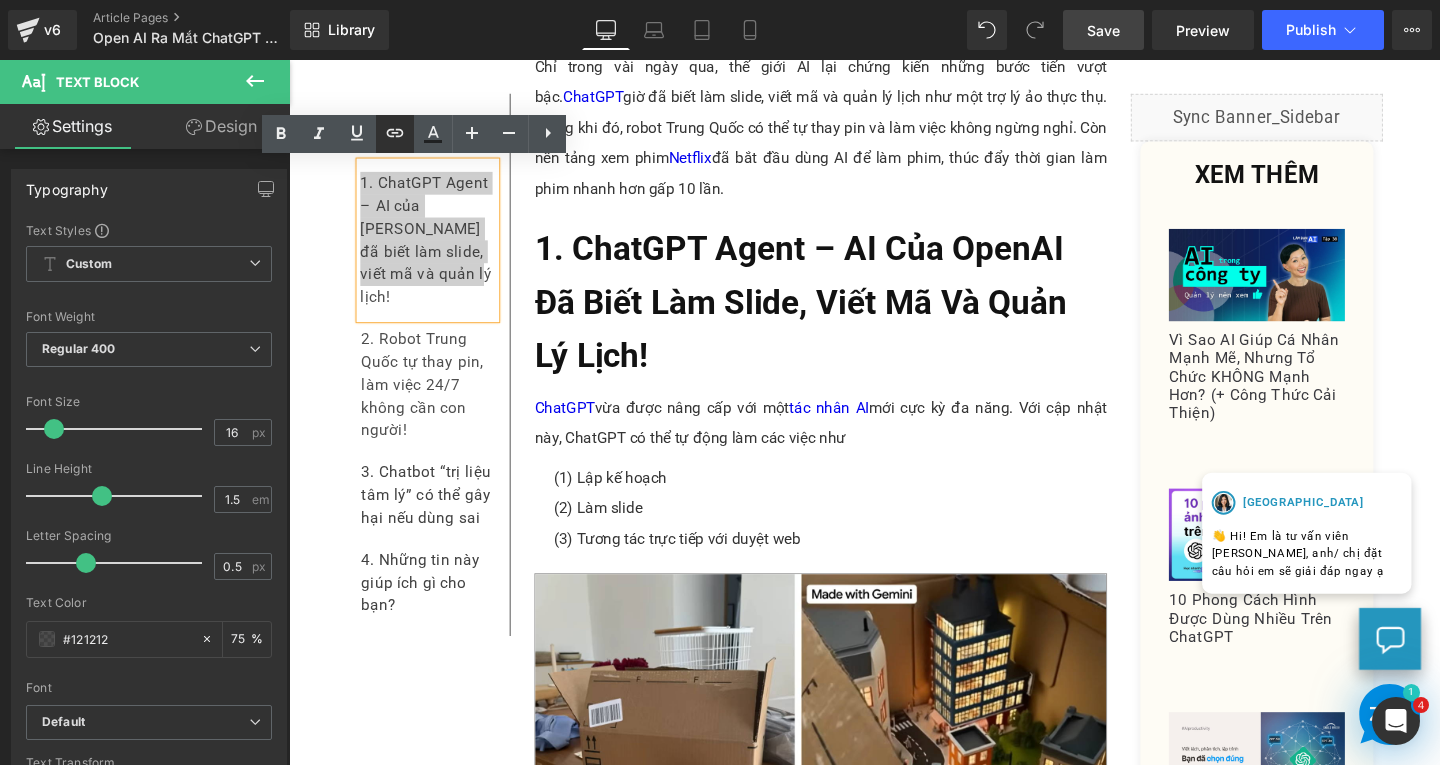 click at bounding box center [395, 134] 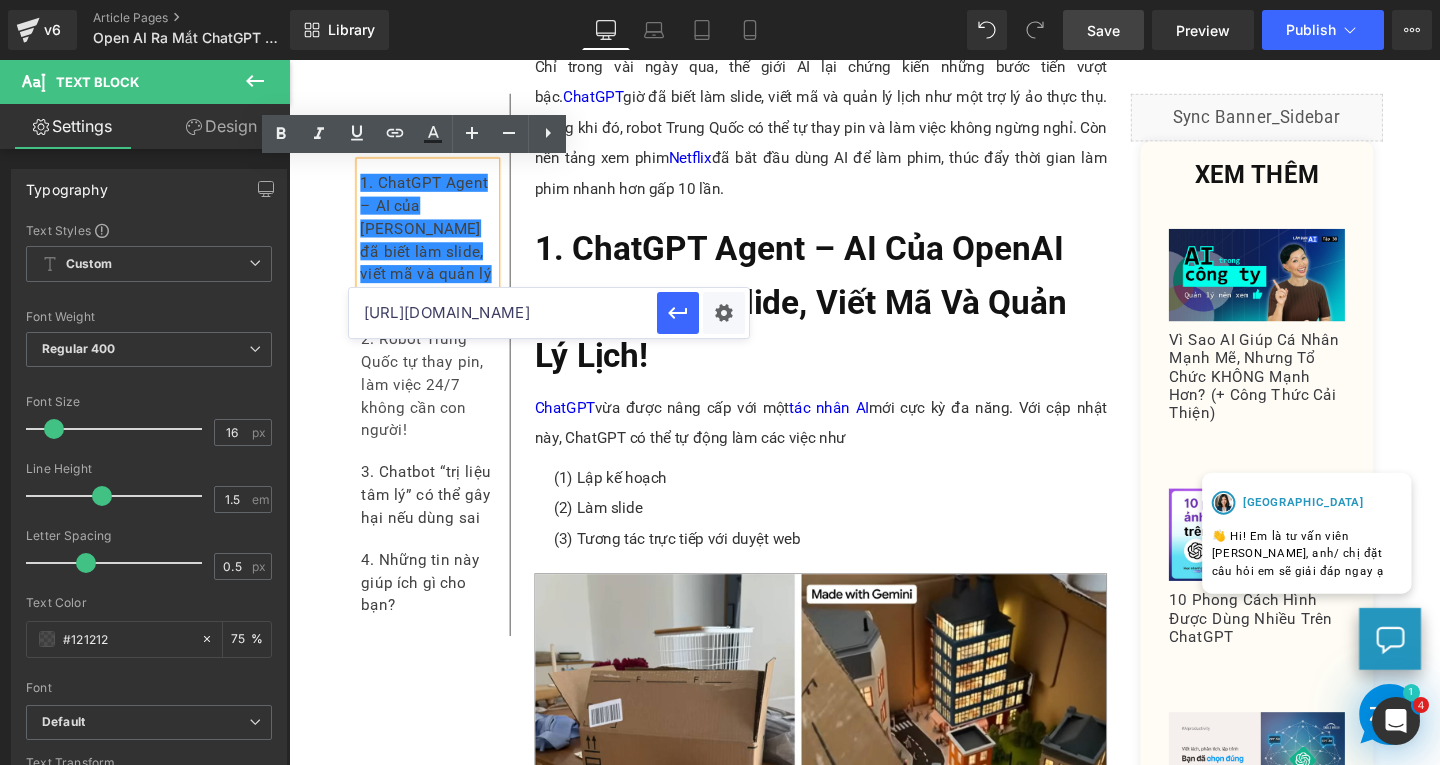 click on "[URL][DOMAIN_NAME]" at bounding box center (503, 313) 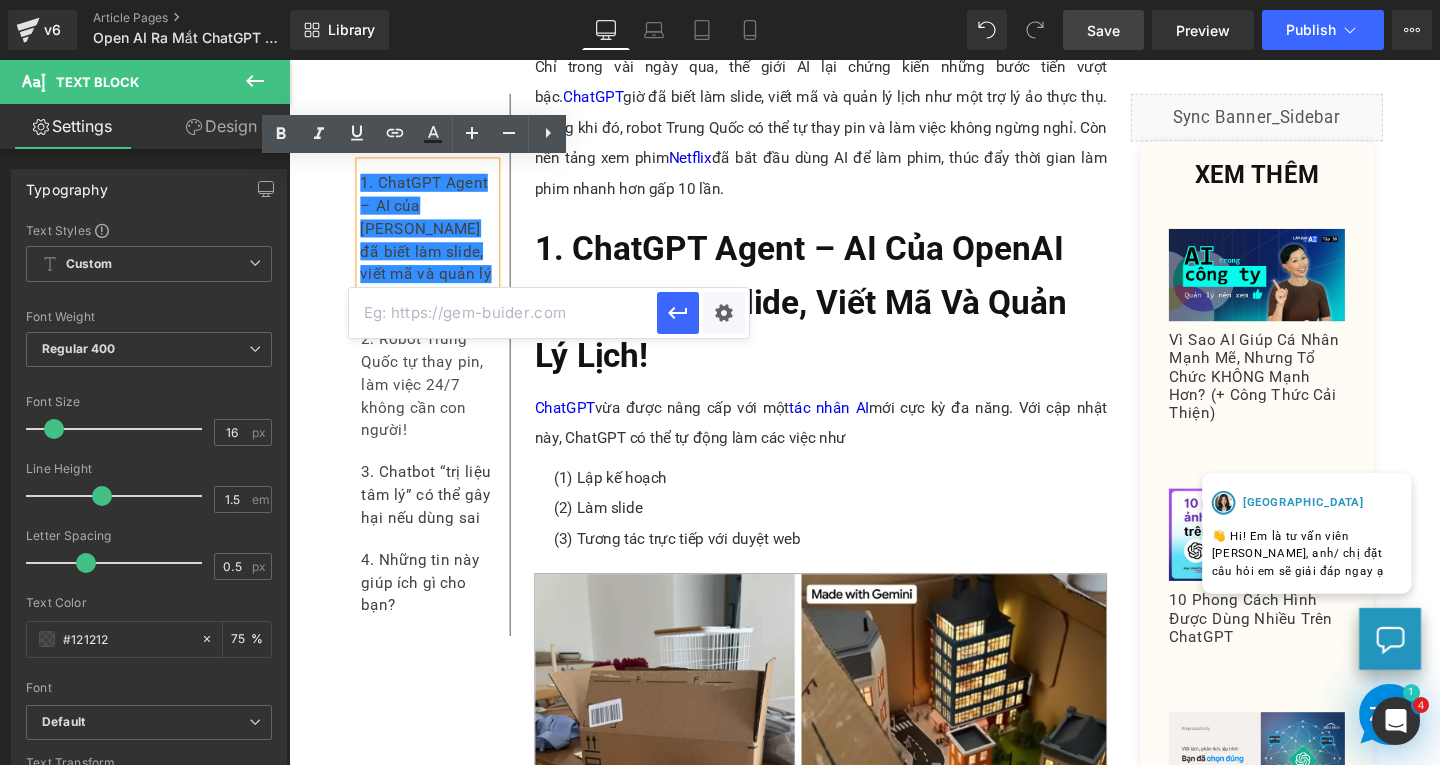 paste on "#e-1734490631219" 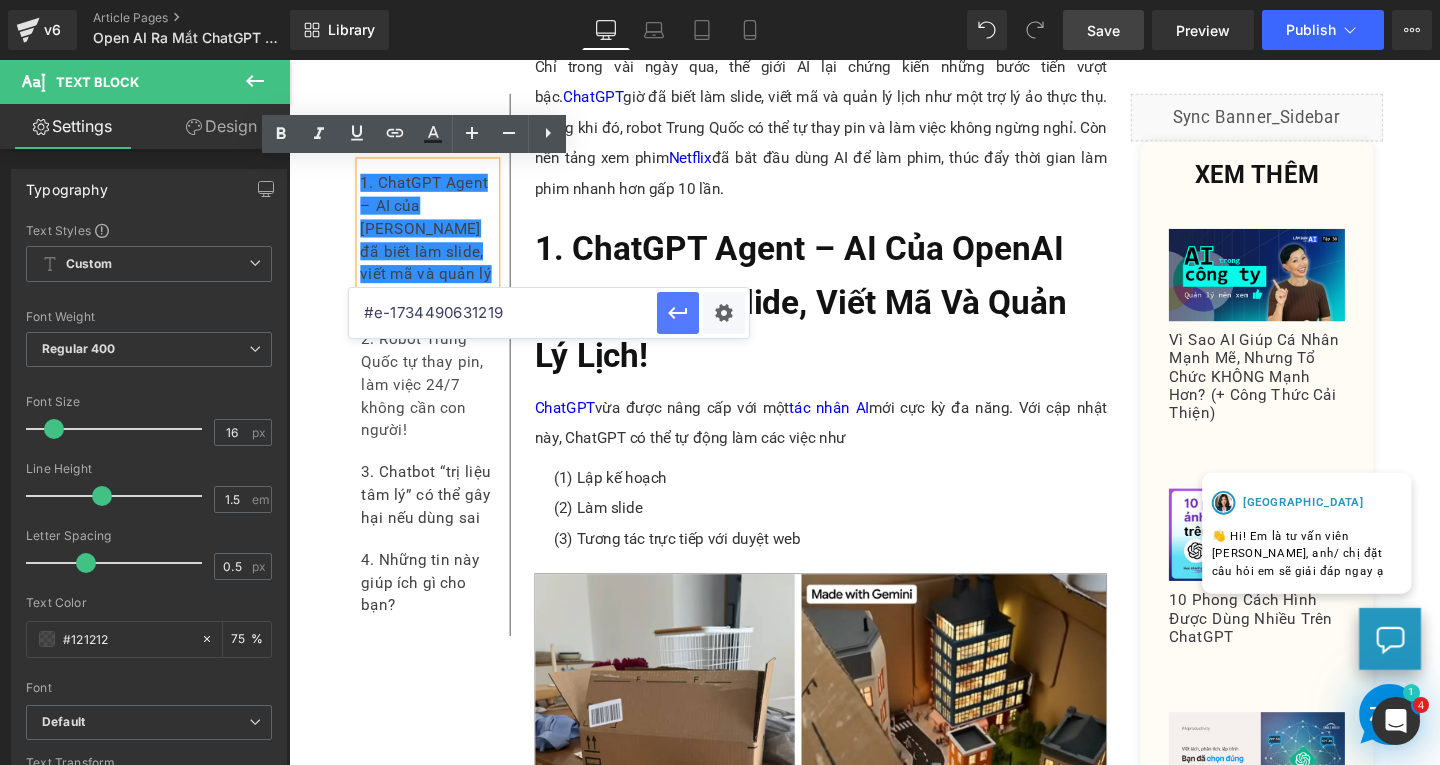 type on "#e-1734490631219" 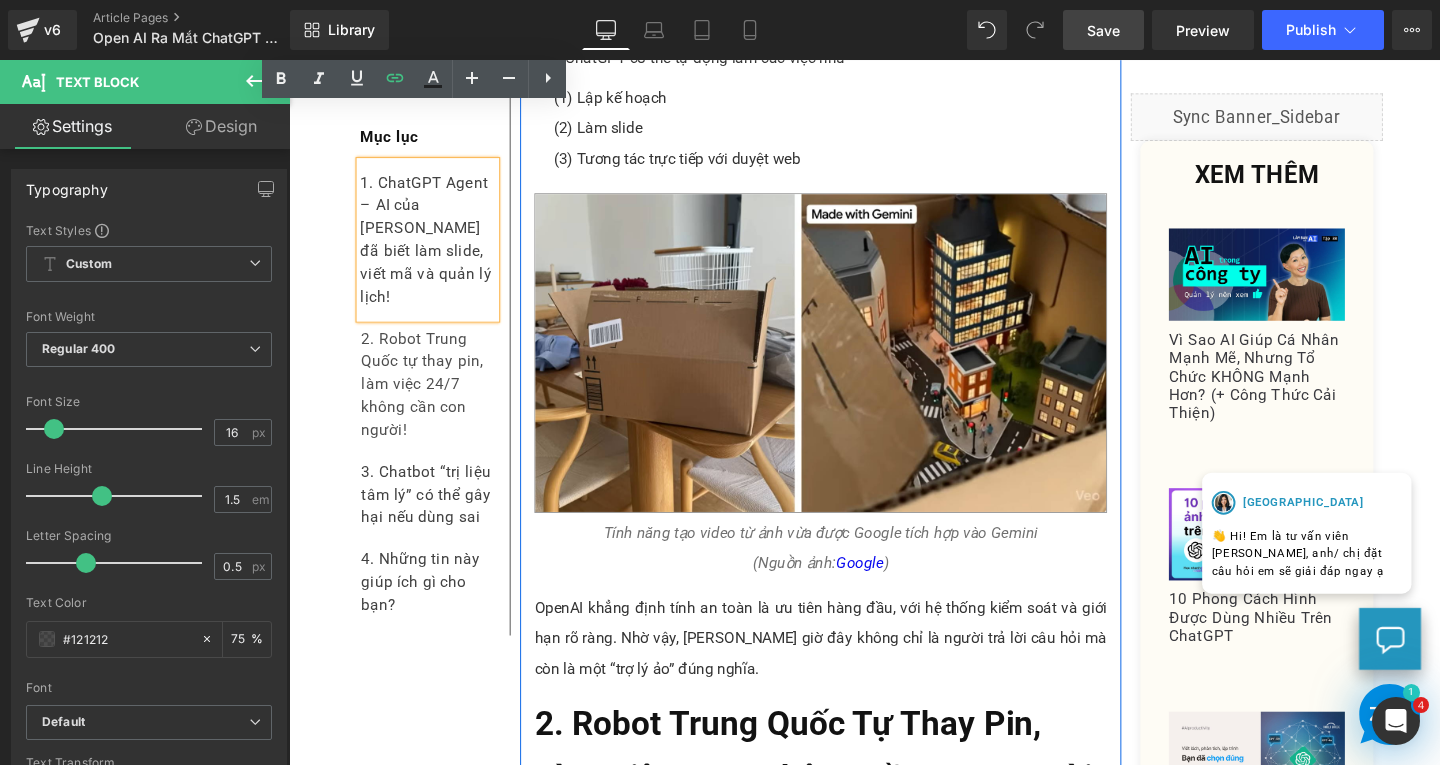scroll, scrollTop: 1300, scrollLeft: 0, axis: vertical 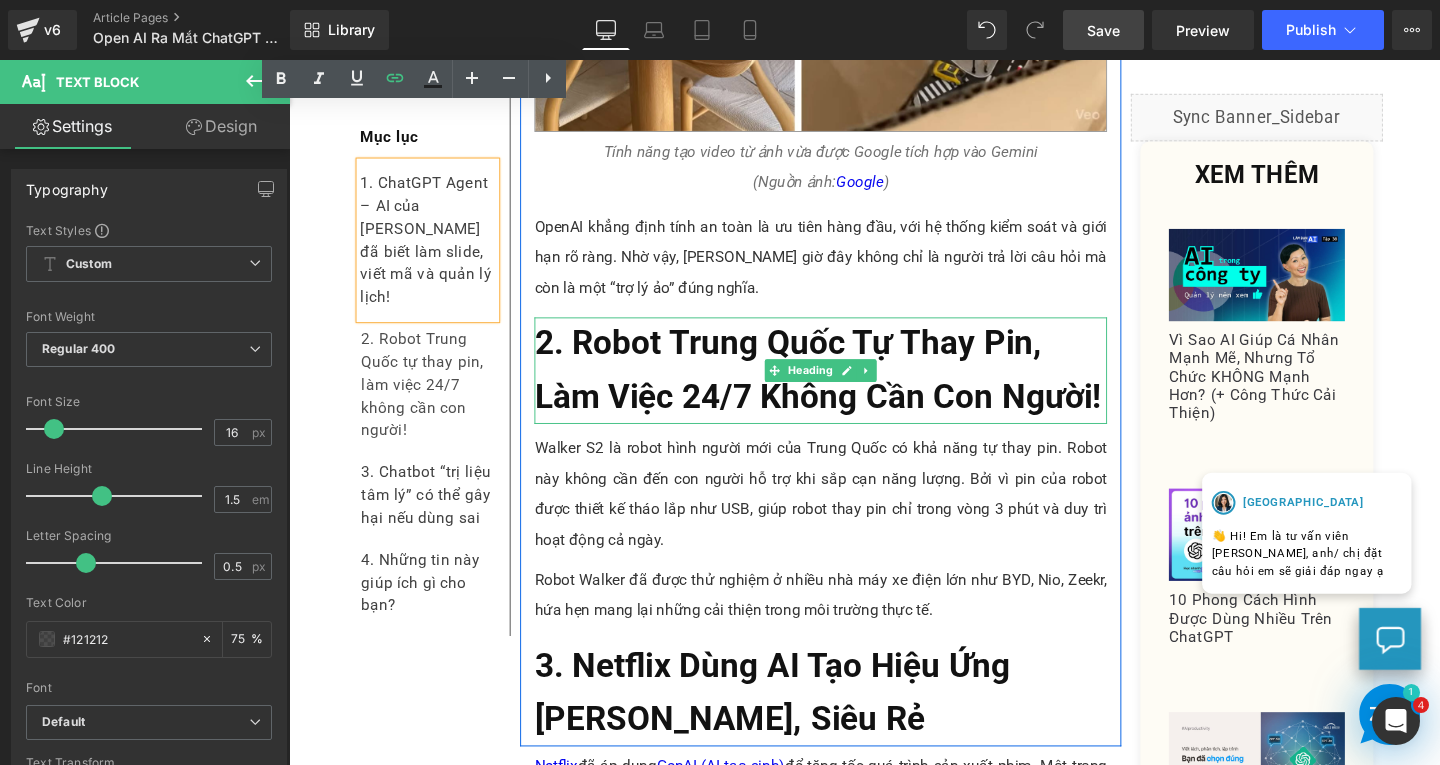 drag, startPoint x: 680, startPoint y: 378, endPoint x: 728, endPoint y: 385, distance: 48.507732 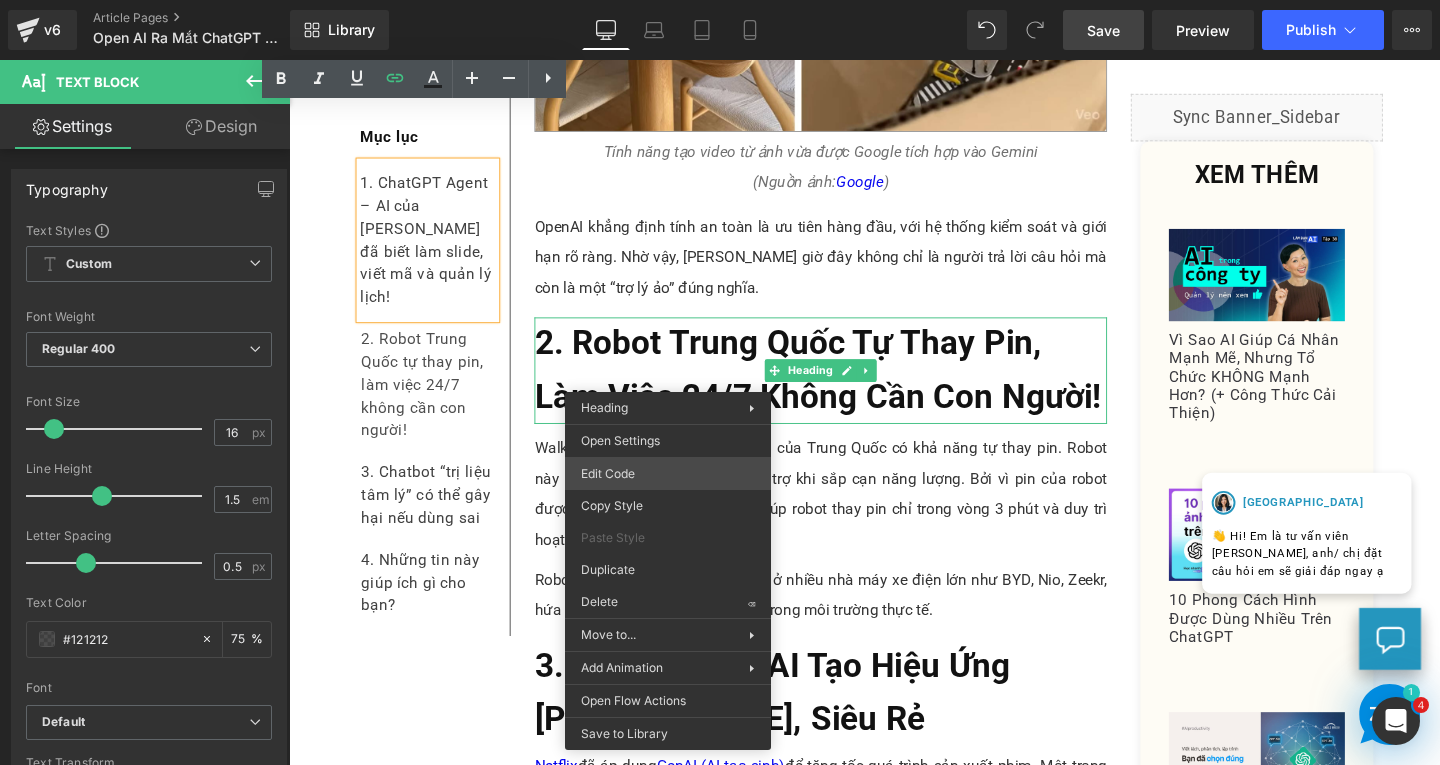 click on "Text Block  You are previewing how the   will restyle your page. You can not edit Elements in Preset Preview Mode.  v6 Article Pages Open AI Ra Mắt ChatGPT Agent: ChatGPT Trở Thành Trợ Lý AI “Toàn Năng”? Library Desktop Desktop Laptop Tablet Mobile Save Preview Publish Scheduled View Live Page View with current Template Save Template to Library Schedule Publish Publish Settings Shortcuts  Your page can’t be published   You've reached the maximum number of published pages on your plan  (179/999999).  You need to upgrade your plan or unpublish all your pages to get 1 publish slot.   Unpublish pages   Upgrade plan  Elements Global Style Base Row  rows, columns, layouts, div Heading  headings, titles, h1,h2,h3,h4,h5,h6 Text Block  texts, paragraphs, contents, blocks Image  images, photos, alts, uploads Icon  icons, symbols Button  button, call to action, cta Separator  separators, dividers, horizontal lines Liquid  Banner Parallax  banner, slideshow, hero, image, cover, parallax, effect Stack app" at bounding box center [720, 0] 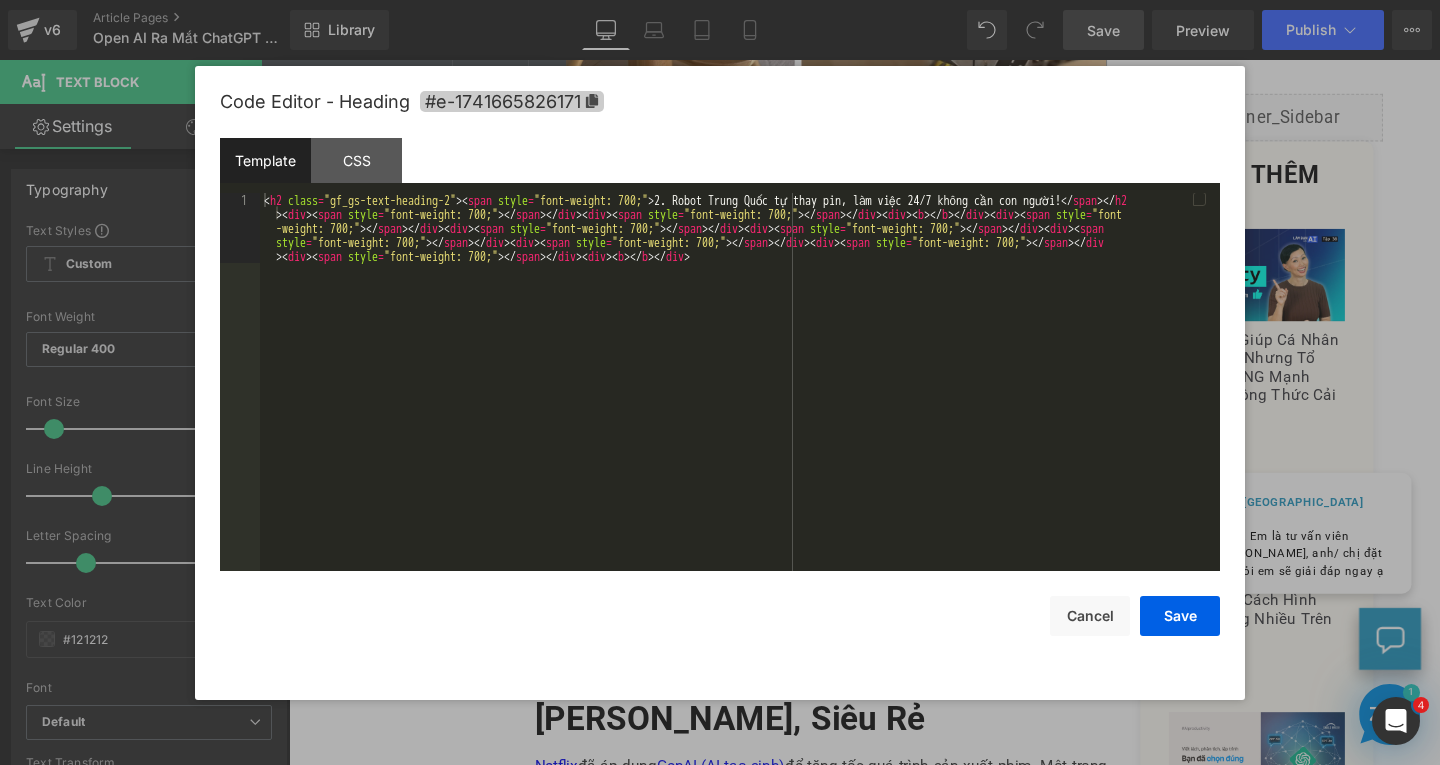 click on "Code Editor - Heading #e-1741665826171" at bounding box center (720, 102) 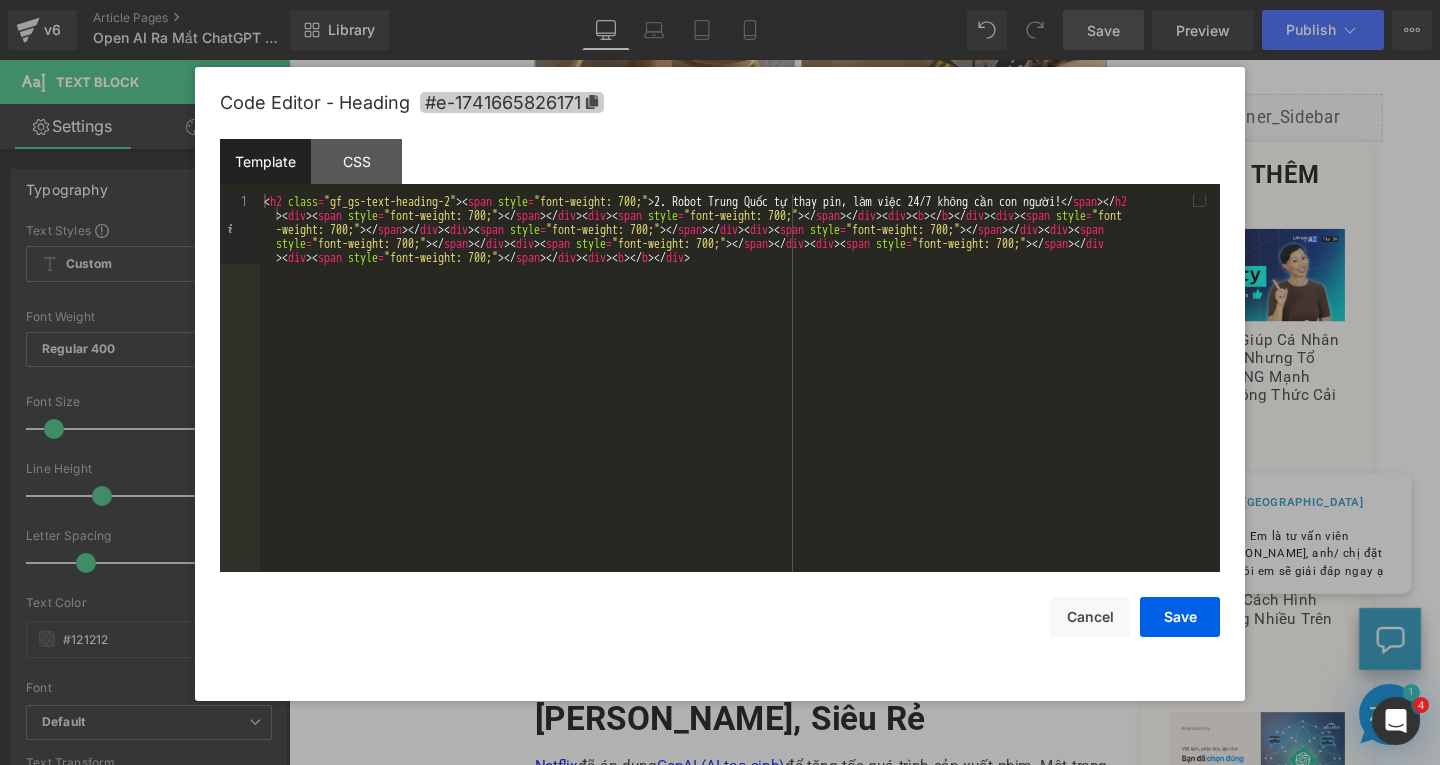 click 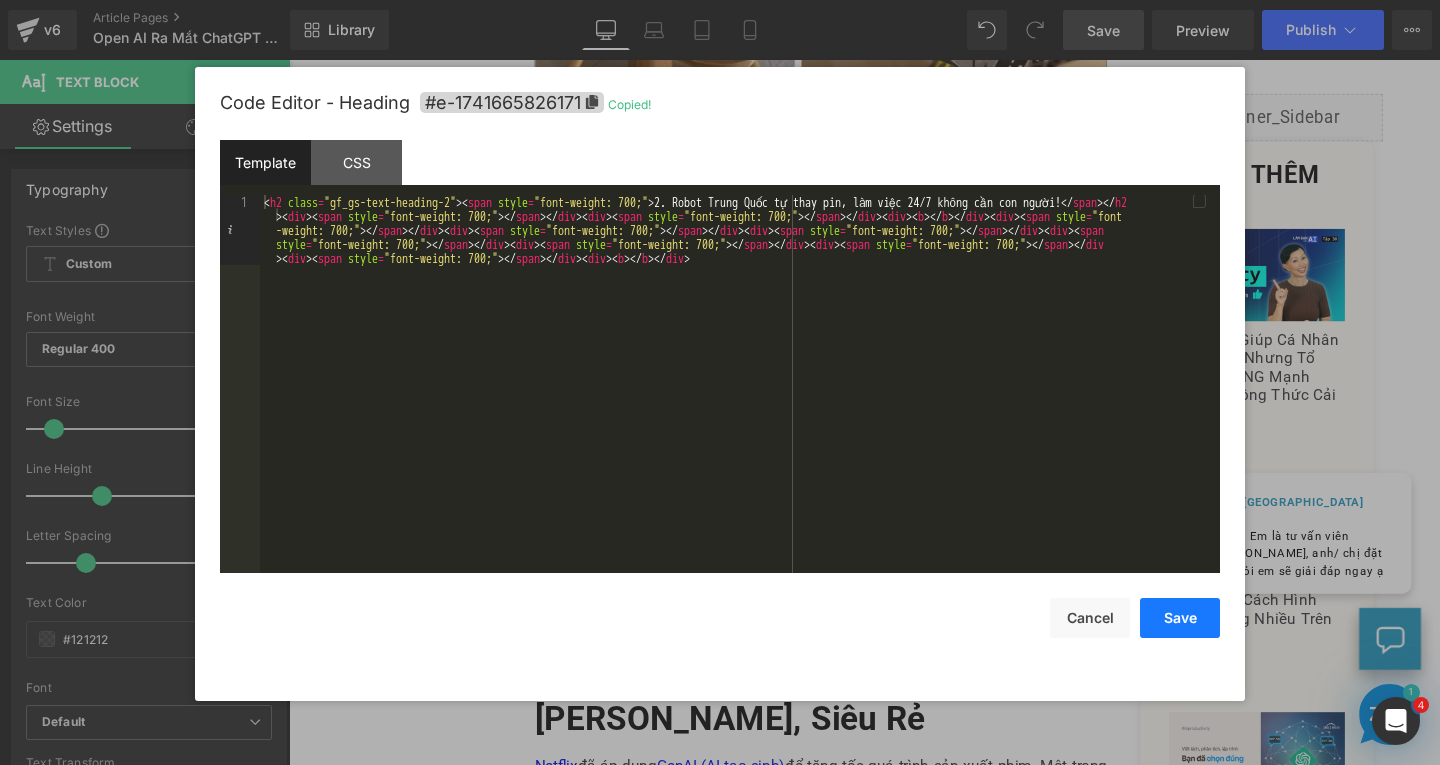 click on "Save" at bounding box center (1180, 618) 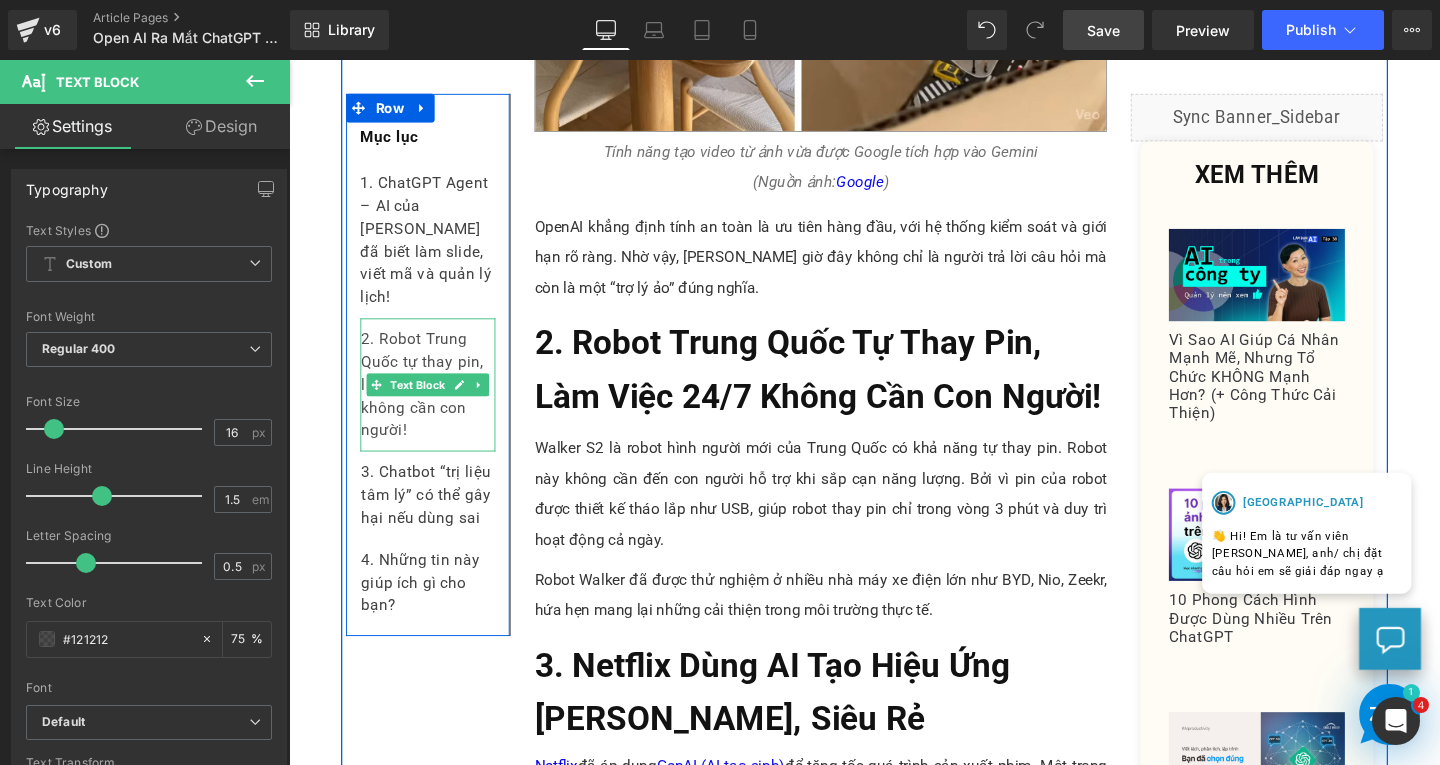 click on "2. Robot Trung Quốc tự thay pin, làm việc 24/7 không cần con người!" at bounding box center [435, 401] 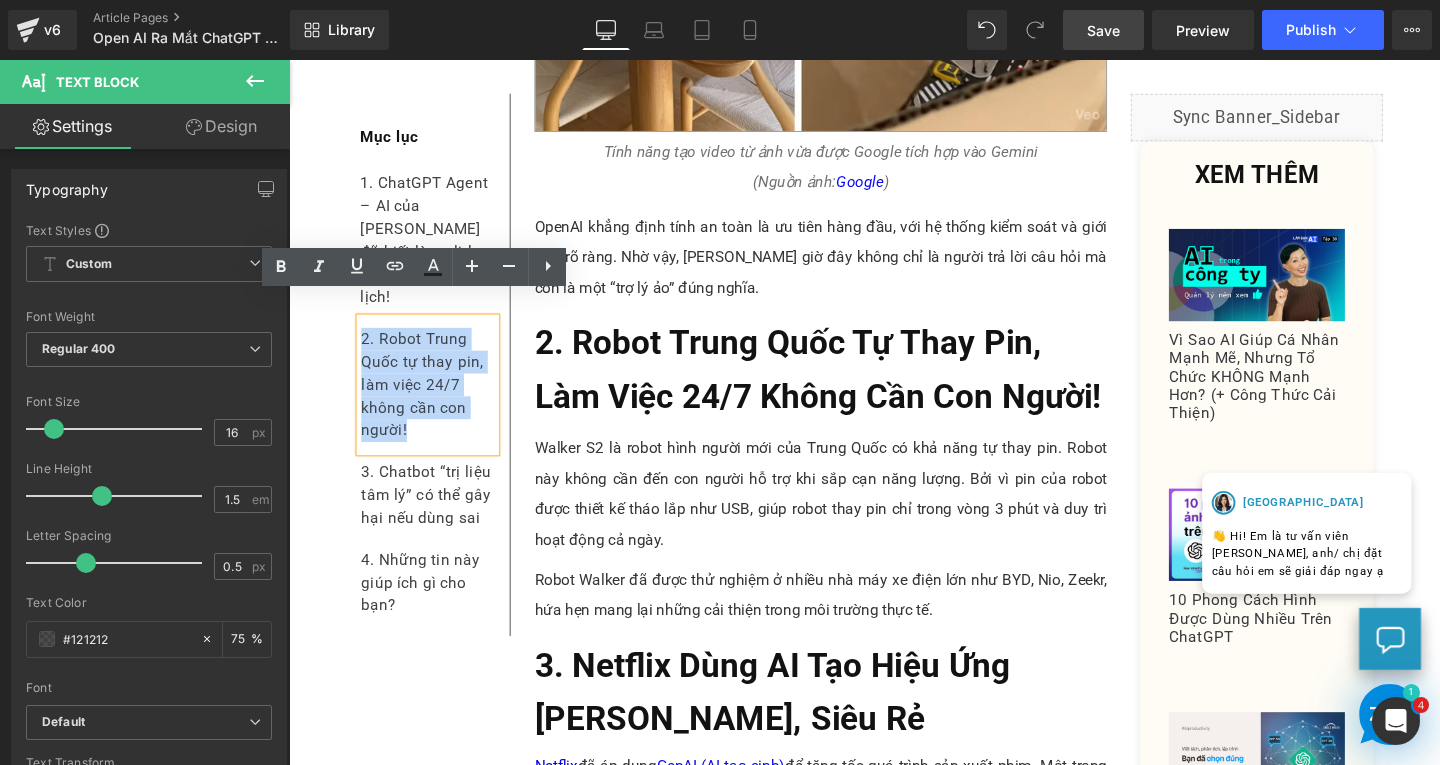 drag, startPoint x: 420, startPoint y: 431, endPoint x: 357, endPoint y: 329, distance: 119.88744 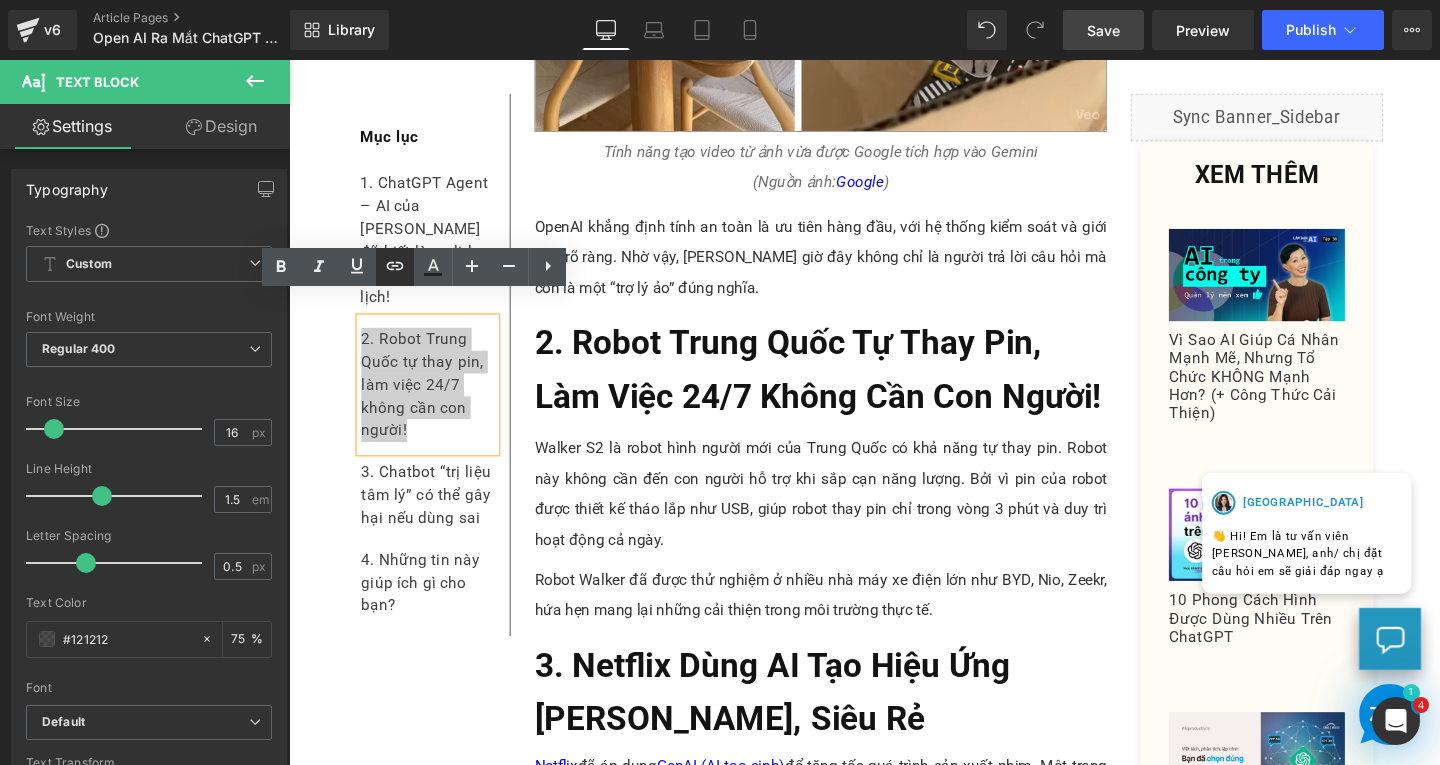 click 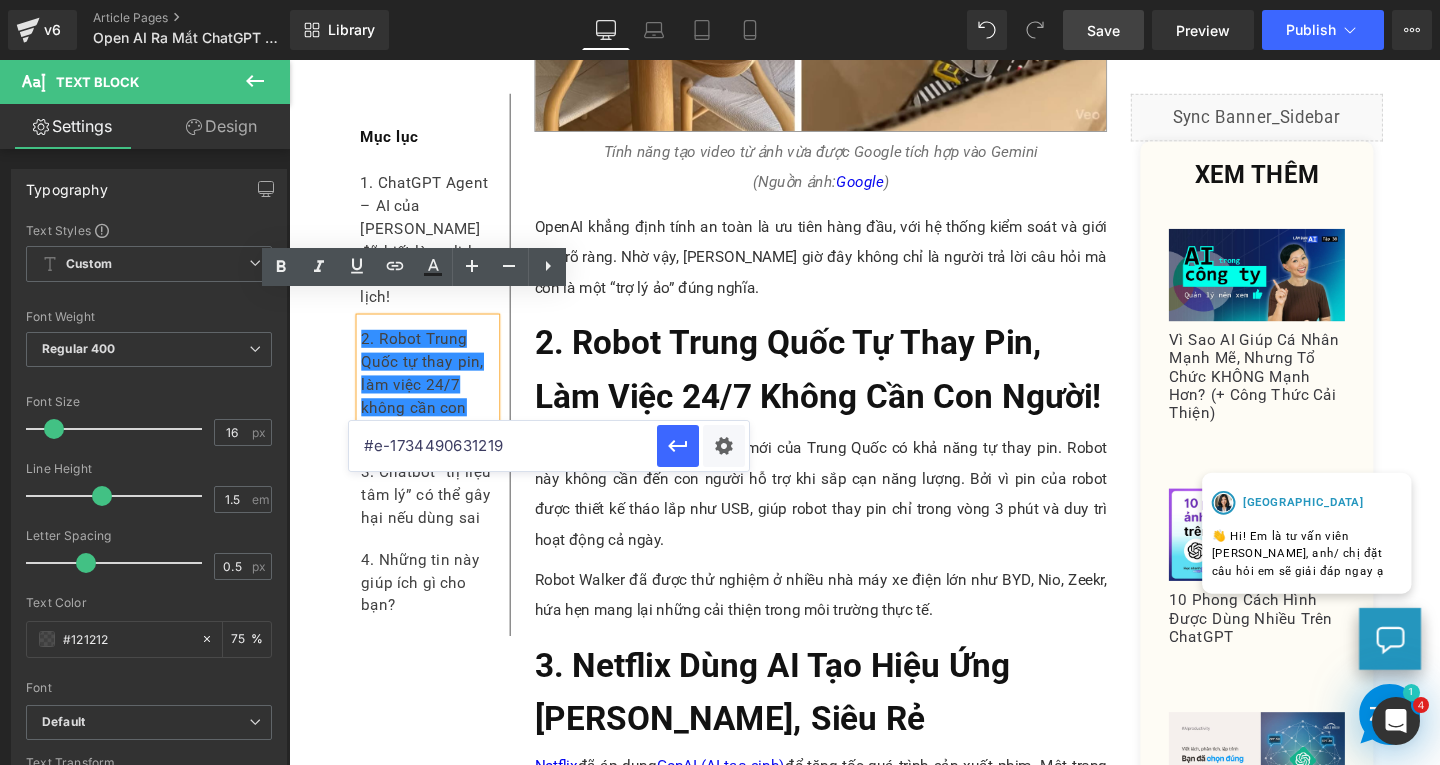 click on "#e-1734490631219" at bounding box center [503, 446] 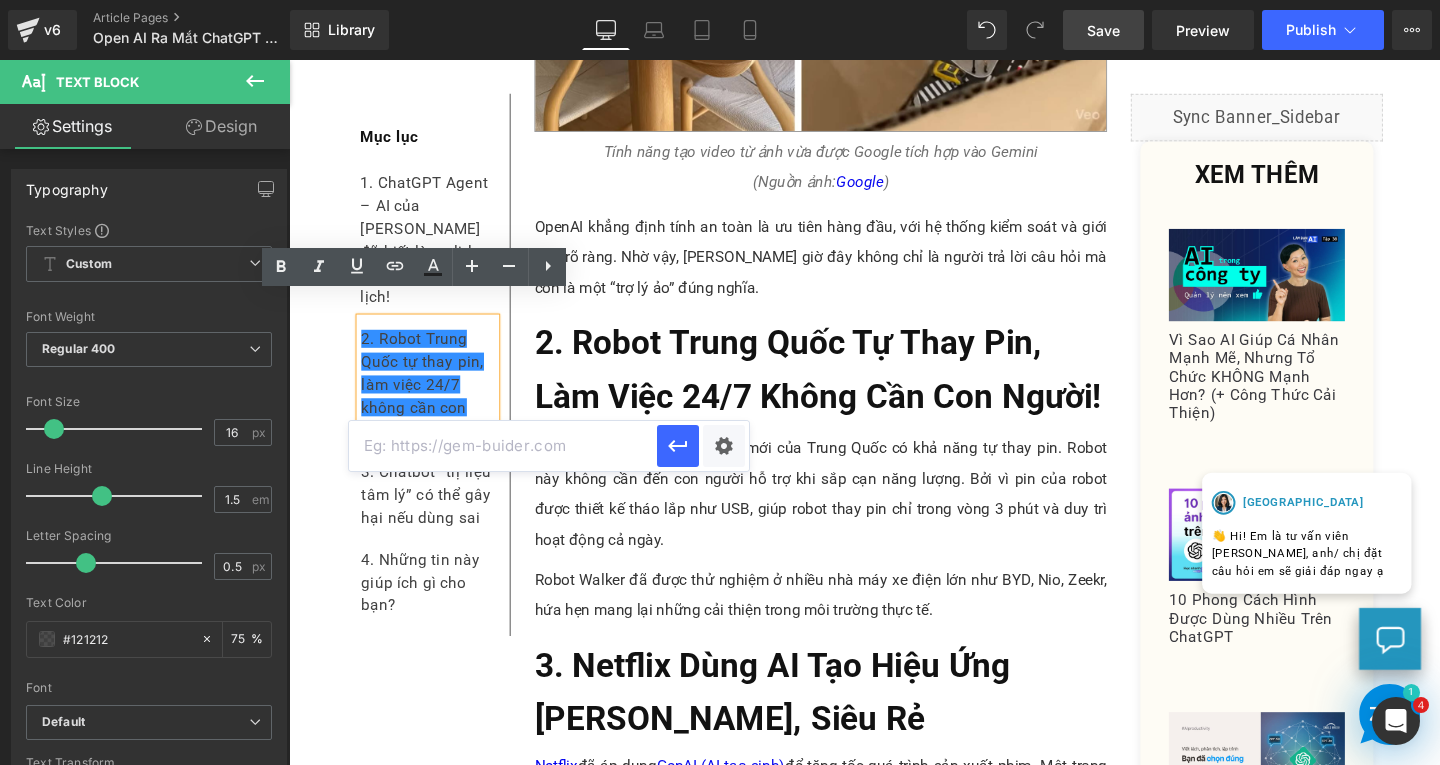 paste on "#e-1741665826171" 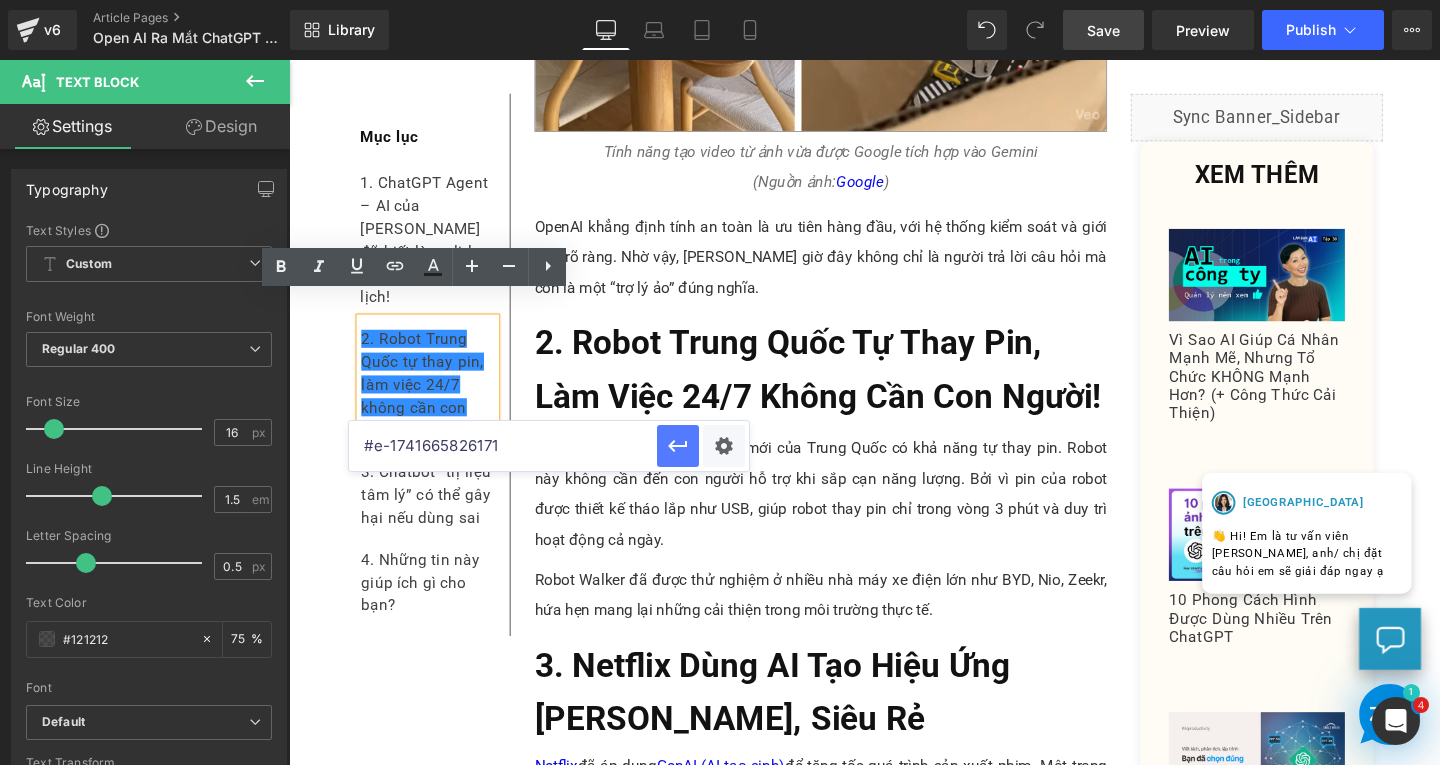 type on "#e-1741665826171" 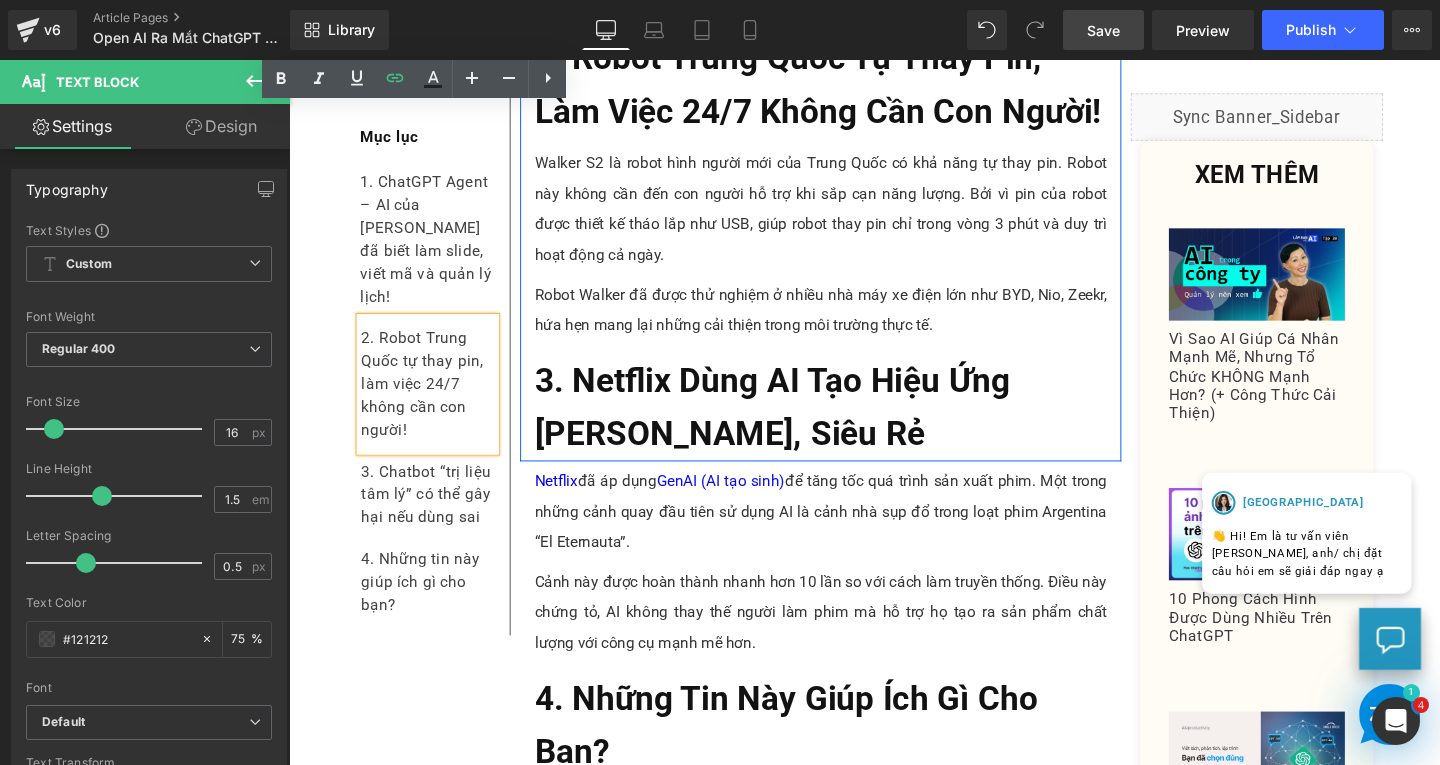 scroll, scrollTop: 1700, scrollLeft: 0, axis: vertical 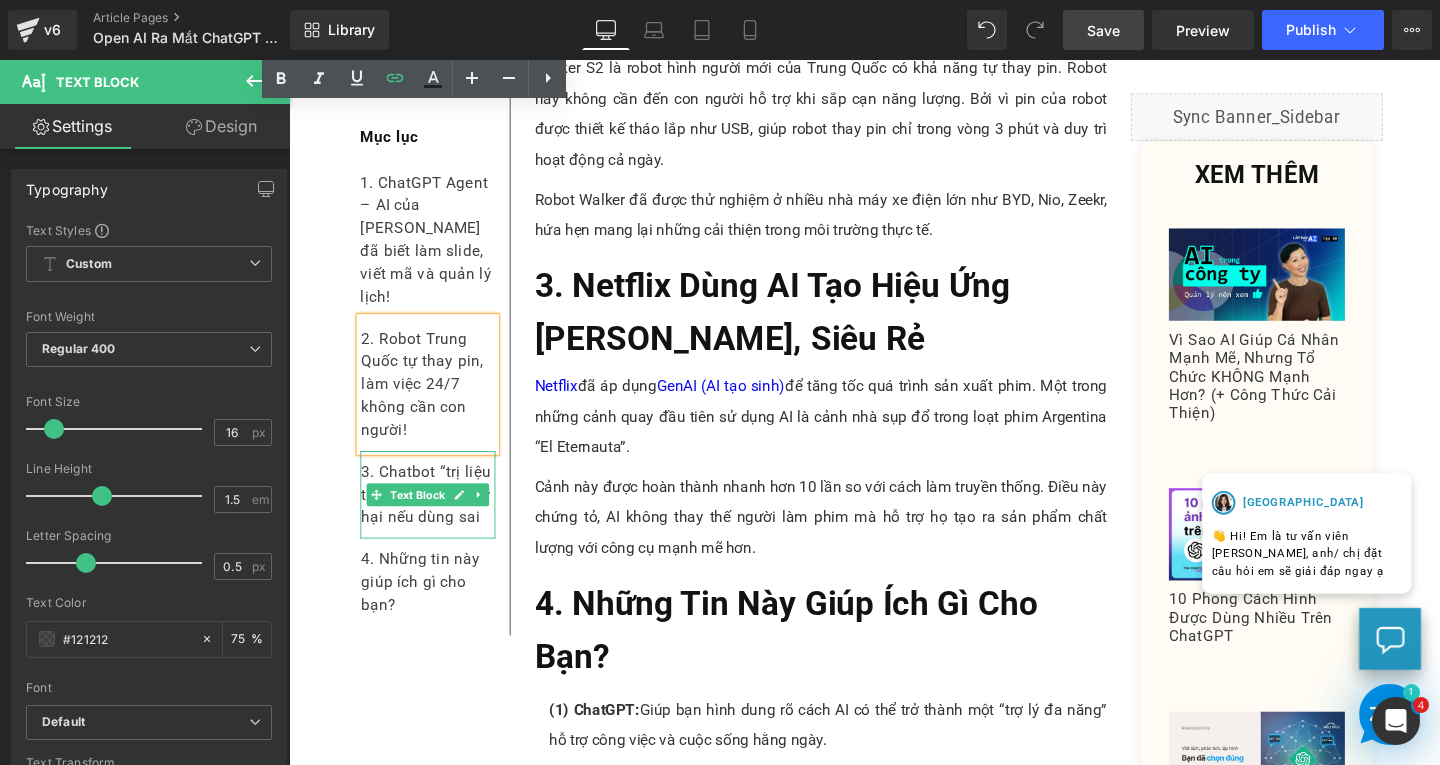 click on "3. Chatbot “trị liệu tâm lý” có thể gây hại nếu dùng sai" at bounding box center (435, 517) 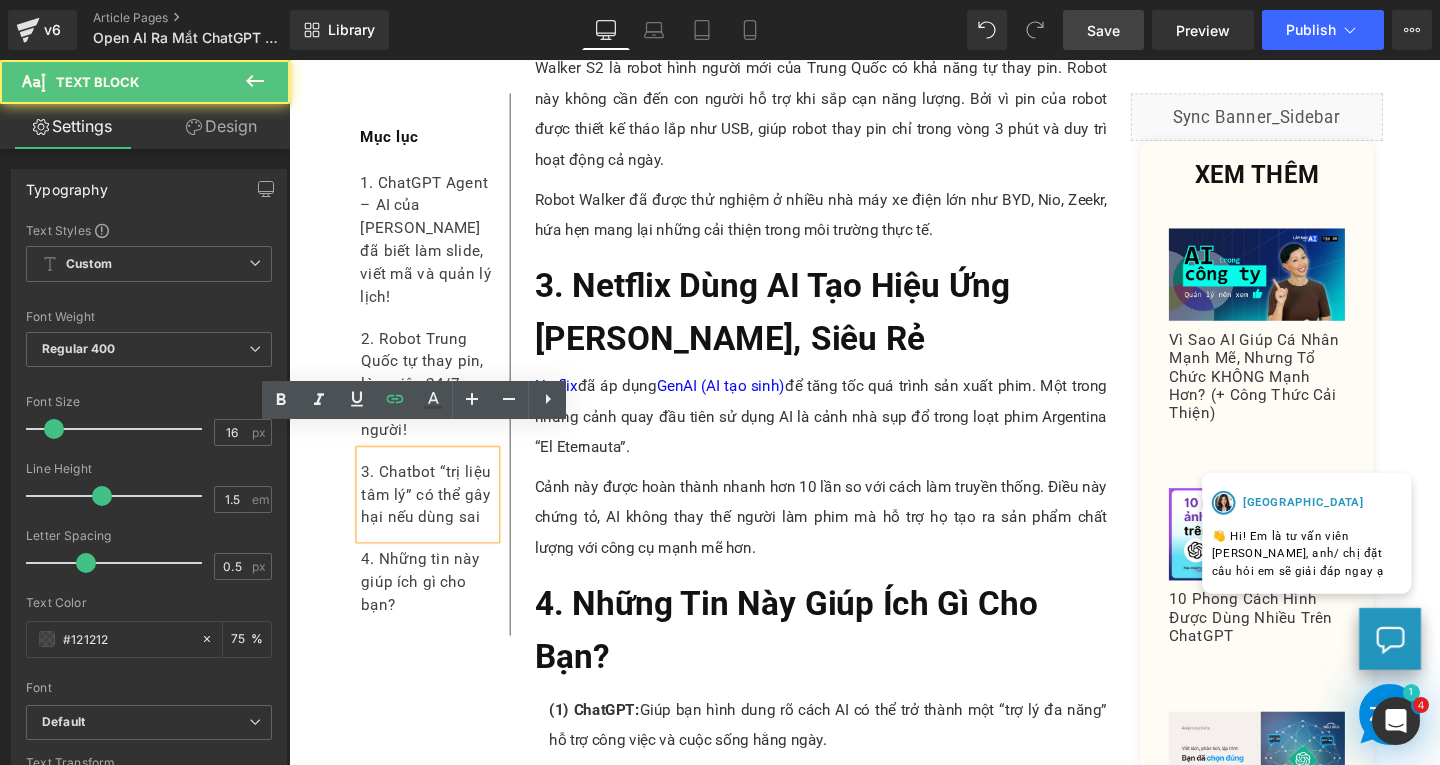 click on "3. Chatbot “trị liệu tâm lý” có thể gây hại nếu dùng sai" at bounding box center [435, 517] 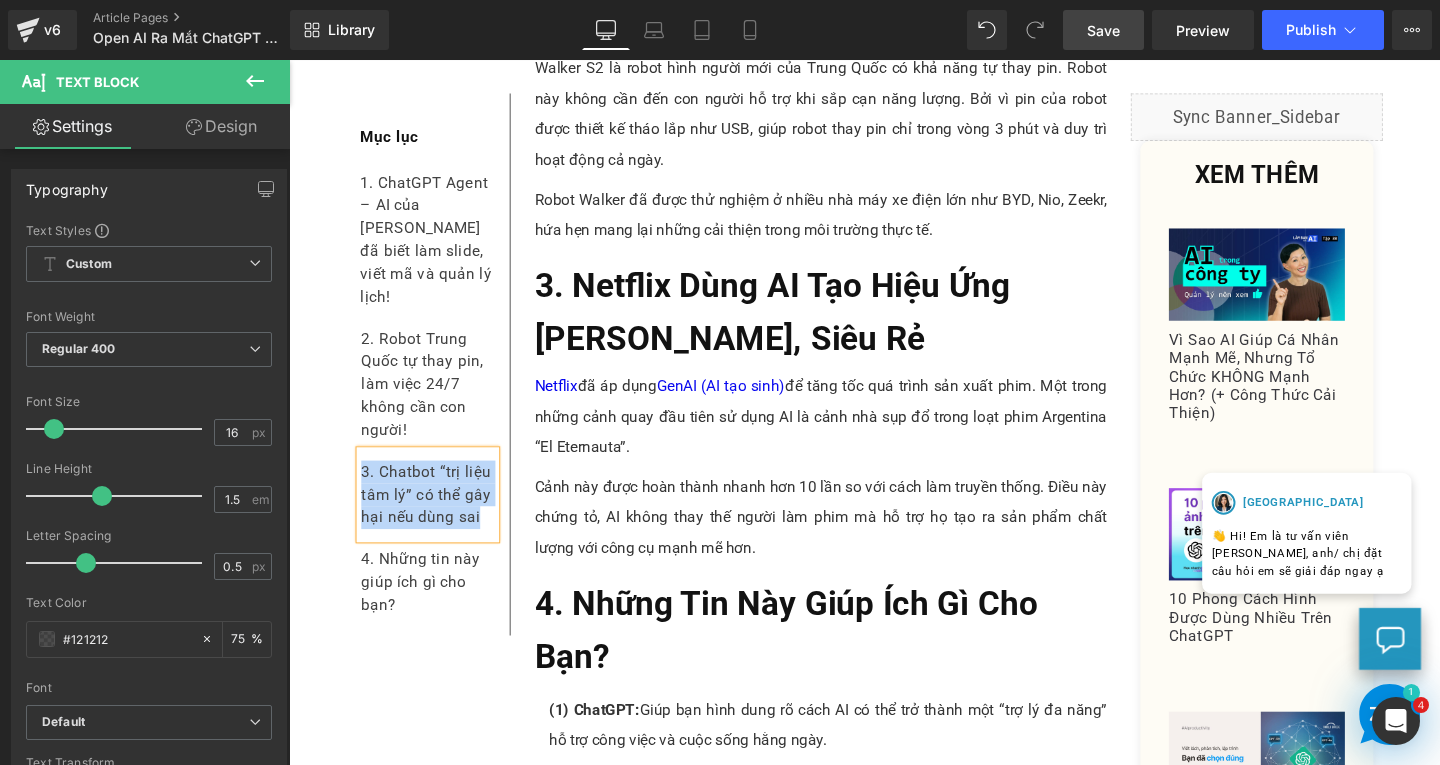 paste 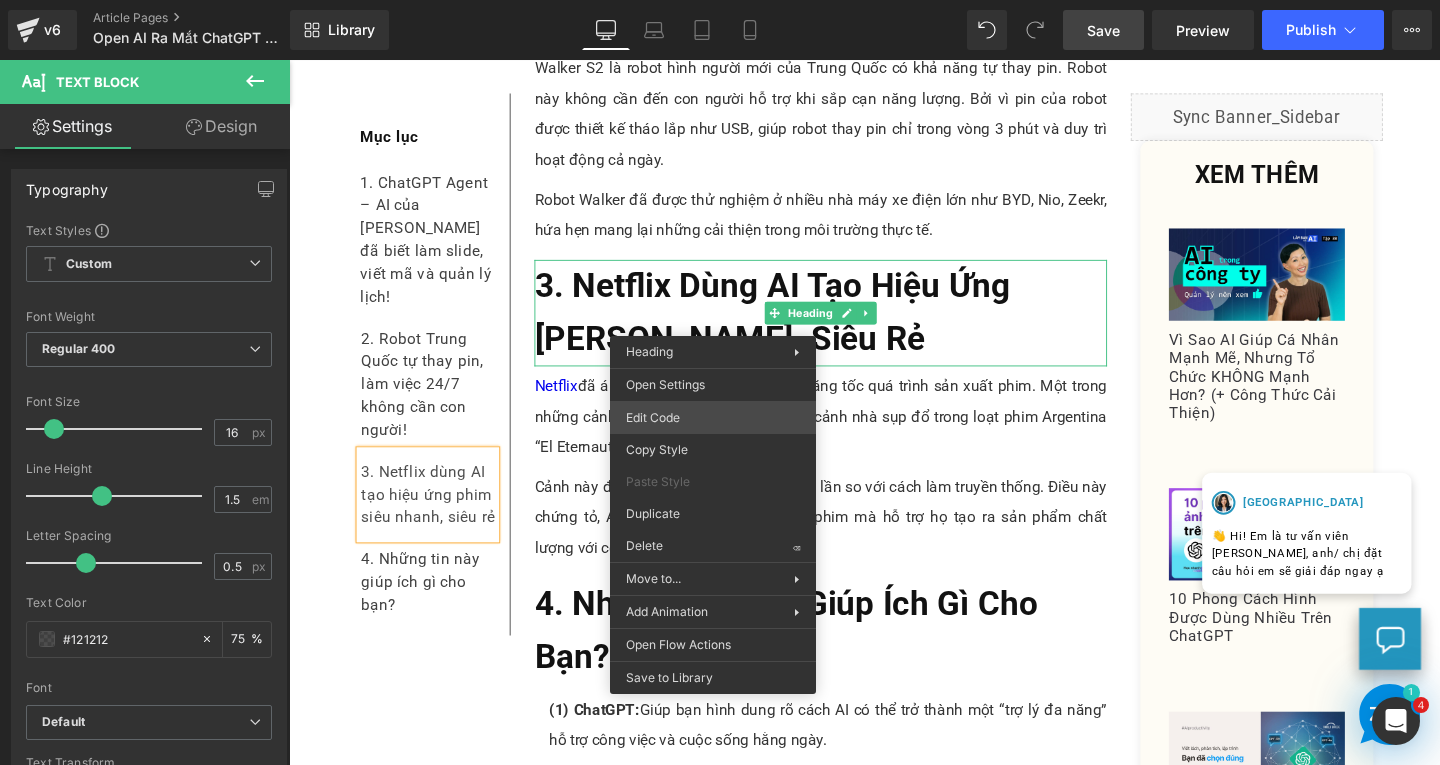 click on "Text Block  You are previewing how the   will restyle your page. You can not edit Elements in Preset Preview Mode.  v6 Article Pages Open AI Ra Mắt ChatGPT Agent: ChatGPT Trở Thành Trợ Lý AI “Toàn Năng”? Library Desktop Desktop Laptop Tablet Mobile Save Preview Publish Scheduled View Live Page View with current Template Save Template to Library Schedule Publish Publish Settings Shortcuts  Your page can’t be published   You've reached the maximum number of published pages on your plan  (179/999999).  You need to upgrade your plan or unpublish all your pages to get 1 publish slot.   Unpublish pages   Upgrade plan  Elements Global Style Base Row  rows, columns, layouts, div Heading  headings, titles, h1,h2,h3,h4,h5,h6 Text Block  texts, paragraphs, contents, blocks Image  images, photos, alts, uploads Icon  icons, symbols Button  button, call to action, cta Separator  separators, dividers, horizontal lines Liquid  Banner Parallax  banner, slideshow, hero, image, cover, parallax, effect Stack app" at bounding box center (720, 0) 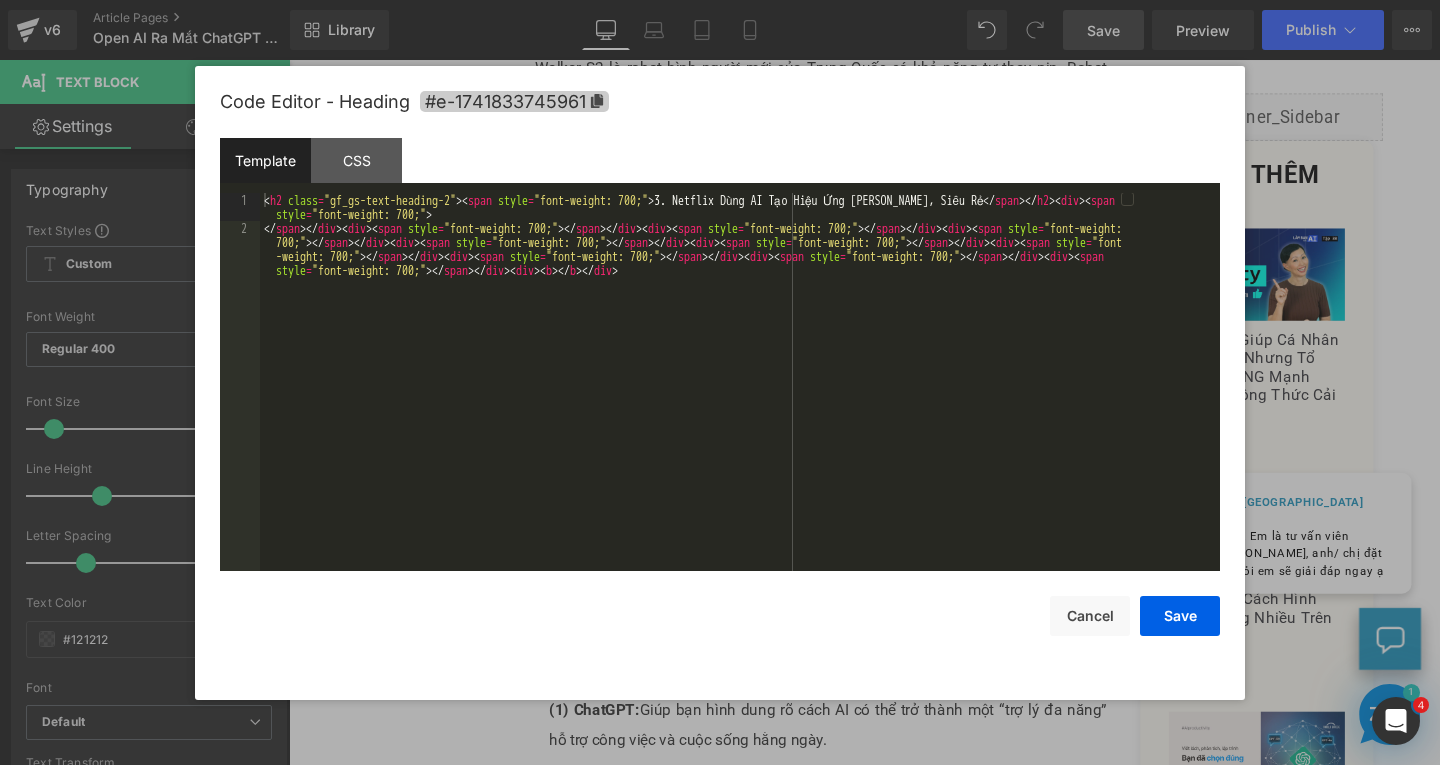 click 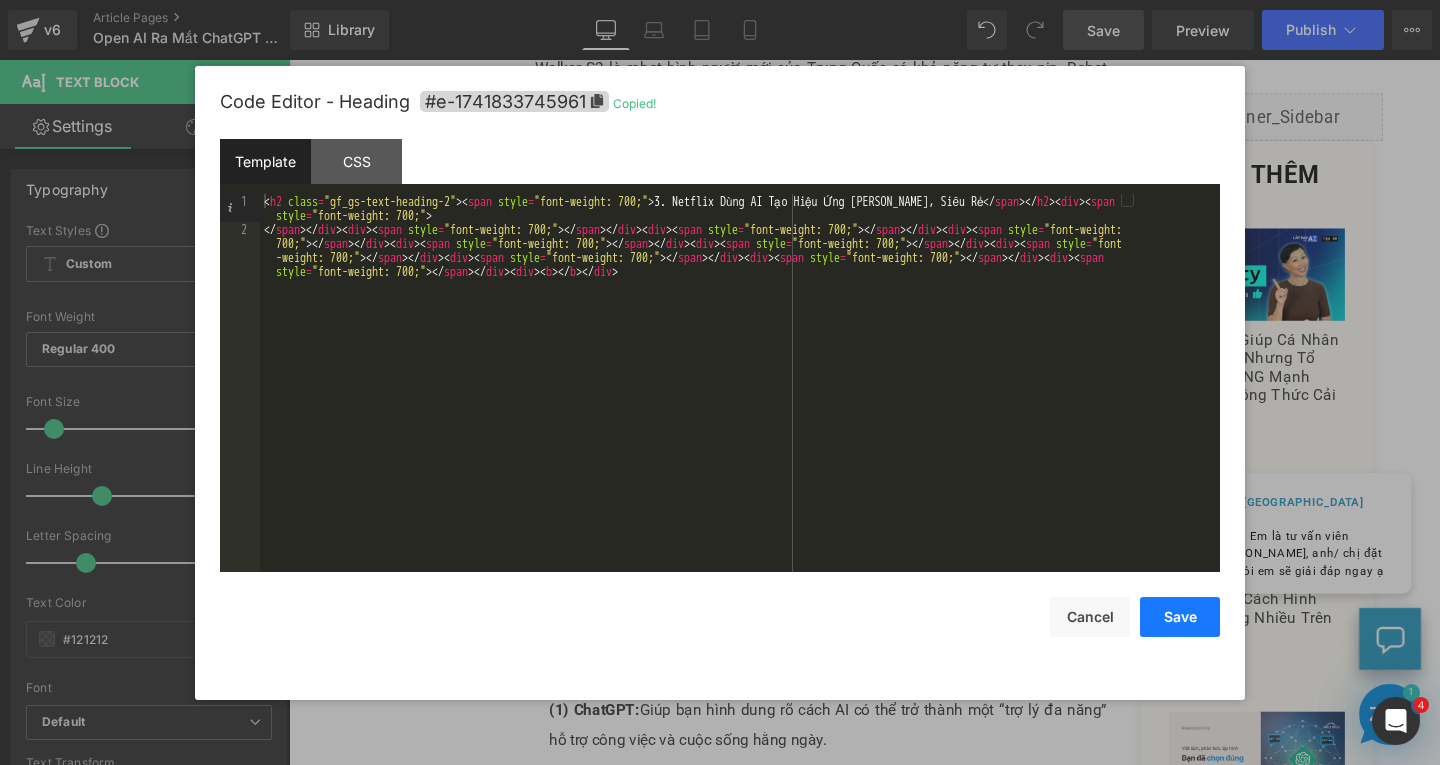 click on "Save" at bounding box center [1180, 617] 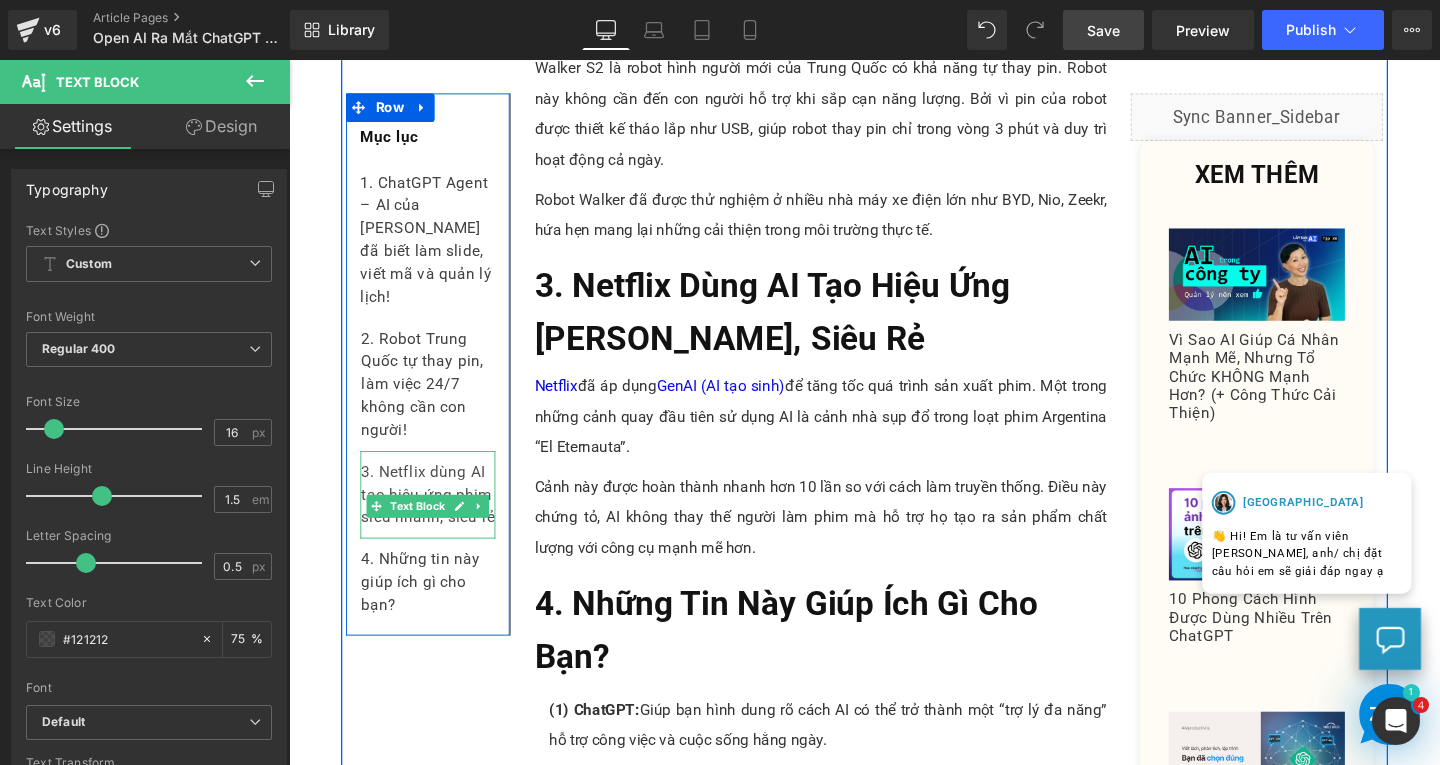 click on "3. Netflix dùng AI tạo hiệu ứng phim siêu nhanh, siêu rẻ" at bounding box center (435, 517) 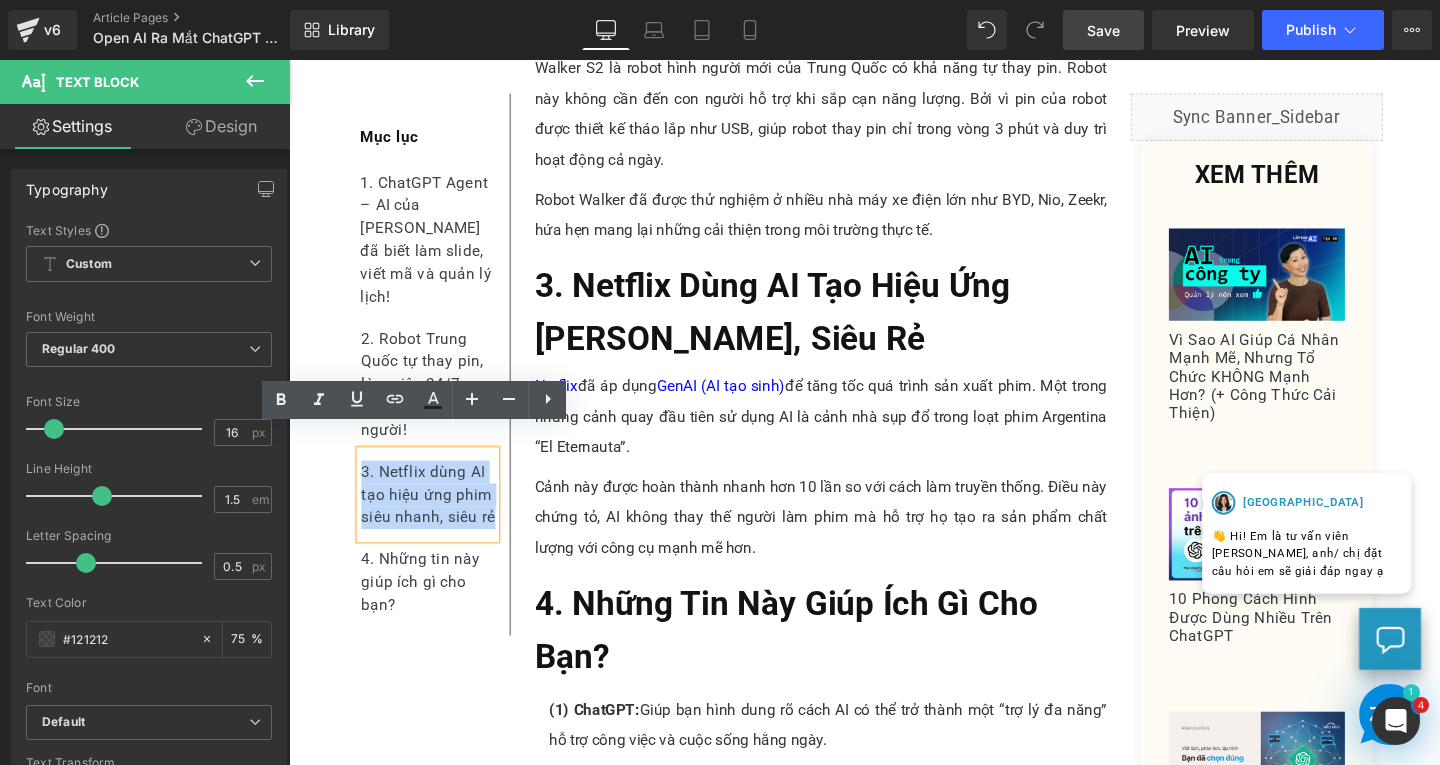 drag, startPoint x: 391, startPoint y: 550, endPoint x: 357, endPoint y: 468, distance: 88.76936 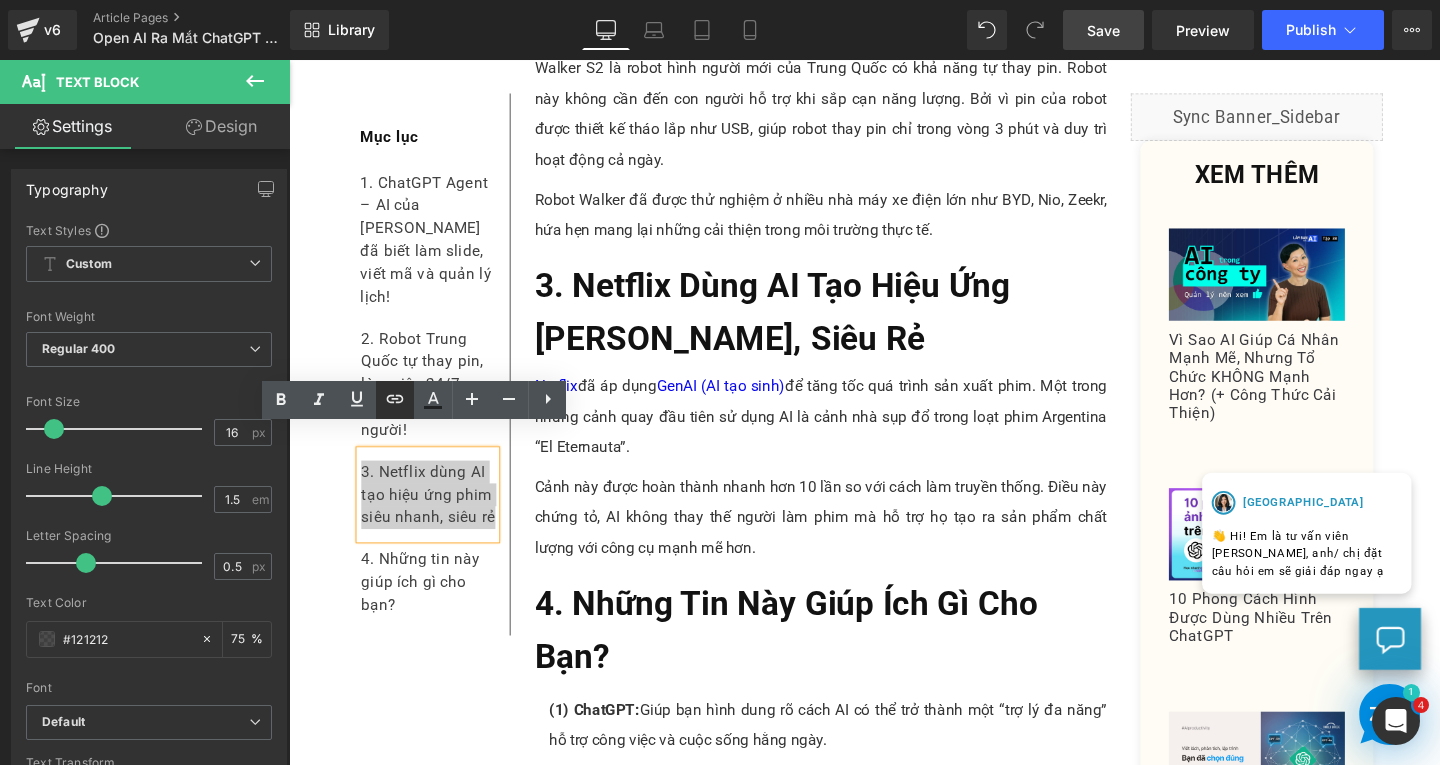 click 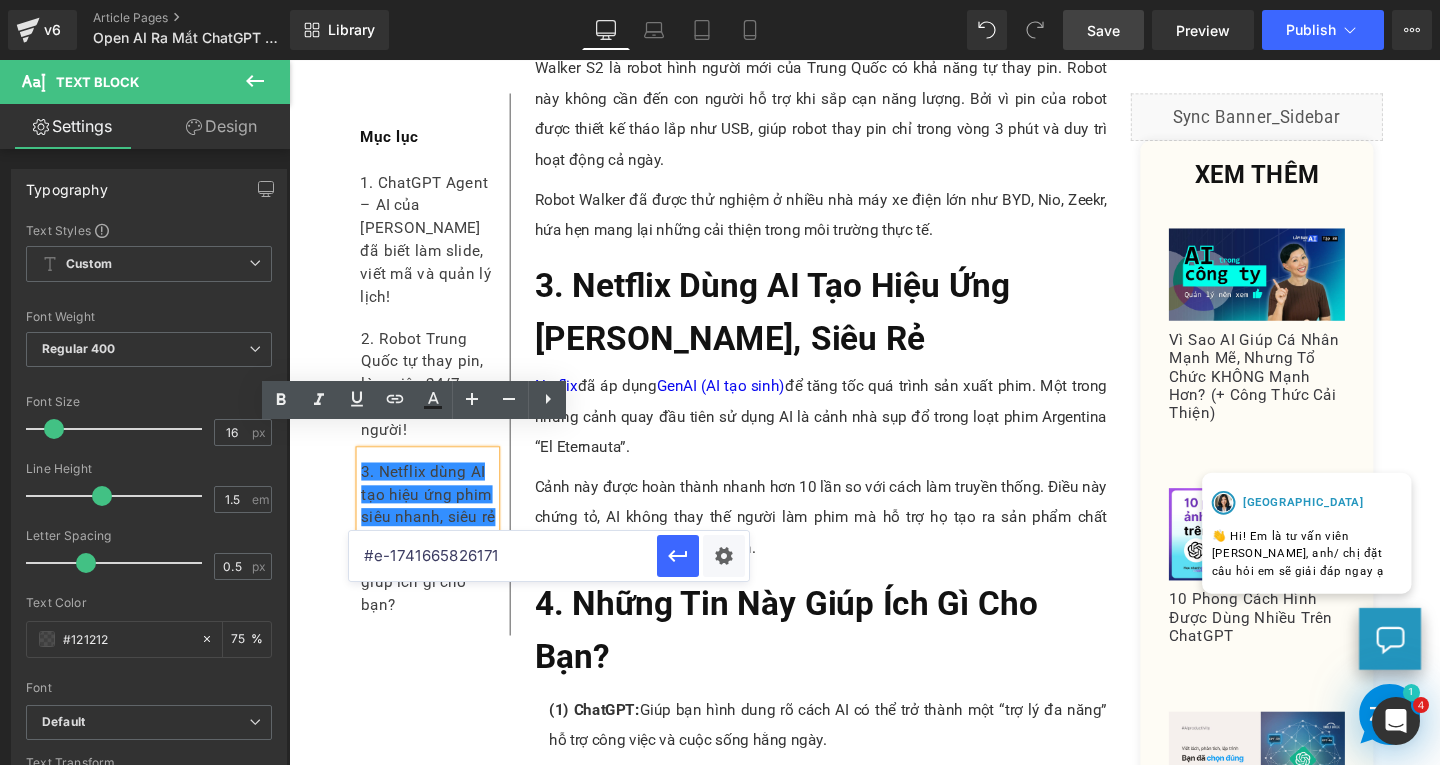 click on "#e-1741665826171" at bounding box center [503, 556] 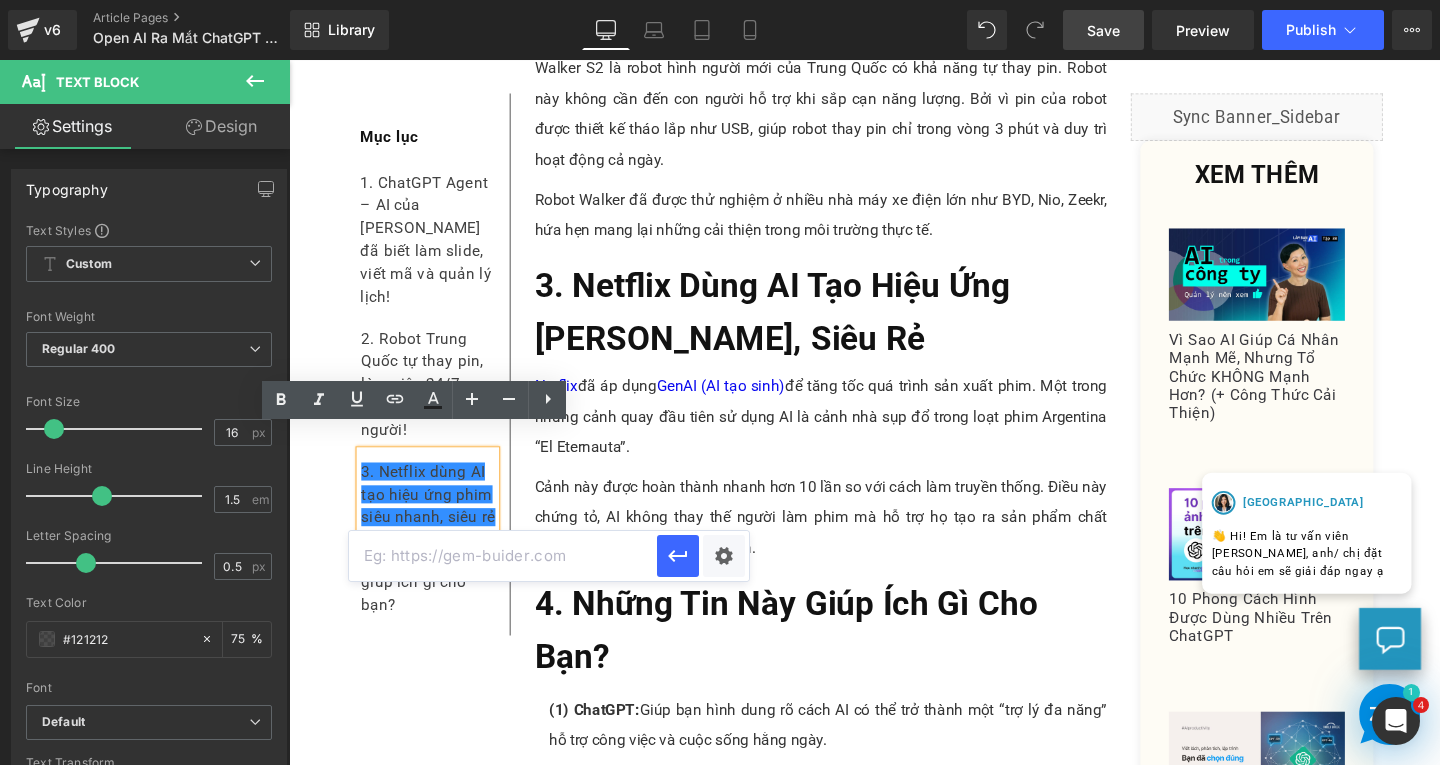 paste on "#e-1741833745961" 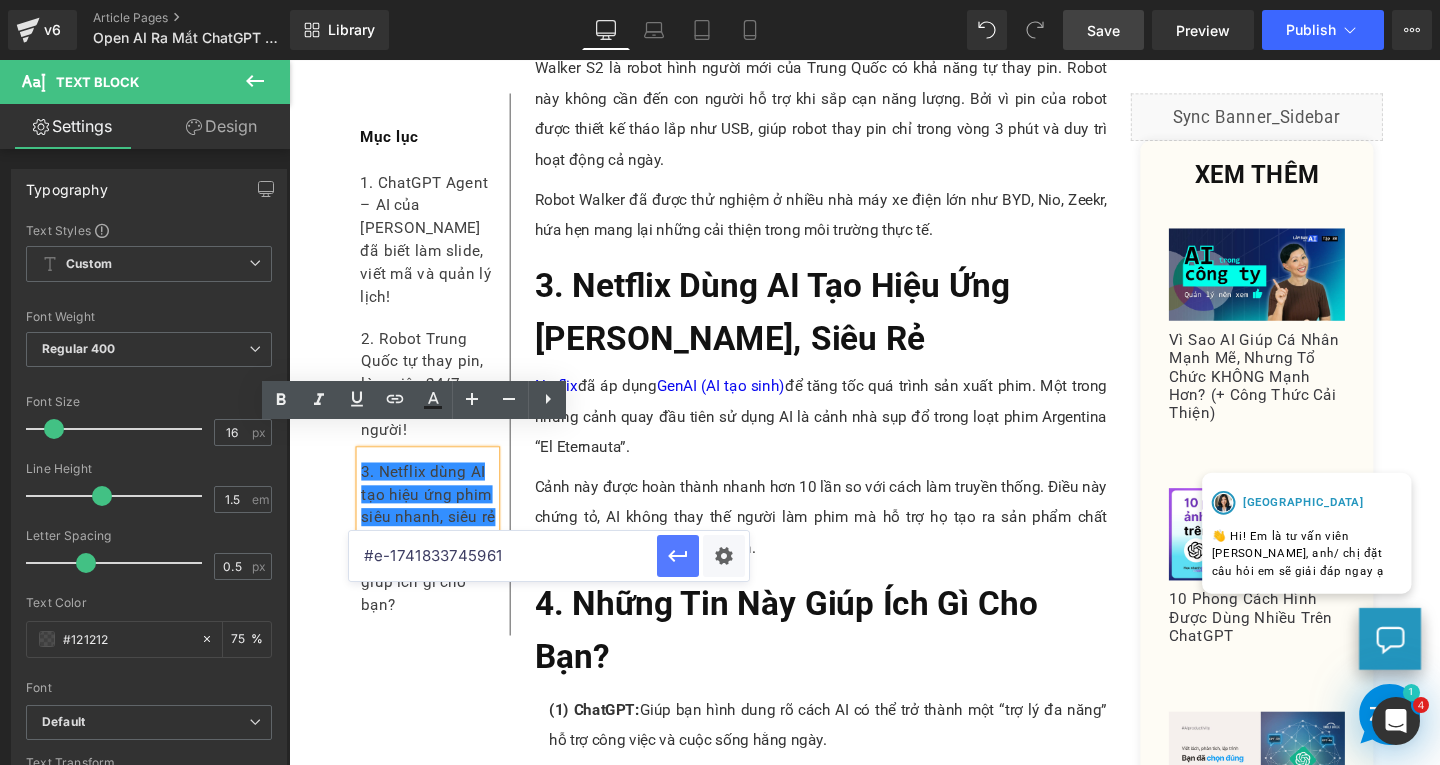 type on "#e-1741833745961" 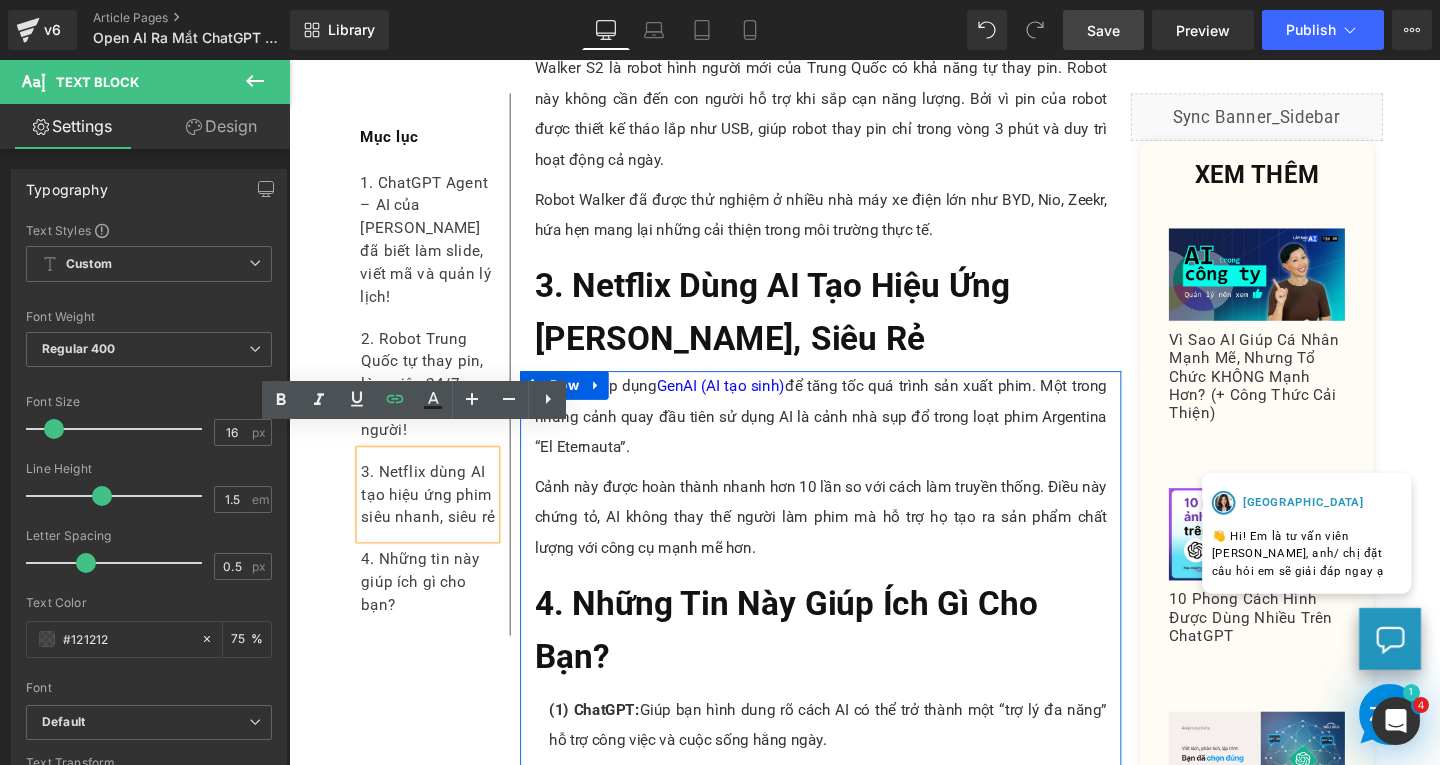 scroll, scrollTop: 2000, scrollLeft: 0, axis: vertical 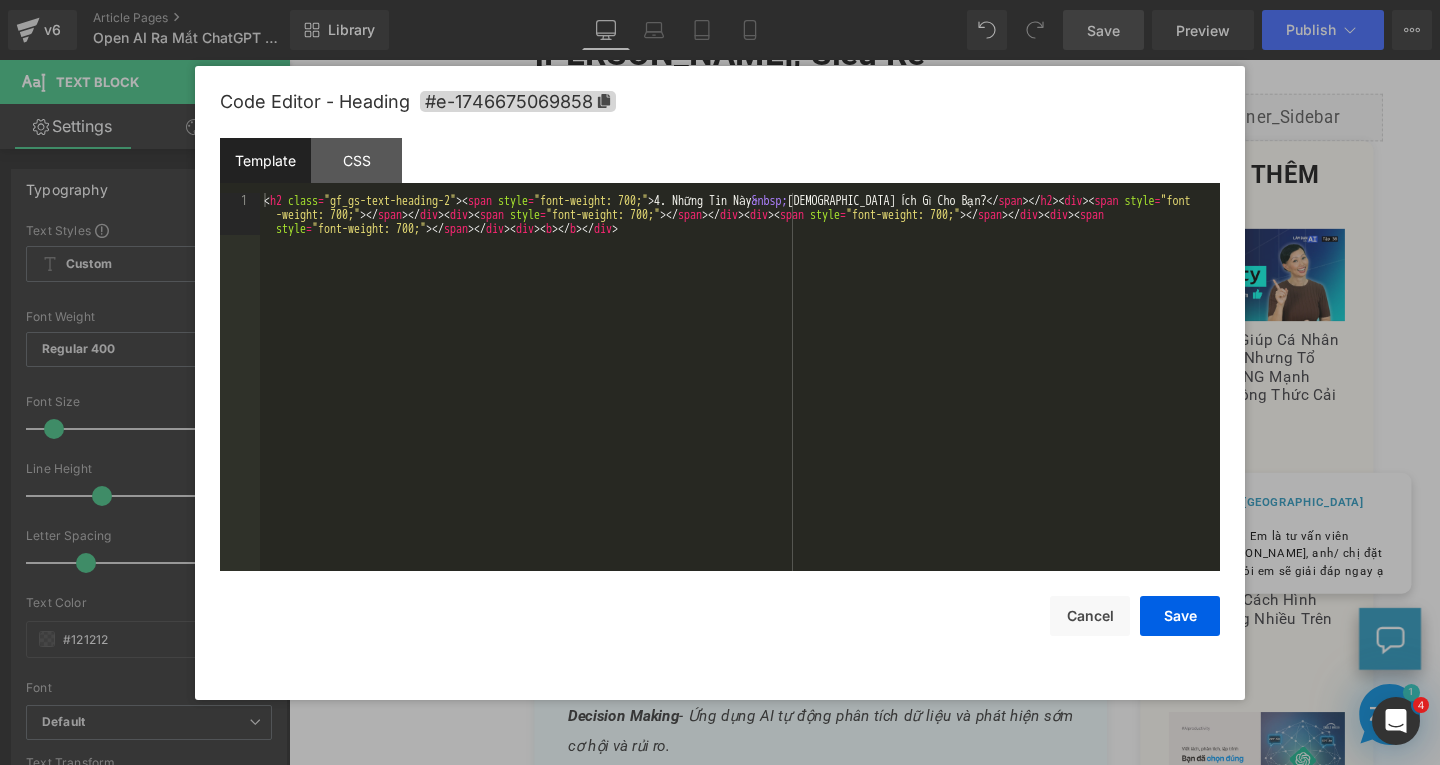 click on "Text Block  You are previewing how the   will restyle your page. You can not edit Elements in Preset Preview Mode.  v6 Article Pages Open AI Ra Mắt ChatGPT Agent: ChatGPT Trở Thành Trợ Lý AI “Toàn Năng”? Library Desktop Desktop Laptop Tablet Mobile Save Preview Publish Scheduled View Live Page View with current Template Save Template to Library Schedule Publish Publish Settings Shortcuts  Your page can’t be published   You've reached the maximum number of published pages on your plan  (179/999999).  You need to upgrade your plan or unpublish all your pages to get 1 publish slot.   Unpublish pages   Upgrade plan  Elements Global Style Base Row  rows, columns, layouts, div Heading  headings, titles, h1,h2,h3,h4,h5,h6 Text Block  texts, paragraphs, contents, blocks Image  images, photos, alts, uploads Icon  icons, symbols Button  button, call to action, cta Separator  separators, dividers, horizontal lines Liquid  Banner Parallax  banner, slideshow, hero, image, cover, parallax, effect Stack app" at bounding box center [720, 0] 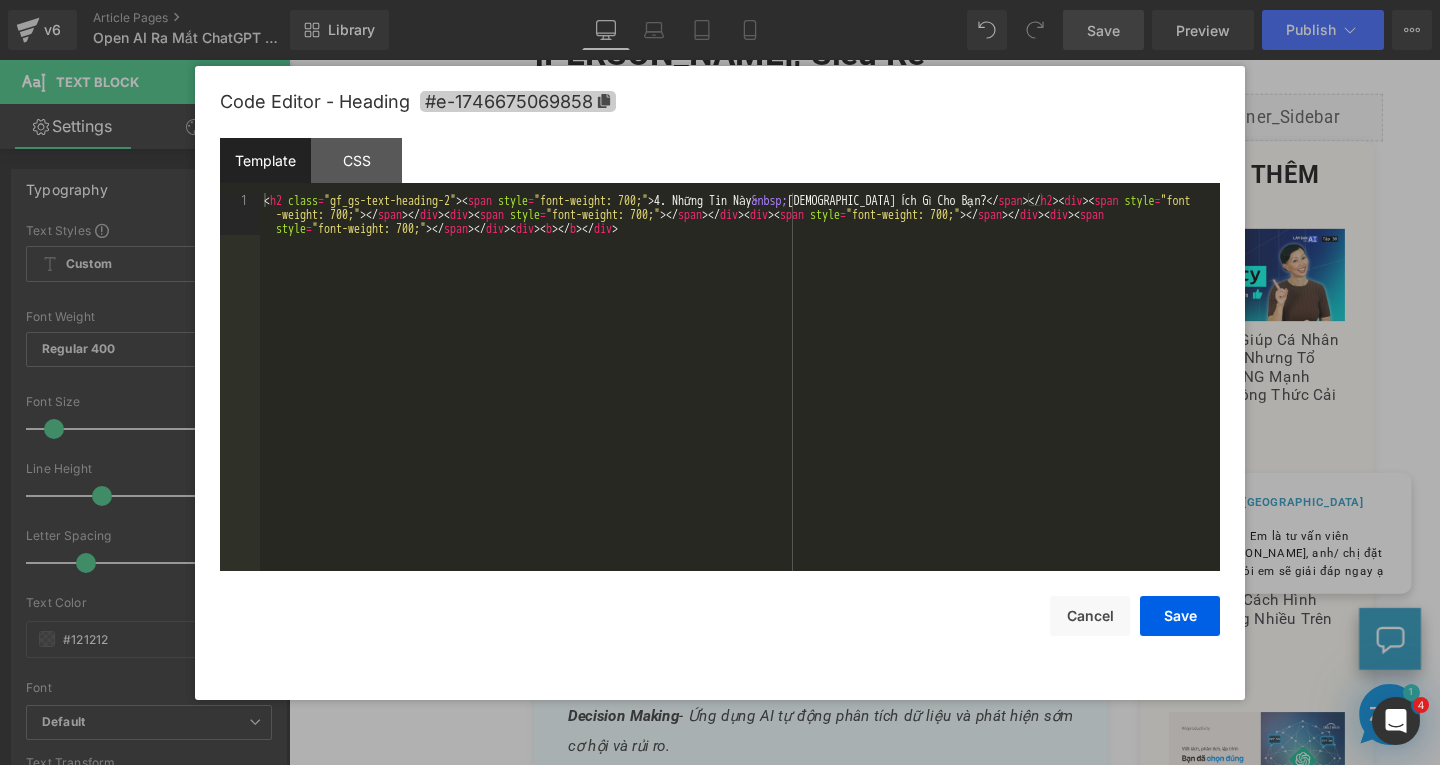 click 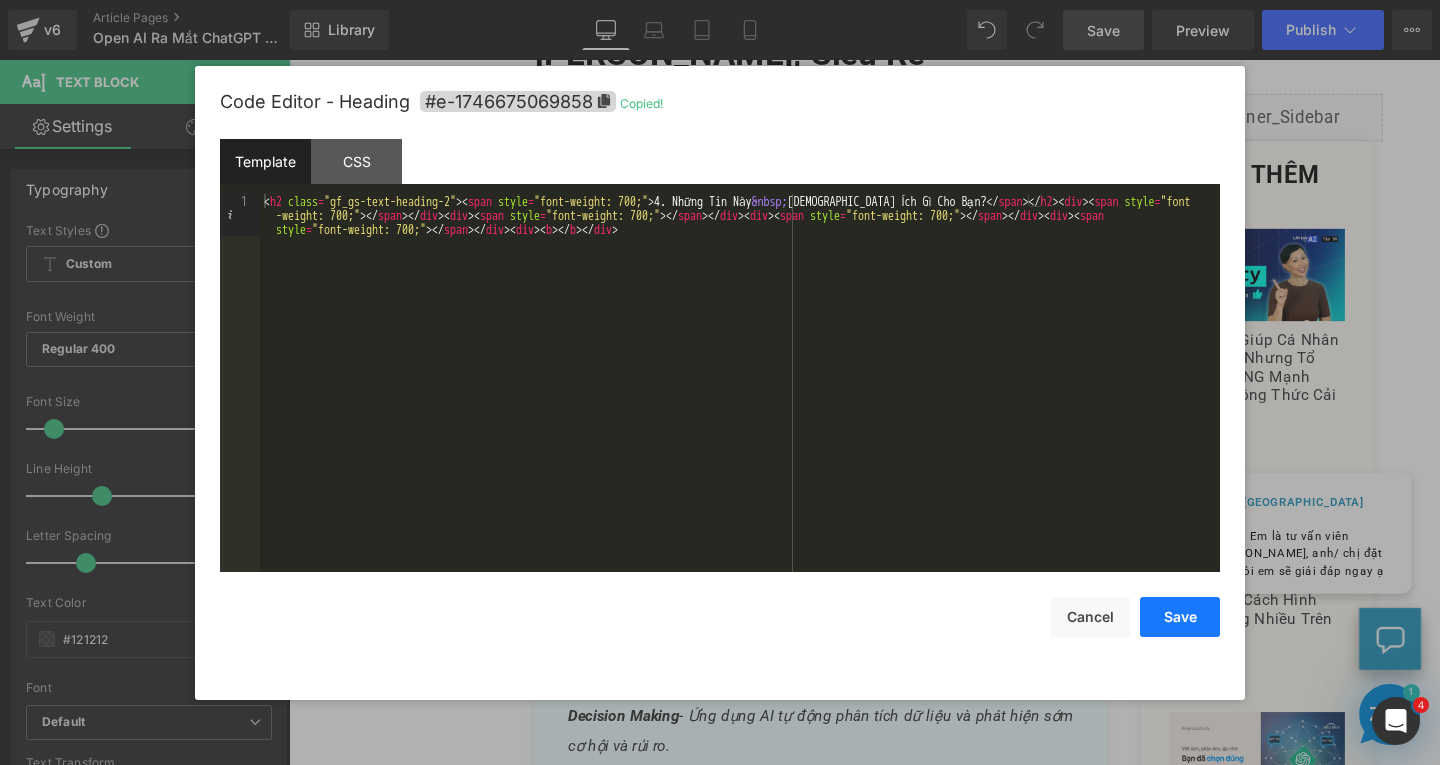 click on "Save" at bounding box center (1180, 617) 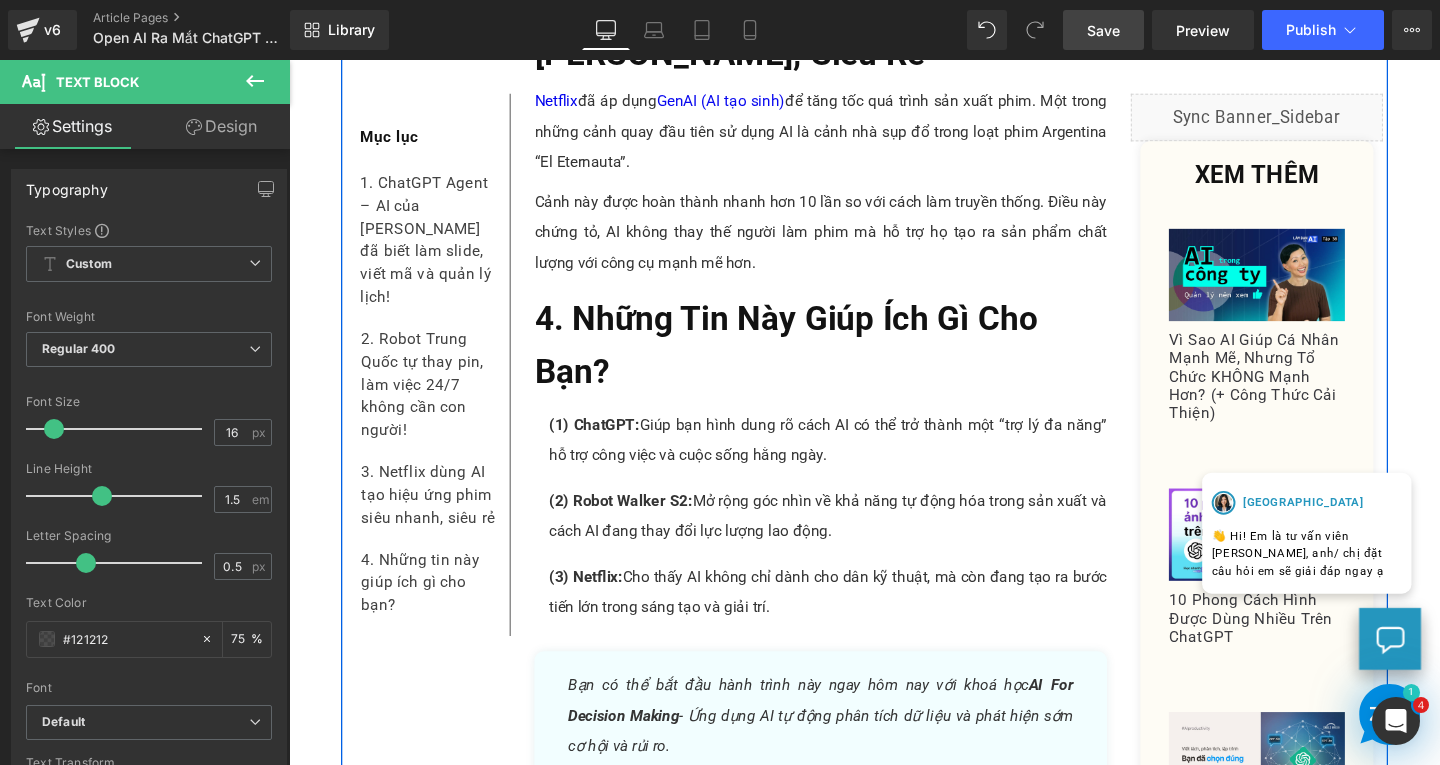 click on "4. Những tin này giúp ích gì cho bạn?" at bounding box center (435, 609) 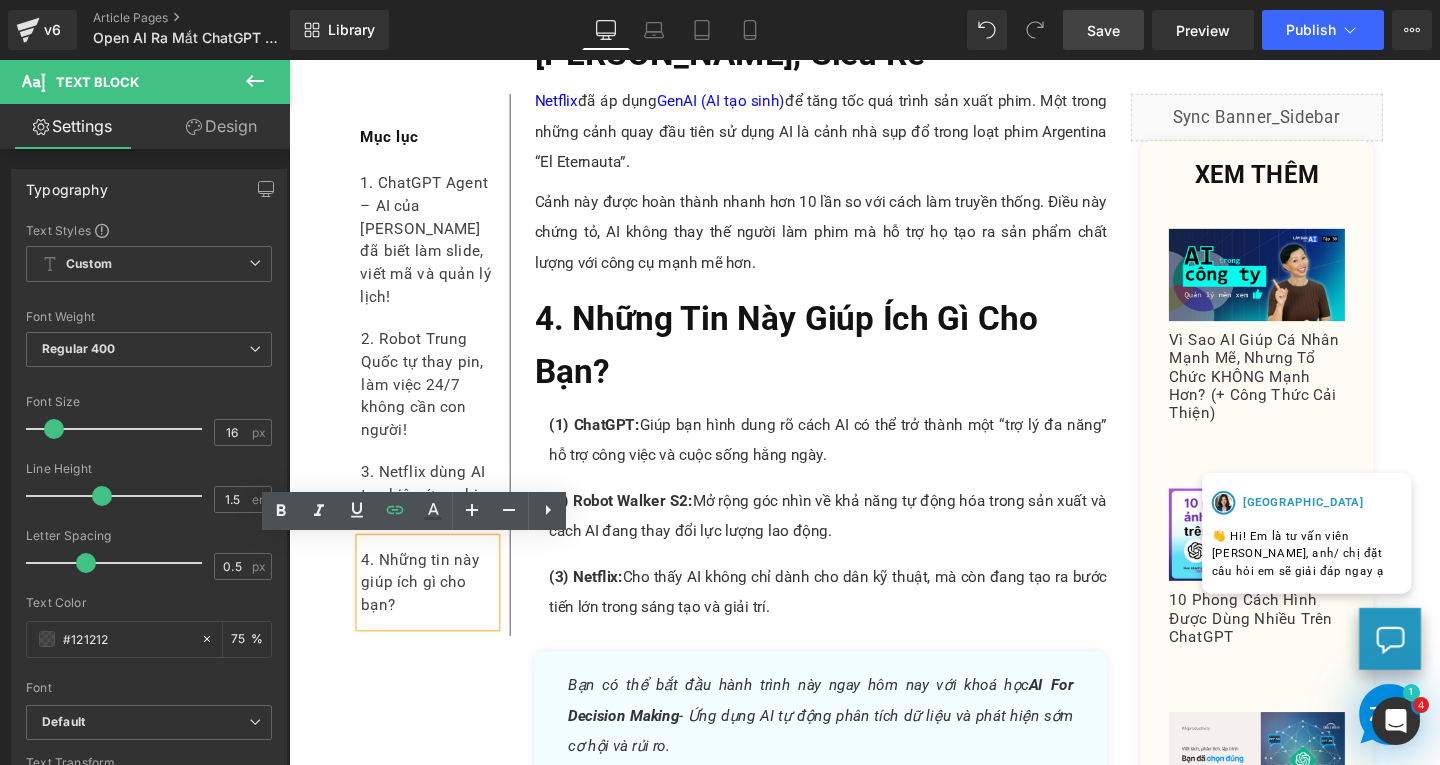drag, startPoint x: 417, startPoint y: 638, endPoint x: 355, endPoint y: 585, distance: 81.565926 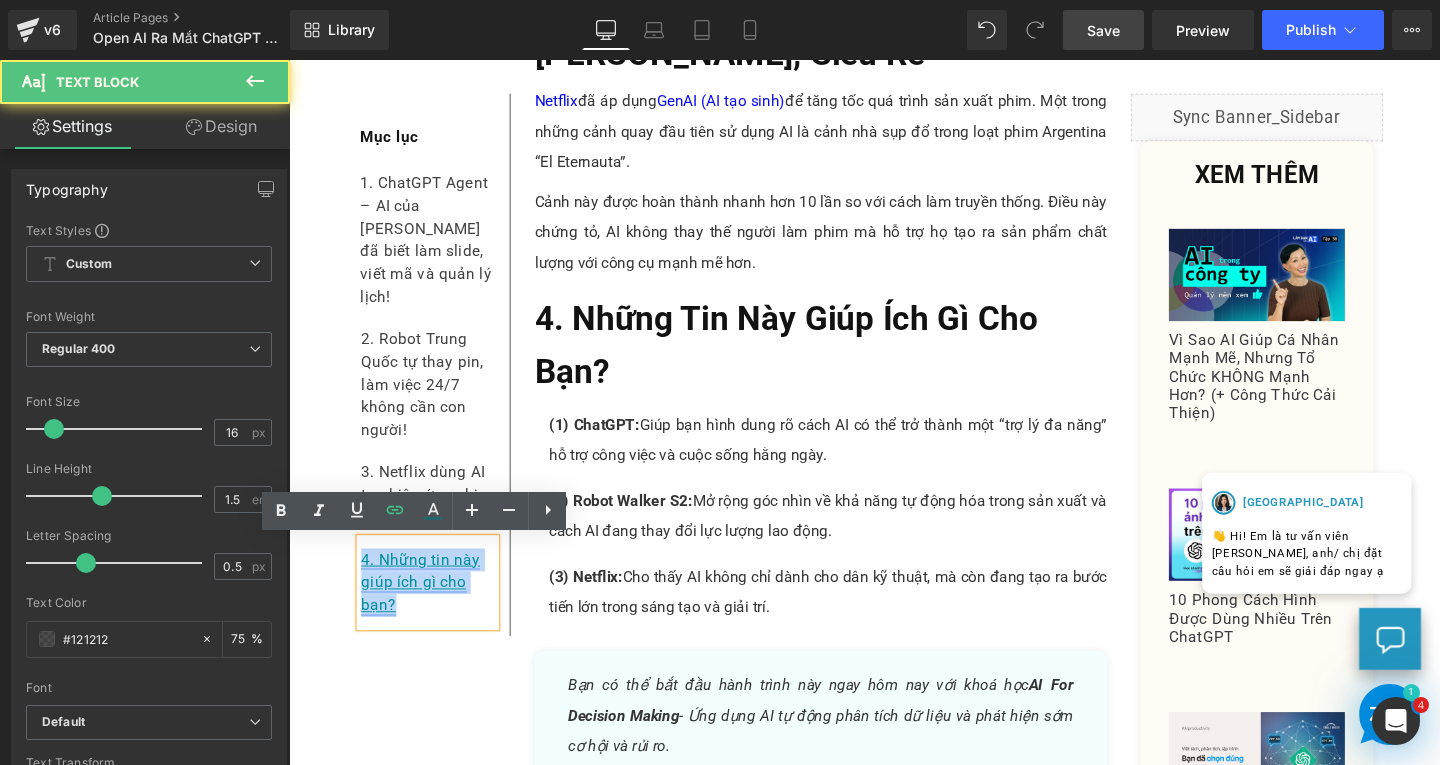 drag, startPoint x: 390, startPoint y: 637, endPoint x: 359, endPoint y: 582, distance: 63.134777 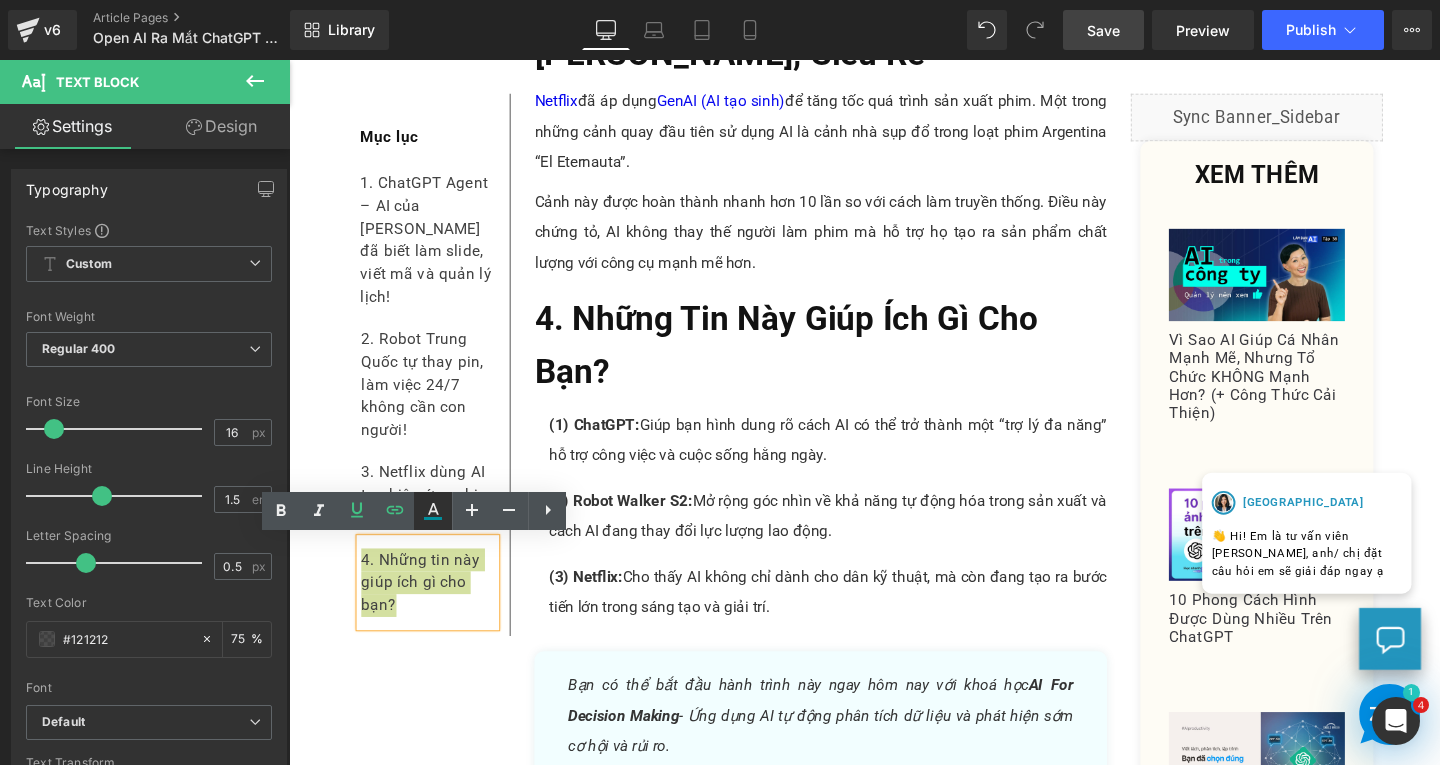click at bounding box center [433, 511] 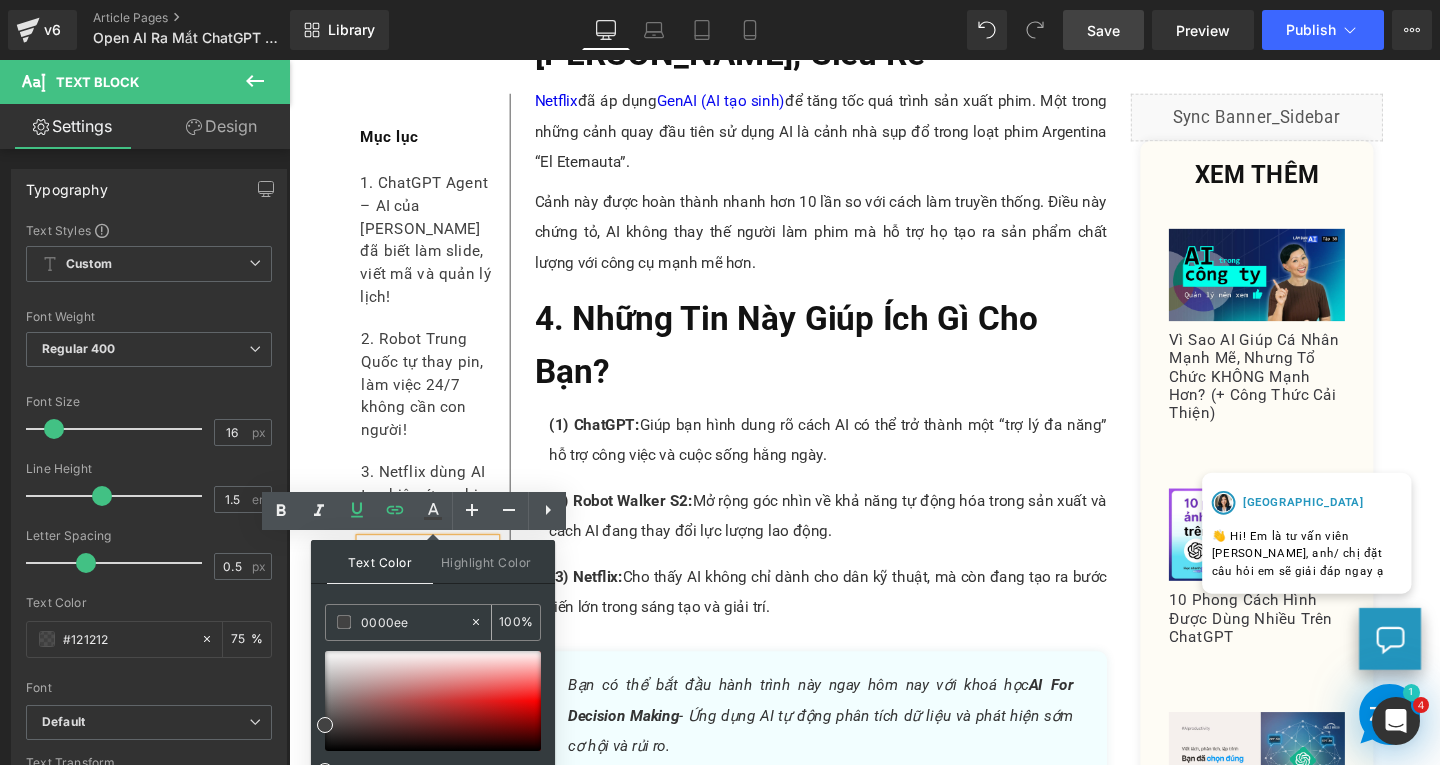 drag, startPoint x: 459, startPoint y: 613, endPoint x: 337, endPoint y: 618, distance: 122.10242 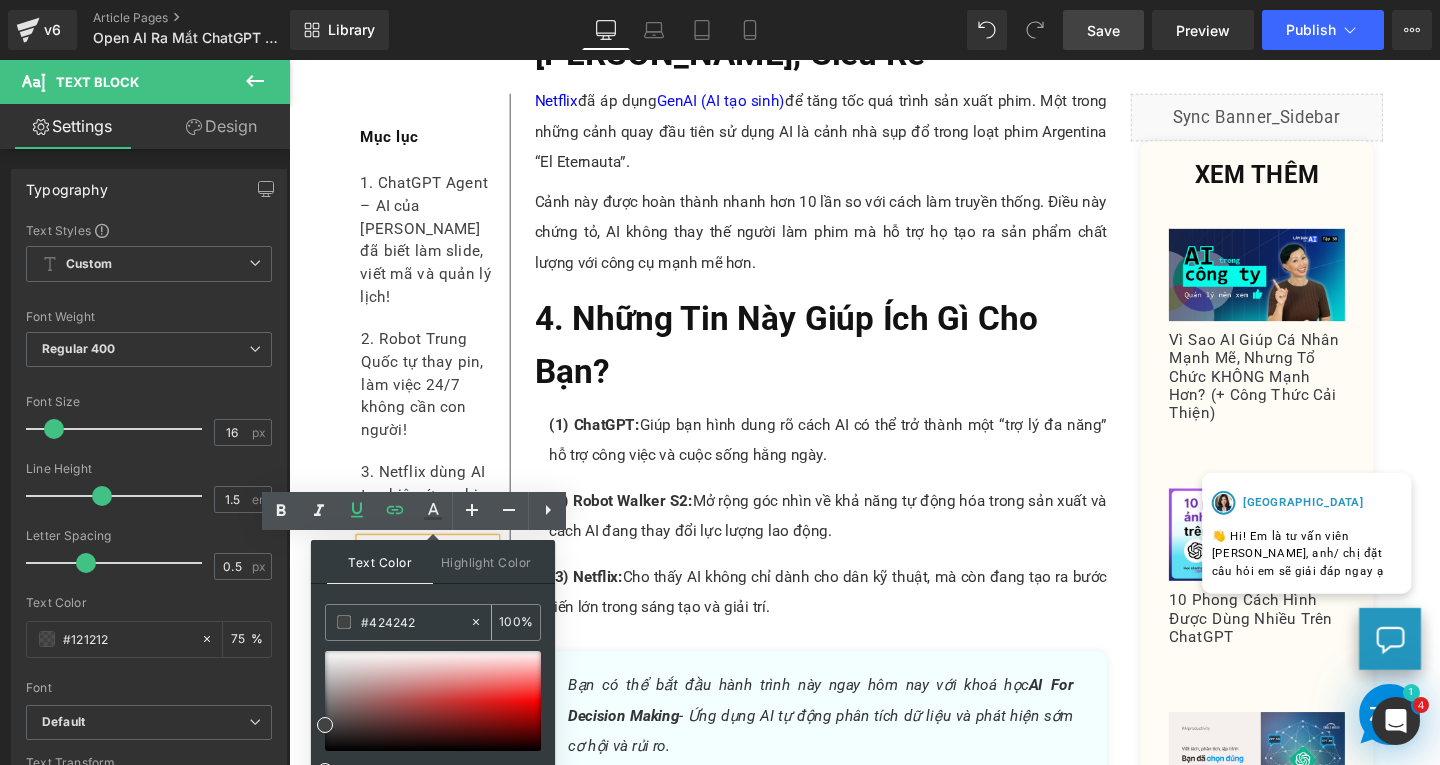 paste on "e-1746675069858" 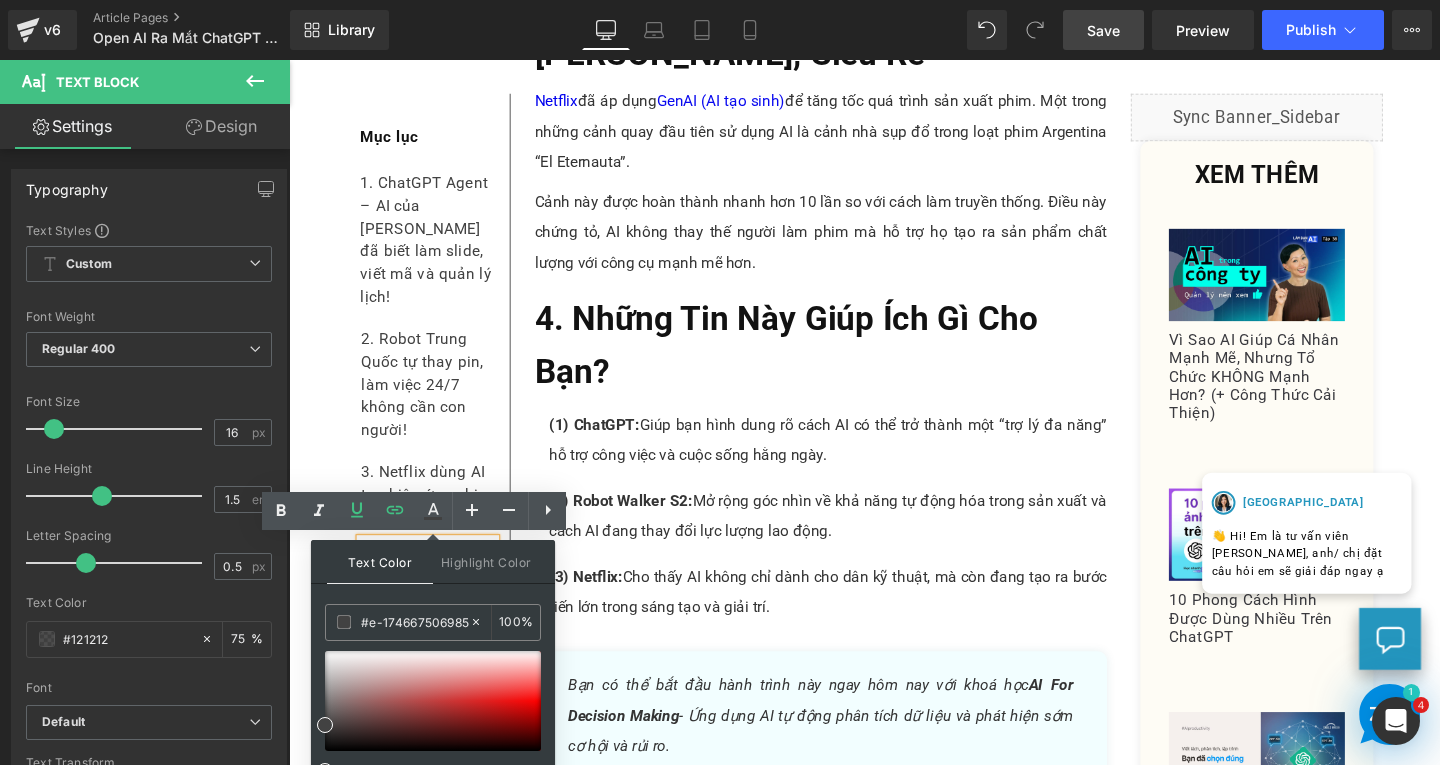 scroll, scrollTop: 0, scrollLeft: 7, axis: horizontal 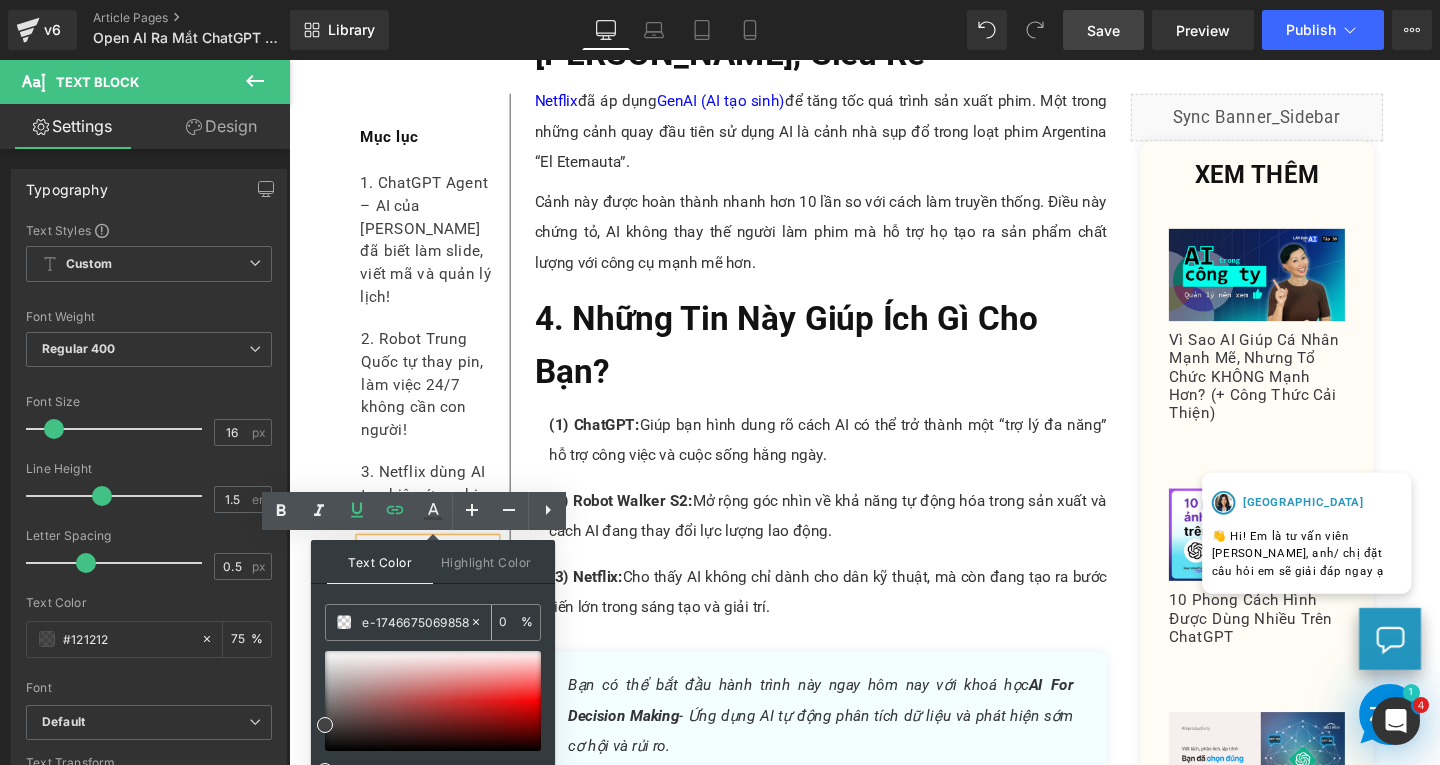type on "#e-1746675069858" 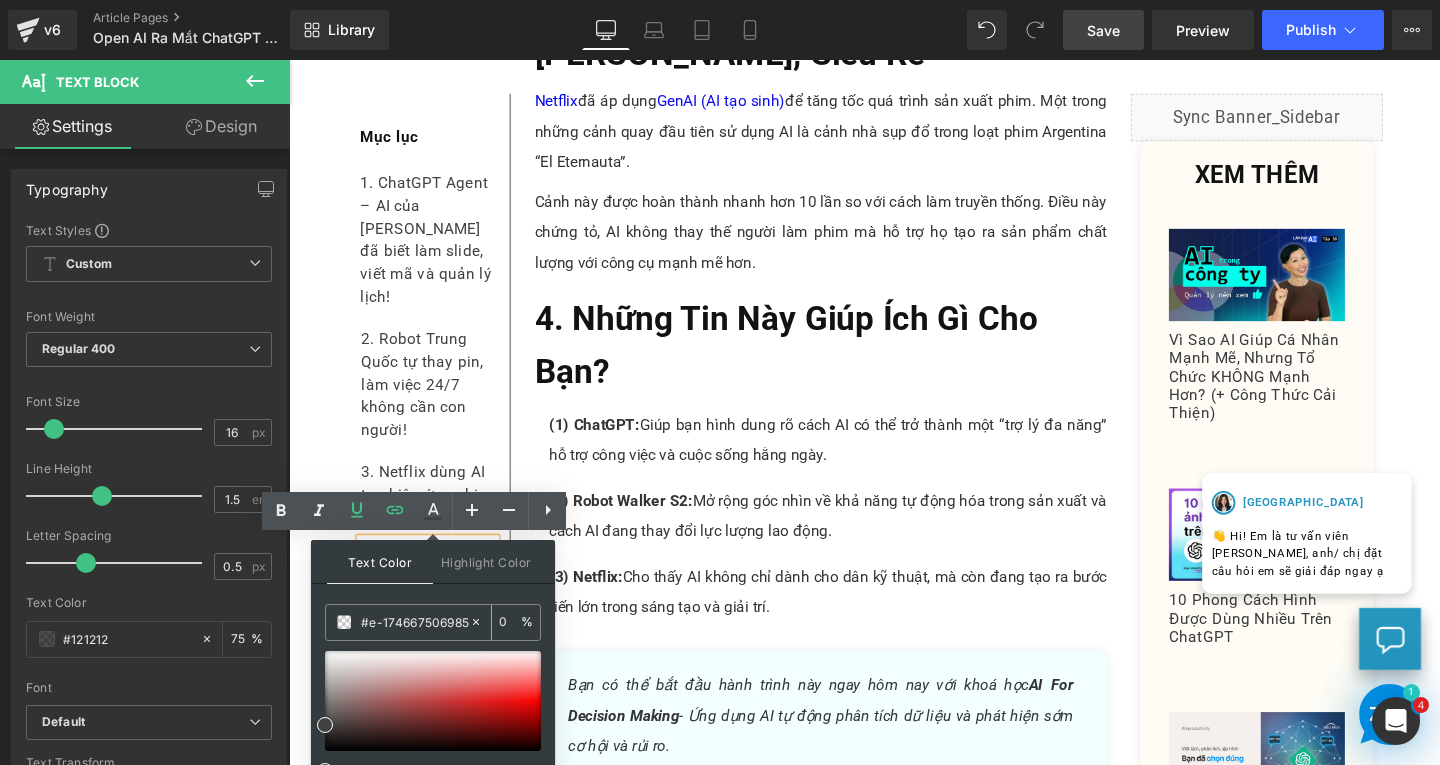 drag, startPoint x: 432, startPoint y: 621, endPoint x: 354, endPoint y: 617, distance: 78.10249 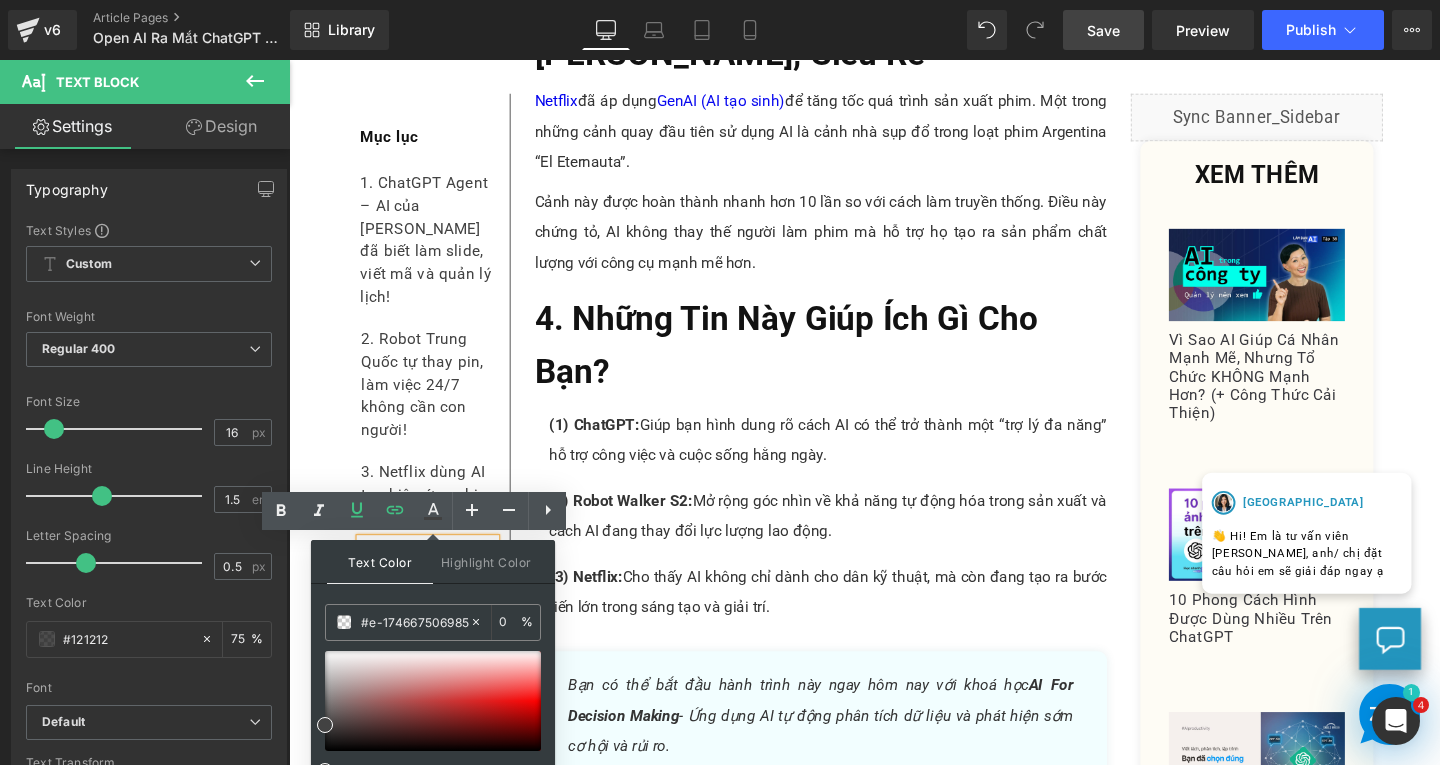 click on "Liquid         Row         SRT-H: Robot Đầu Tiên Trên Thế Giới Tự Phẫu Thuật Không Cần Bác Sĩ! Heading         Home / Open AI Ra Mắt ChatGPT Agent: ChatGPT Trở Thành Trợ Lý AI “Toàn Năng”? Breadcrumbs         Heading         Row         Liquid         Mục lục Text Block         1. ChatGPT Agent – AI của [PERSON_NAME] đã biết làm slide, viết mã và quản lý lịch! Text Block         2. Robot Trung Quốc tự thay pin, làm việc 24/7 không cần con người! Text Block         3. Netflix dùng AI tạo hiệu ứng phim siêu nhanh, siêu rẻ Text Block         4. Những tin này giúp ích gì cho bạn? Text Block         Row         Chỉ trong vài ngày qua, thế giới AI lại chứng kiến những bước tiến vượt bậc.  ChatGPT Netflix  đã bắt đầu dùng AI để làm phim, thúc đẩy thời gian làm phim nhanh hơn gấp 10 lần. Text Block         Row
Heading         ChatGPT  vừa được nâng cấp với một" at bounding box center [894, 428] 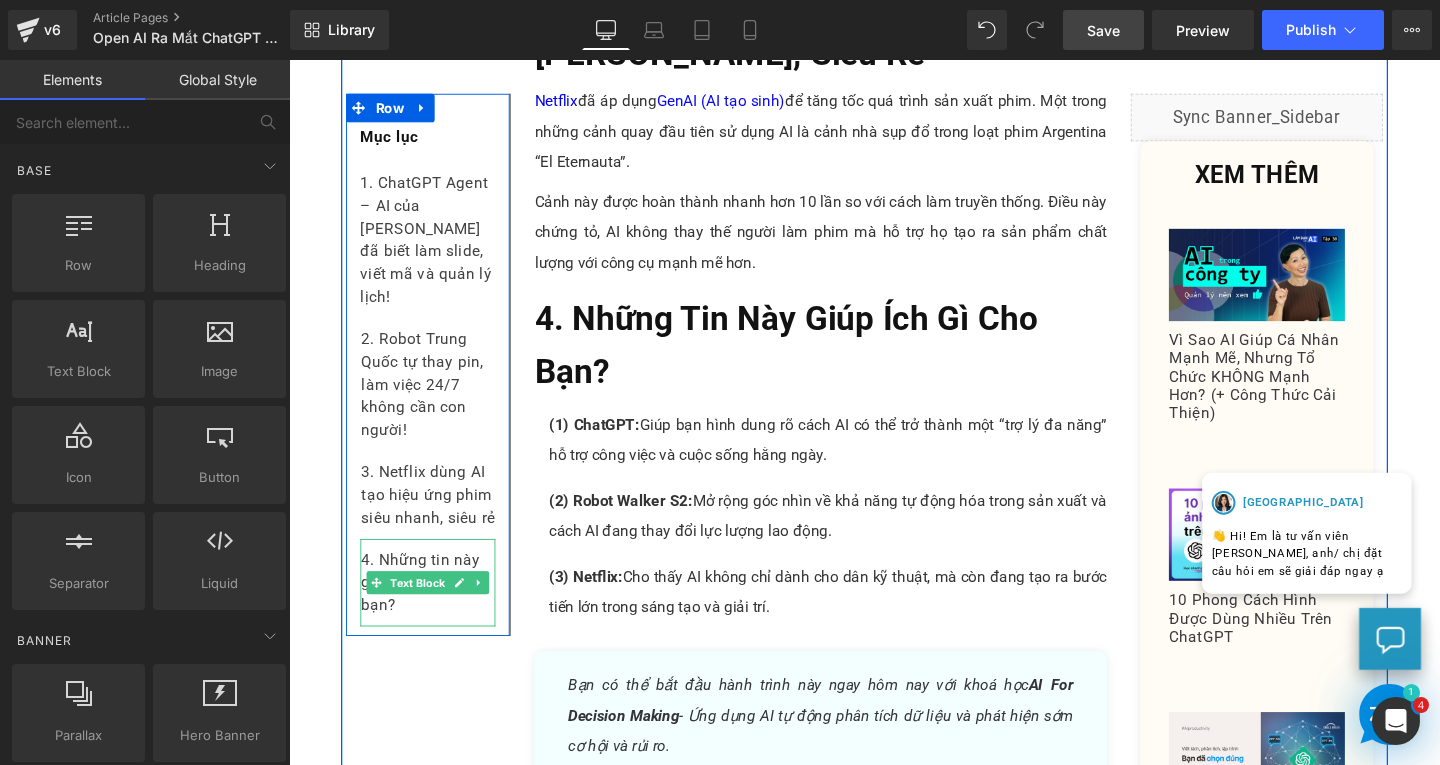 click on "4. Những tin này giúp ích gì cho bạn?" at bounding box center (435, 609) 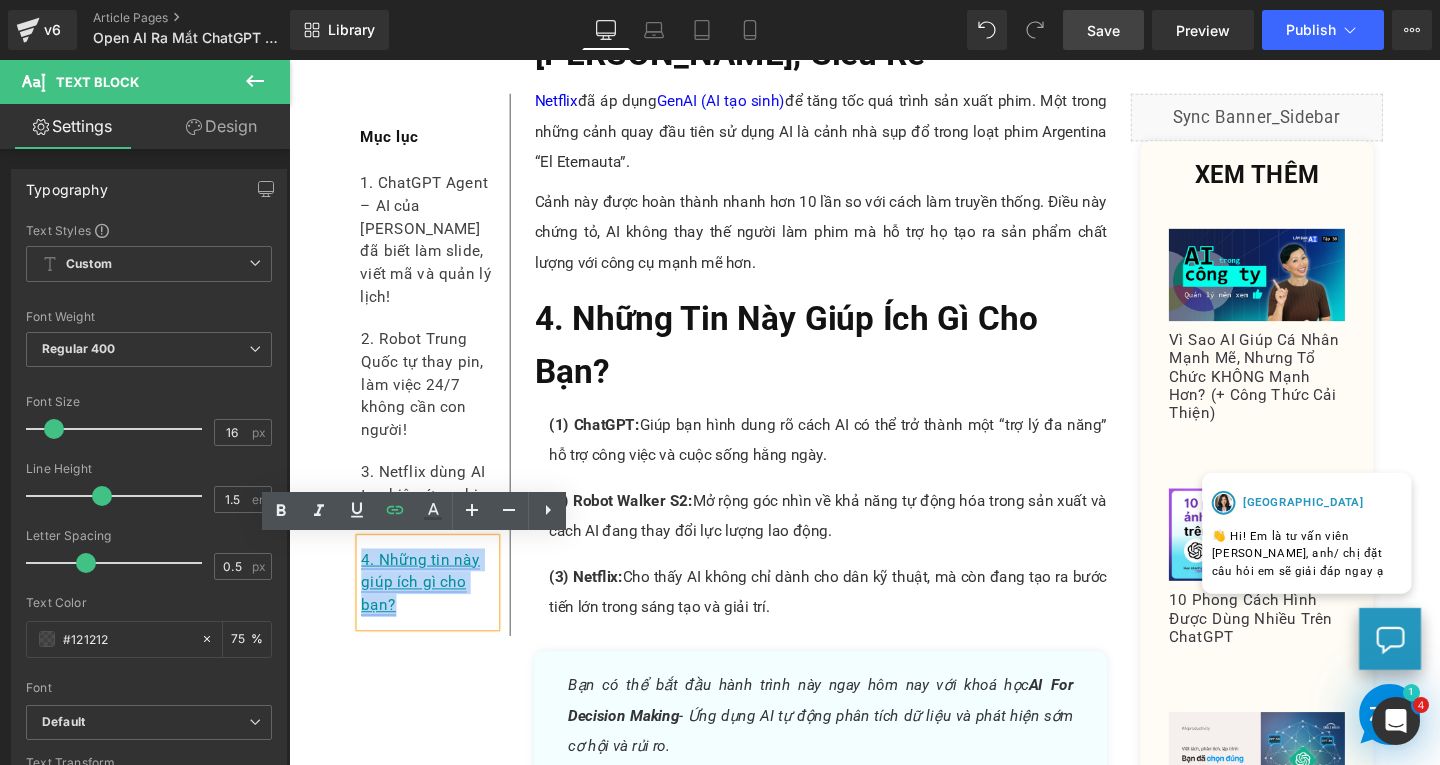 drag, startPoint x: 404, startPoint y: 633, endPoint x: 357, endPoint y: 580, distance: 70.837845 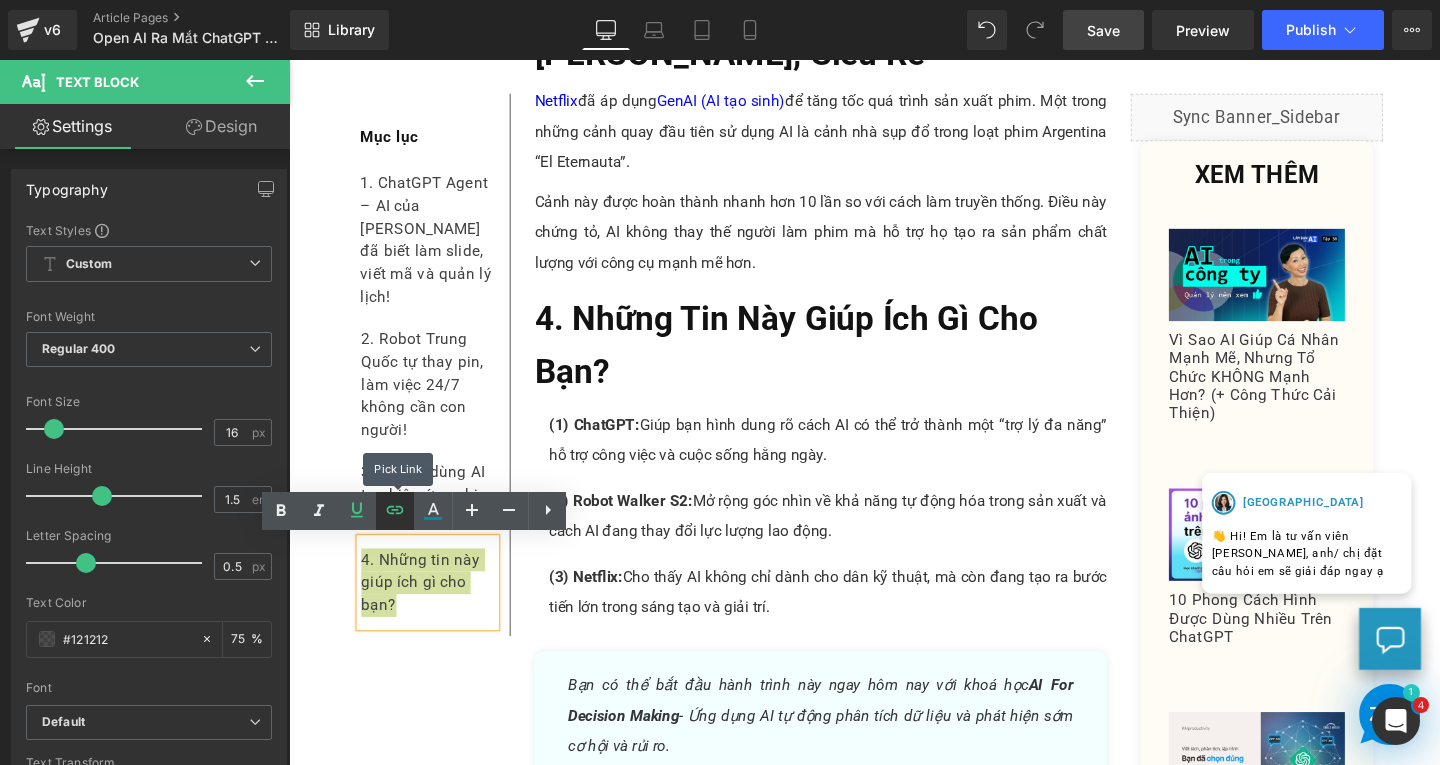 click 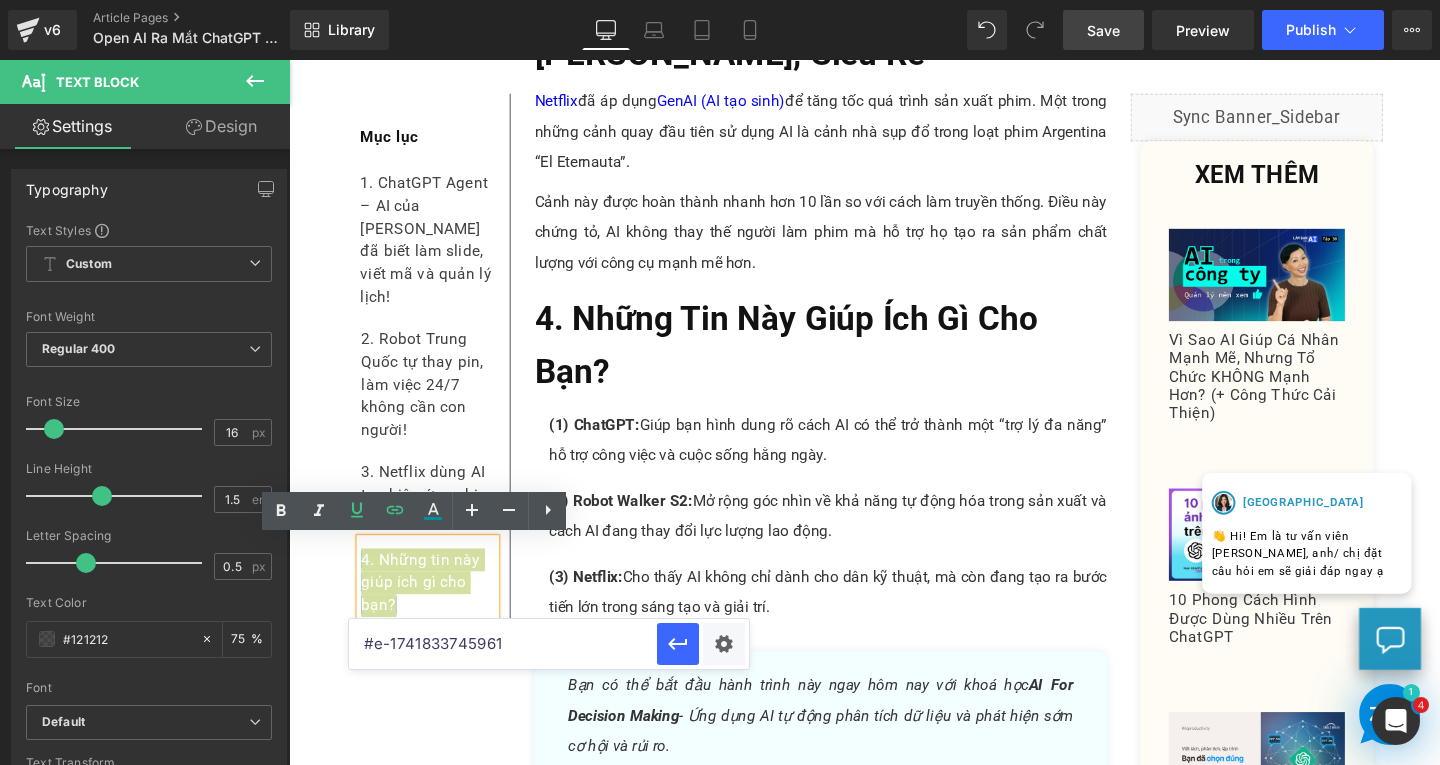 drag, startPoint x: 501, startPoint y: 649, endPoint x: 349, endPoint y: 636, distance: 152.5549 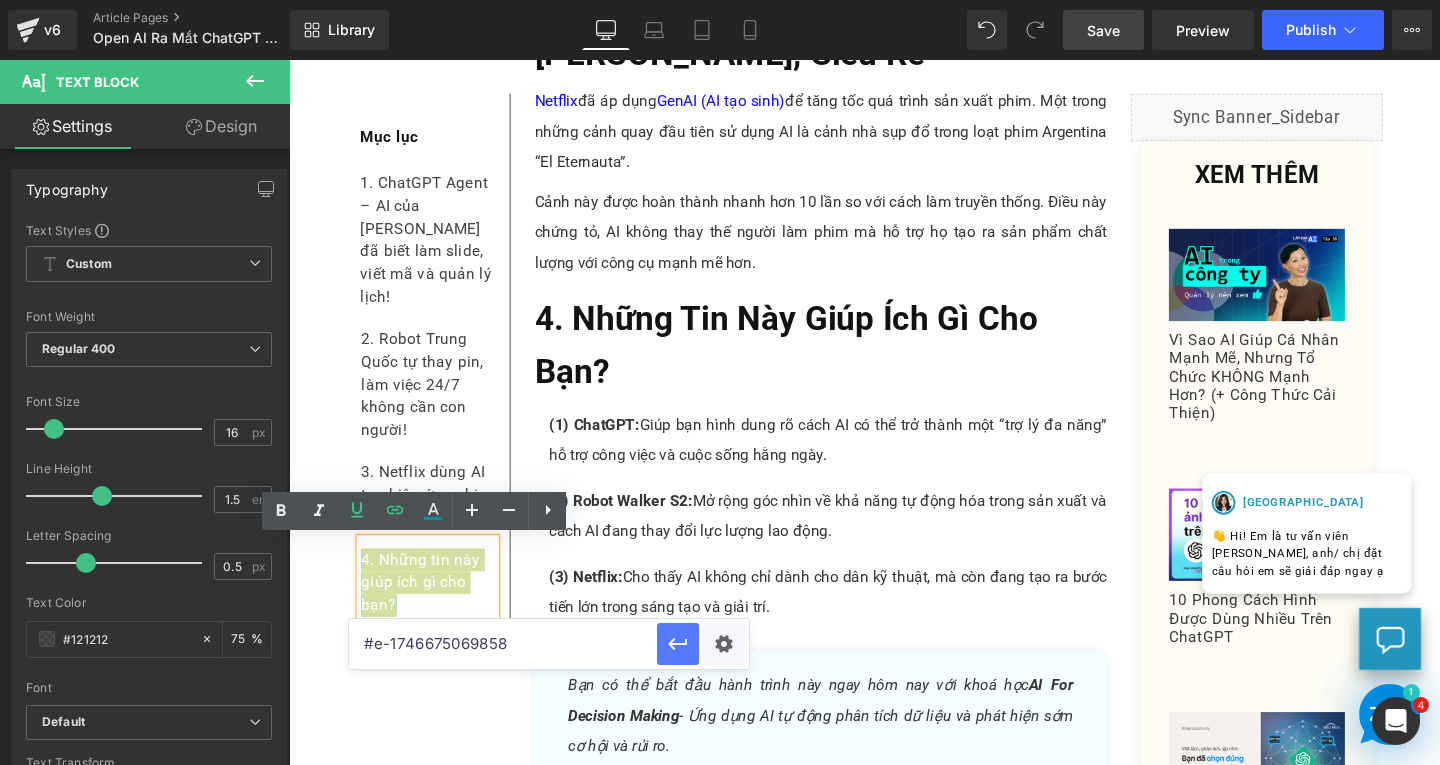 click 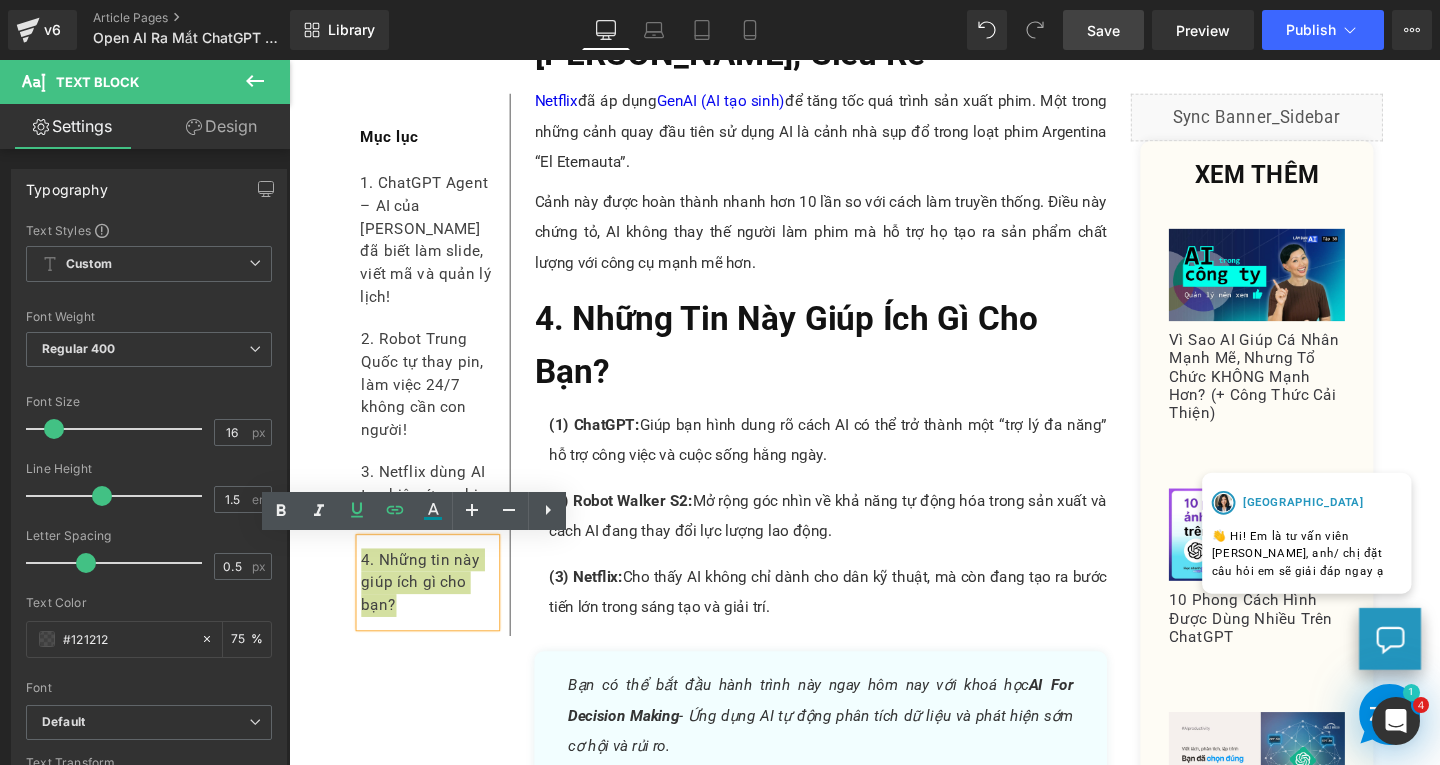 scroll, scrollTop: 2300, scrollLeft: 0, axis: vertical 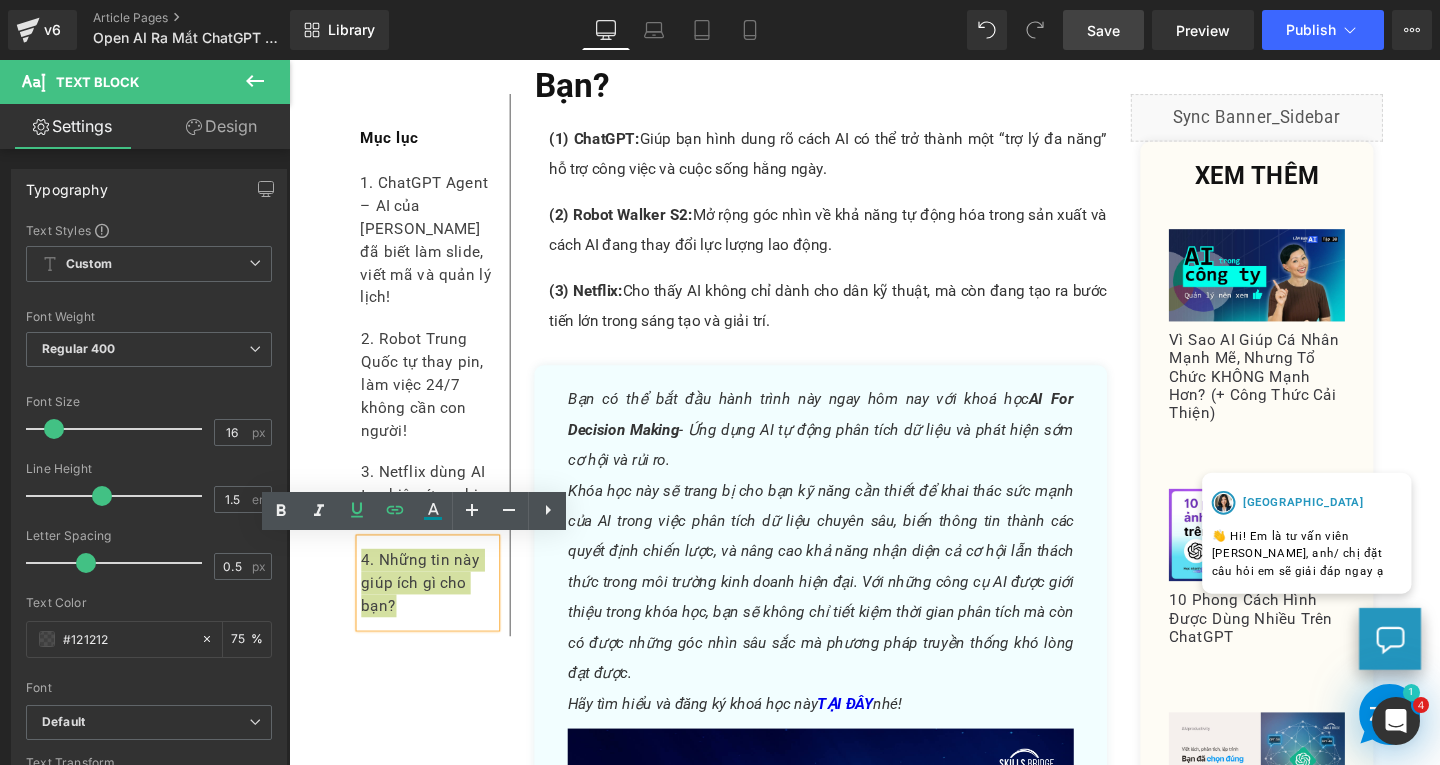 click on "Save" at bounding box center [1103, 30] 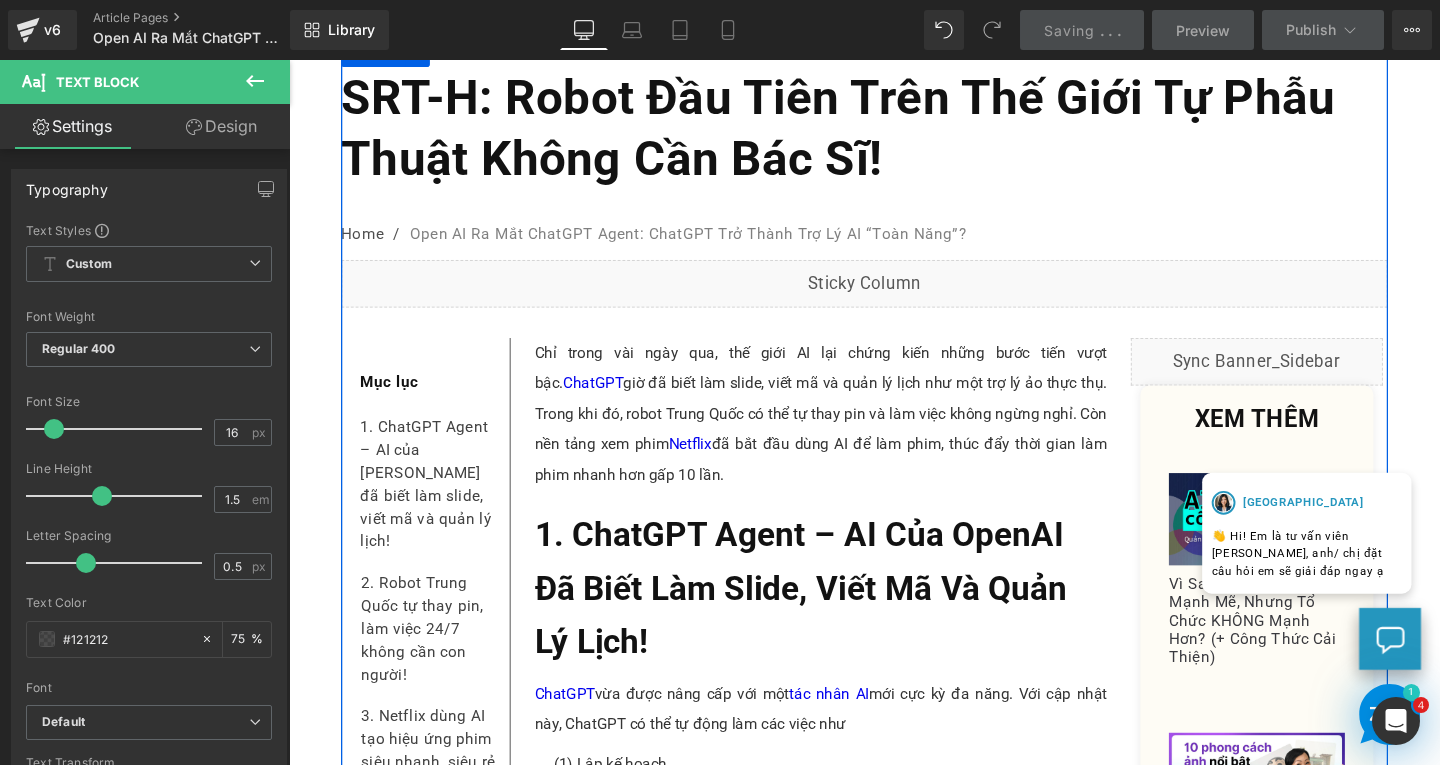 scroll, scrollTop: 0, scrollLeft: 0, axis: both 